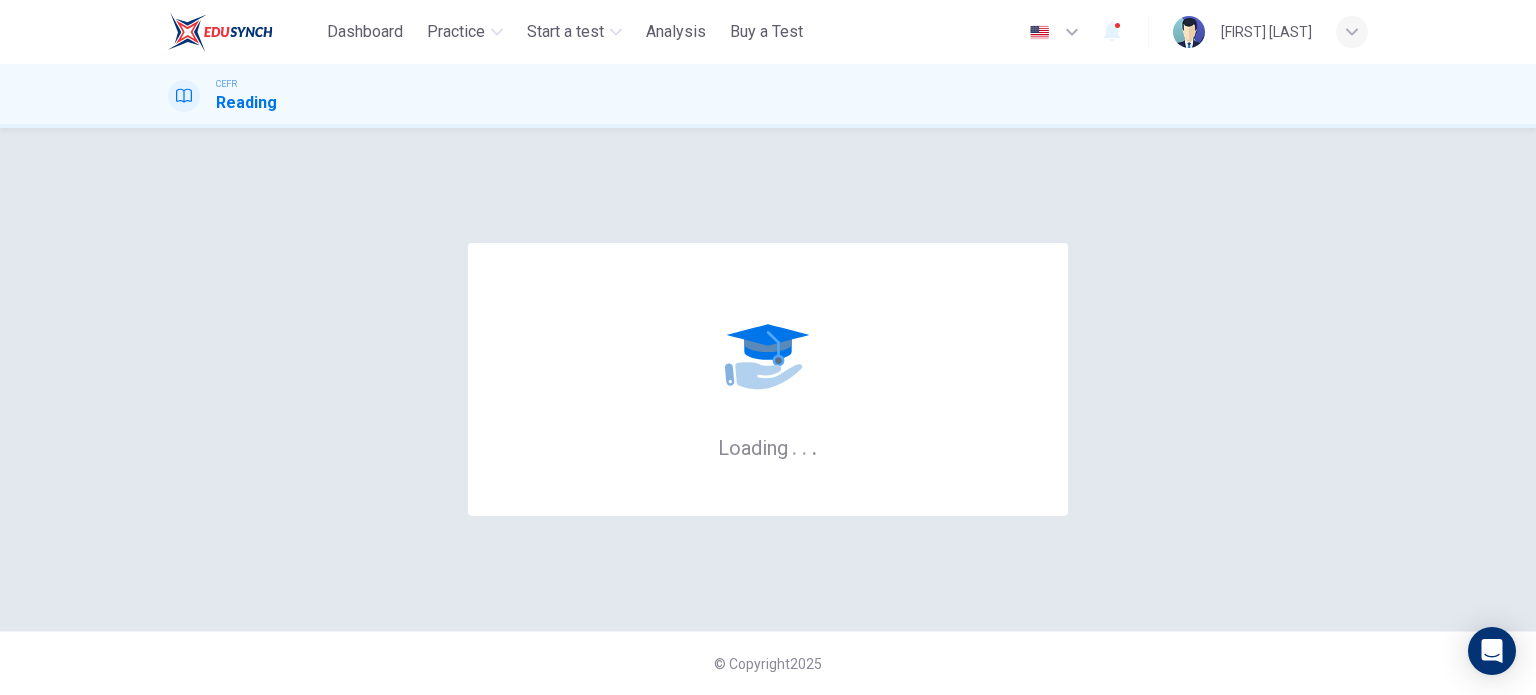 scroll, scrollTop: 0, scrollLeft: 0, axis: both 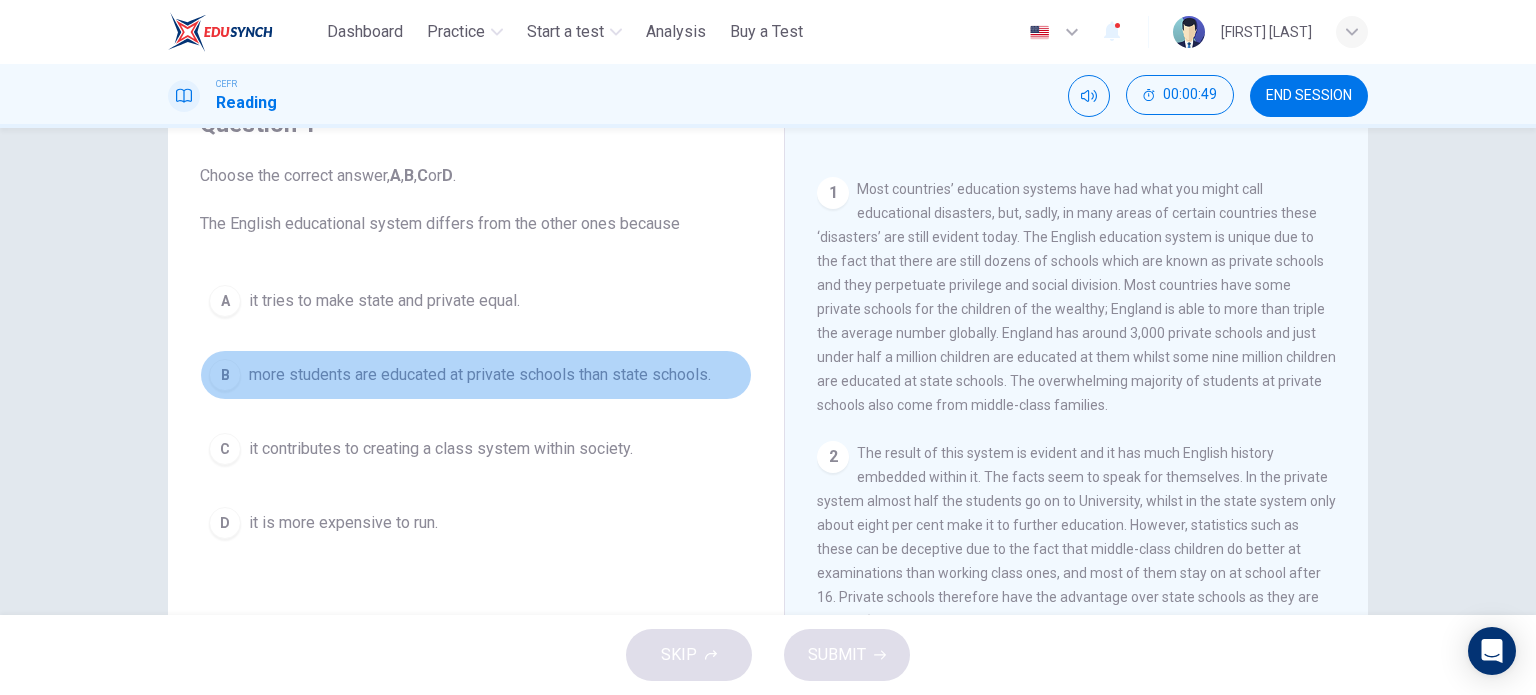 click on "more students are educated at private schools than state schools." at bounding box center (384, 301) 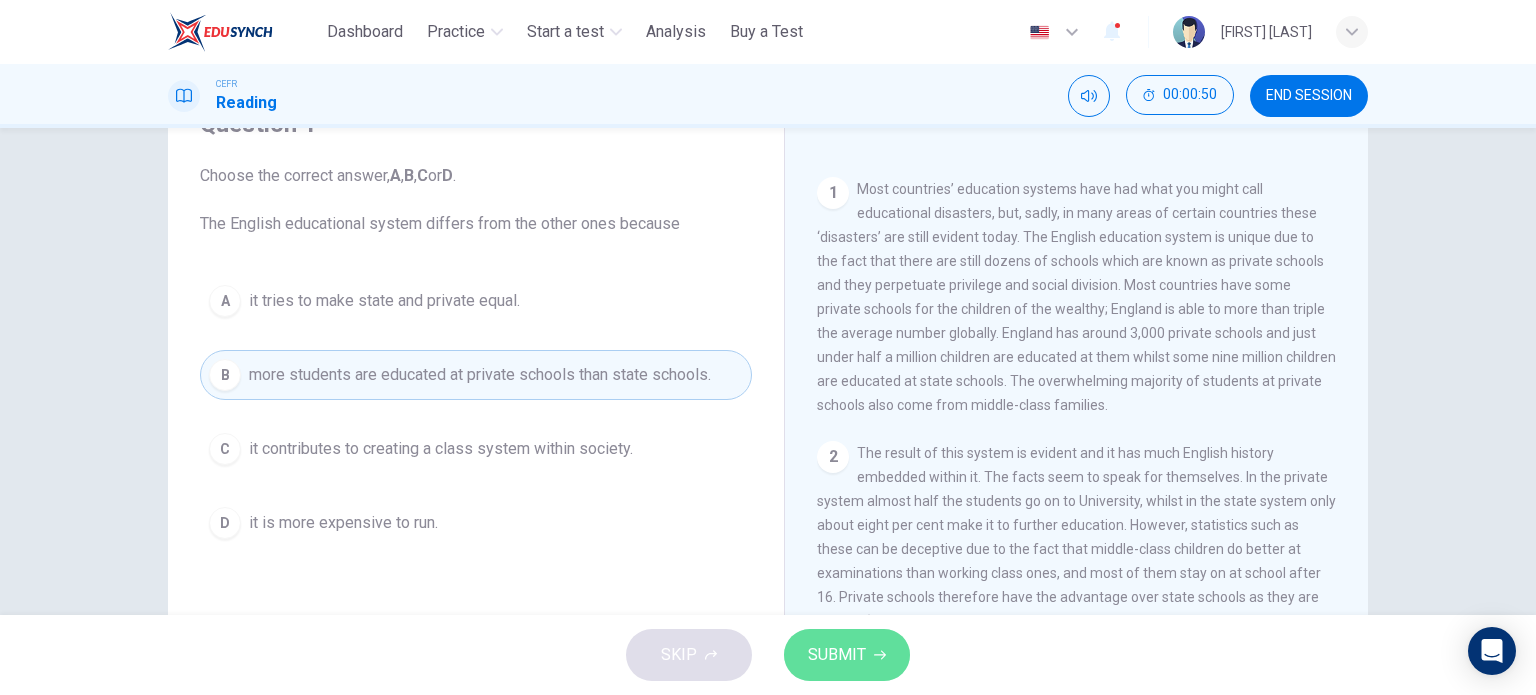 click on "SUBMIT" at bounding box center (847, 655) 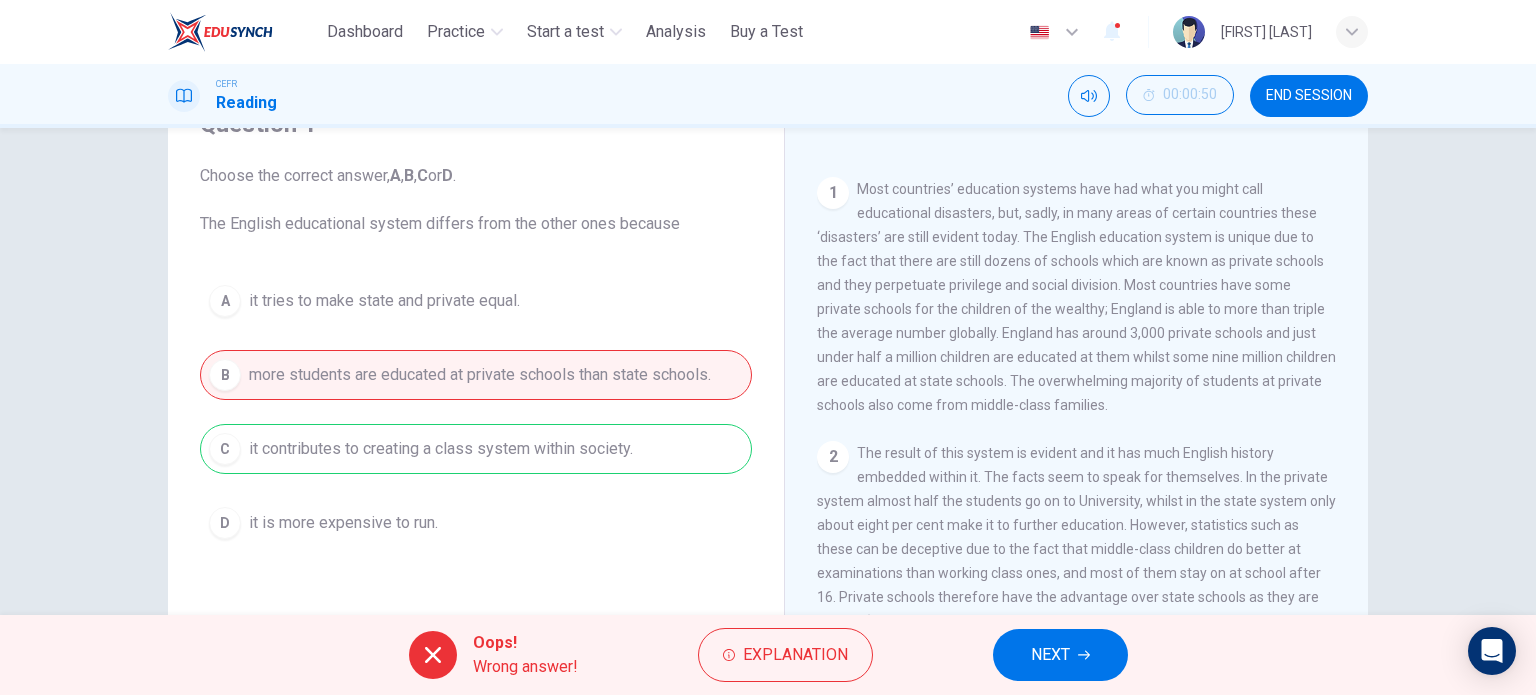 click on "END SESSION" at bounding box center (1309, 96) 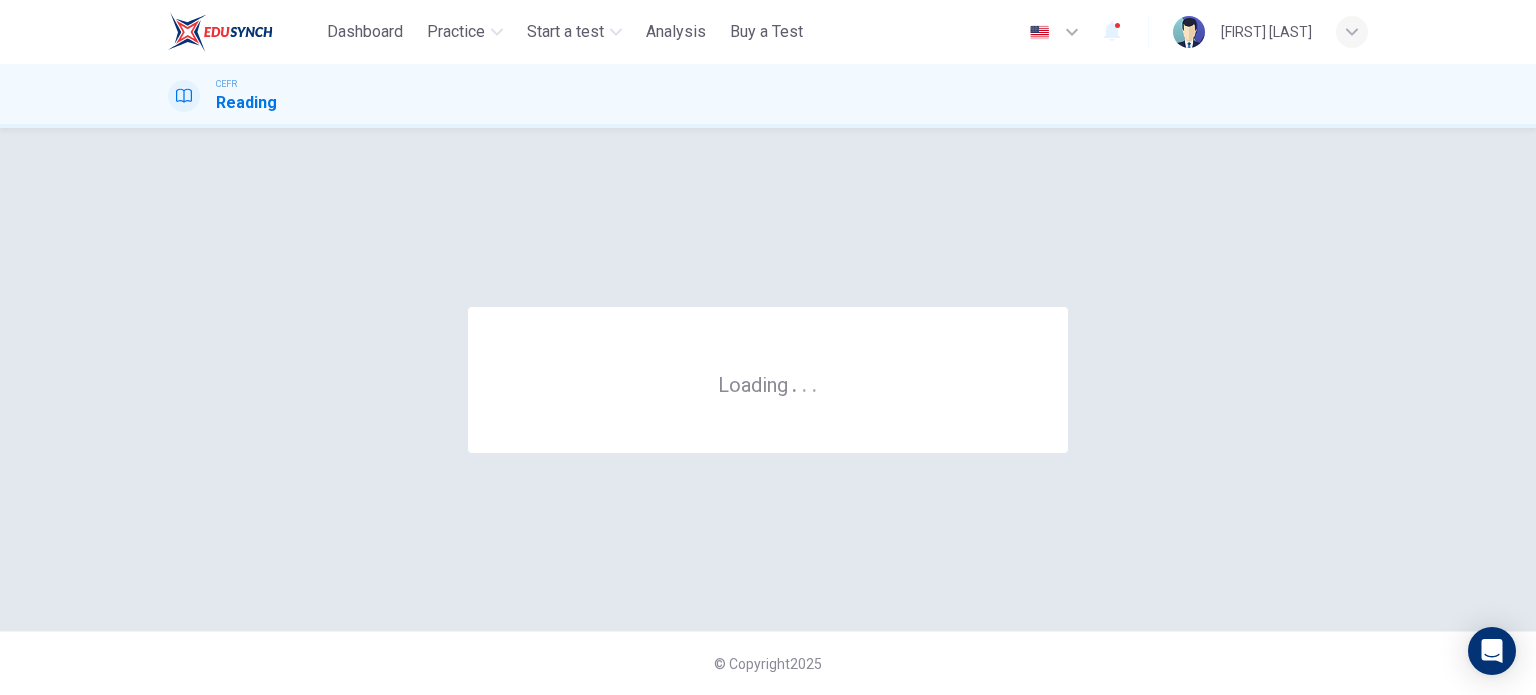 scroll, scrollTop: 0, scrollLeft: 0, axis: both 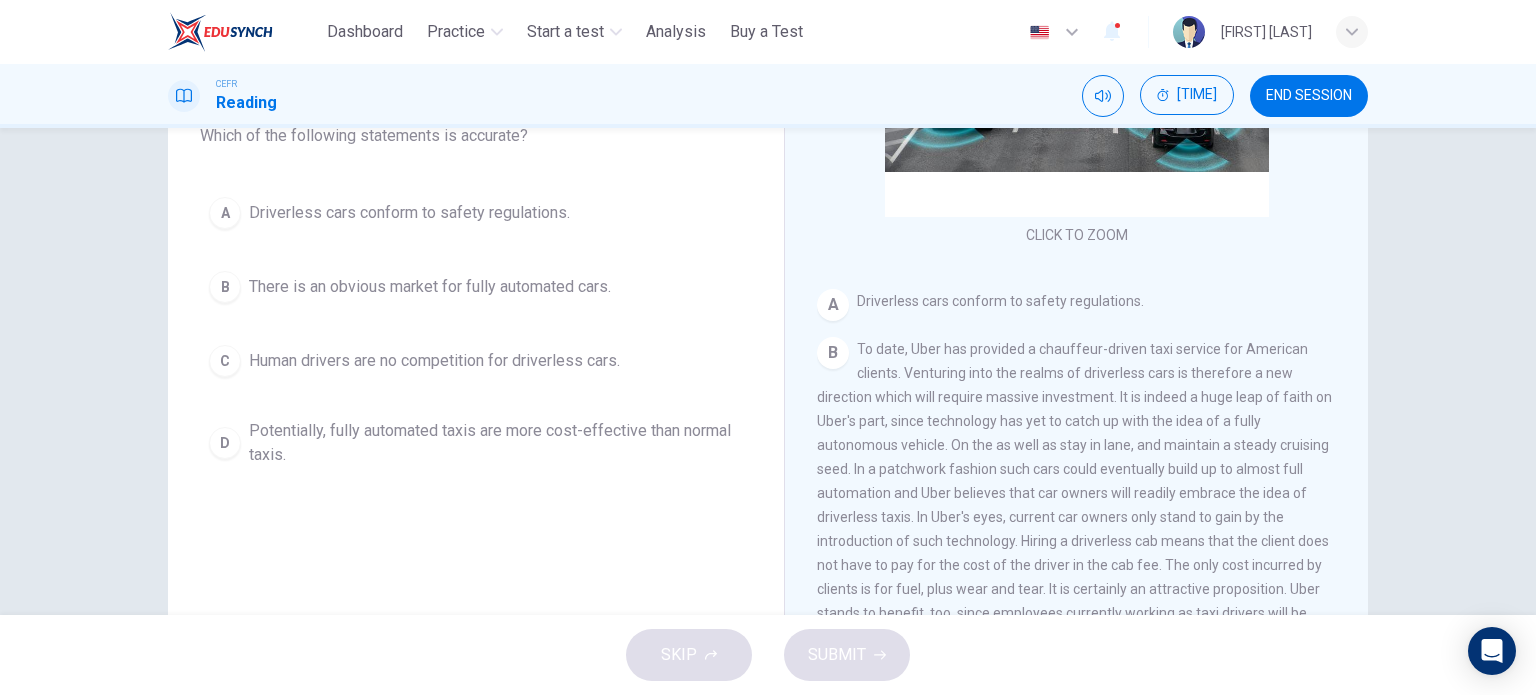 click on "END SESSION" at bounding box center [1309, 96] 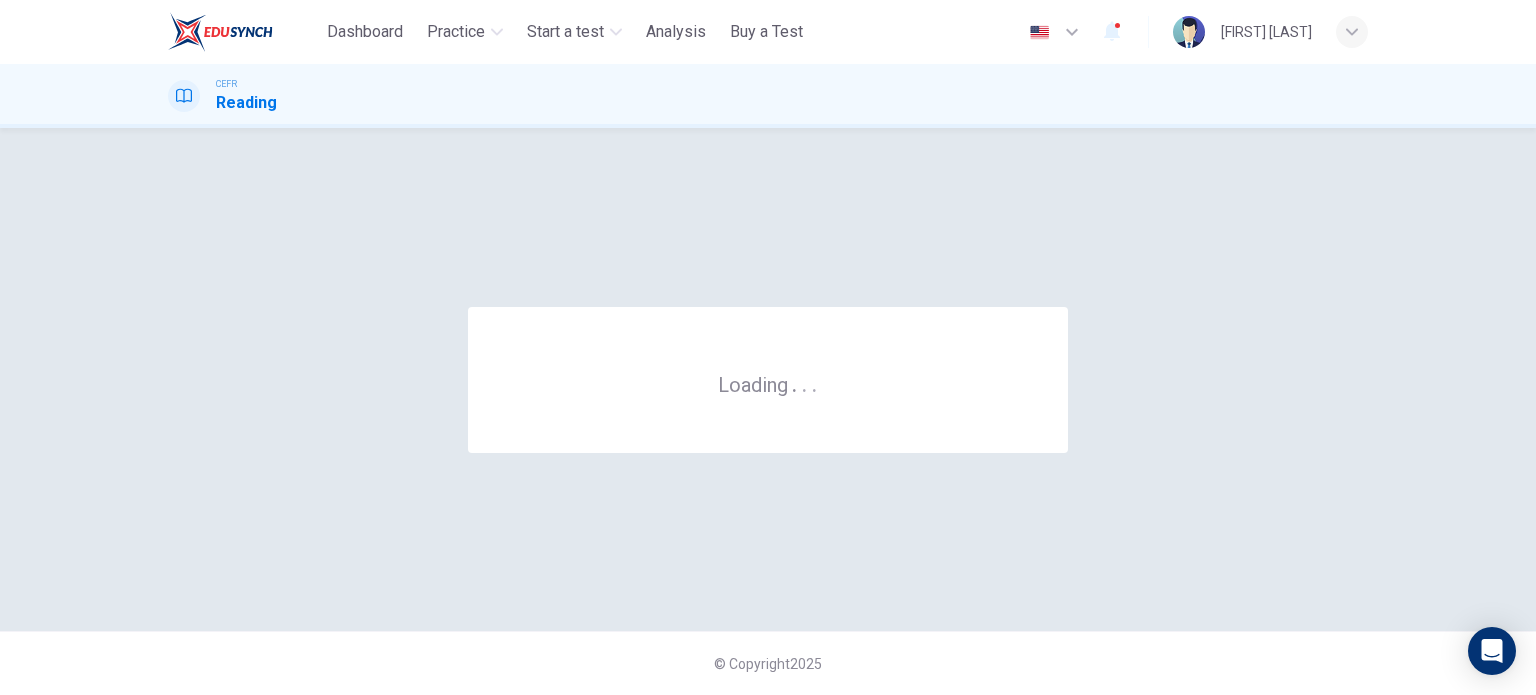 scroll, scrollTop: 0, scrollLeft: 0, axis: both 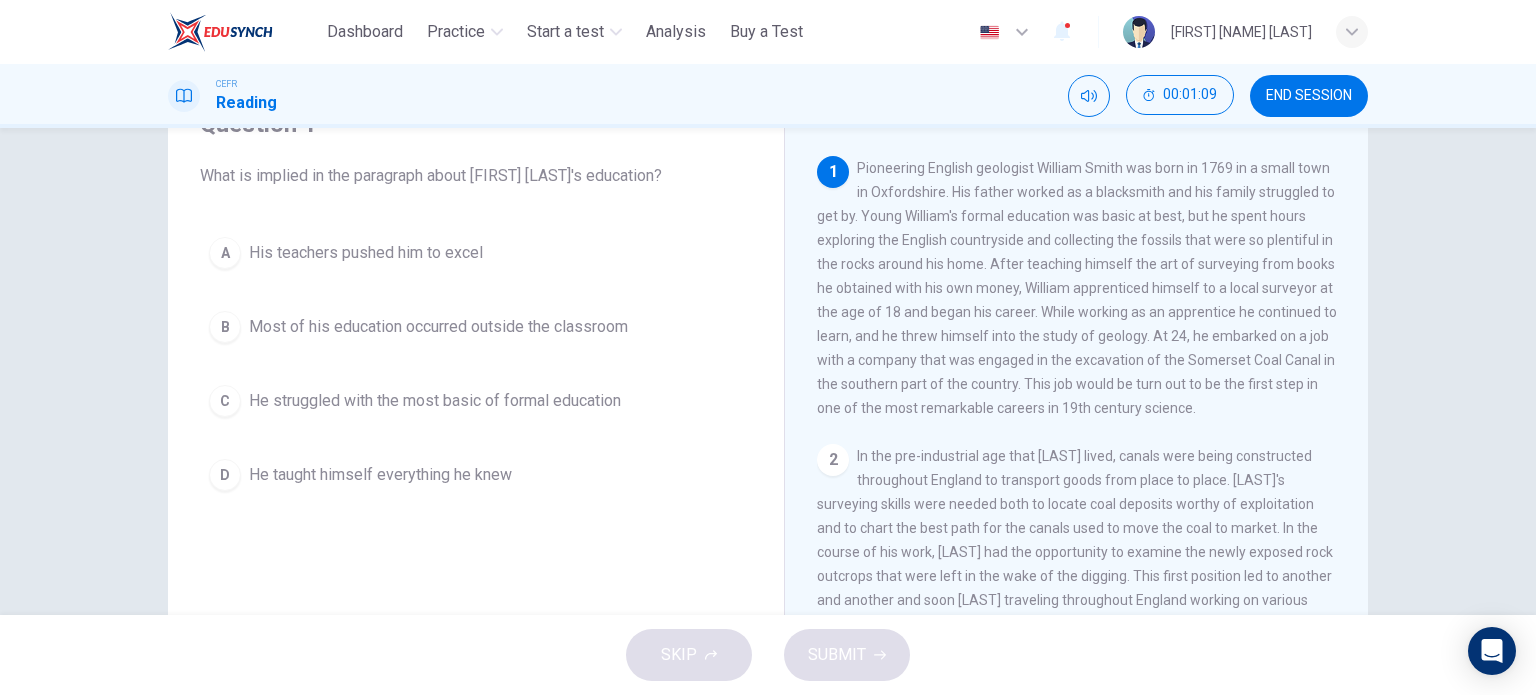 click on "B Most of his education occurred outside the classroom" at bounding box center [476, 327] 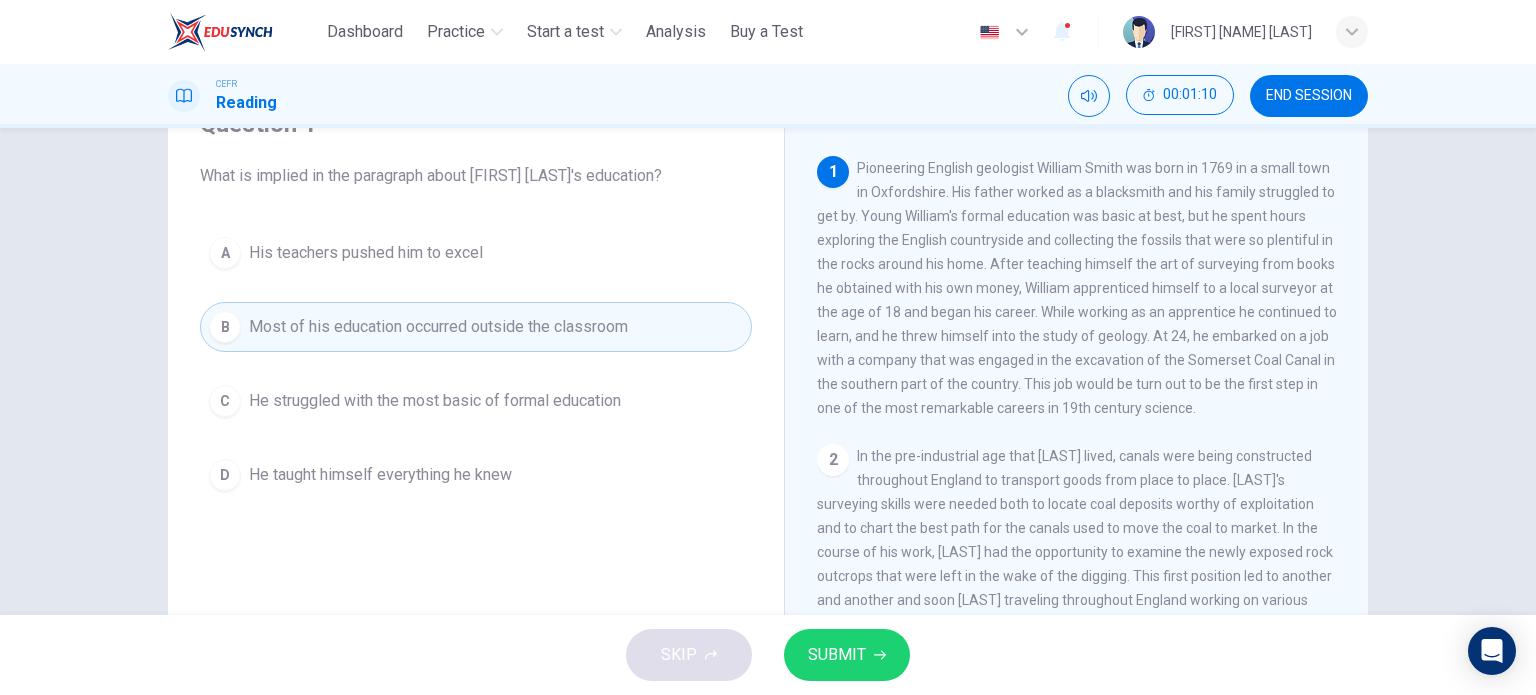 click on "SUBMIT" at bounding box center [837, 655] 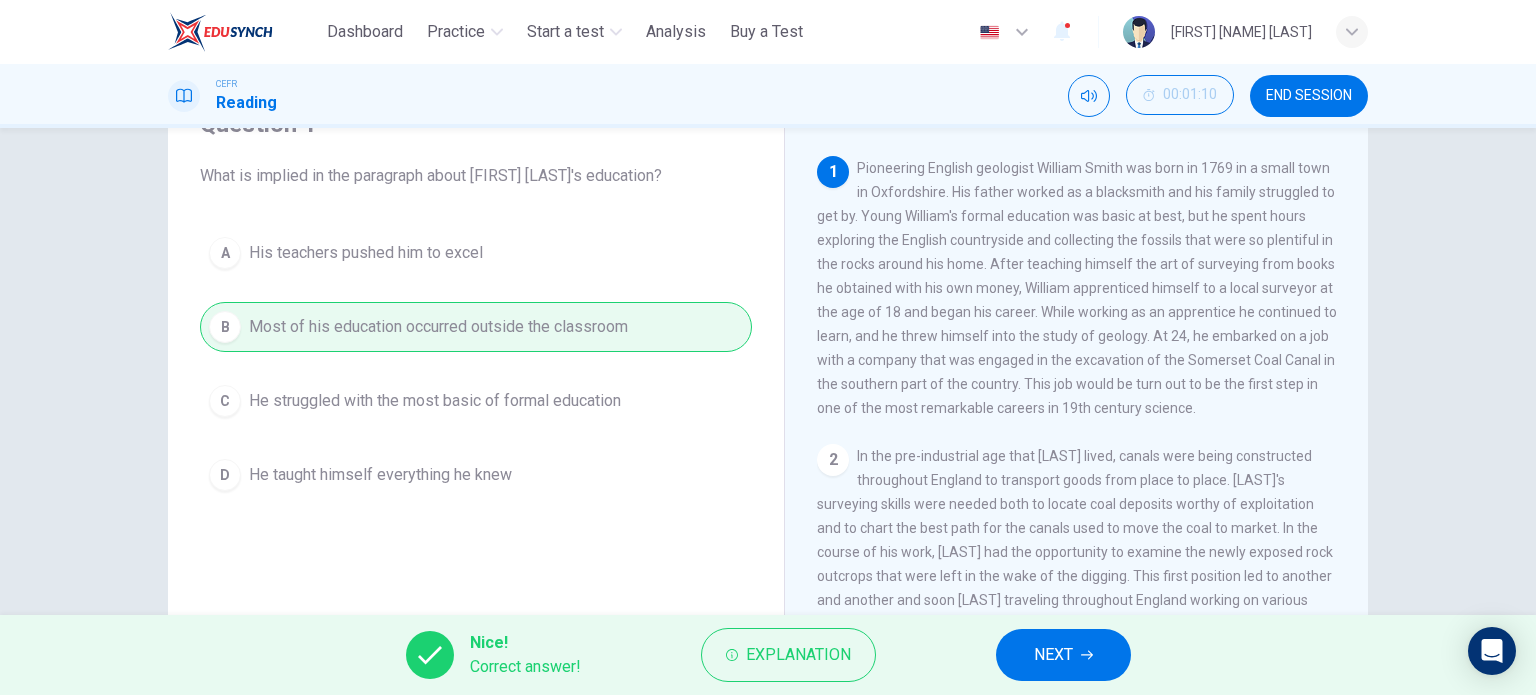 click on "NEXT" at bounding box center (1053, 655) 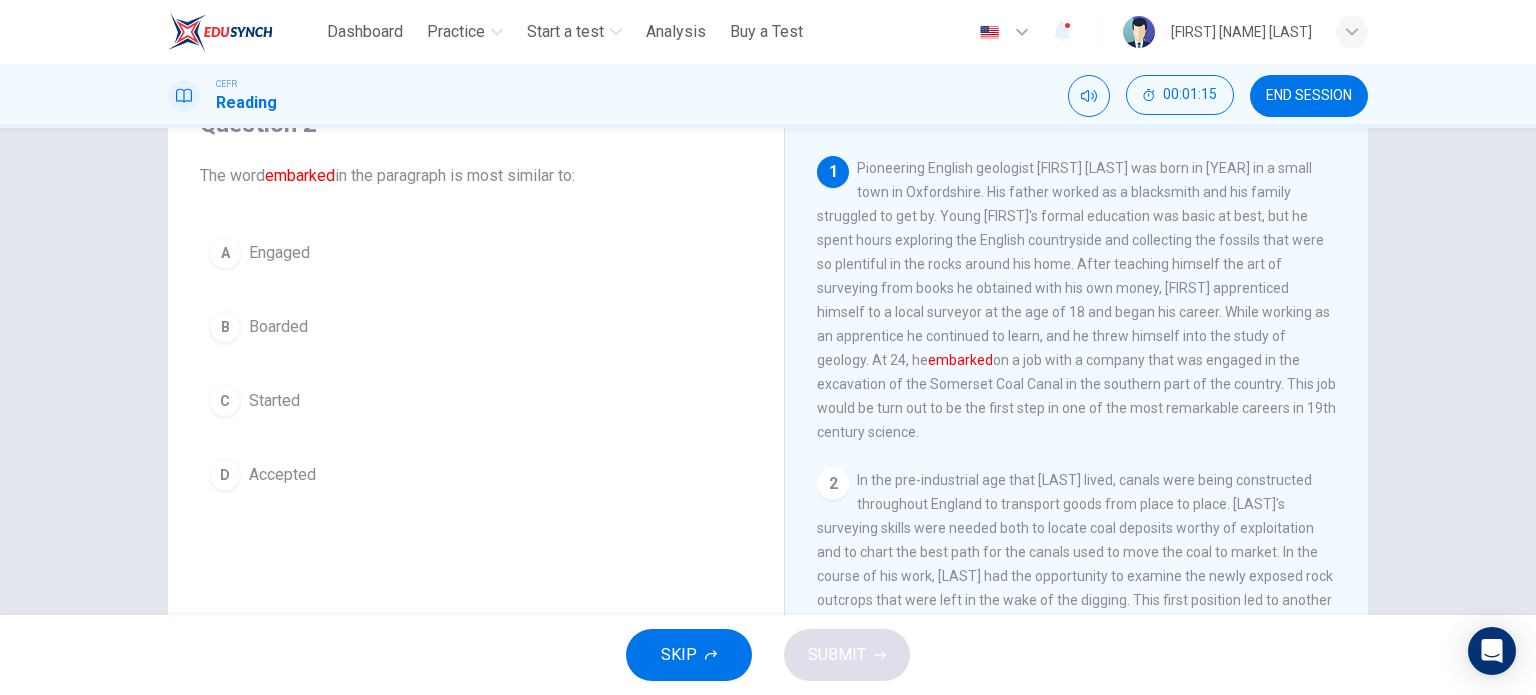 click on "C Started" at bounding box center (476, 401) 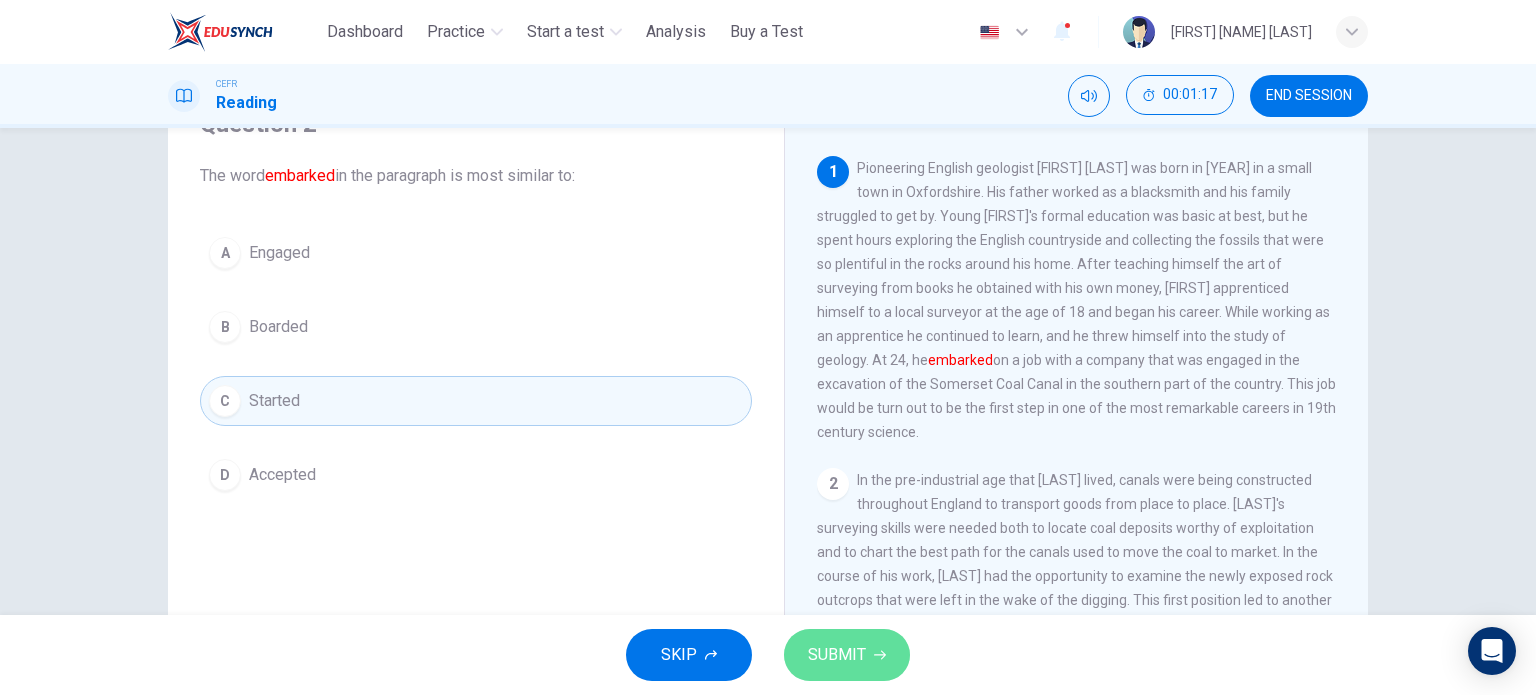 click on "SUBMIT" at bounding box center [847, 655] 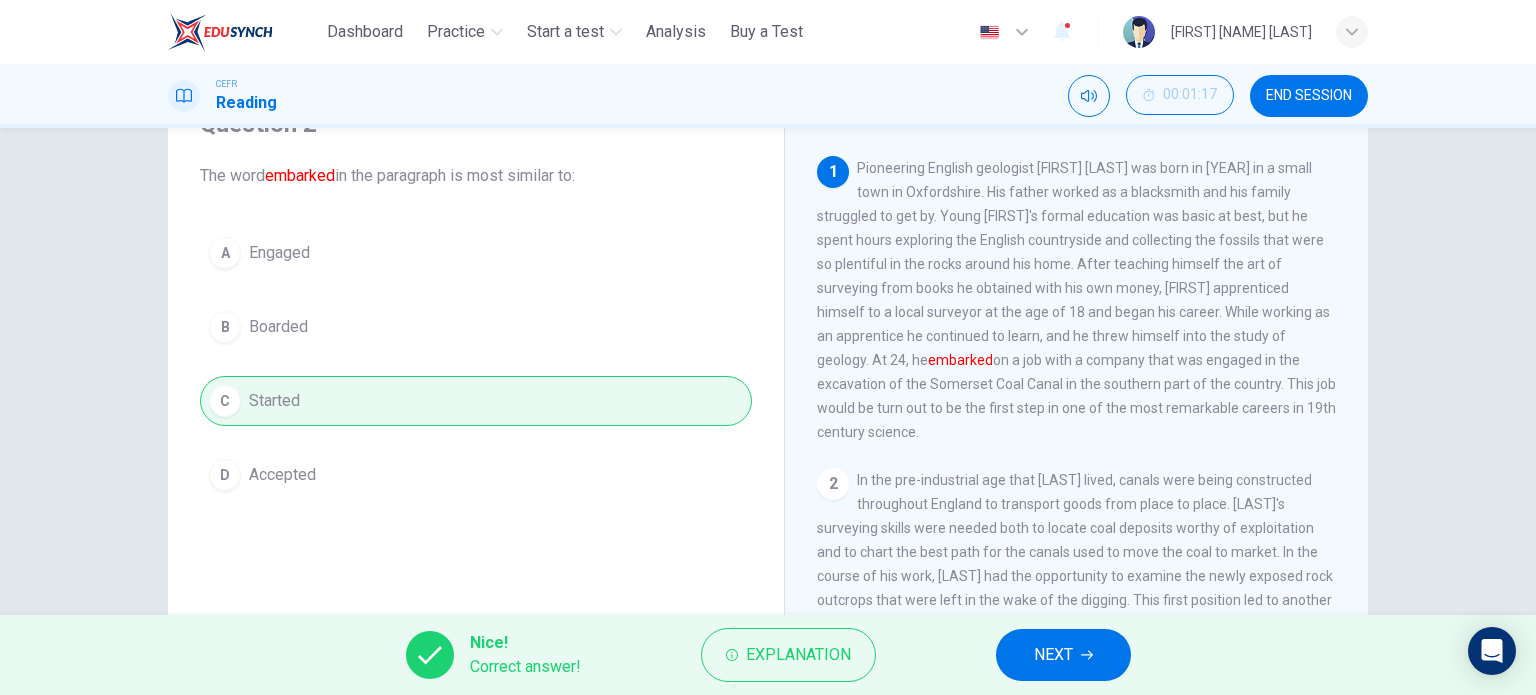 click on "NEXT" at bounding box center (1063, 655) 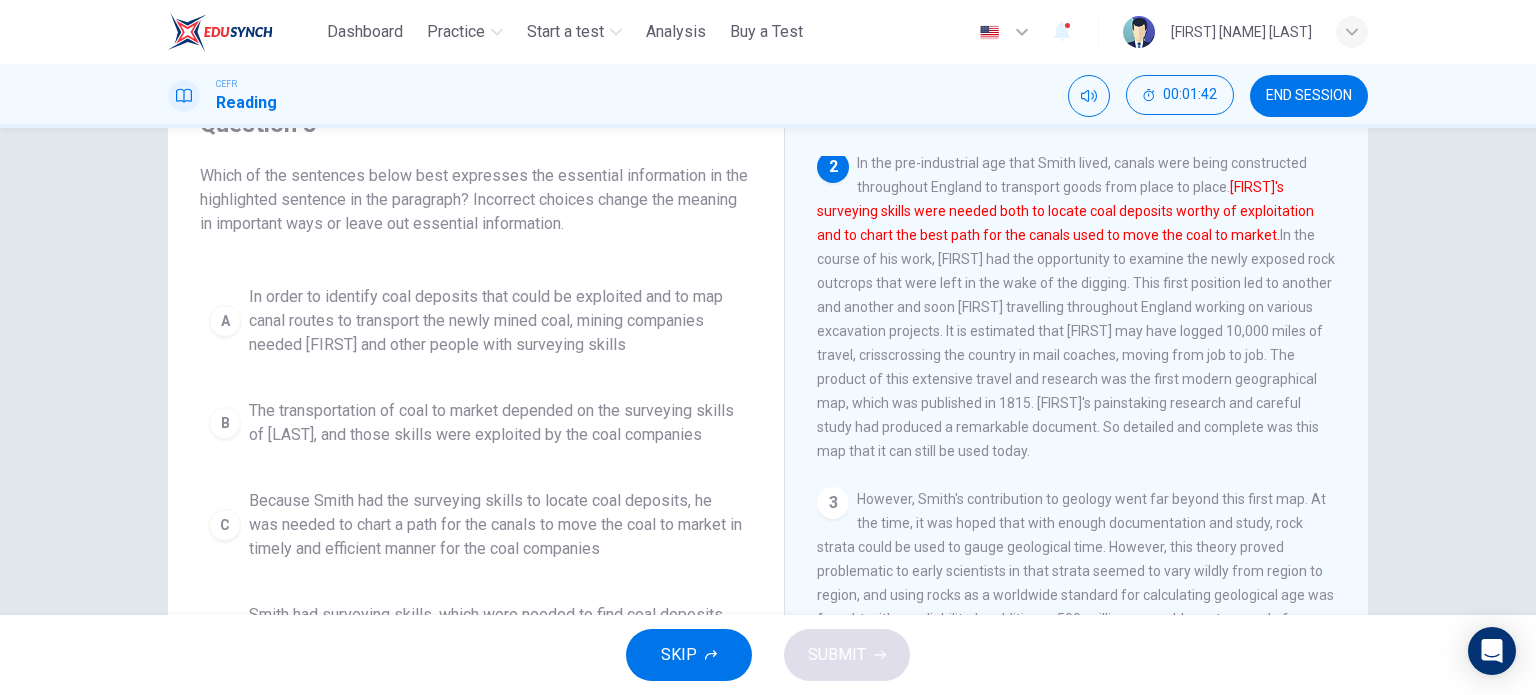 scroll, scrollTop: 300, scrollLeft: 0, axis: vertical 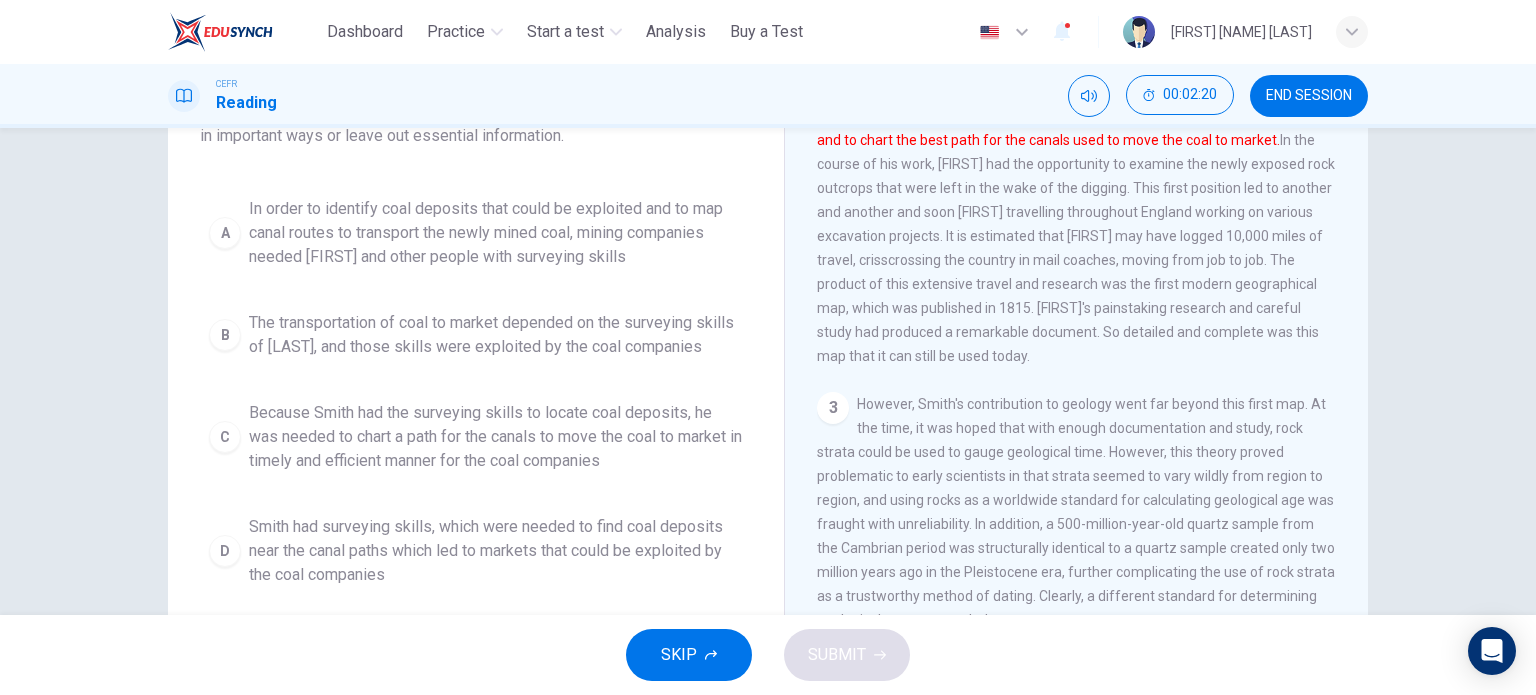 click on "Smith had surveying skills, which were needed to find coal deposits near the canal paths which led to markets that could be exploited by the coal companies" at bounding box center (496, 233) 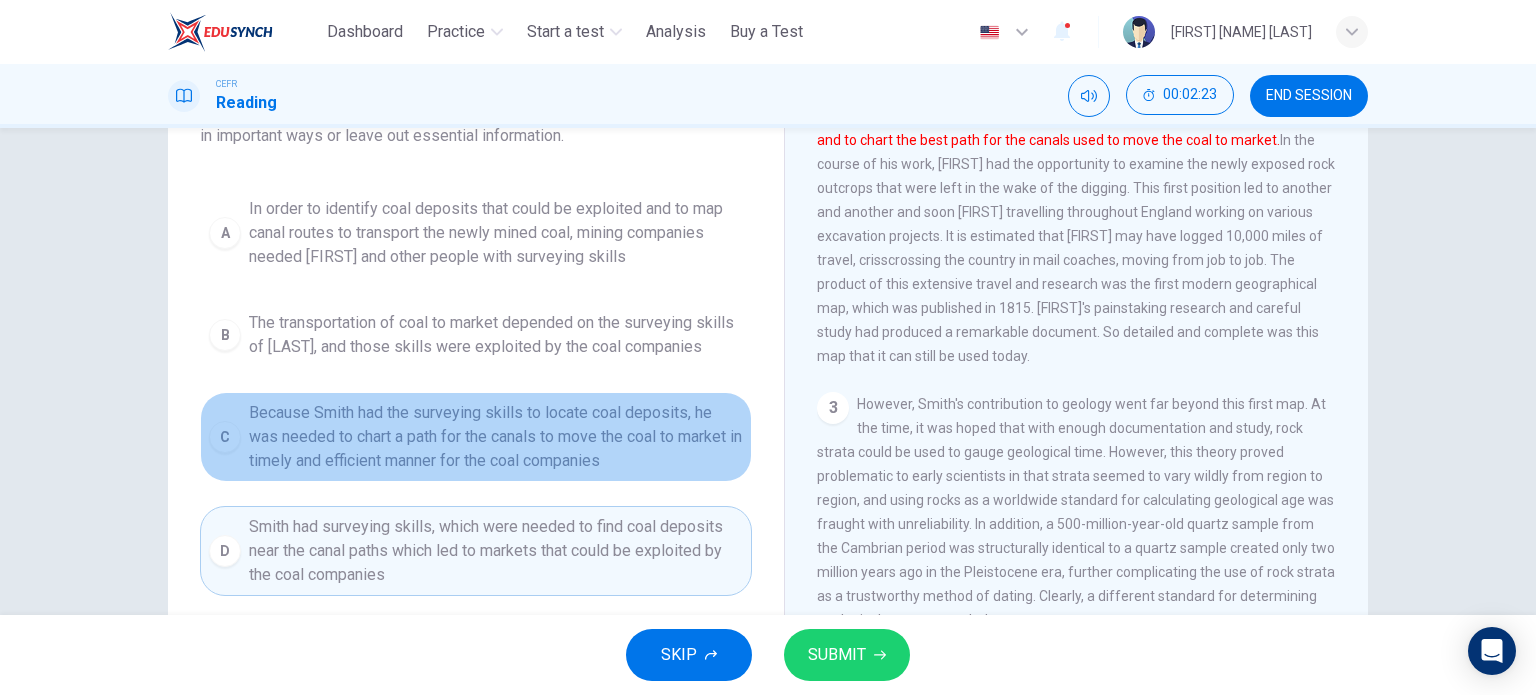click on "Because Smith had the surveying skills to locate coal deposits, he was needed to chart a path for the canals to move the coal to market in timely and efficient manner for the coal companies" at bounding box center (496, 233) 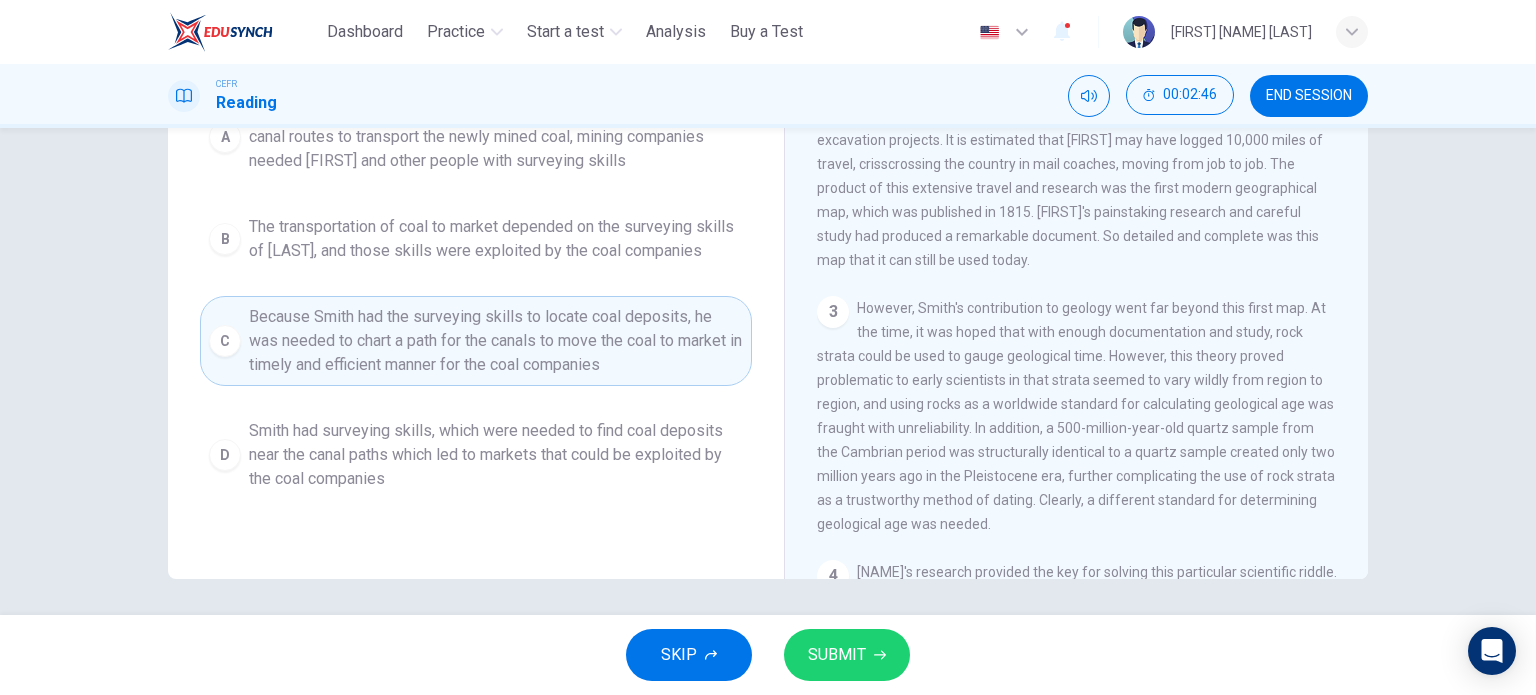 scroll, scrollTop: 288, scrollLeft: 0, axis: vertical 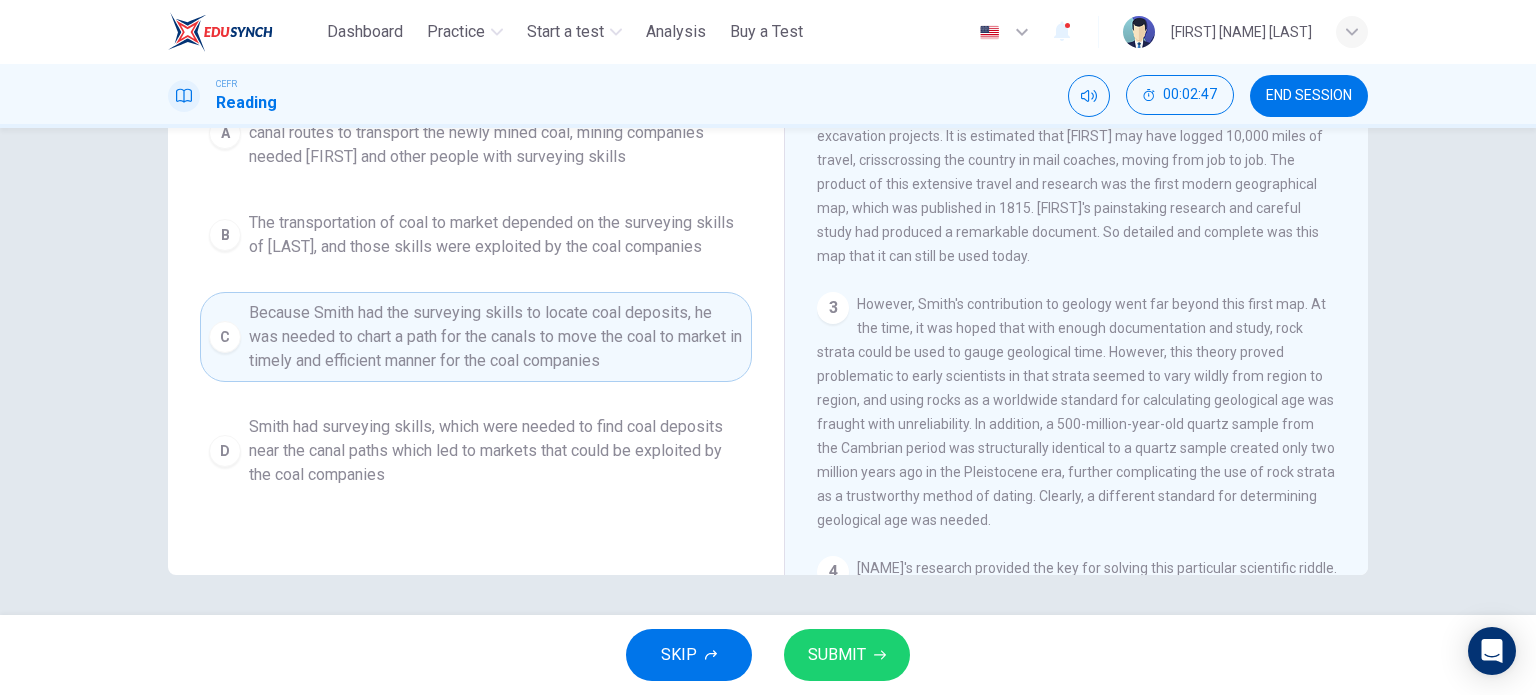 click on "SUBMIT" at bounding box center (847, 655) 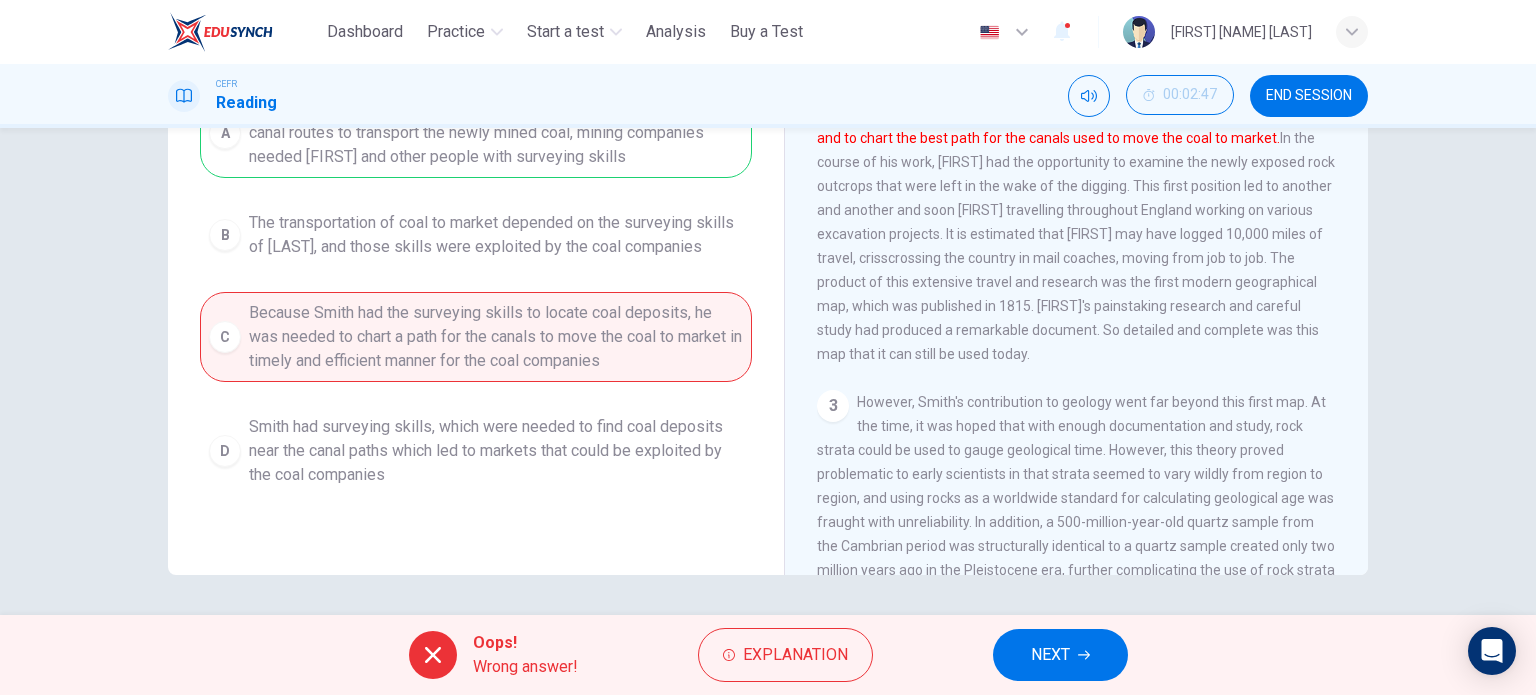 scroll, scrollTop: 200, scrollLeft: 0, axis: vertical 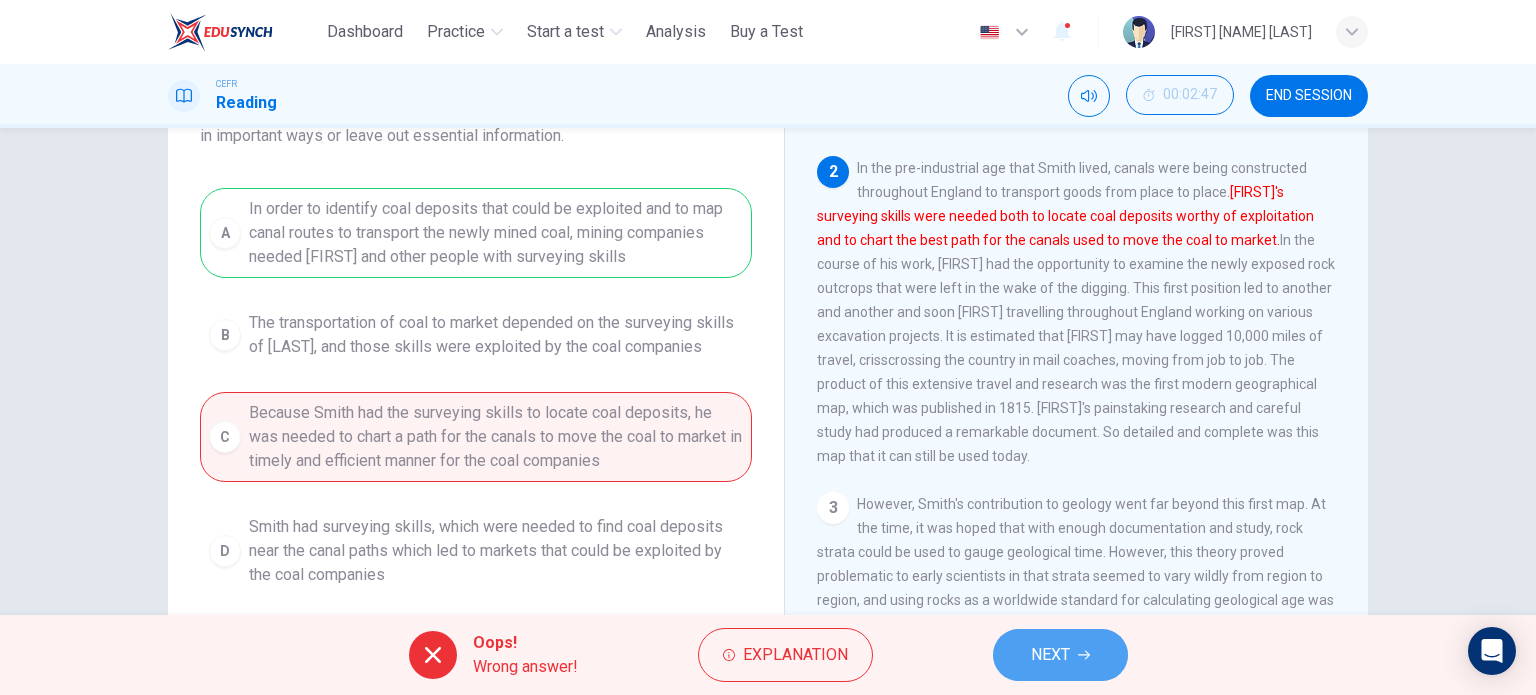 click on "NEXT" at bounding box center [1060, 655] 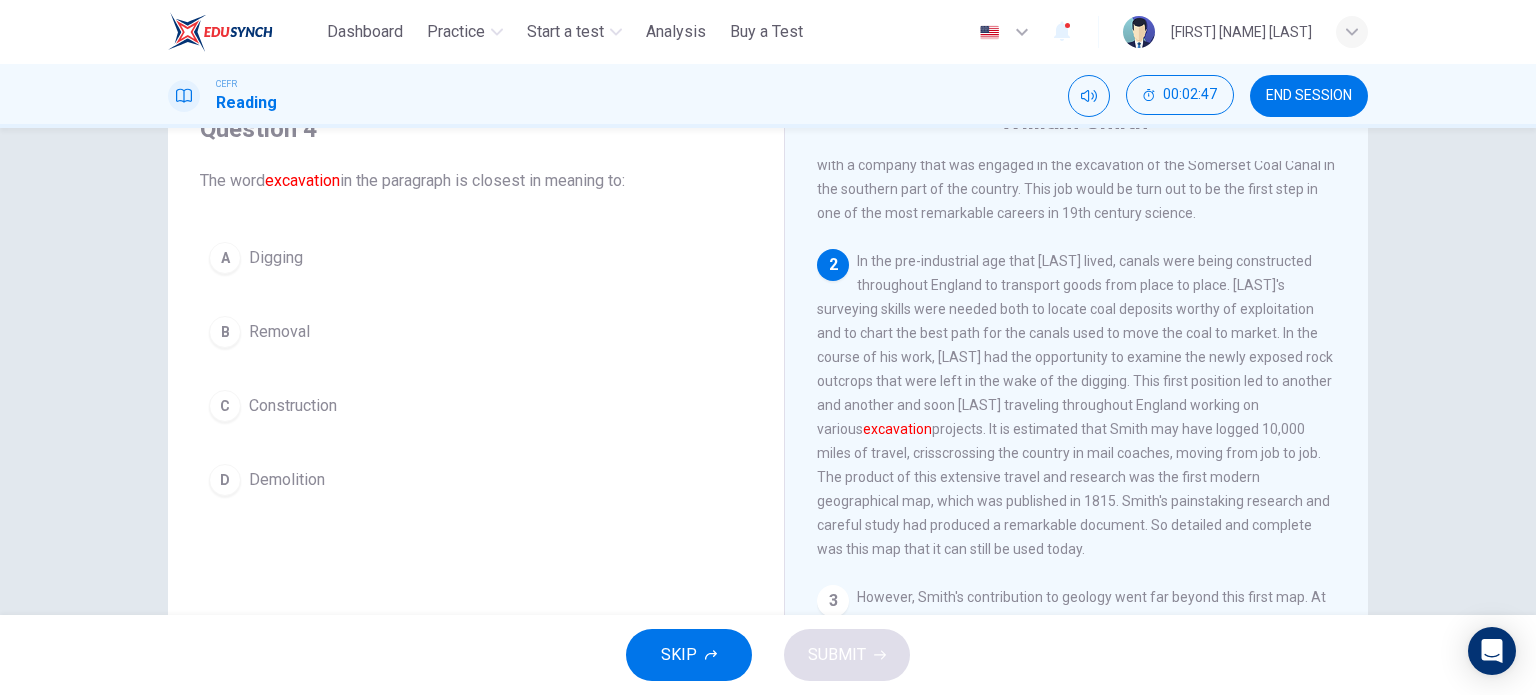scroll, scrollTop: 88, scrollLeft: 0, axis: vertical 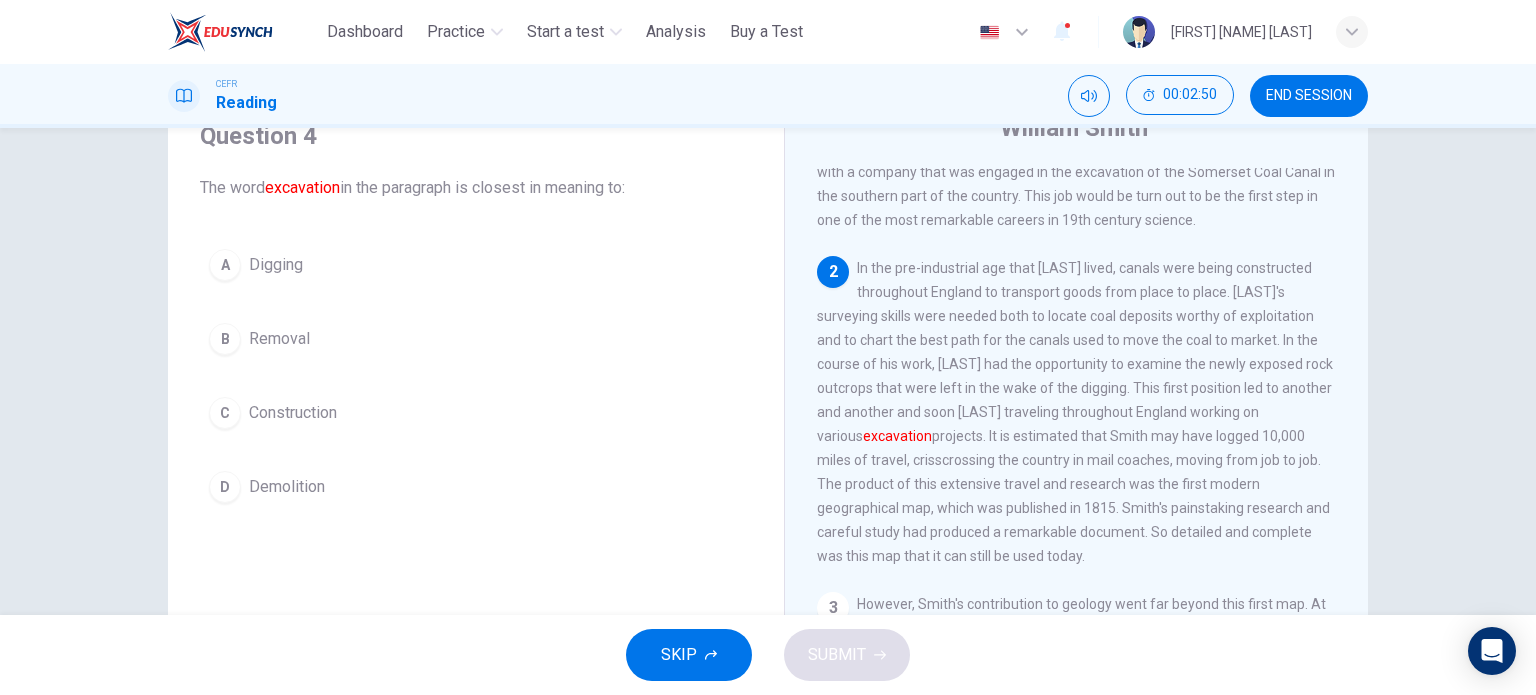 click on "A Digging" at bounding box center [476, 265] 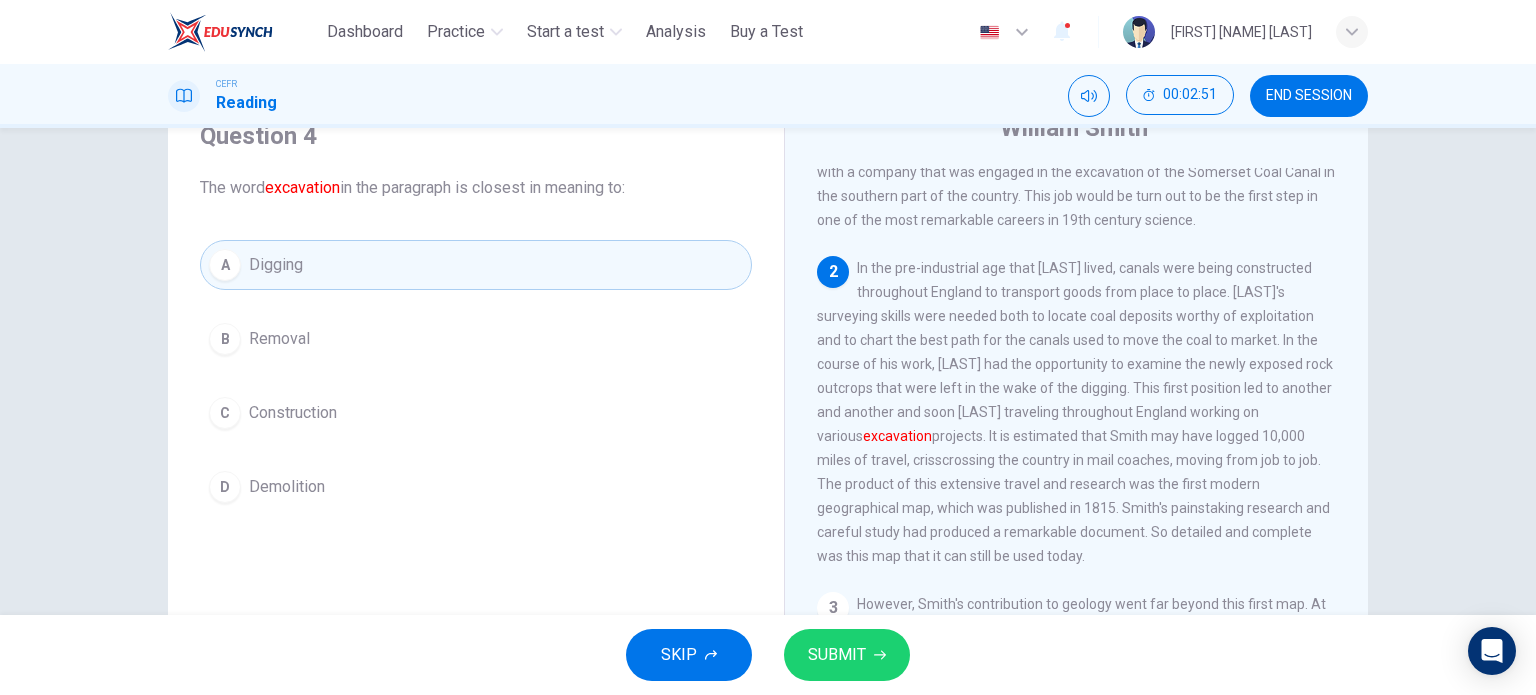 click on "SUBMIT" at bounding box center [837, 655] 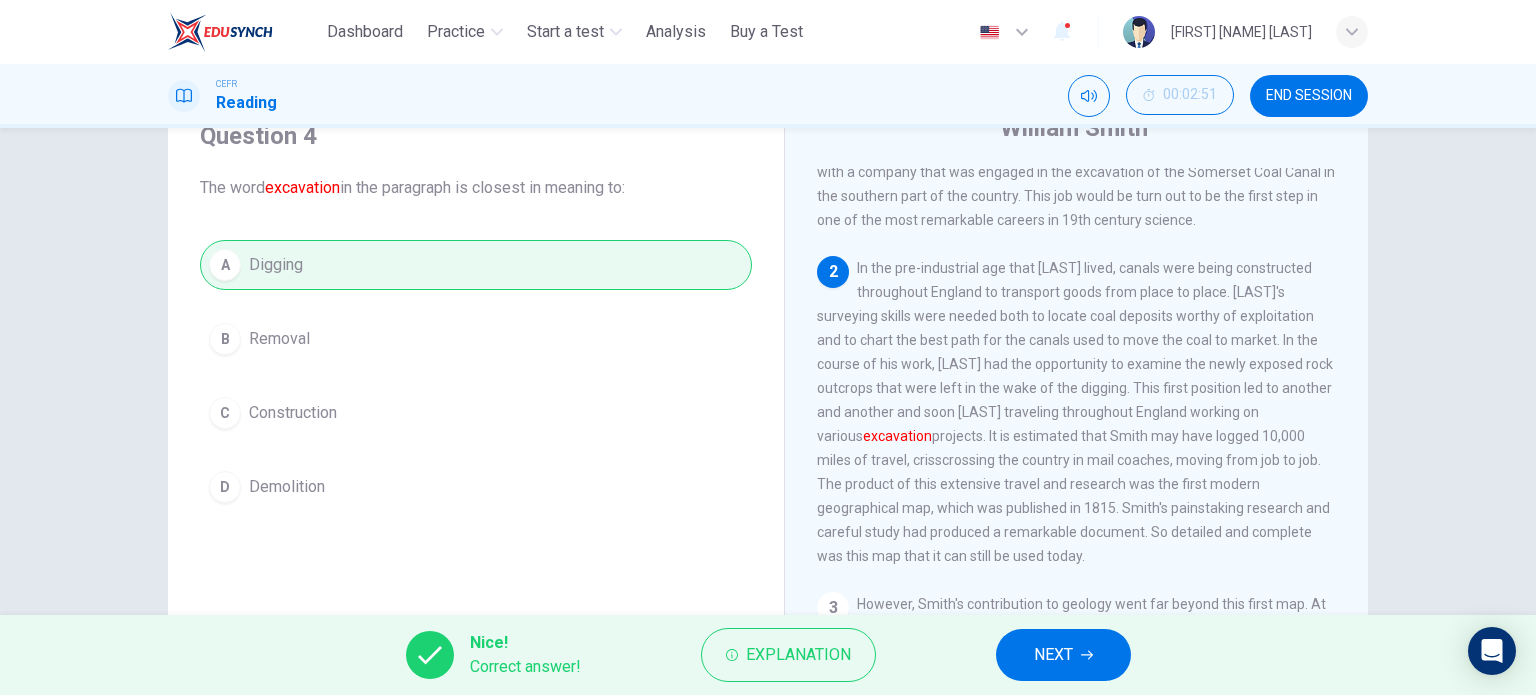 click on "NEXT" at bounding box center (1063, 655) 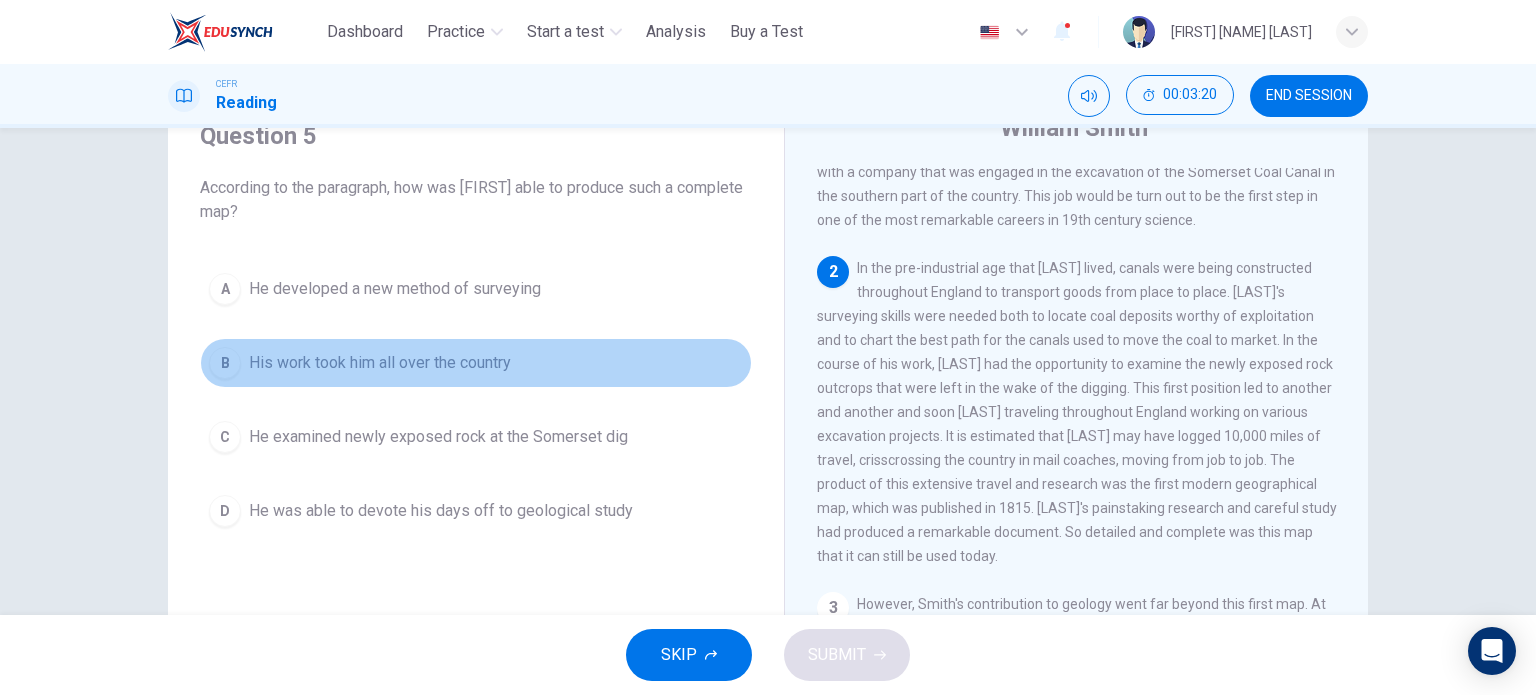 click on "His work took him all over the country" at bounding box center [395, 289] 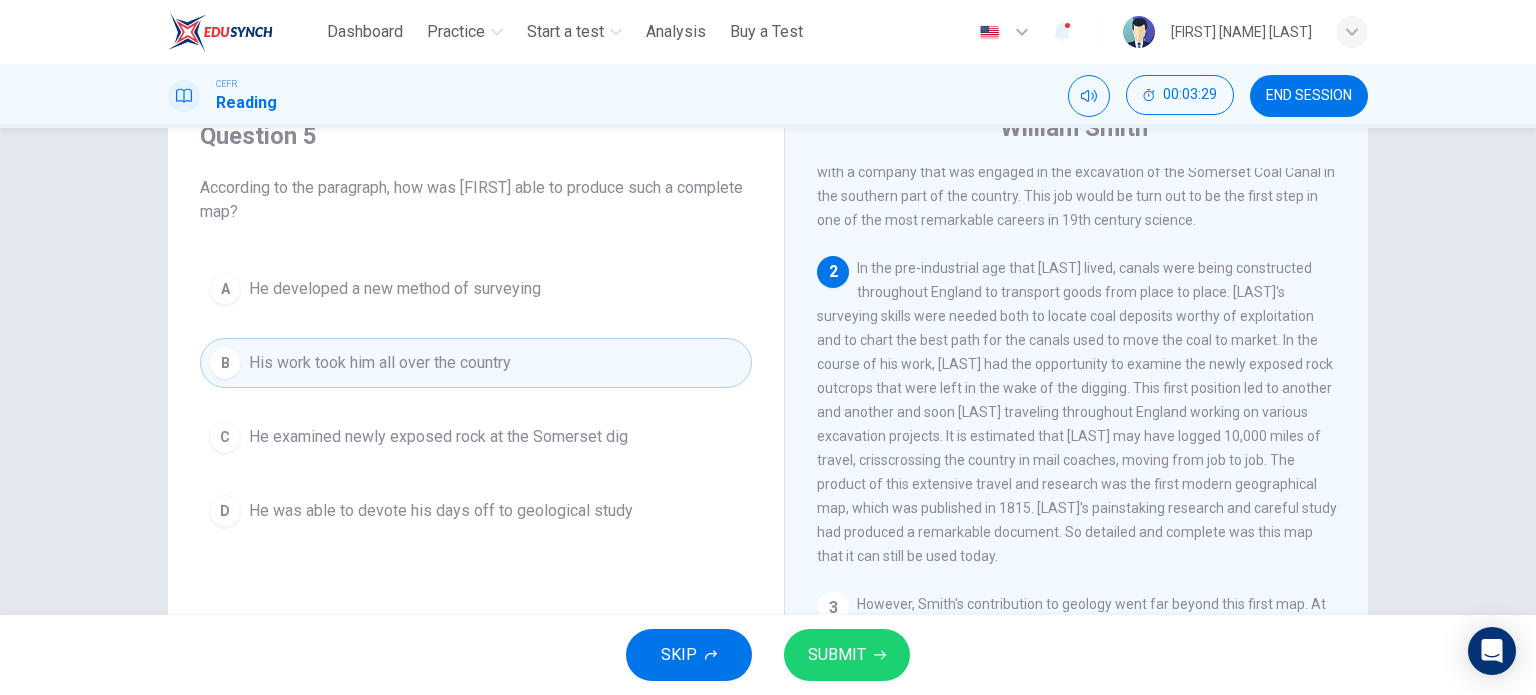 click on "SUBMIT" at bounding box center [837, 655] 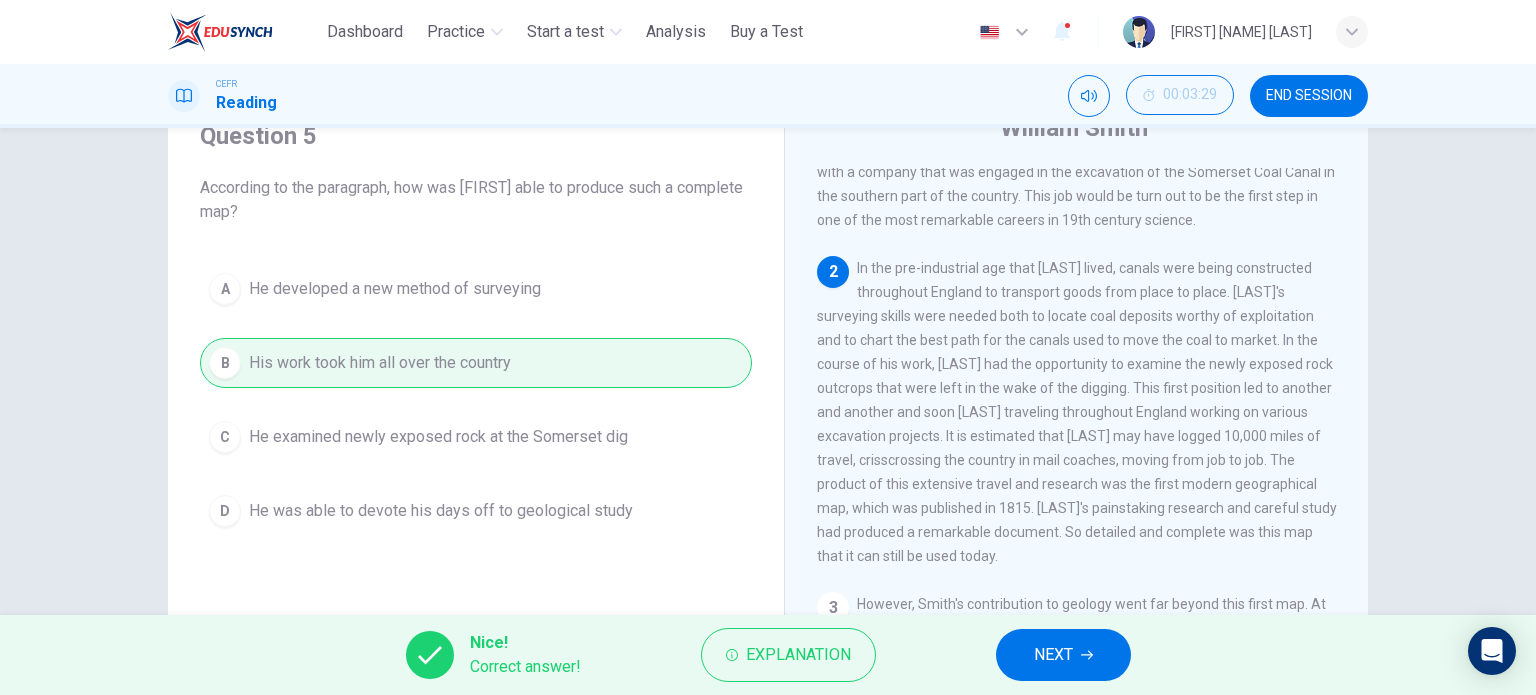 click on "NEXT" at bounding box center [1053, 655] 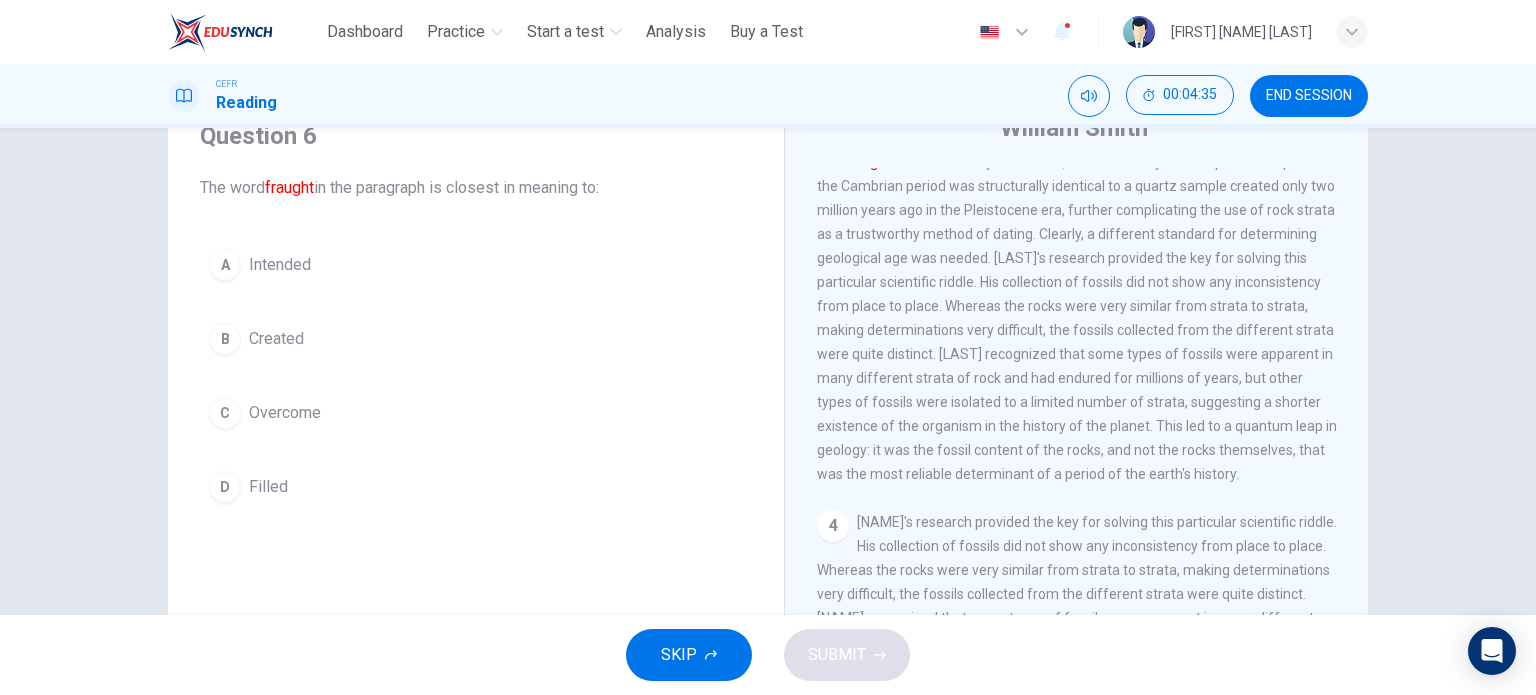 scroll, scrollTop: 700, scrollLeft: 0, axis: vertical 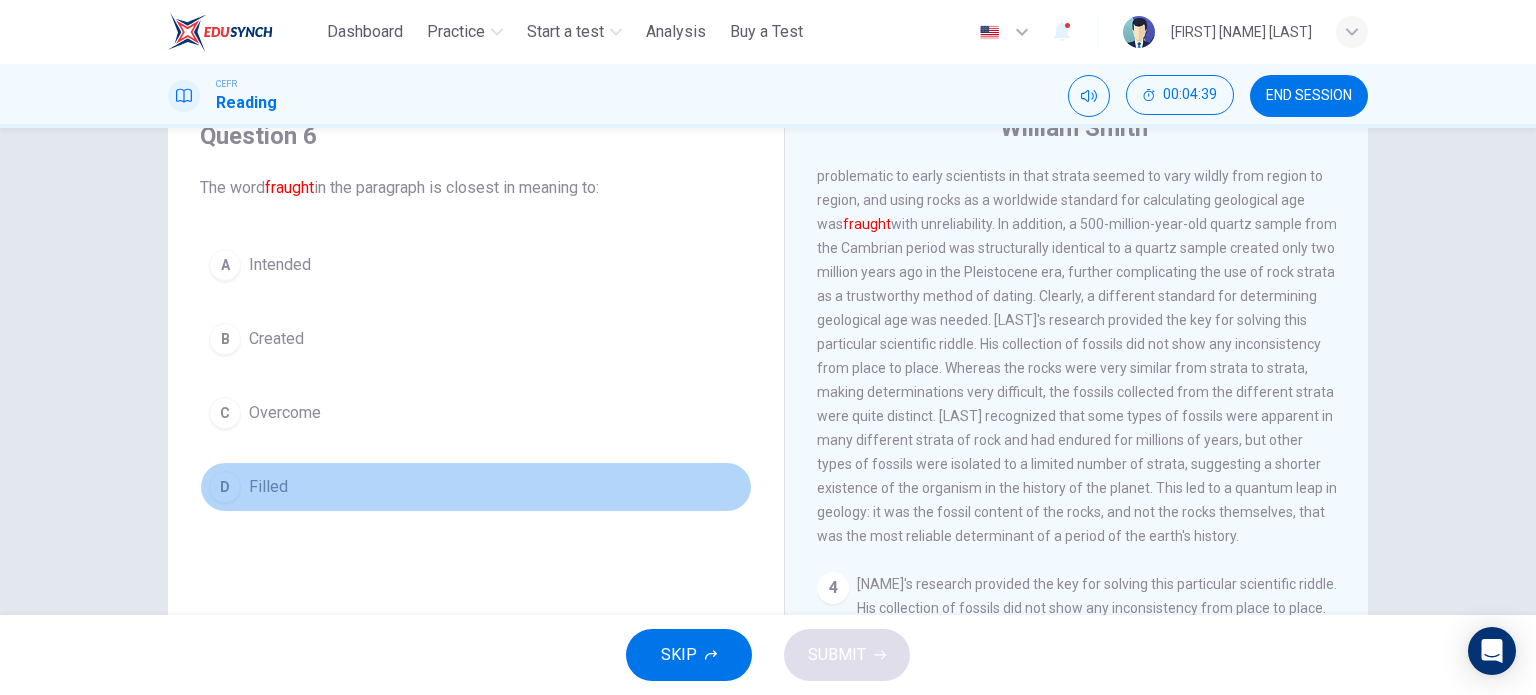 click on "D Filled" at bounding box center (476, 487) 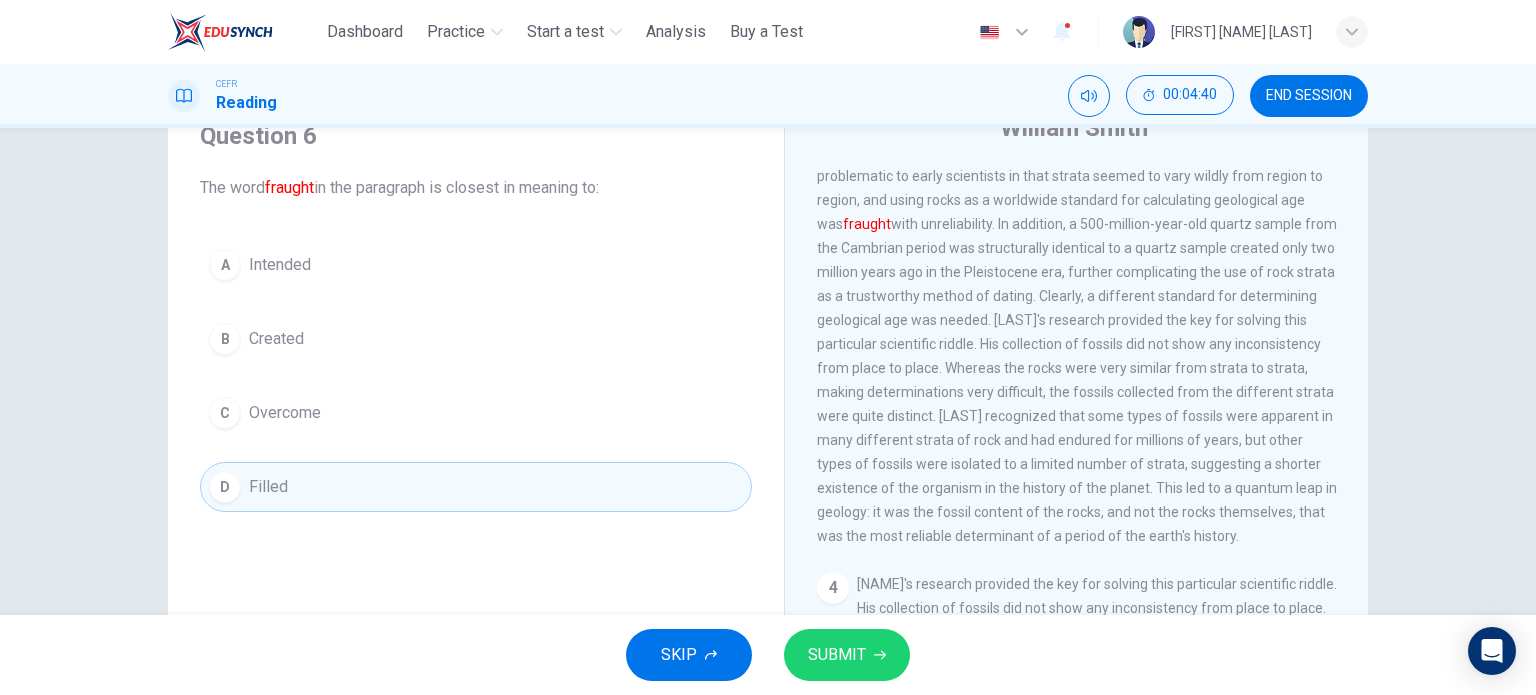 click on "SKIP SUBMIT" at bounding box center (768, 655) 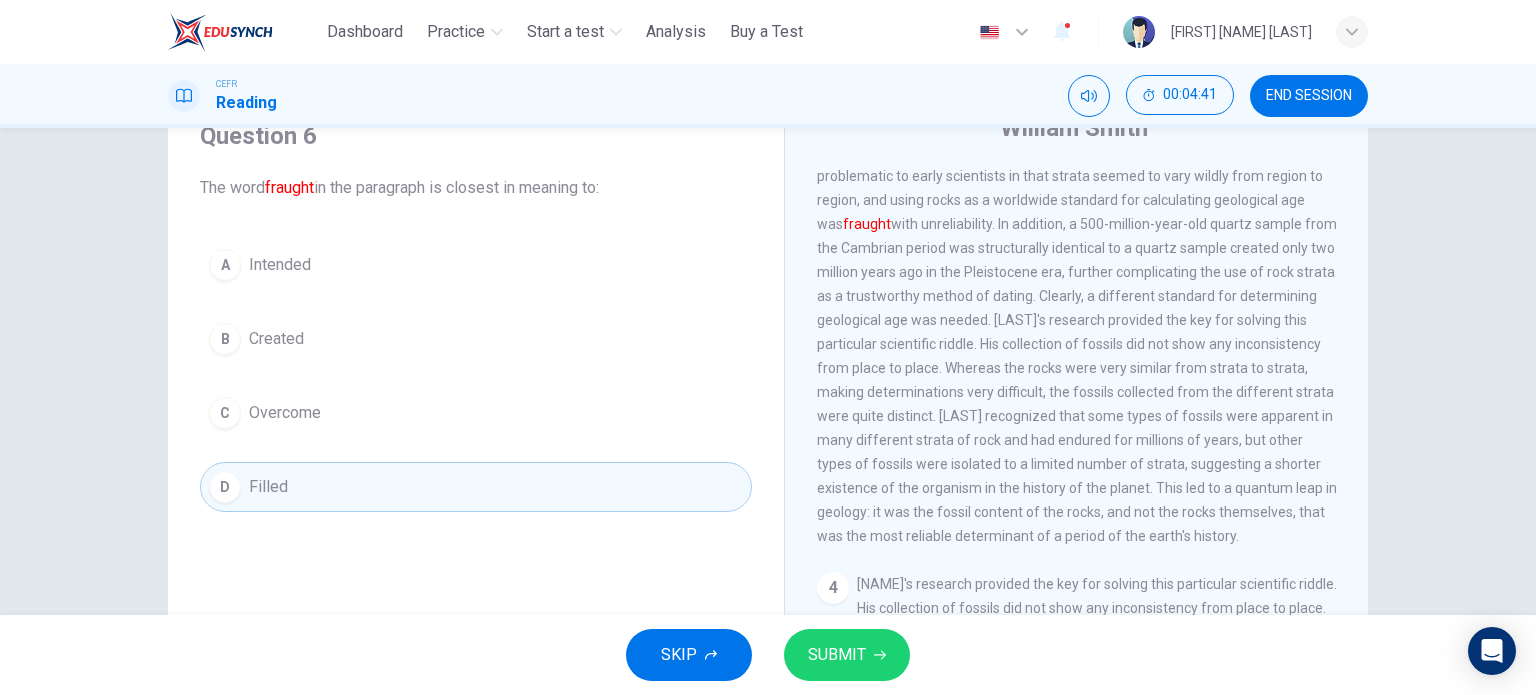 click on "SUBMIT" at bounding box center (837, 655) 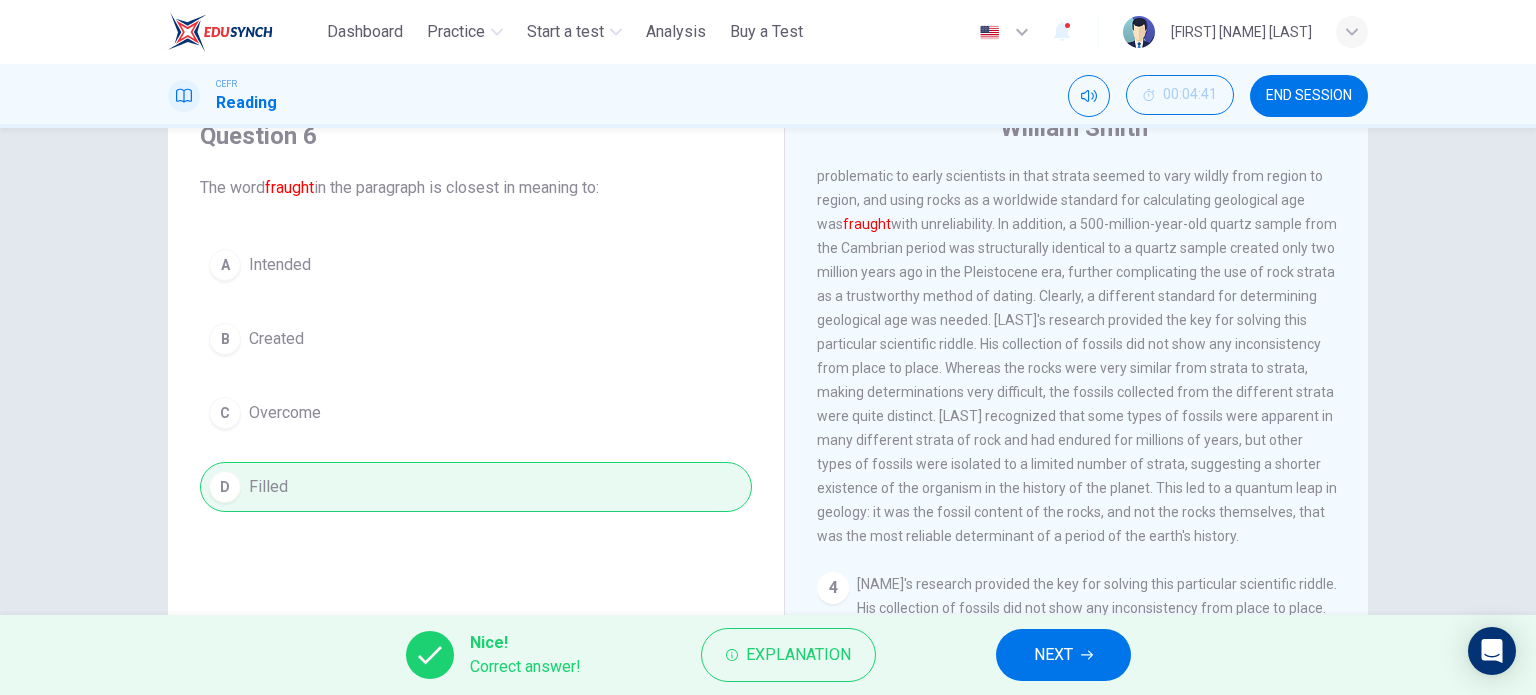 click on "NEXT" at bounding box center [1063, 655] 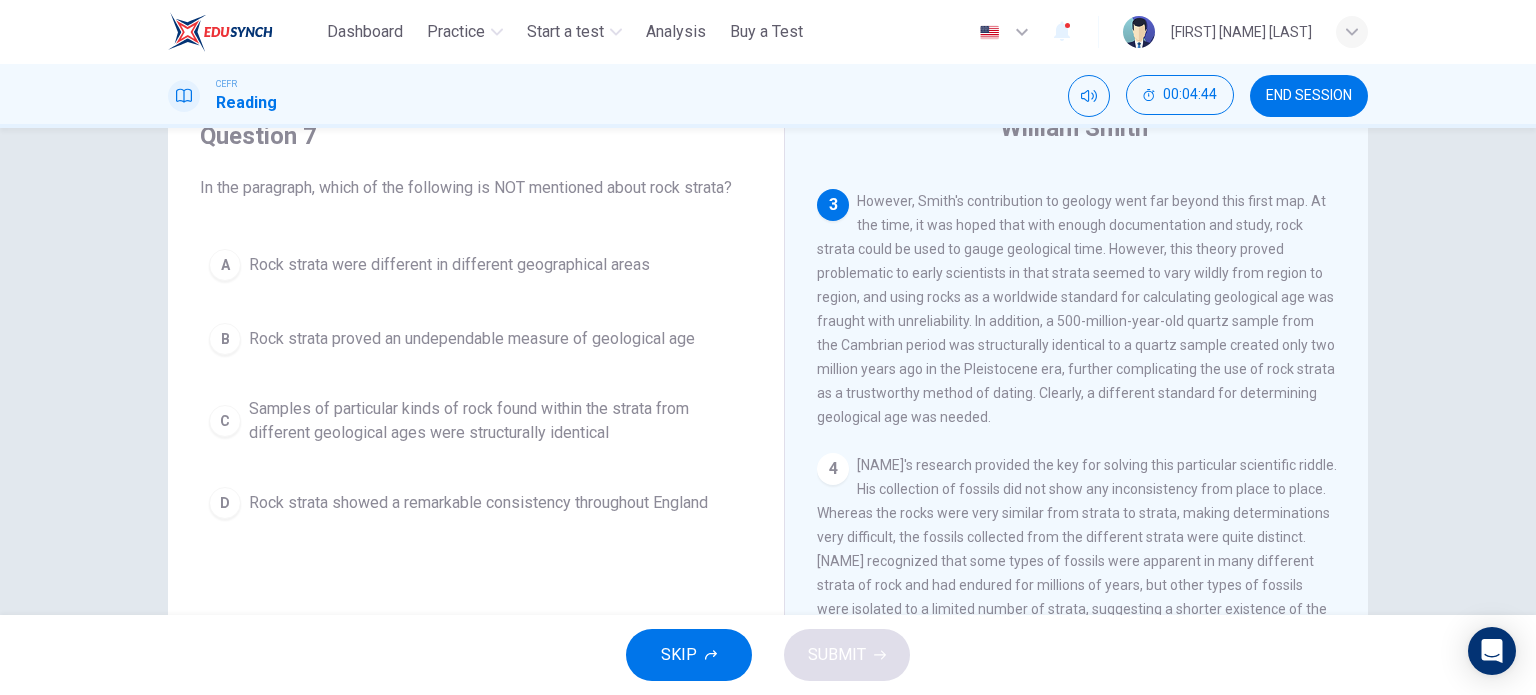 scroll, scrollTop: 600, scrollLeft: 0, axis: vertical 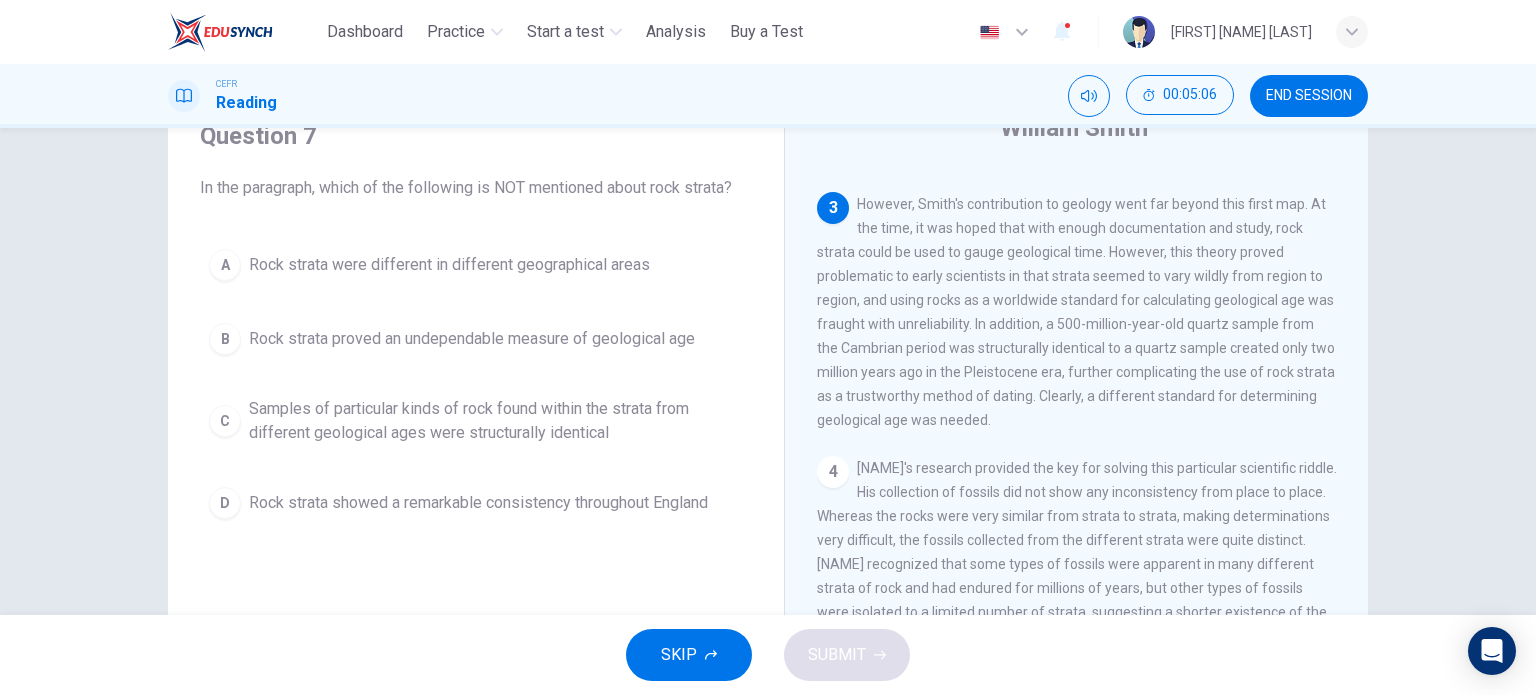 click on "D Rock strata showed a remarkable consistency throughout England" at bounding box center [476, 503] 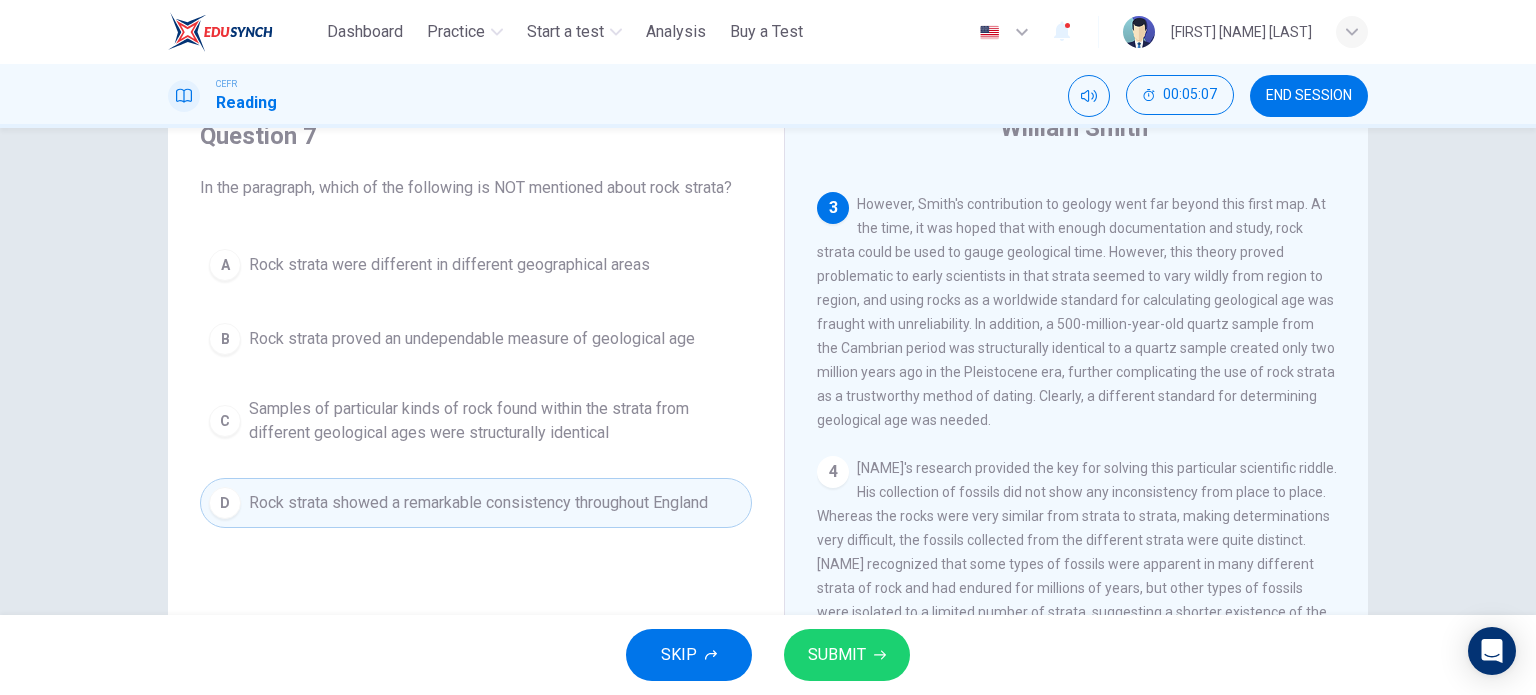 click on "SUBMIT" at bounding box center [837, 655] 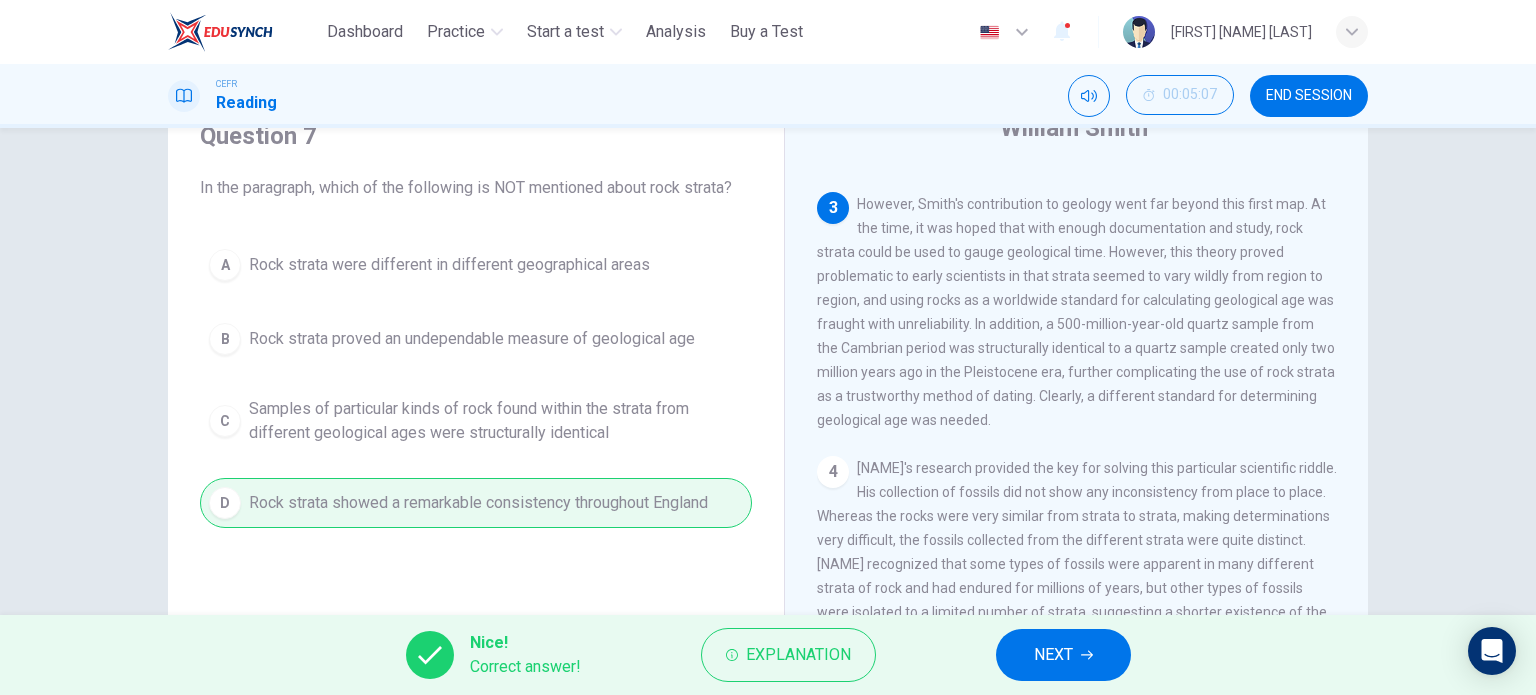 click on "NEXT" at bounding box center (1063, 655) 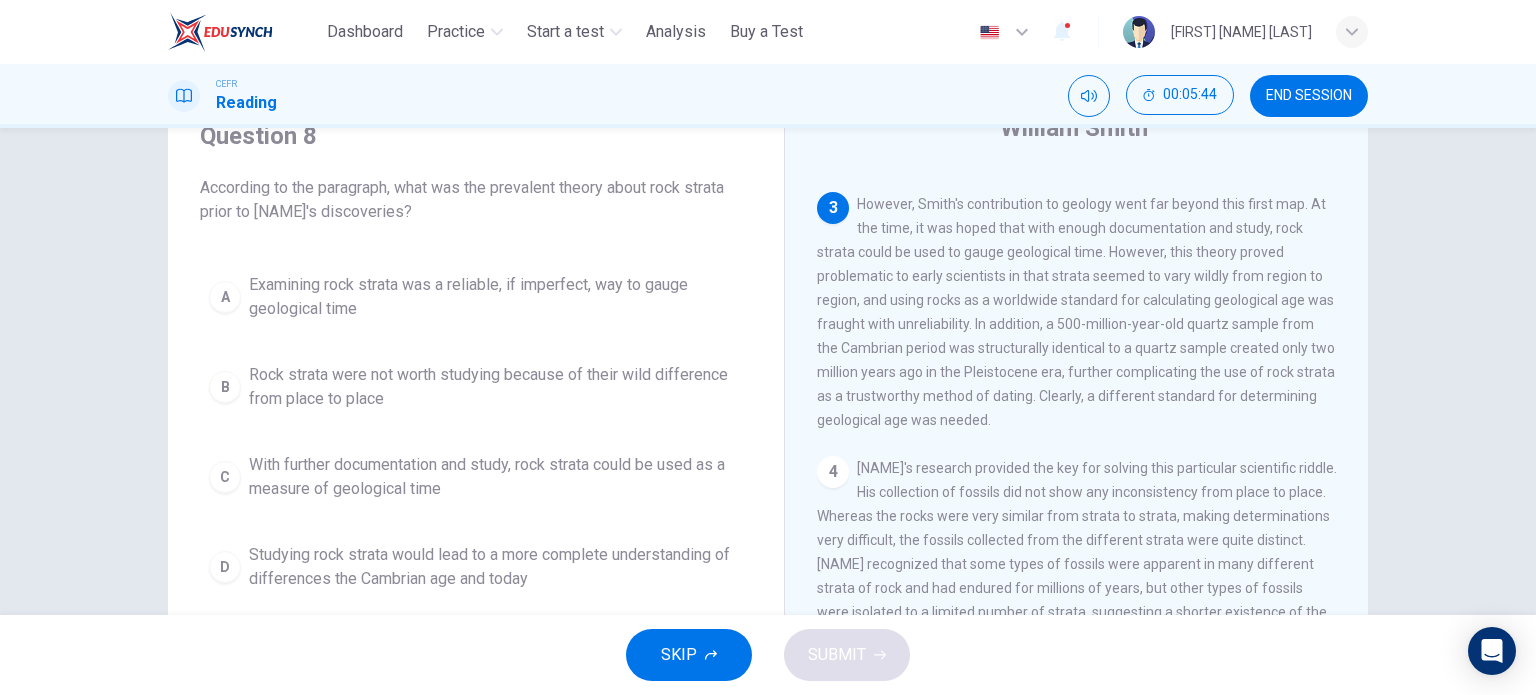 click on "With further documentation and study, rock strata could be used as a measure of geological time" at bounding box center [496, 297] 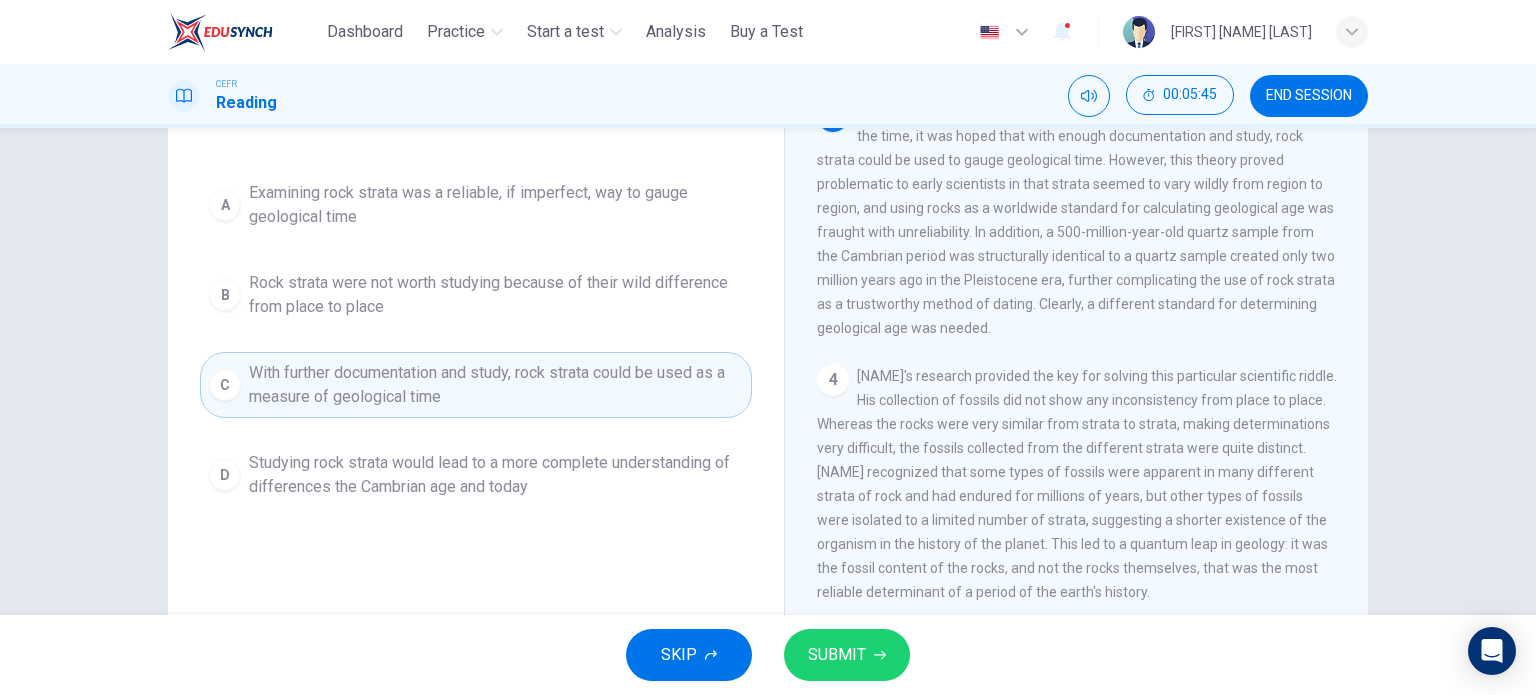 scroll, scrollTop: 188, scrollLeft: 0, axis: vertical 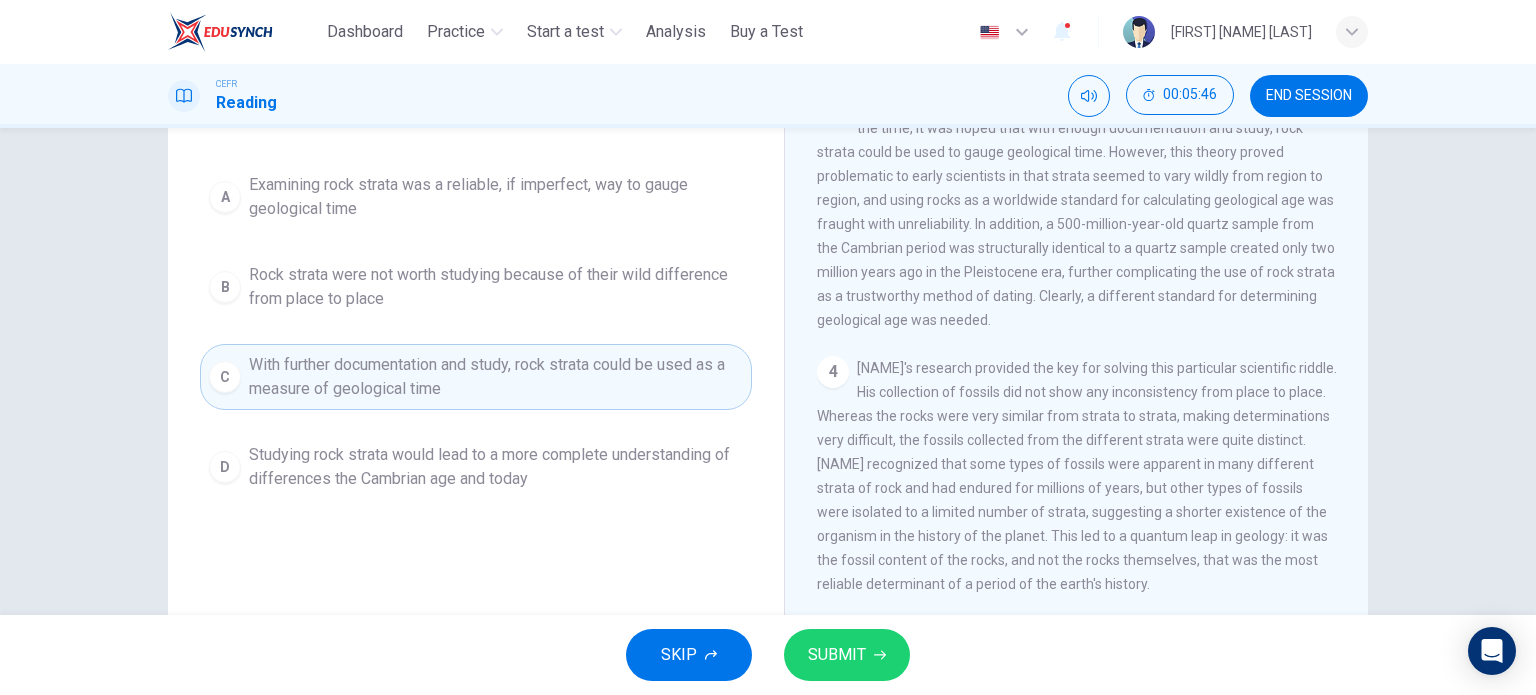 click on "SUBMIT" at bounding box center [847, 655] 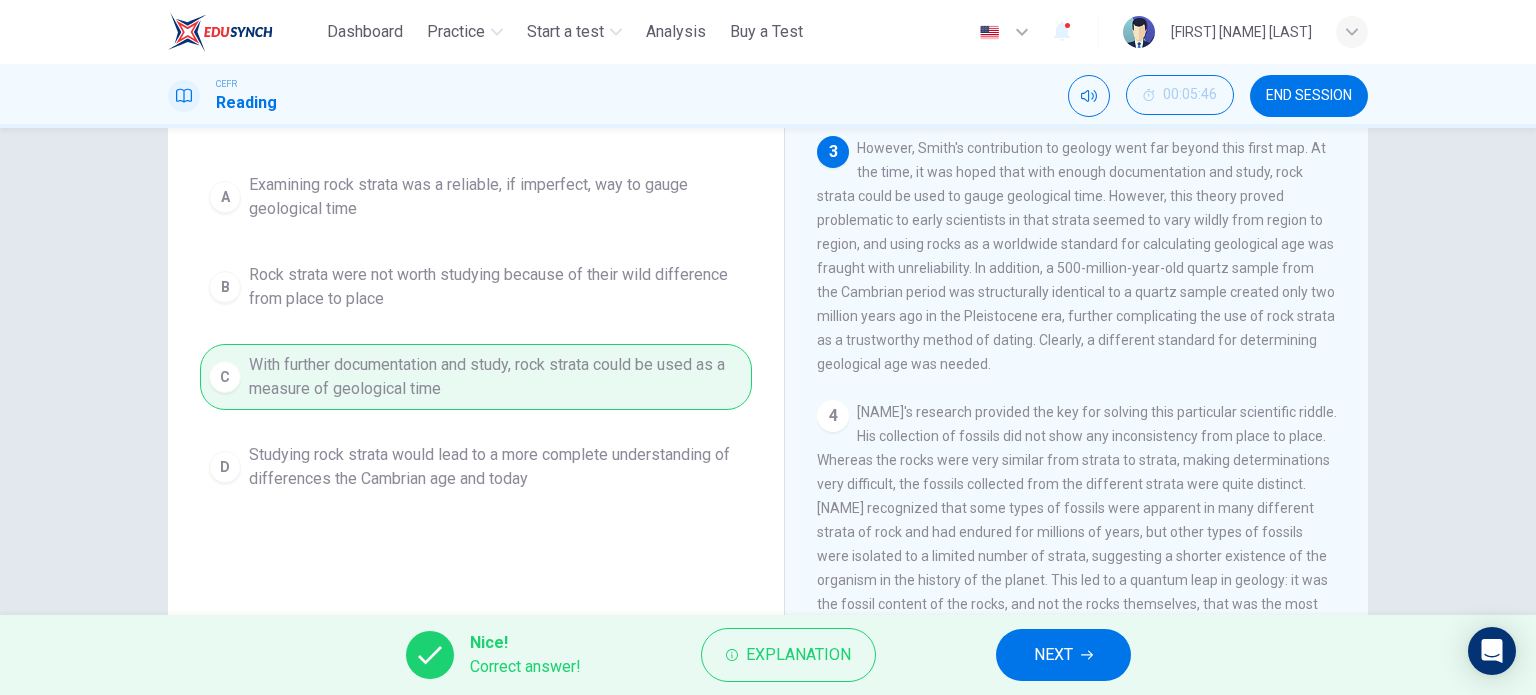 scroll, scrollTop: 500, scrollLeft: 0, axis: vertical 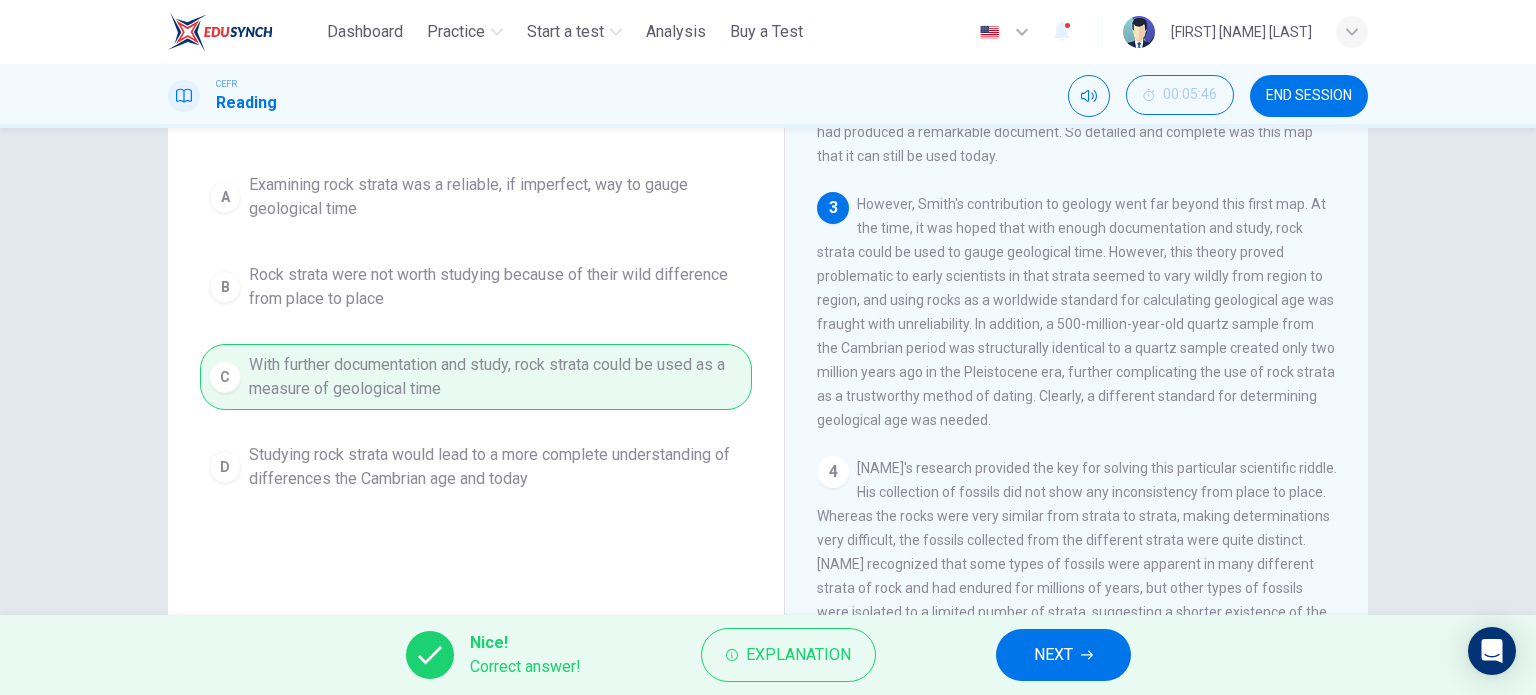 click on "NEXT" at bounding box center (1053, 655) 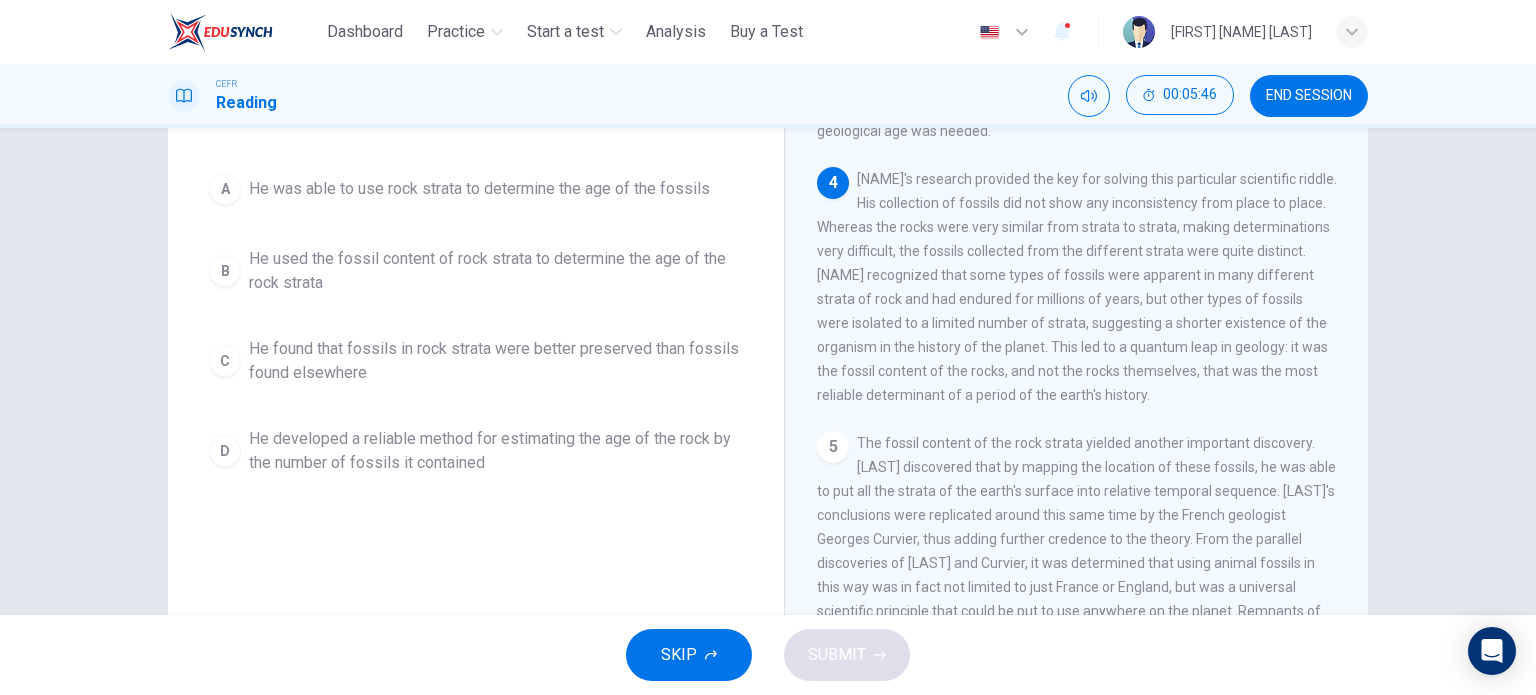 scroll, scrollTop: 800, scrollLeft: 0, axis: vertical 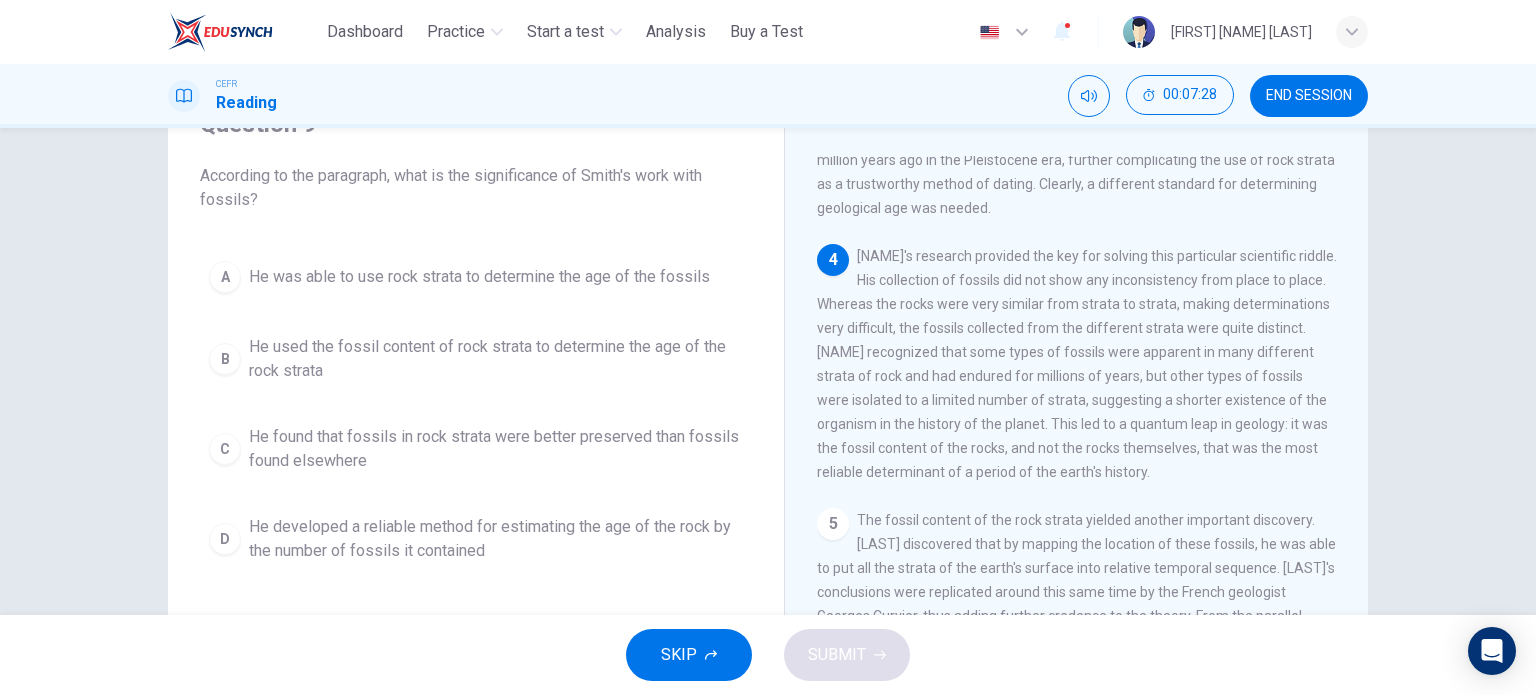 click on "He used the fossil content of rock strata to determine the age of the rock strata" at bounding box center (479, 277) 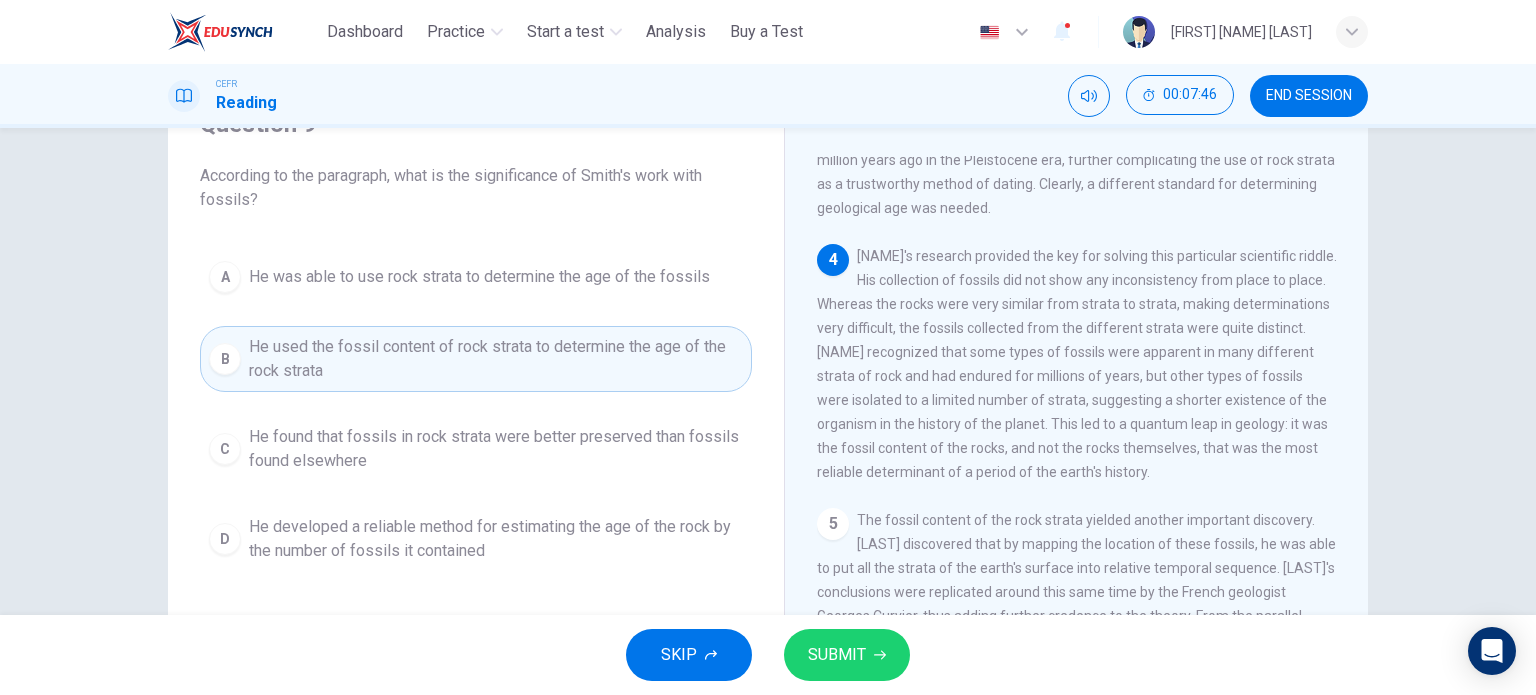 click on "He developed a reliable method for estimating the age of the rock by the number of fossils it contained" at bounding box center (479, 277) 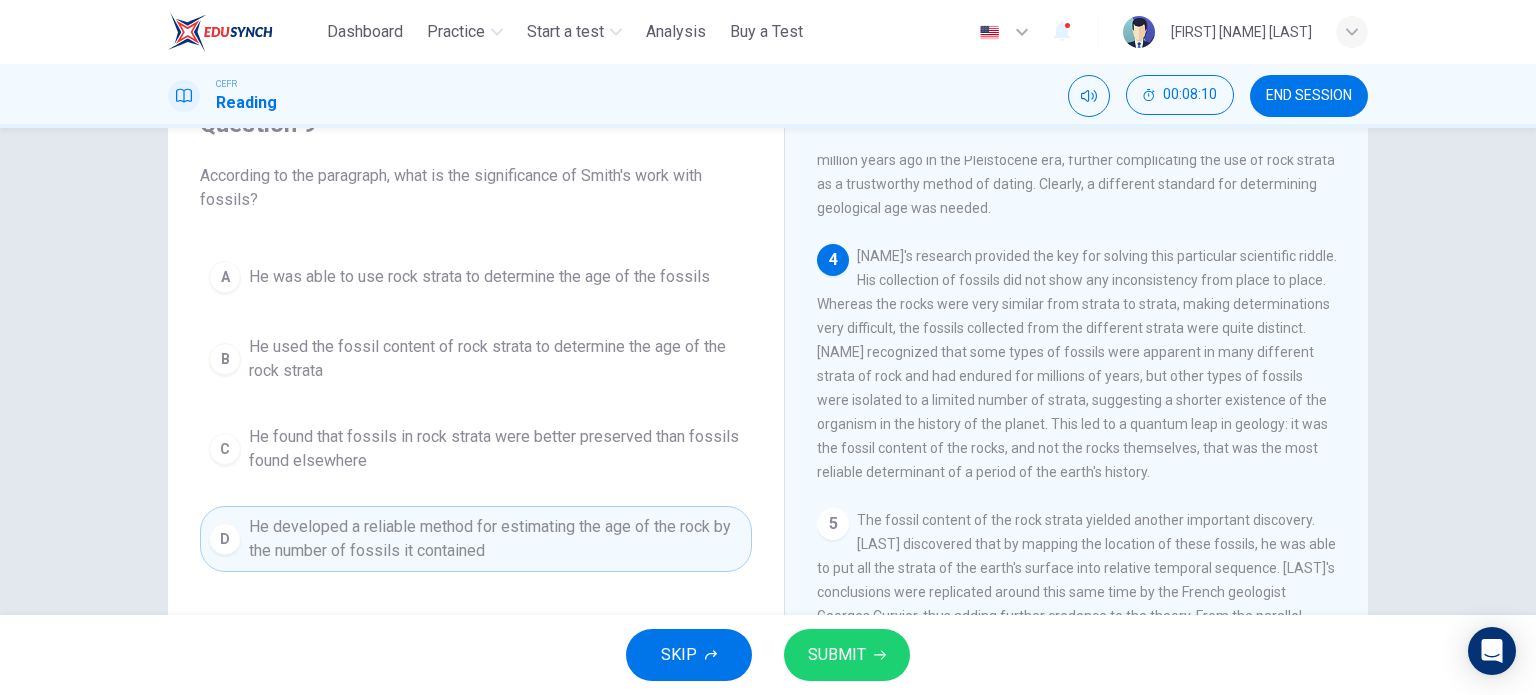 click on "He used the fossil content of rock strata to determine the age of the rock strata" at bounding box center [479, 277] 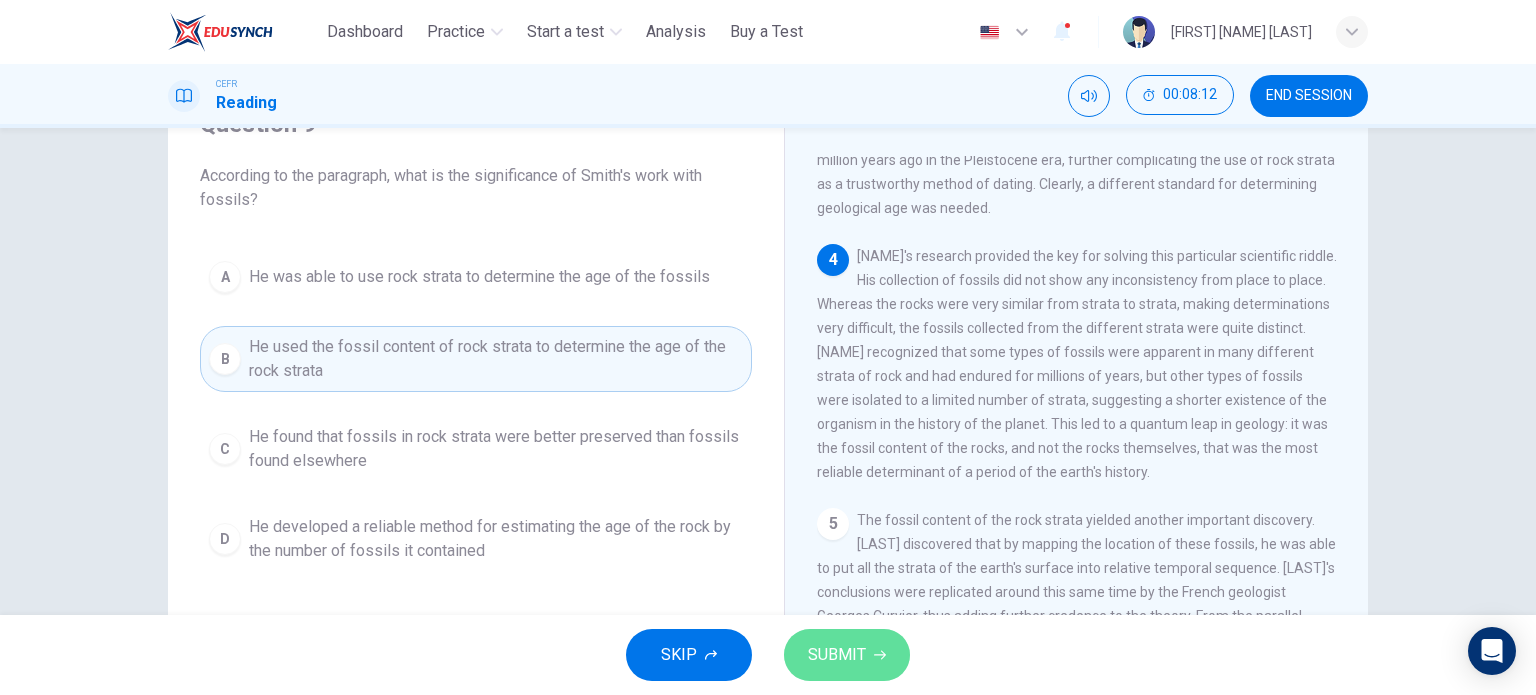 click on "SUBMIT" at bounding box center (837, 655) 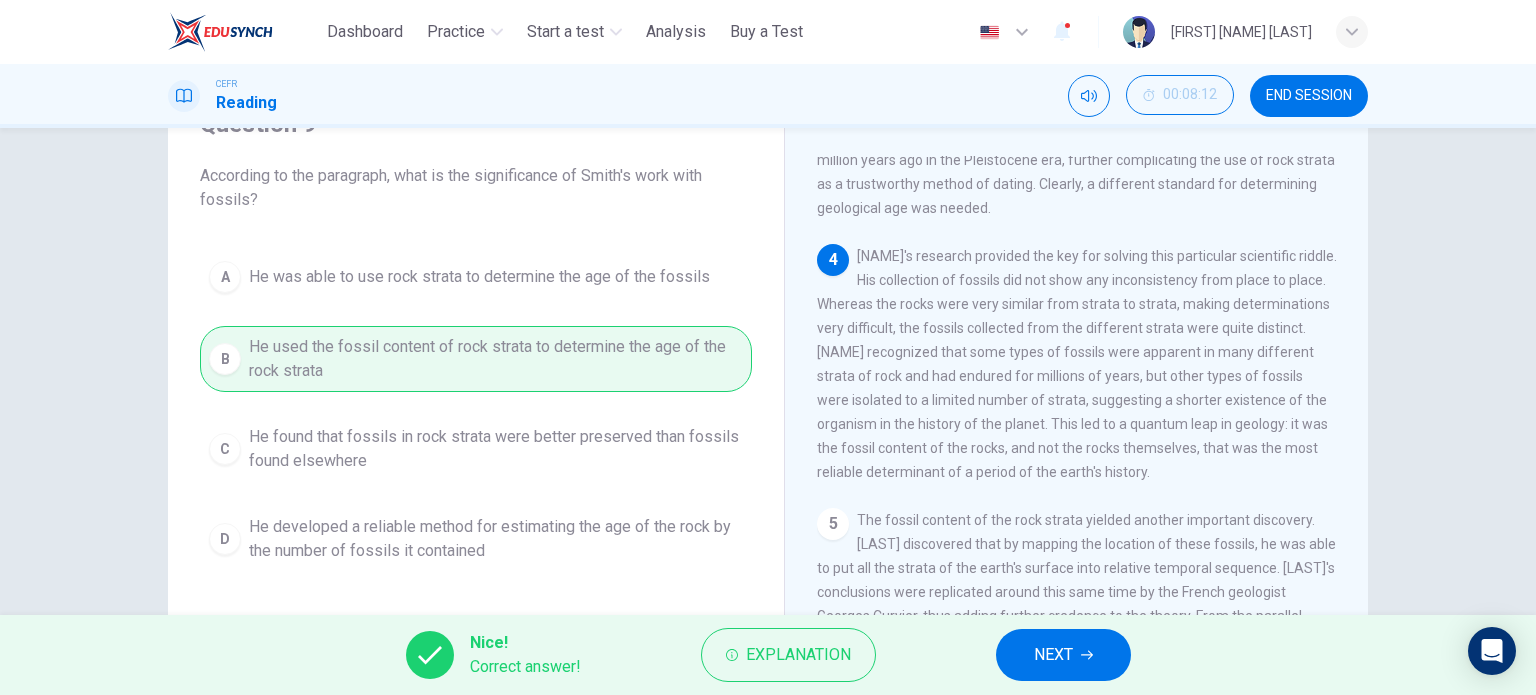click on "NEXT" at bounding box center (1053, 655) 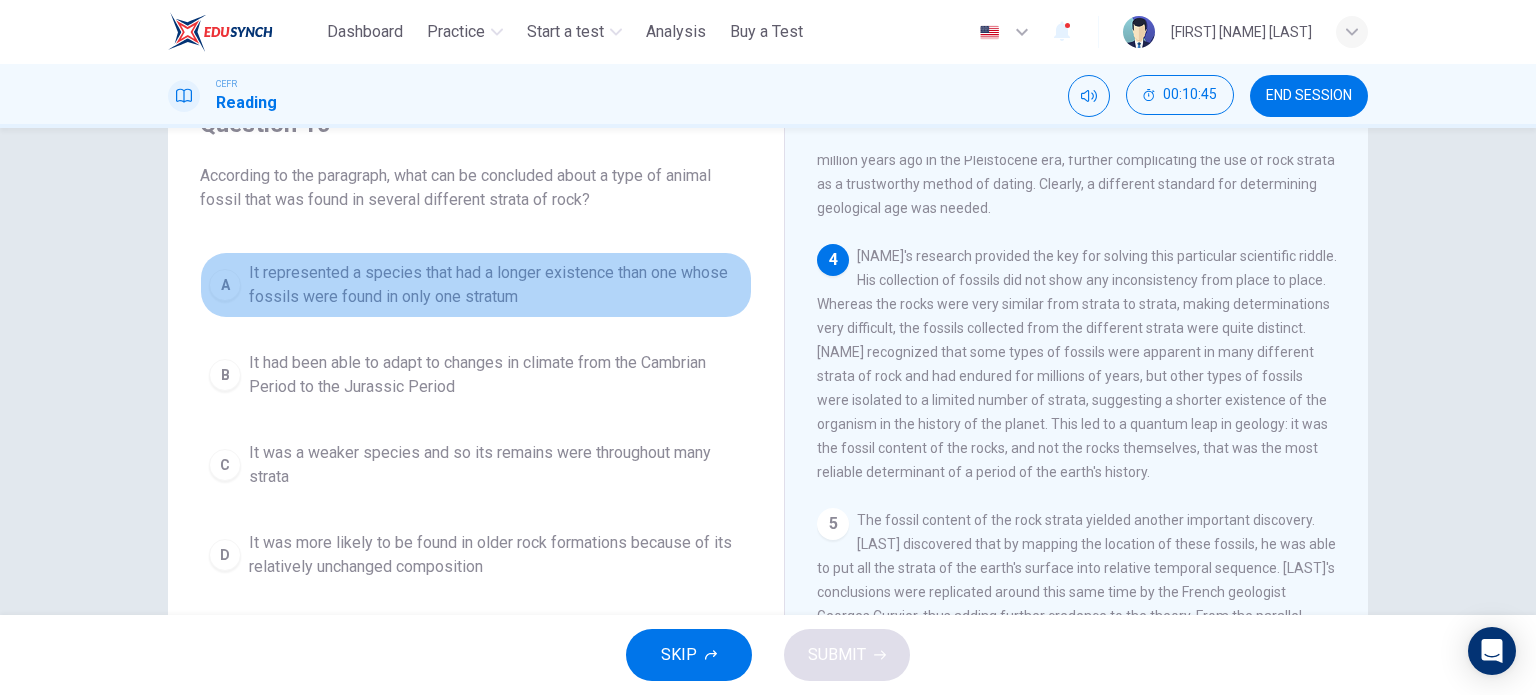 click on "It represented a species that had a longer existence than one whose fossils were found in only one stratum" at bounding box center [496, 285] 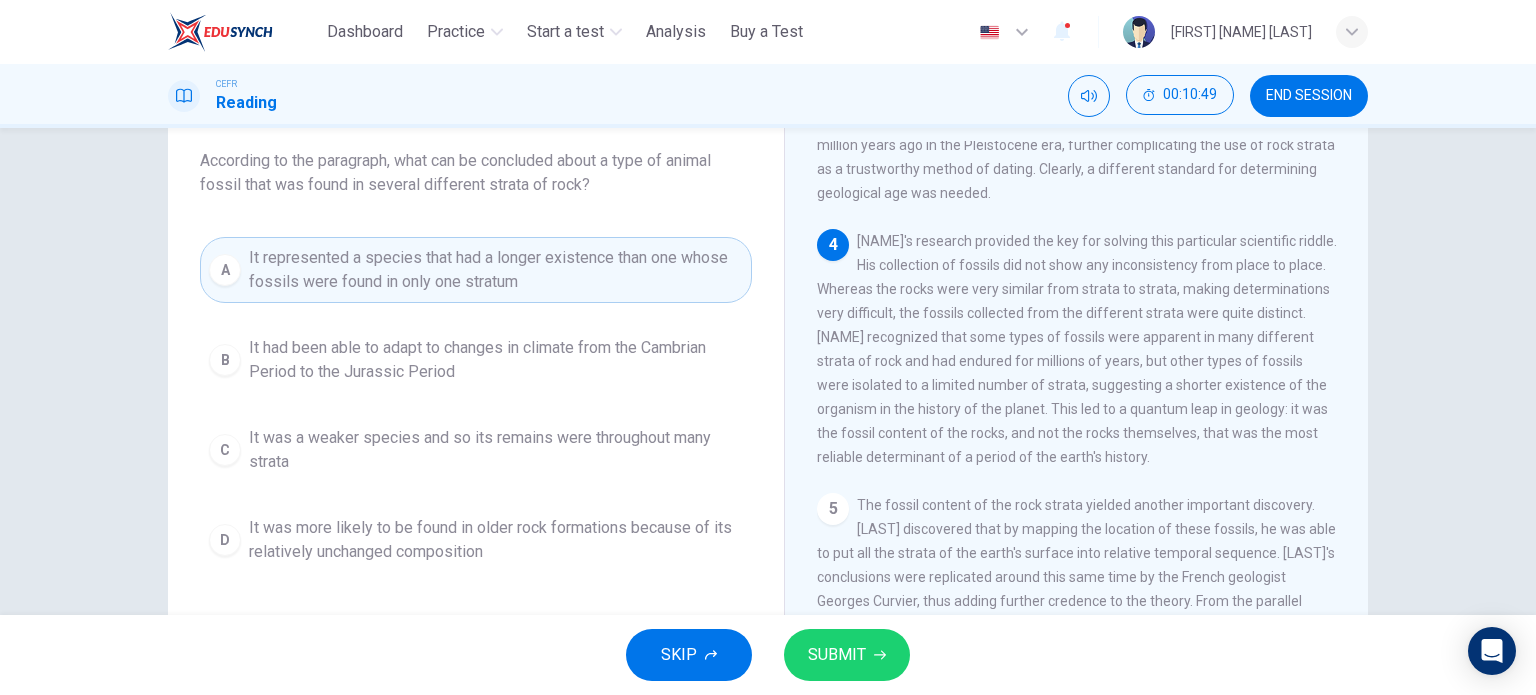 scroll, scrollTop: 88, scrollLeft: 0, axis: vertical 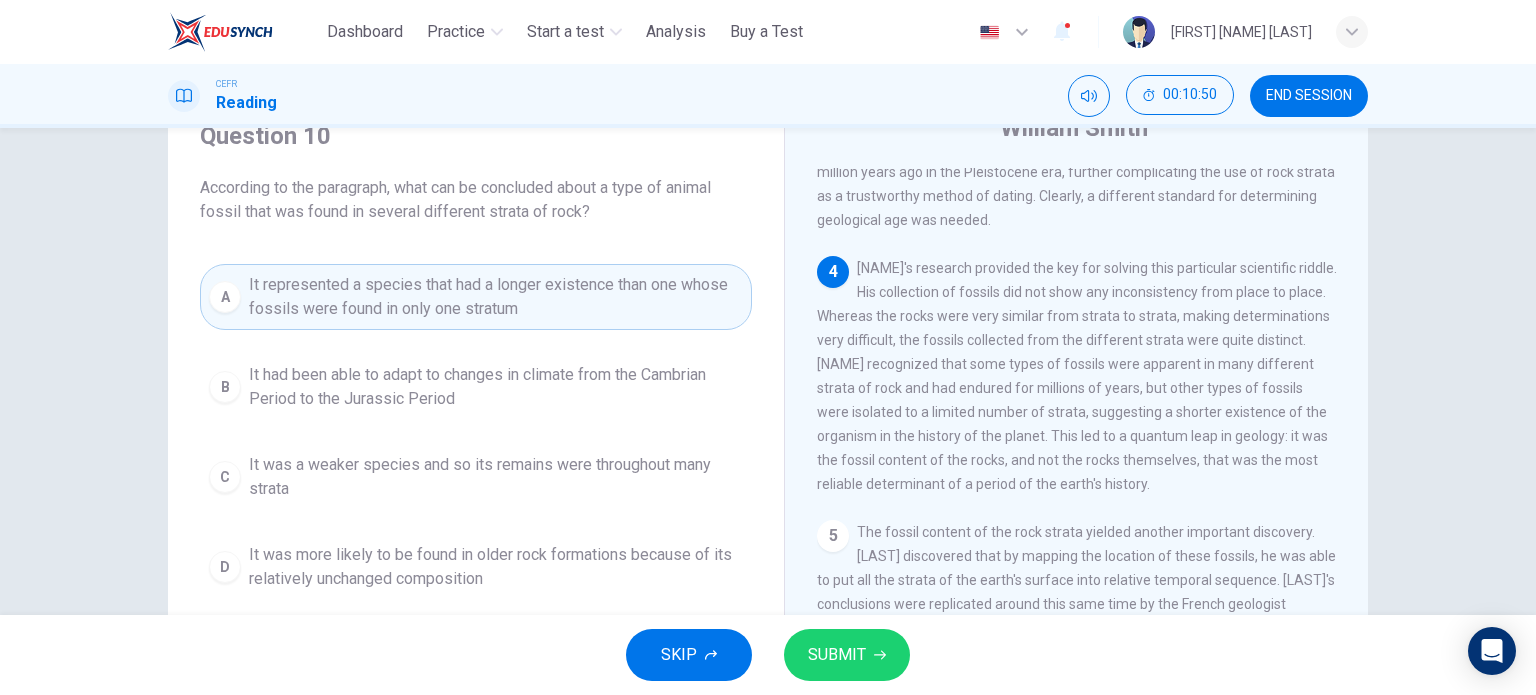 click on "SUBMIT" at bounding box center (847, 655) 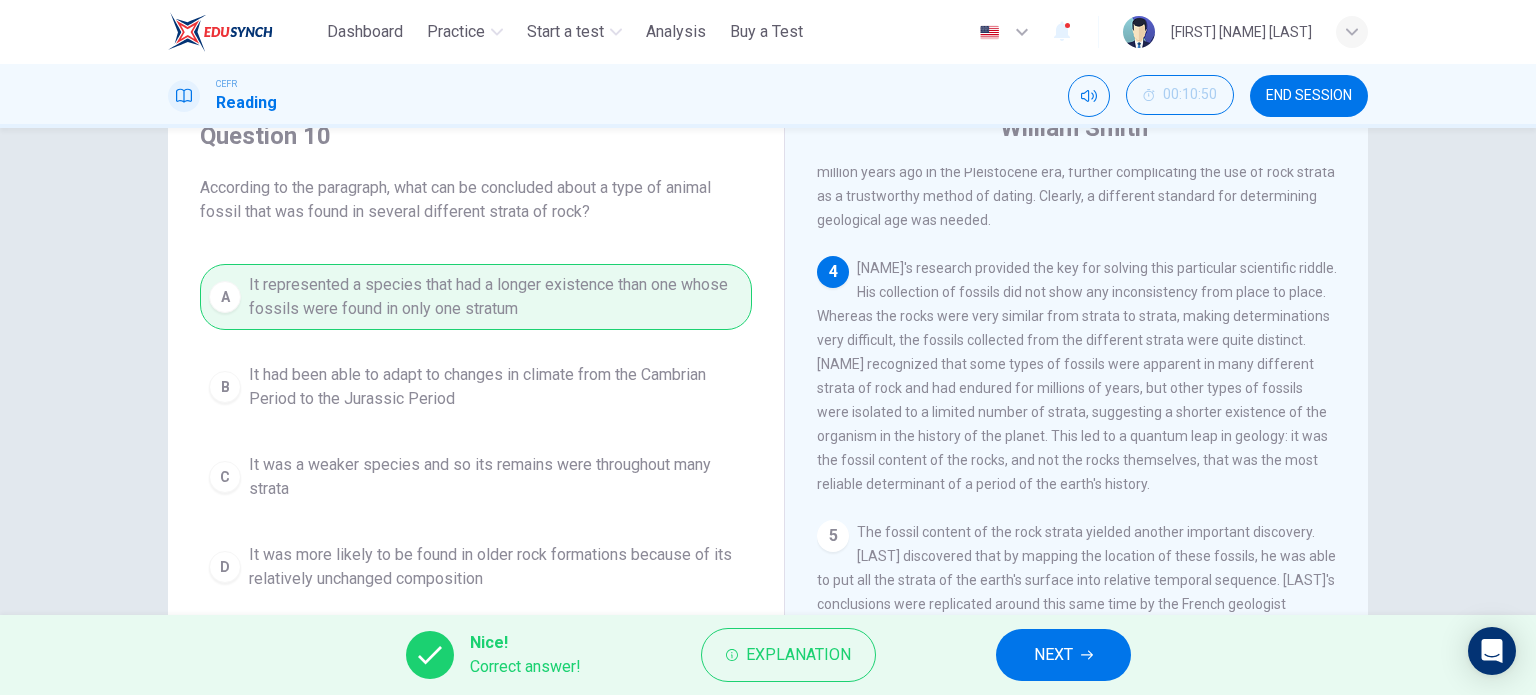 click on "NEXT" at bounding box center [1063, 655] 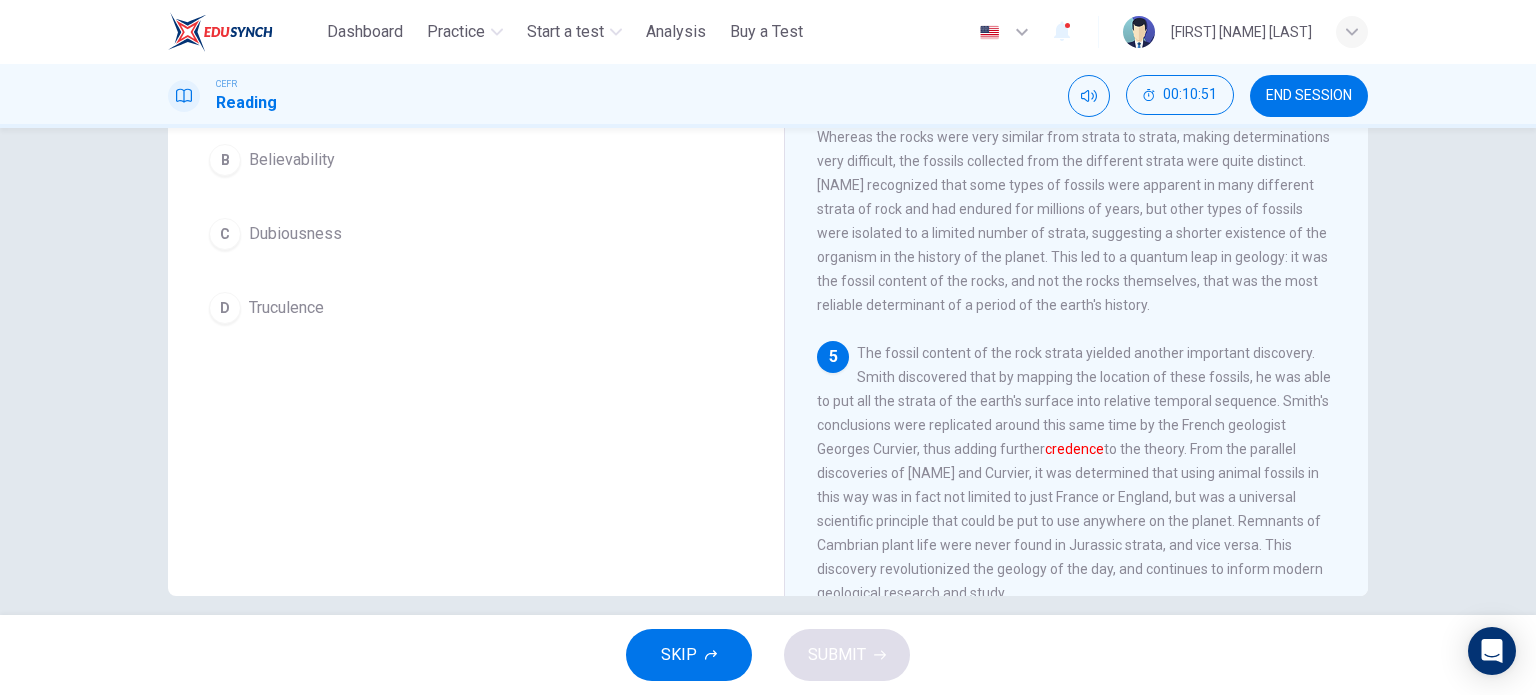 scroll, scrollTop: 288, scrollLeft: 0, axis: vertical 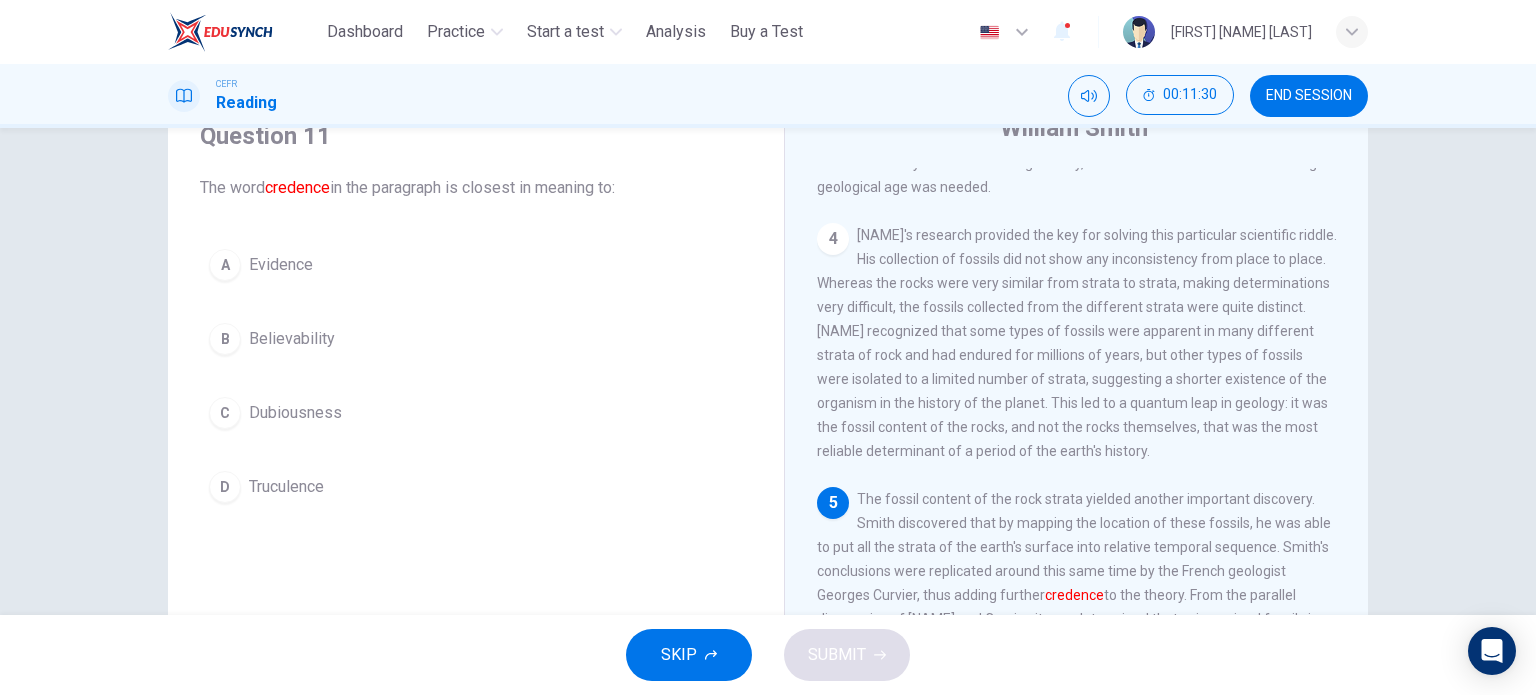 click on "B Believability" at bounding box center [476, 339] 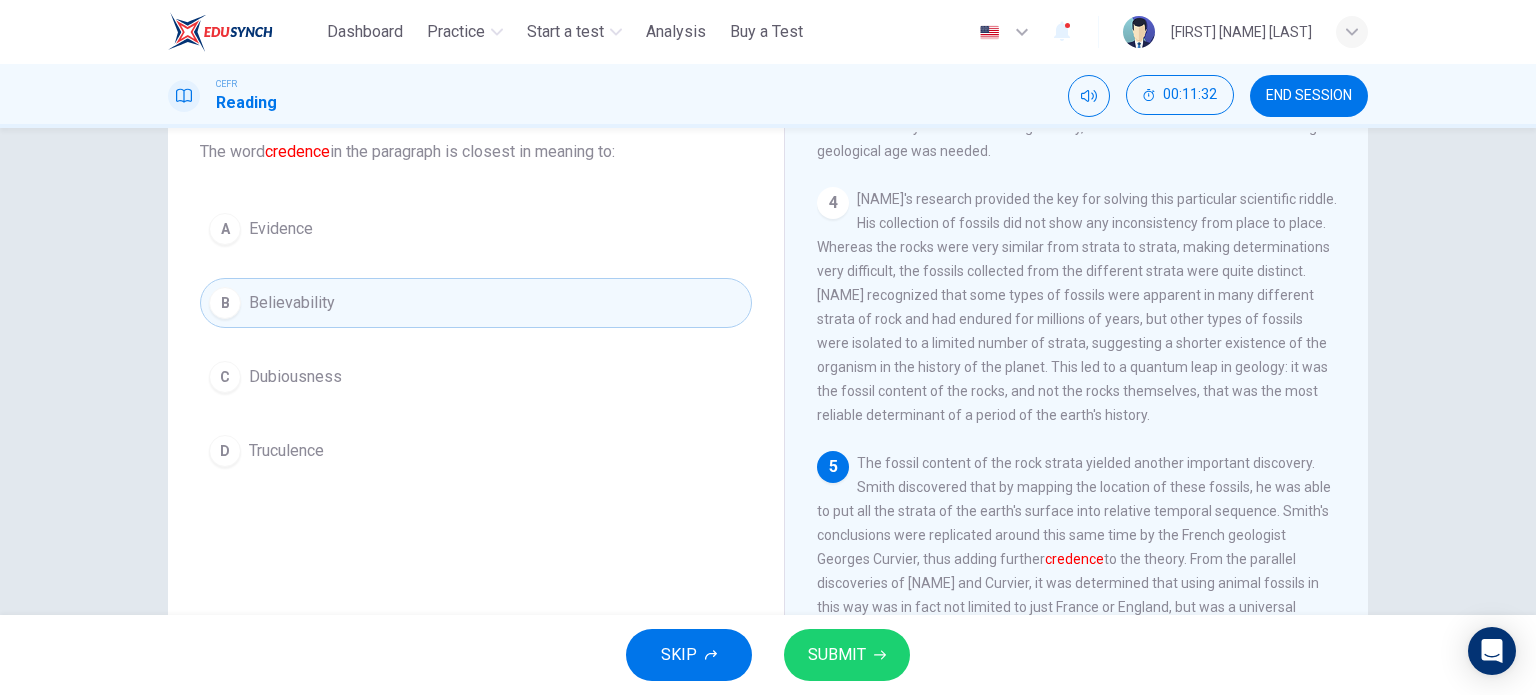 scroll, scrollTop: 188, scrollLeft: 0, axis: vertical 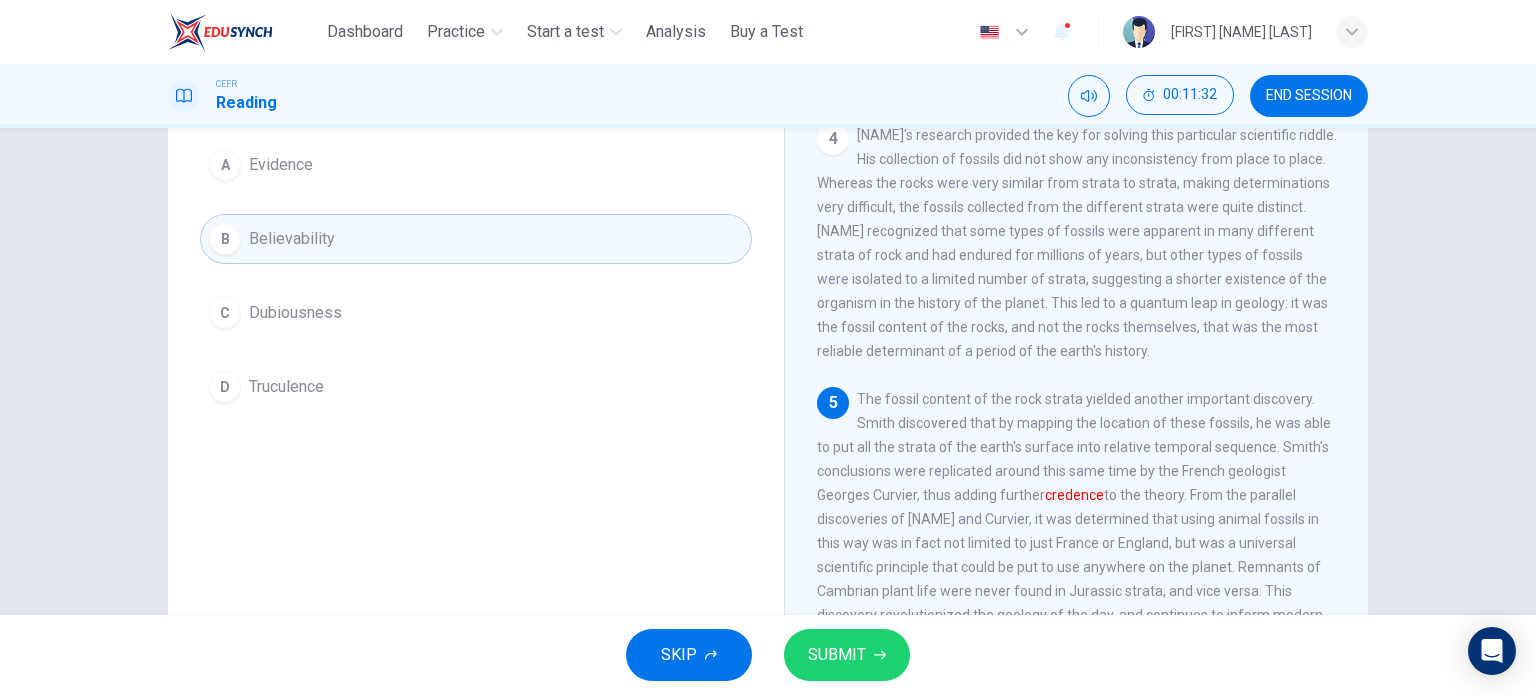 click at bounding box center (880, 655) 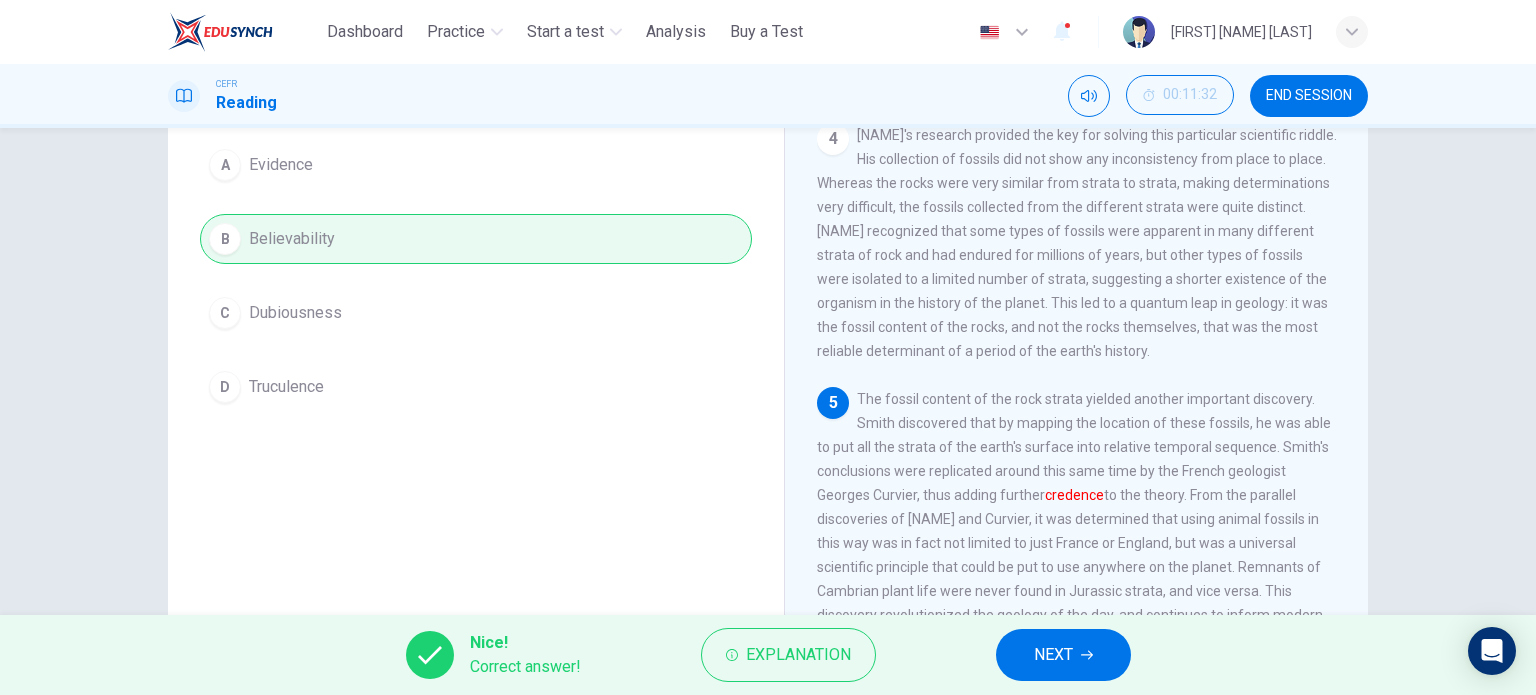 click on "NEXT" at bounding box center [1053, 655] 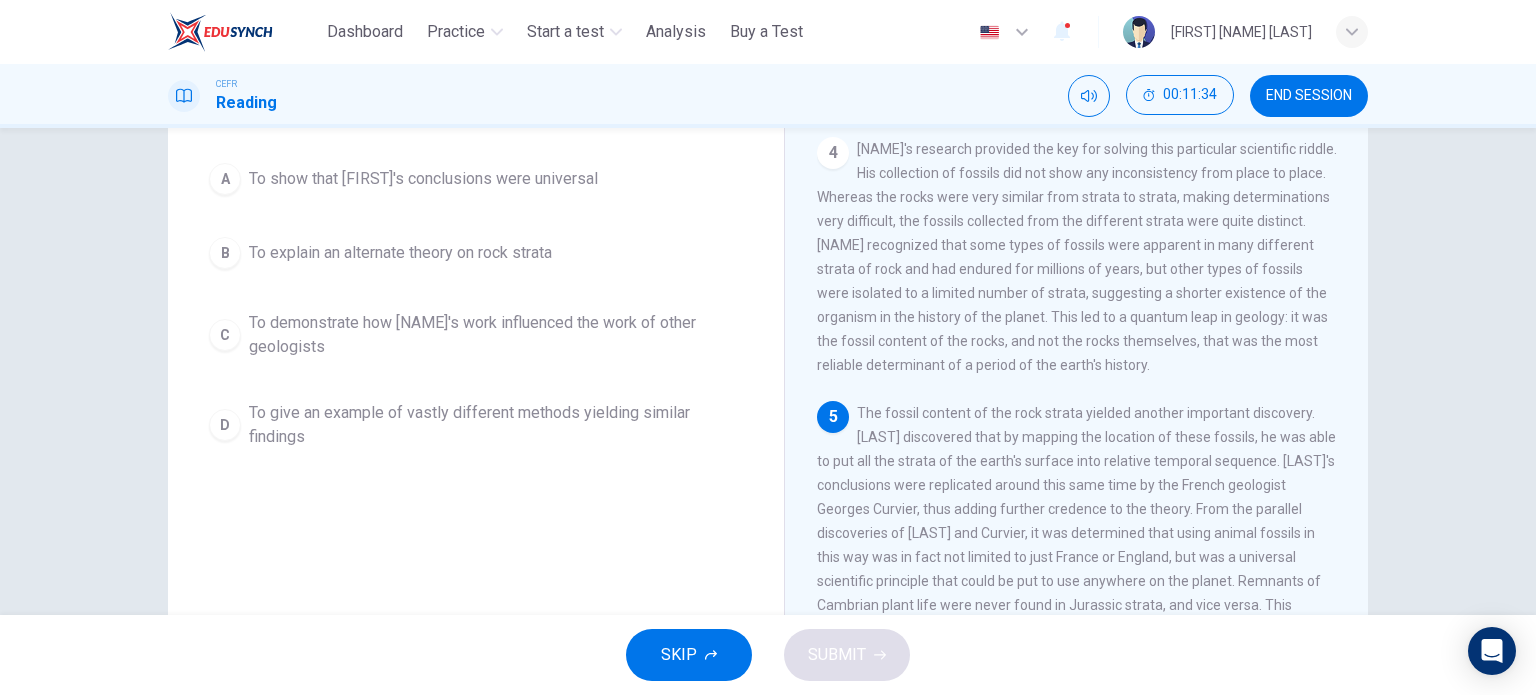 scroll, scrollTop: 200, scrollLeft: 0, axis: vertical 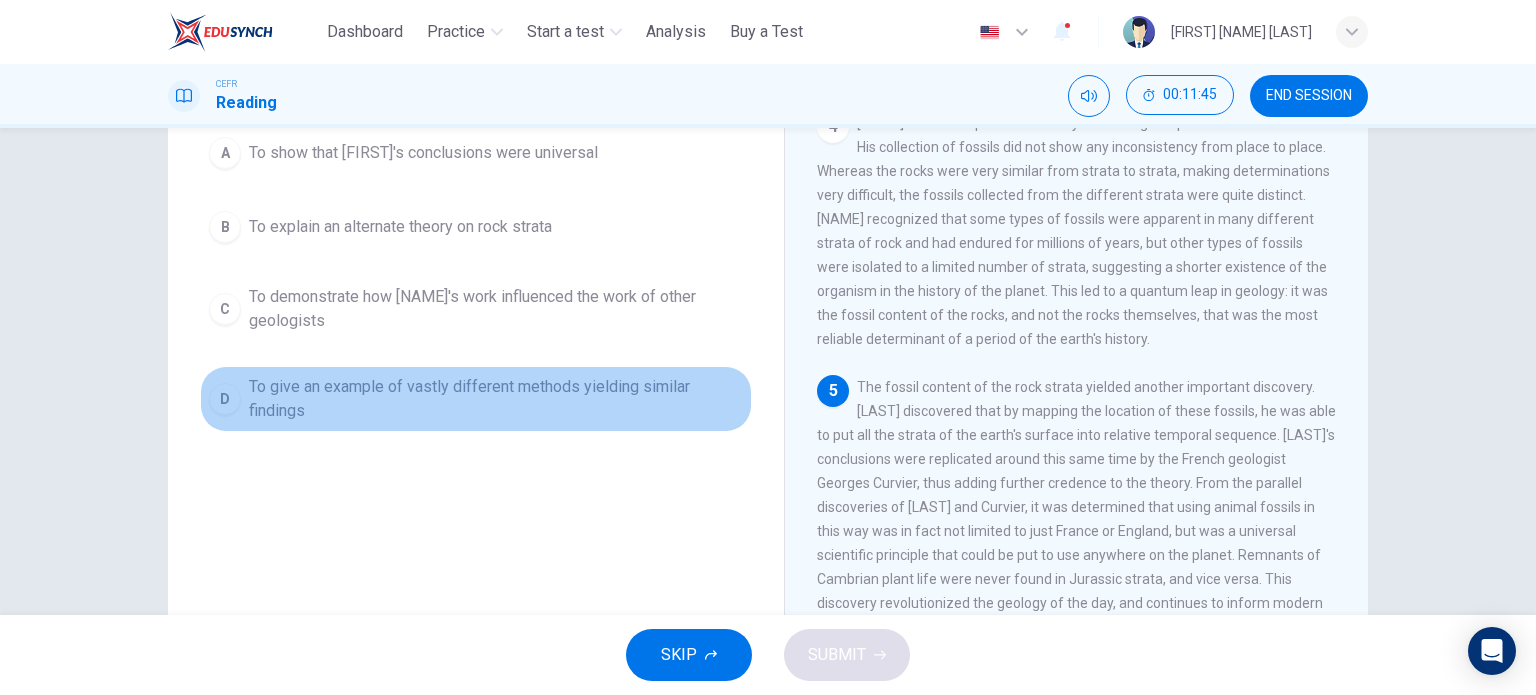 click on "To give an example of vastly different methods yielding similar findings" at bounding box center (423, 153) 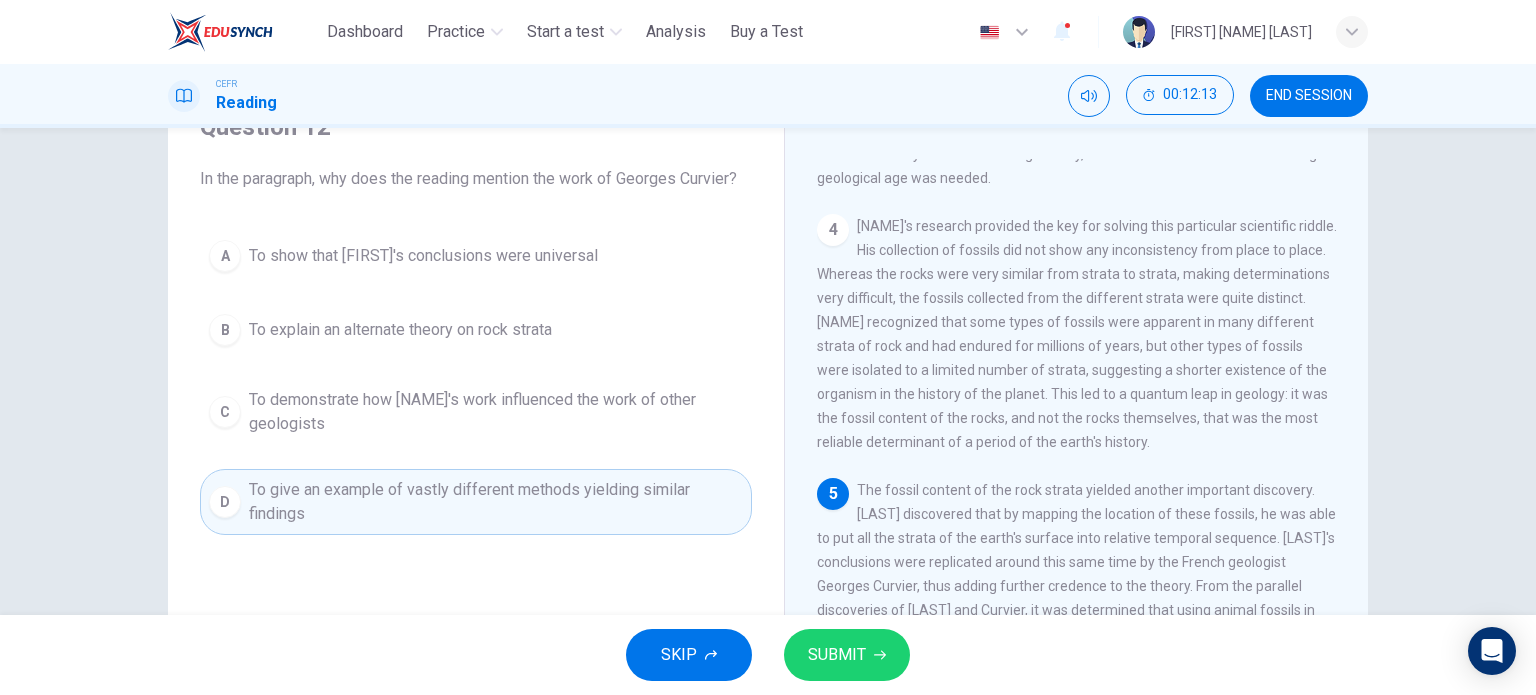 scroll, scrollTop: 100, scrollLeft: 0, axis: vertical 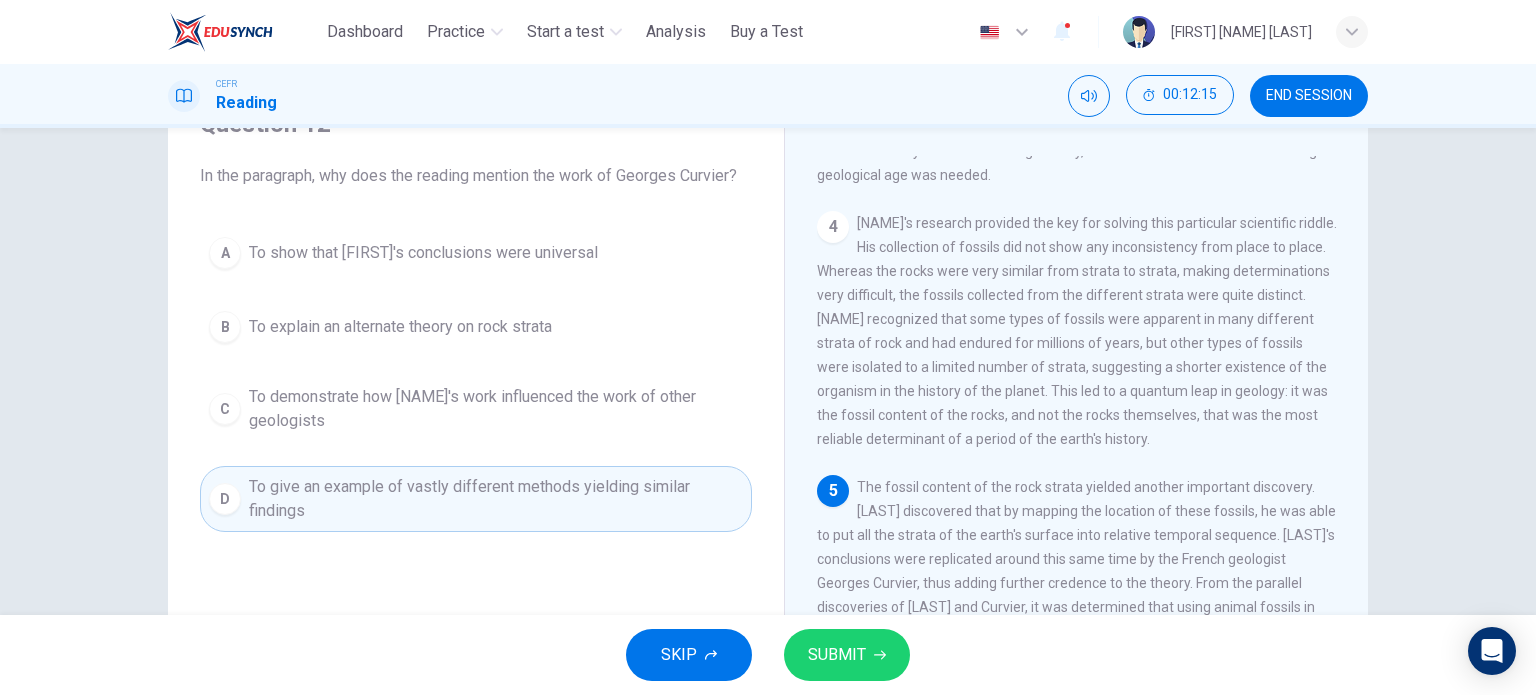 click on "To show that Smith's conclusions were universal" at bounding box center (423, 253) 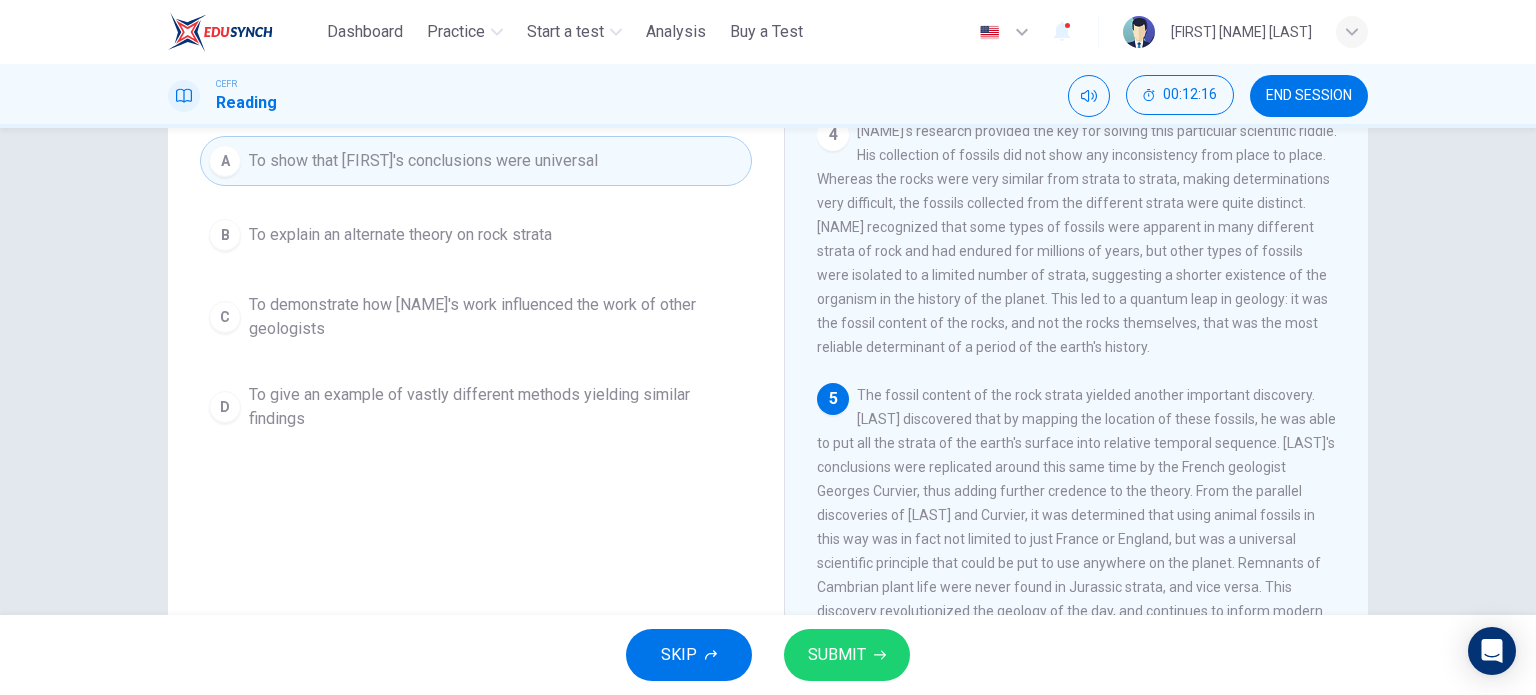 scroll, scrollTop: 288, scrollLeft: 0, axis: vertical 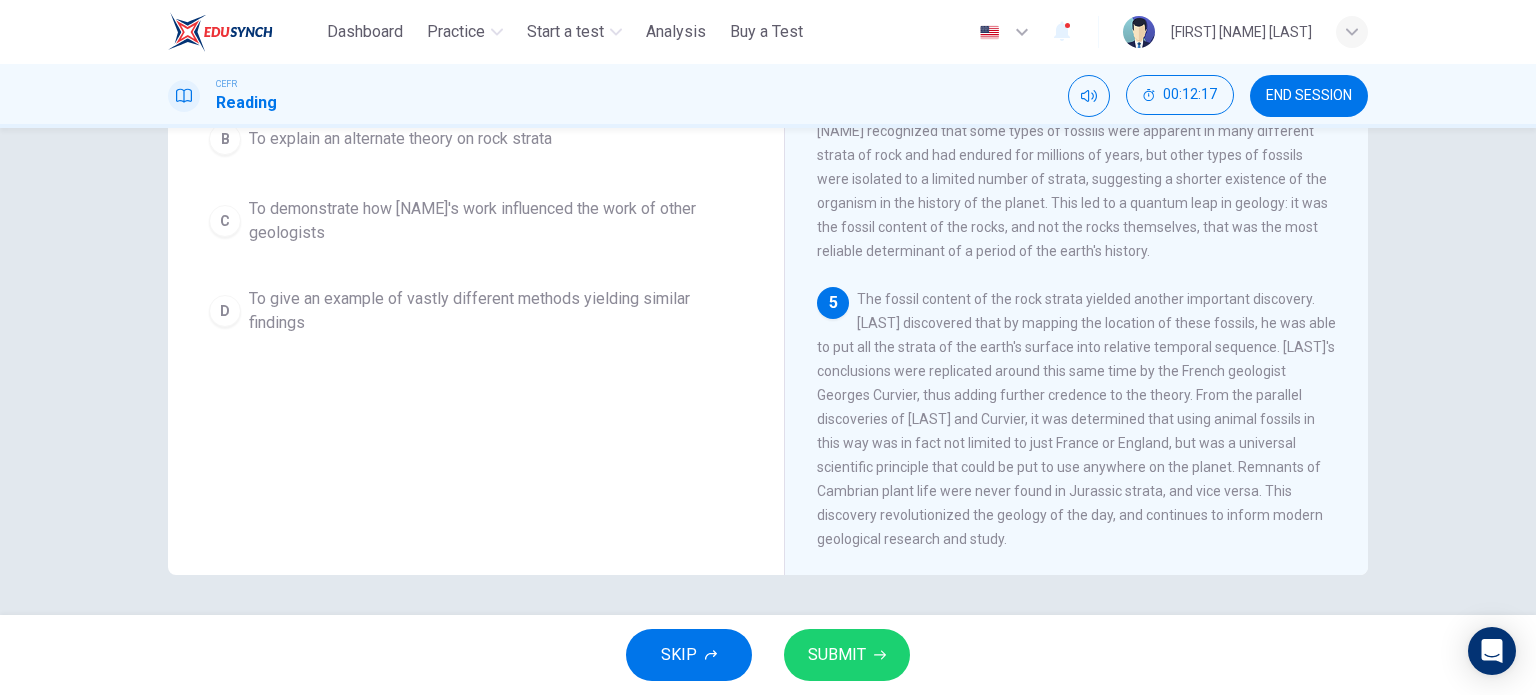 click on "SUBMIT" at bounding box center (847, 655) 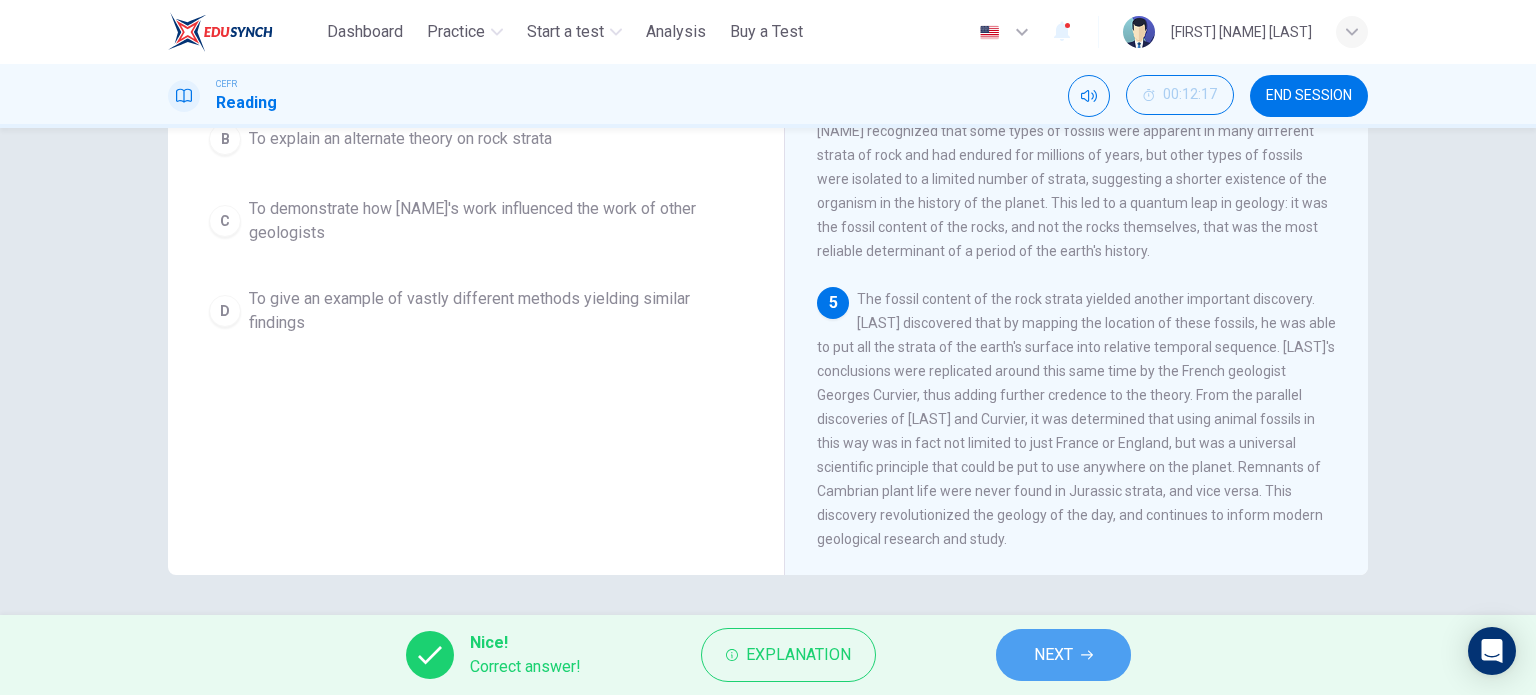 click on "NEXT" at bounding box center [1063, 655] 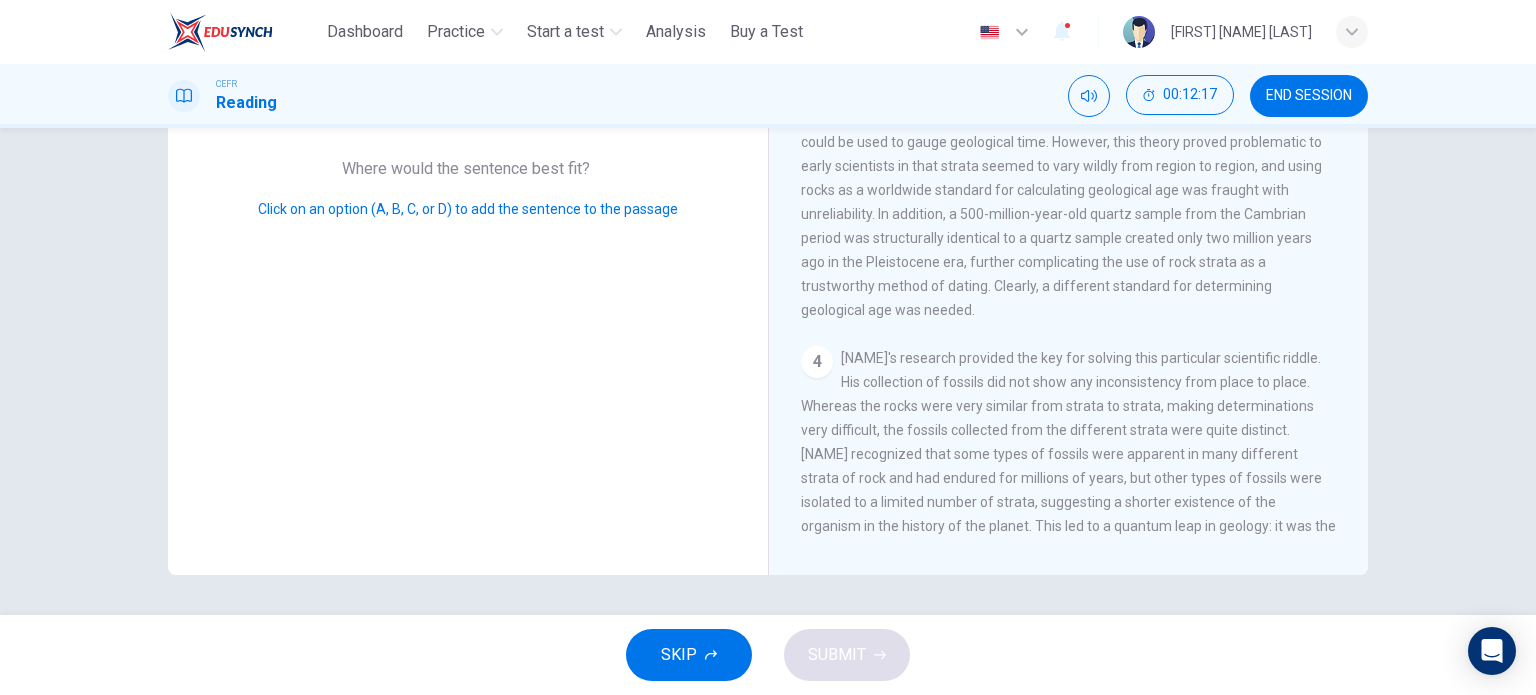 scroll, scrollTop: 700, scrollLeft: 0, axis: vertical 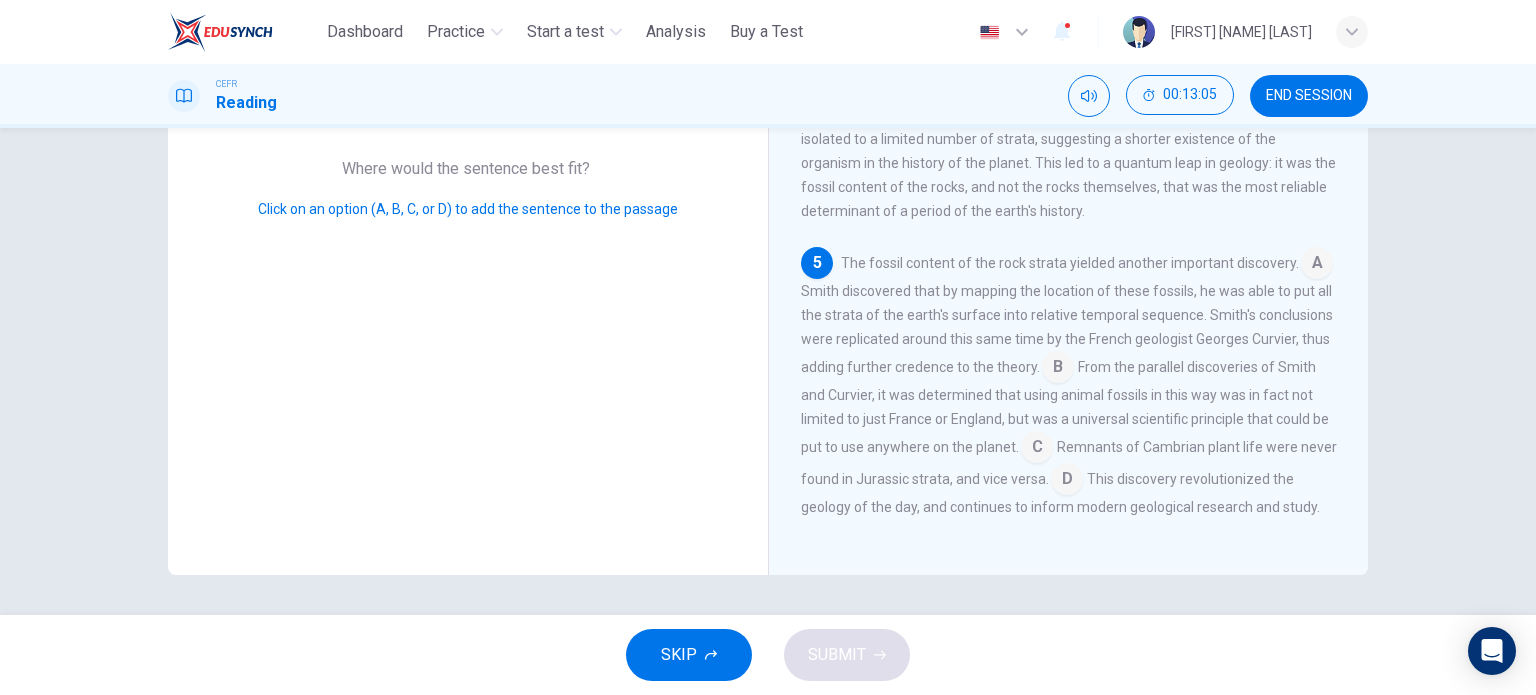 click at bounding box center [1317, 265] 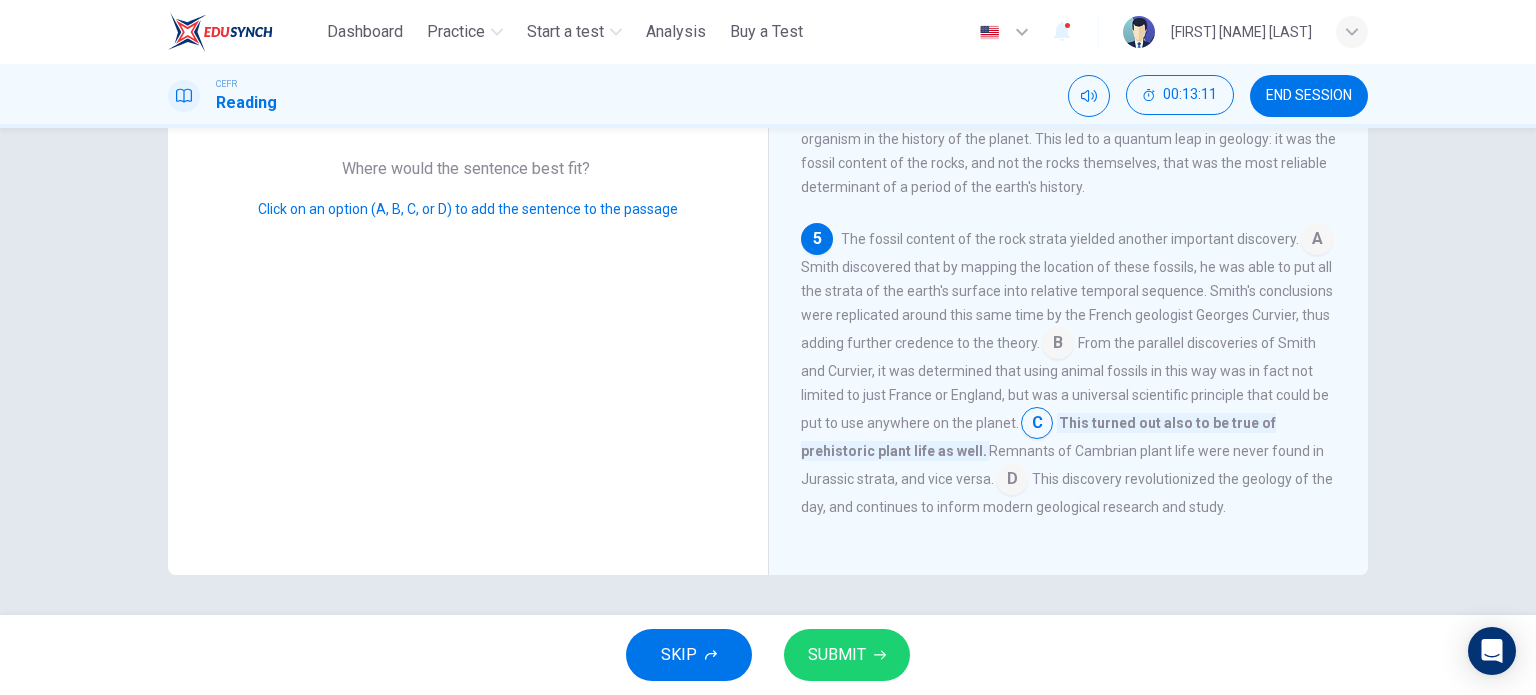 click on "SUBMIT" at bounding box center [847, 655] 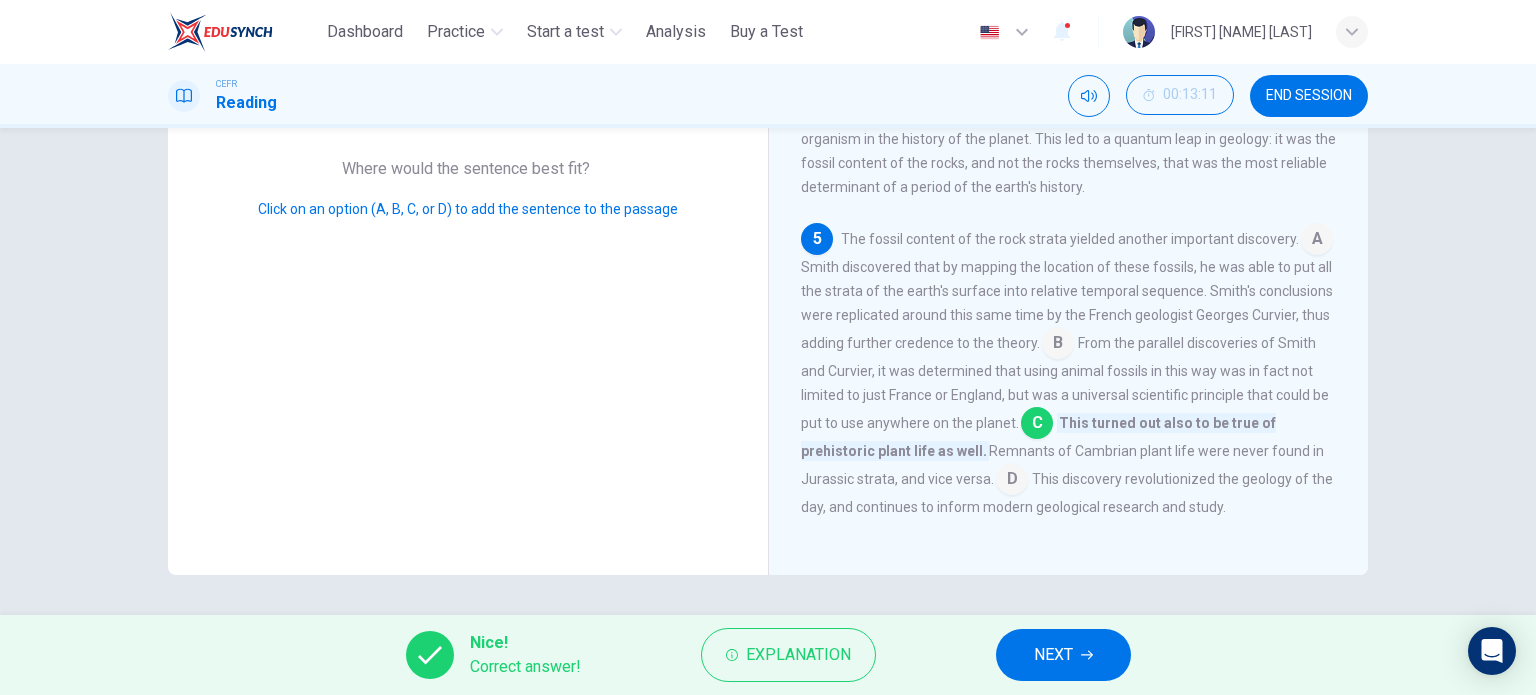 click on "NEXT" at bounding box center (1053, 655) 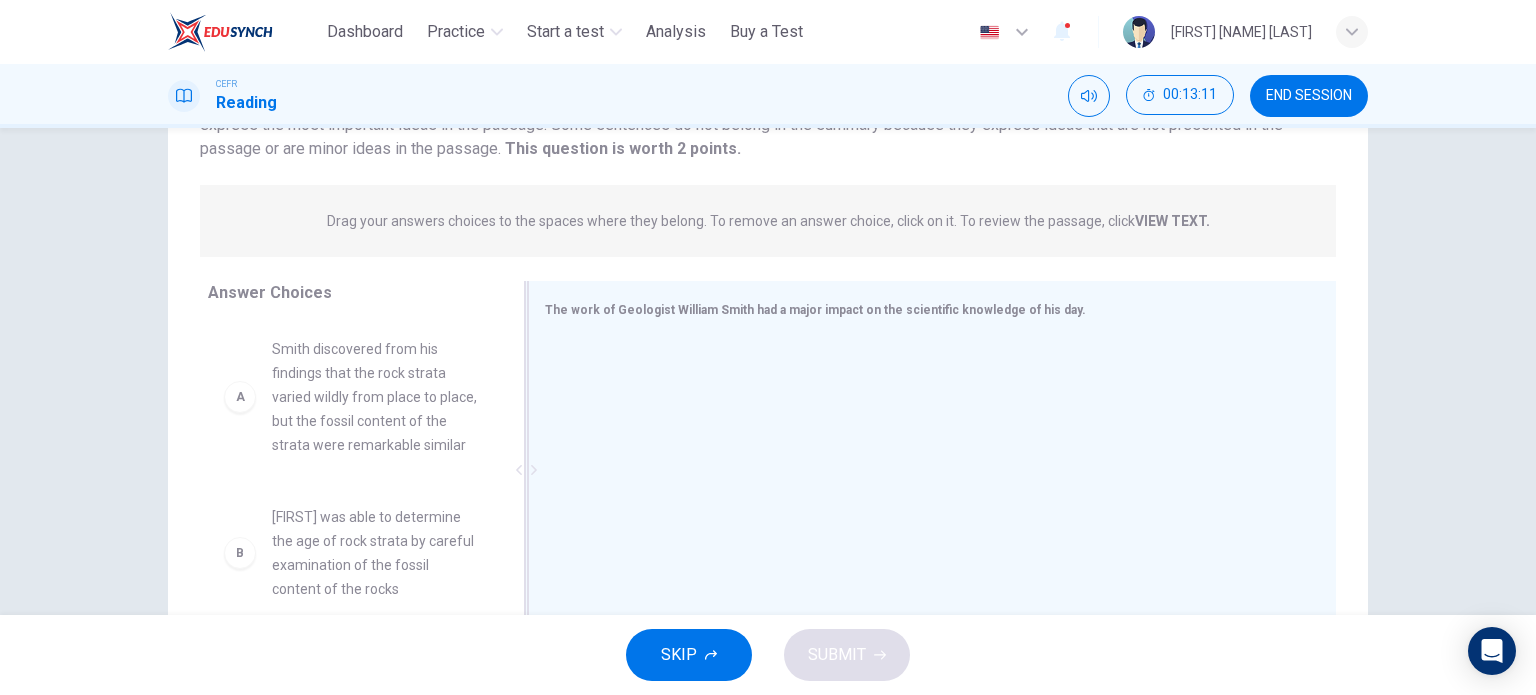 scroll, scrollTop: 188, scrollLeft: 0, axis: vertical 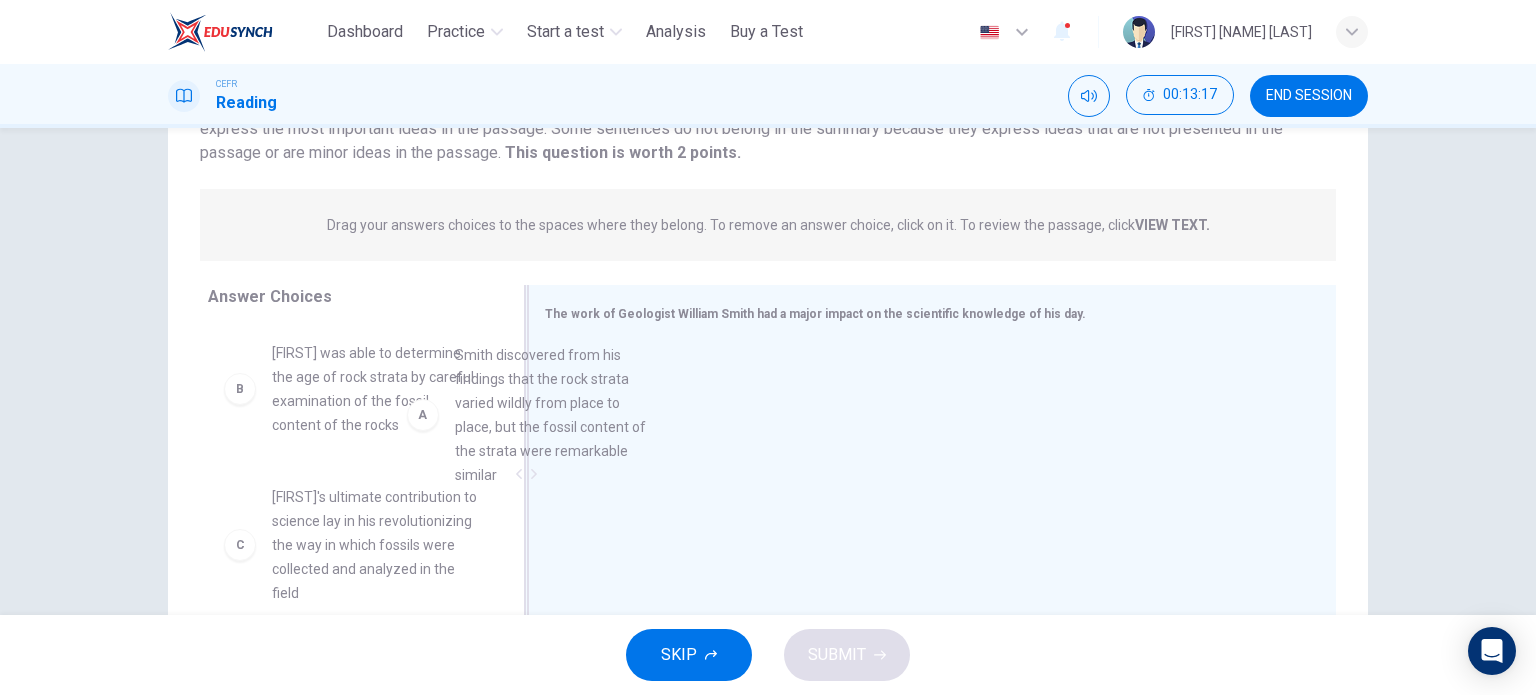drag, startPoint x: 389, startPoint y: 423, endPoint x: 710, endPoint y: 420, distance: 321.014 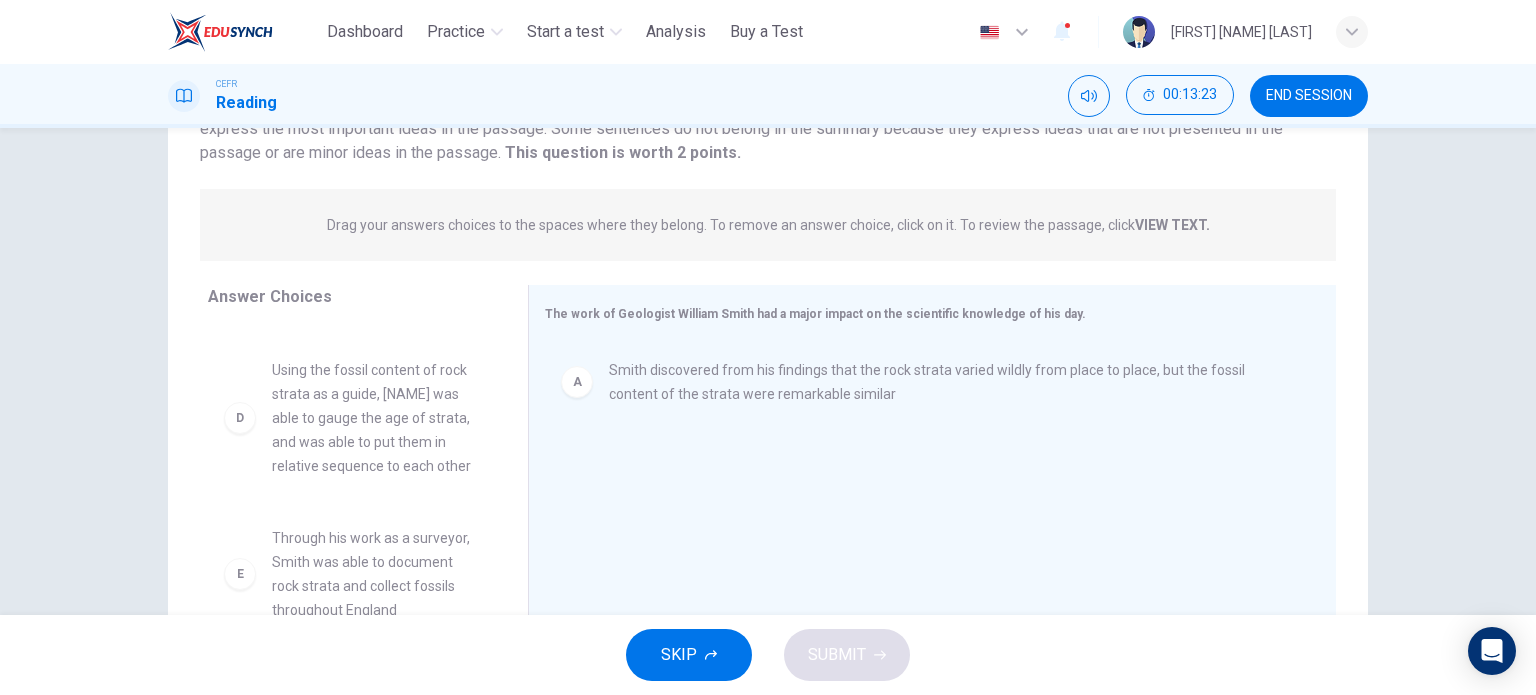 scroll, scrollTop: 300, scrollLeft: 0, axis: vertical 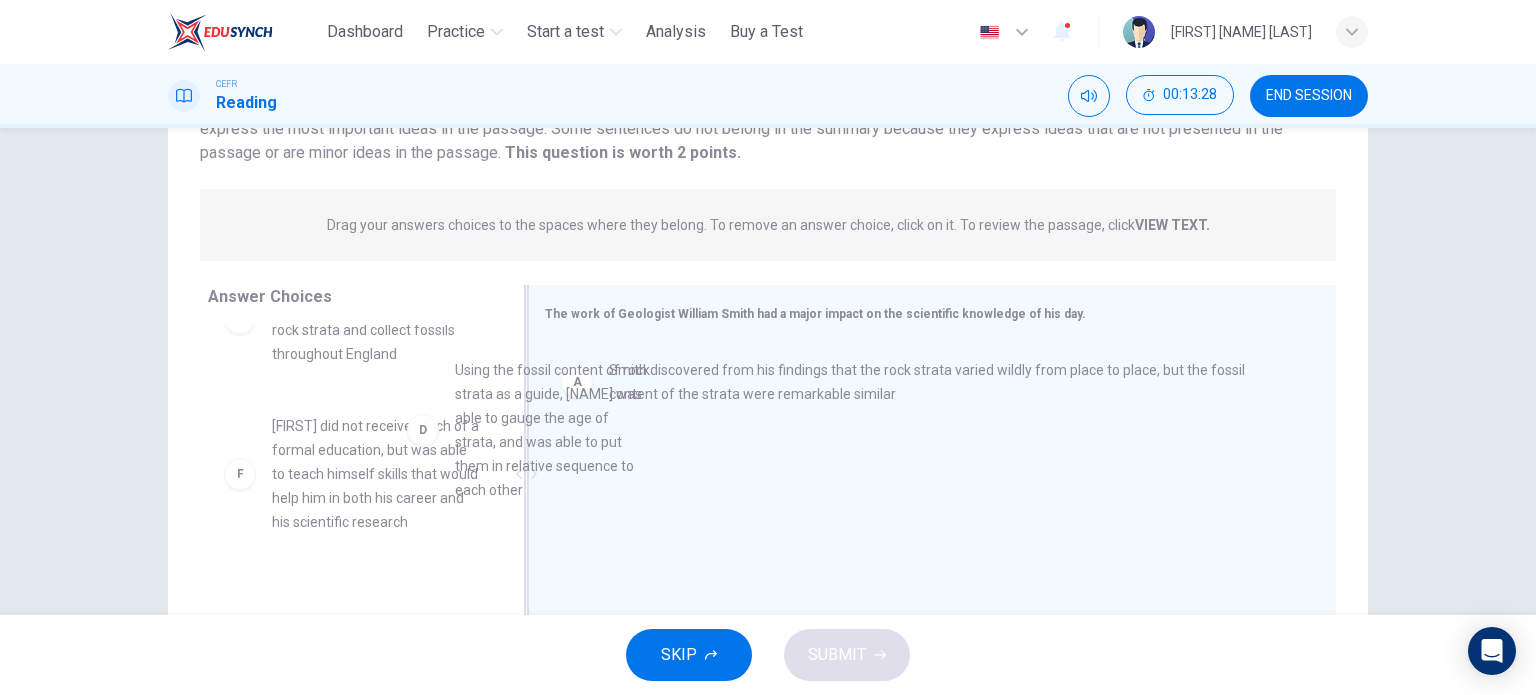 drag, startPoint x: 404, startPoint y: 368, endPoint x: 696, endPoint y: 491, distance: 316.84854 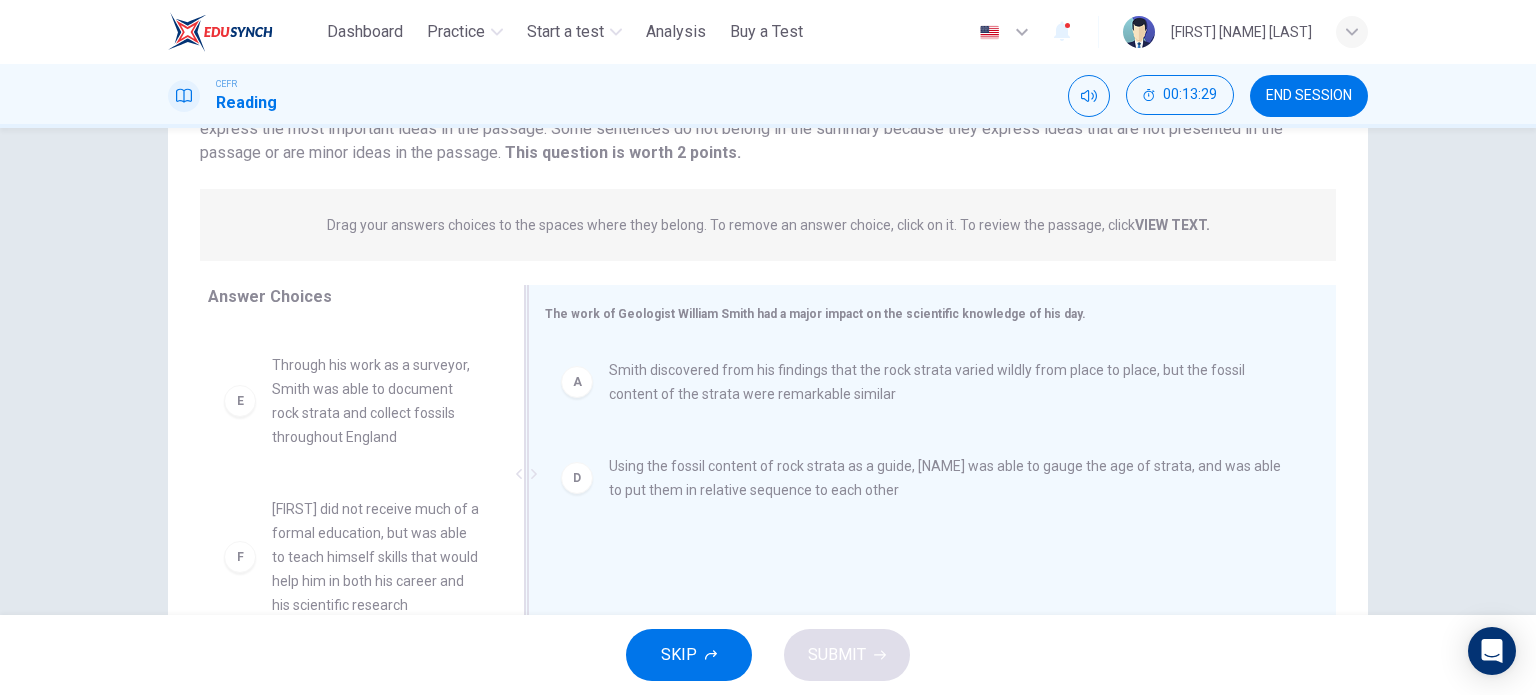 scroll, scrollTop: 324, scrollLeft: 0, axis: vertical 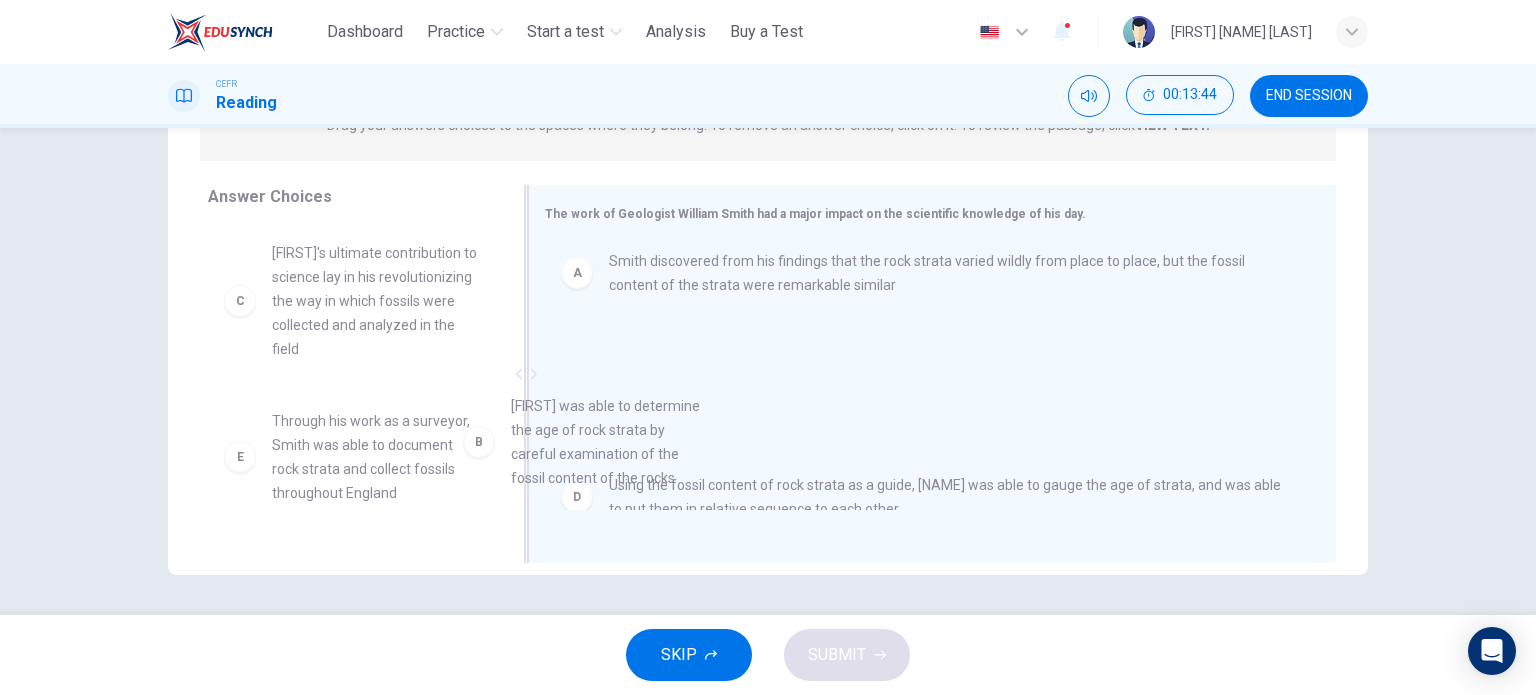 drag, startPoint x: 396, startPoint y: 288, endPoint x: 660, endPoint y: 453, distance: 311.32138 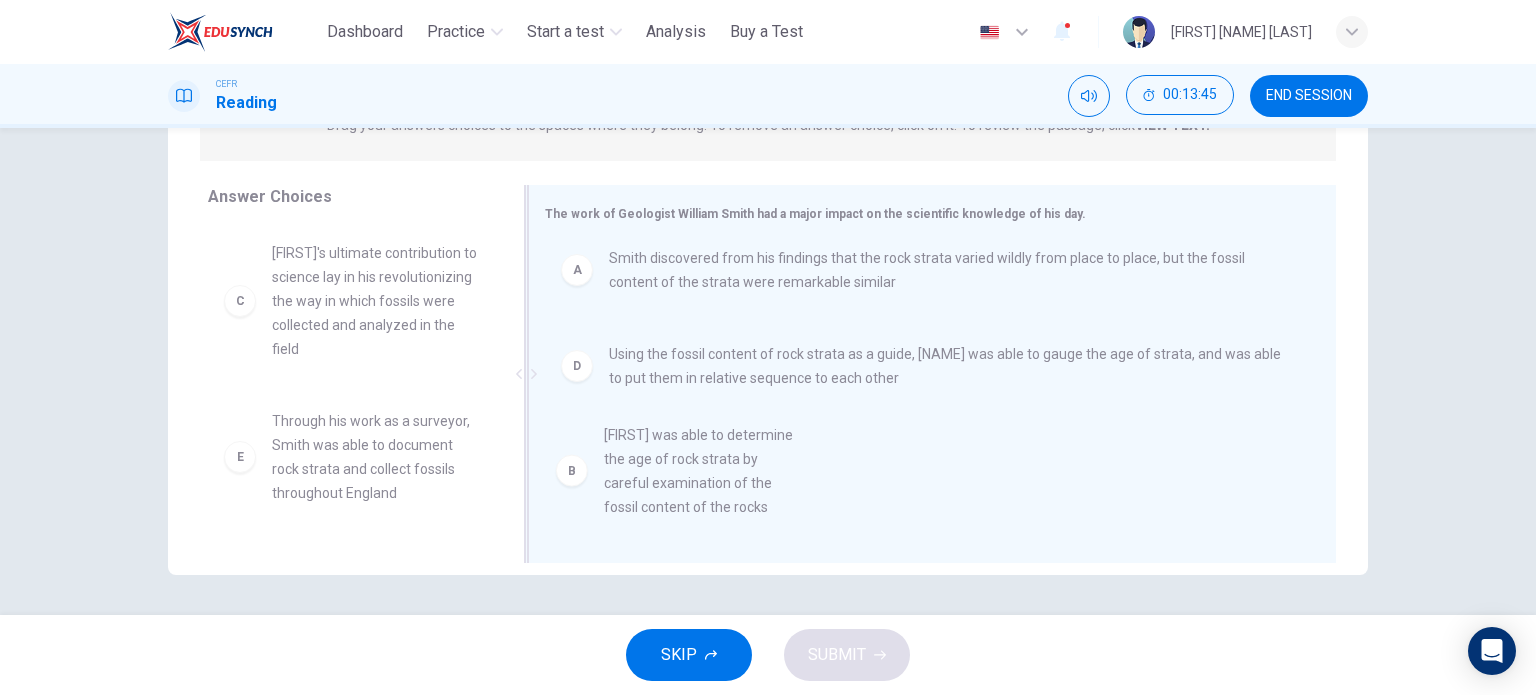 scroll, scrollTop: 0, scrollLeft: 0, axis: both 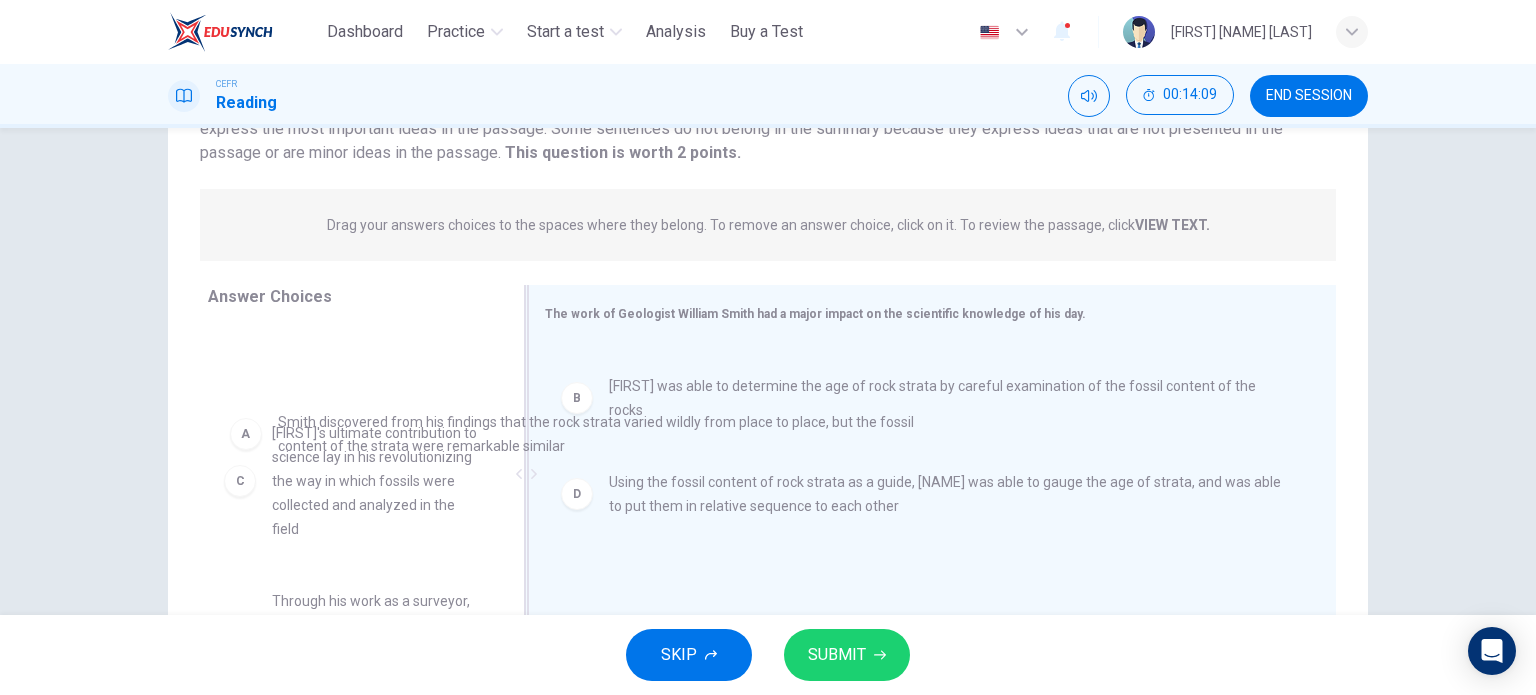 drag, startPoint x: 665, startPoint y: 374, endPoint x: 316, endPoint y: 432, distance: 353.78665 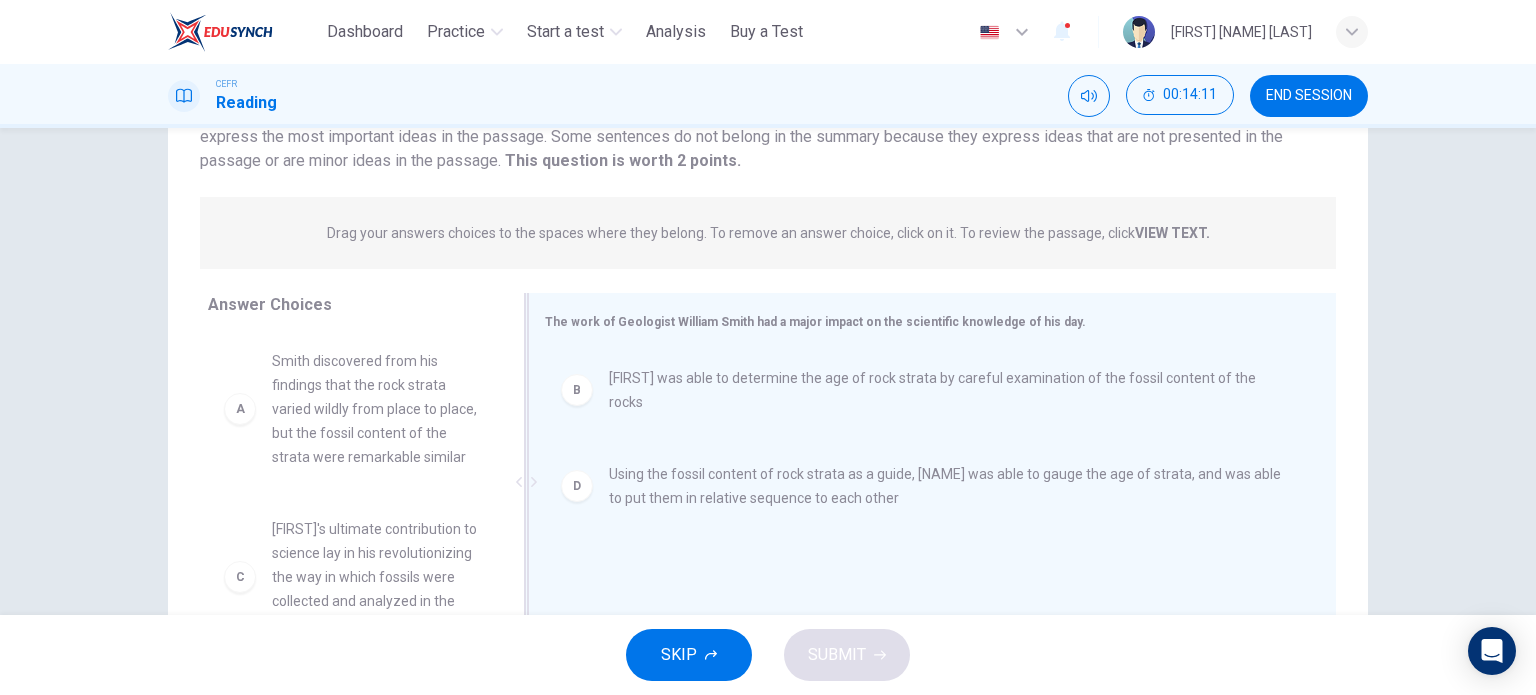 scroll, scrollTop: 200, scrollLeft: 0, axis: vertical 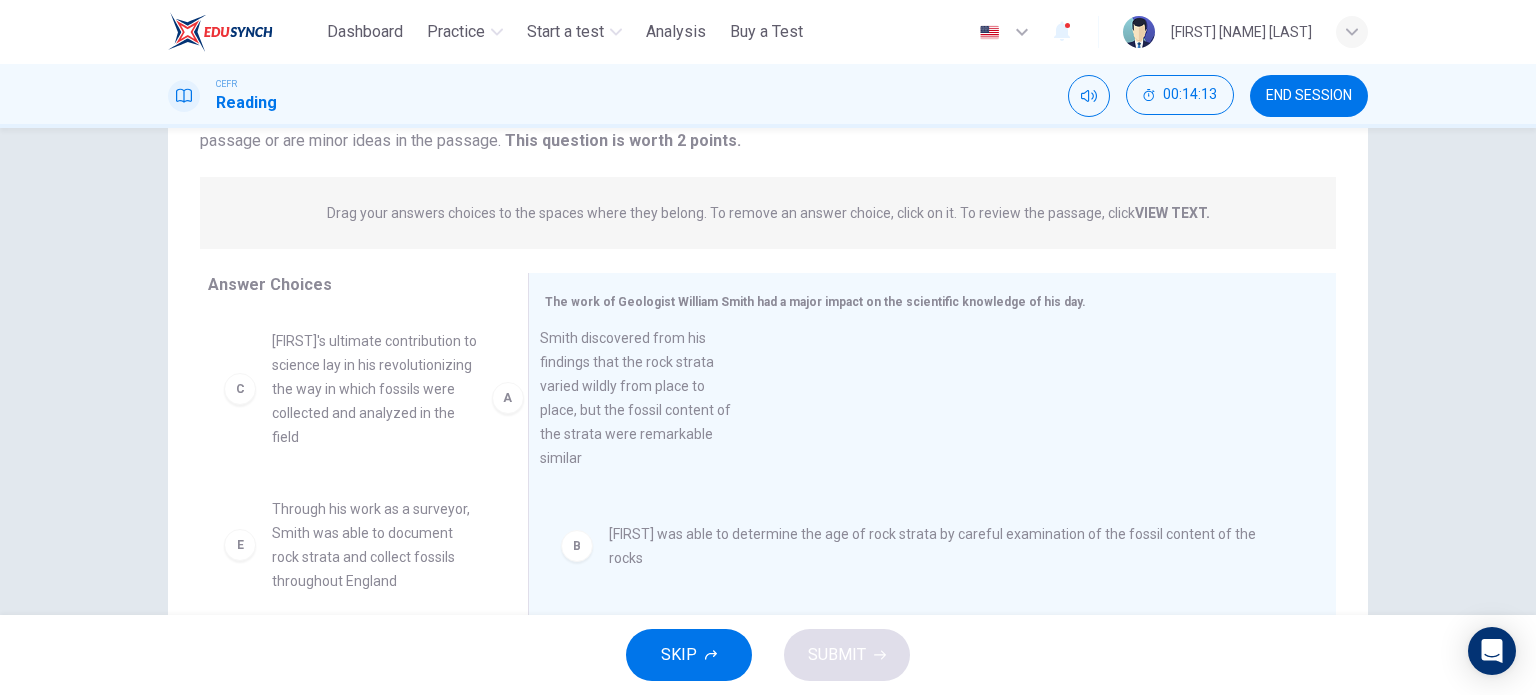 drag, startPoint x: 398, startPoint y: 423, endPoint x: 676, endPoint y: 420, distance: 278.01617 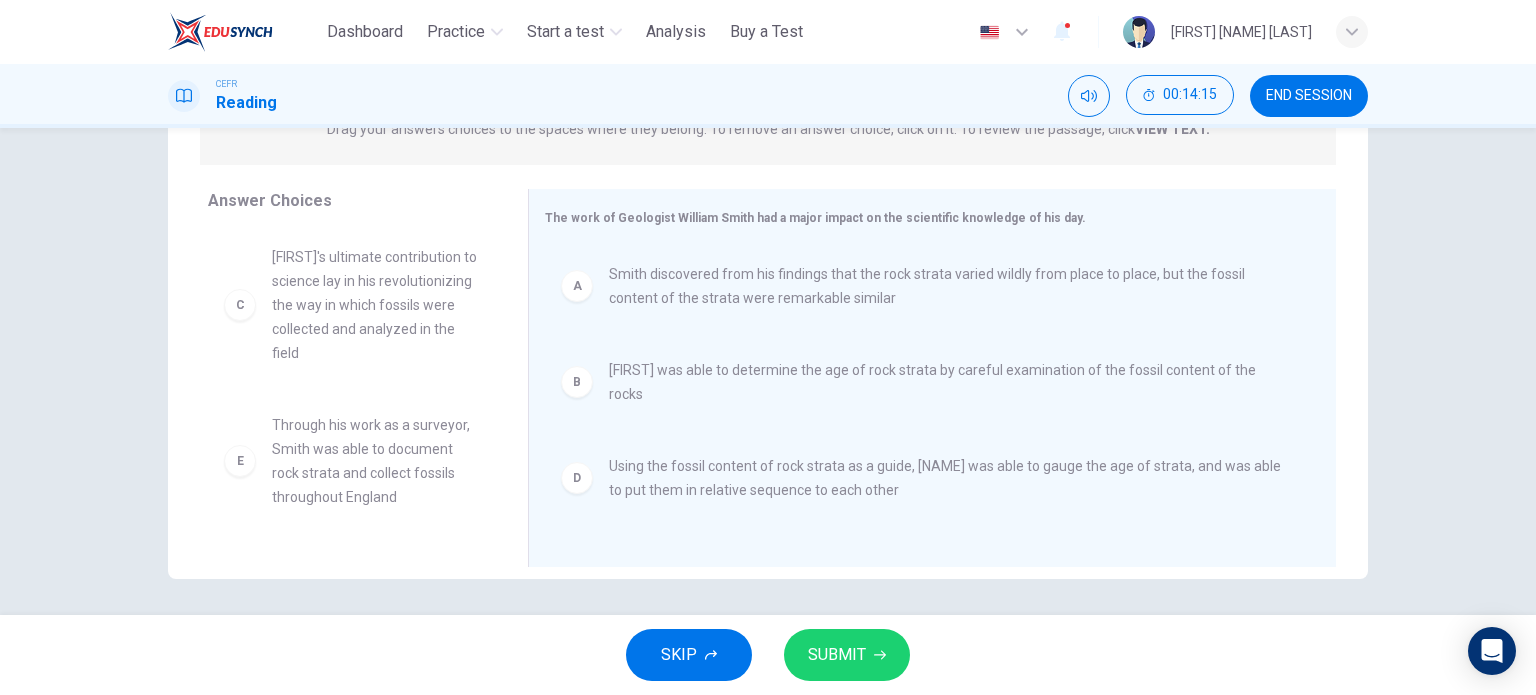 scroll, scrollTop: 288, scrollLeft: 0, axis: vertical 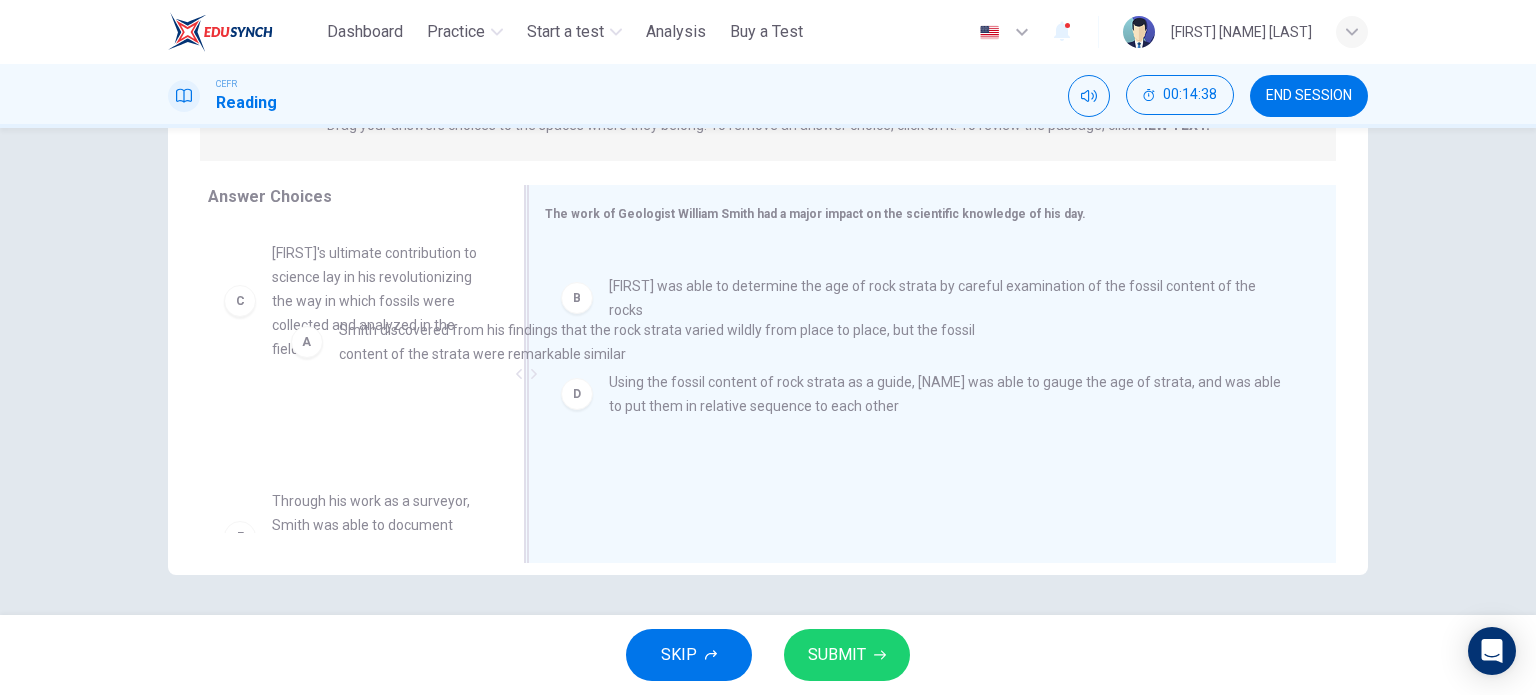 drag, startPoint x: 746, startPoint y: 285, endPoint x: 364, endPoint y: 365, distance: 390.28708 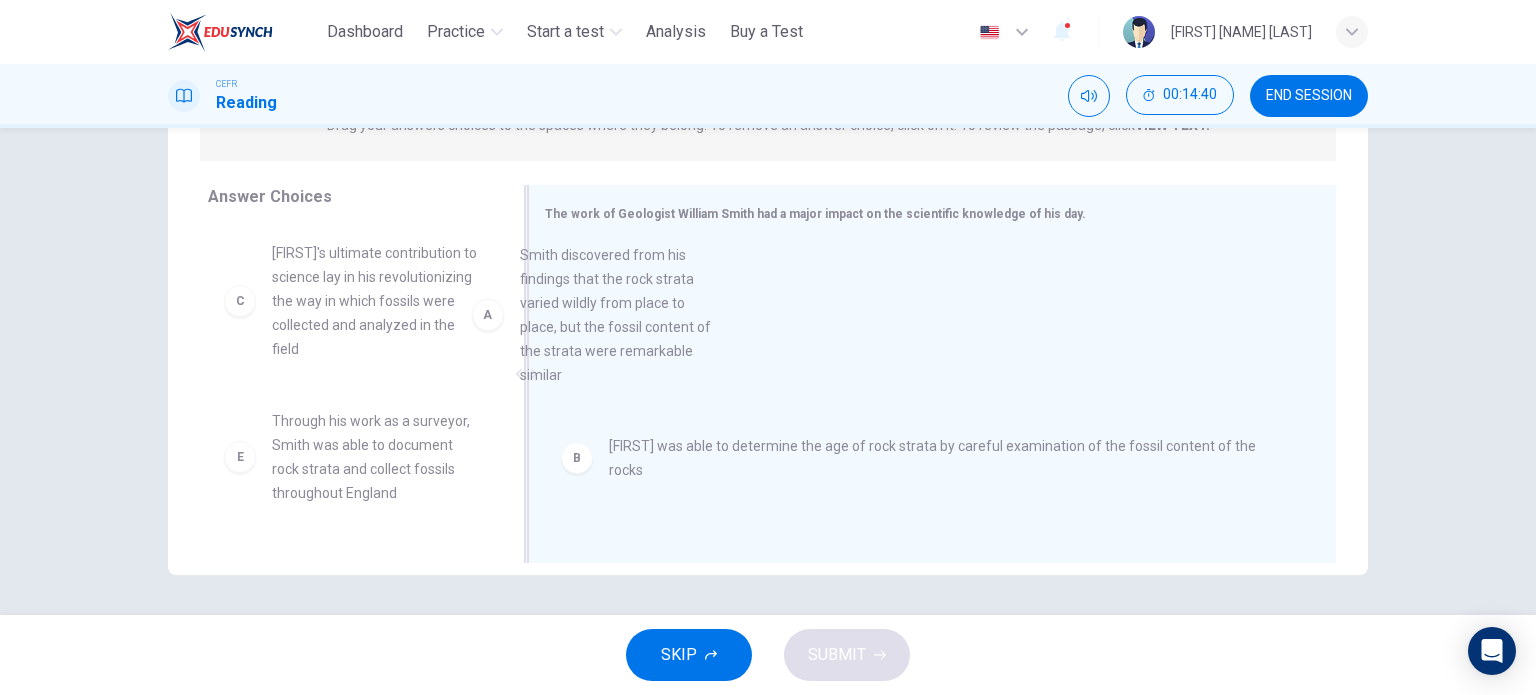 drag, startPoint x: 380, startPoint y: 315, endPoint x: 640, endPoint y: 317, distance: 260.0077 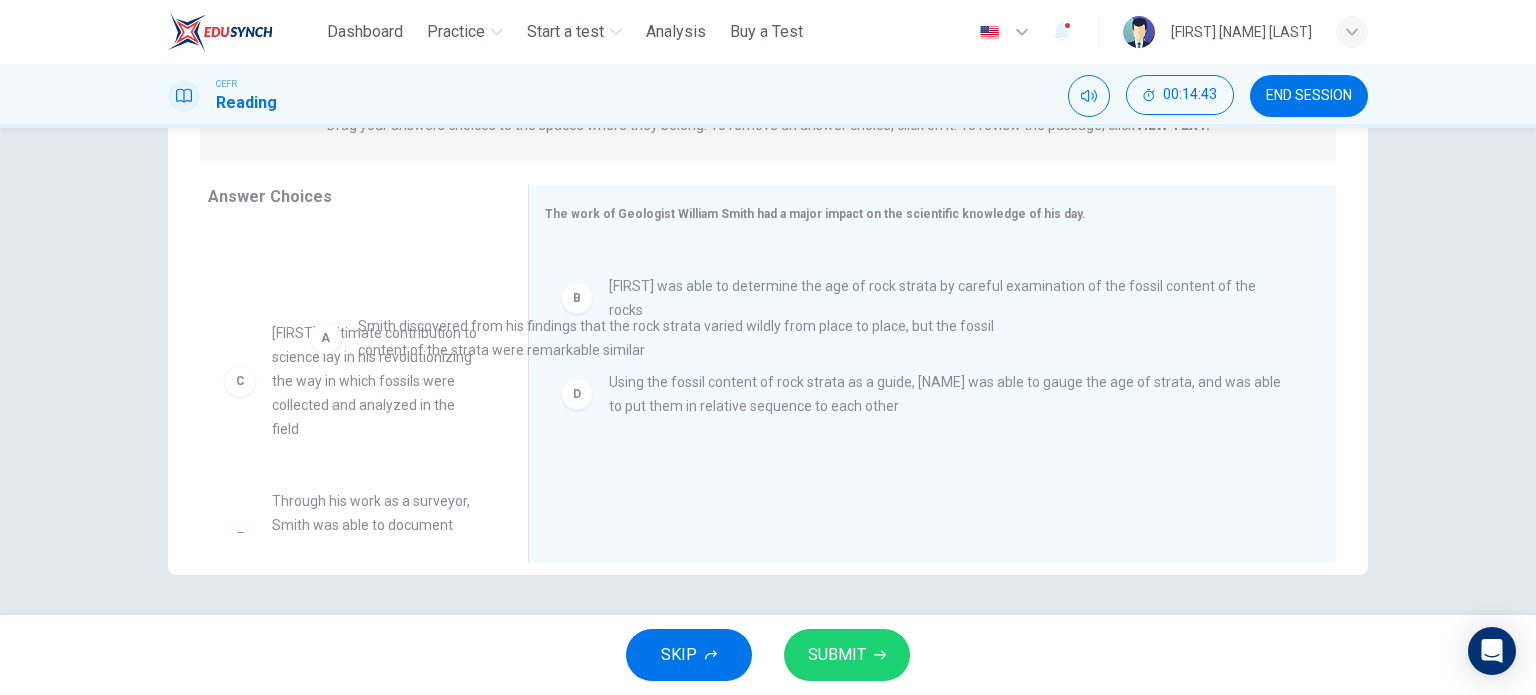 drag, startPoint x: 662, startPoint y: 298, endPoint x: 418, endPoint y: 355, distance: 250.56935 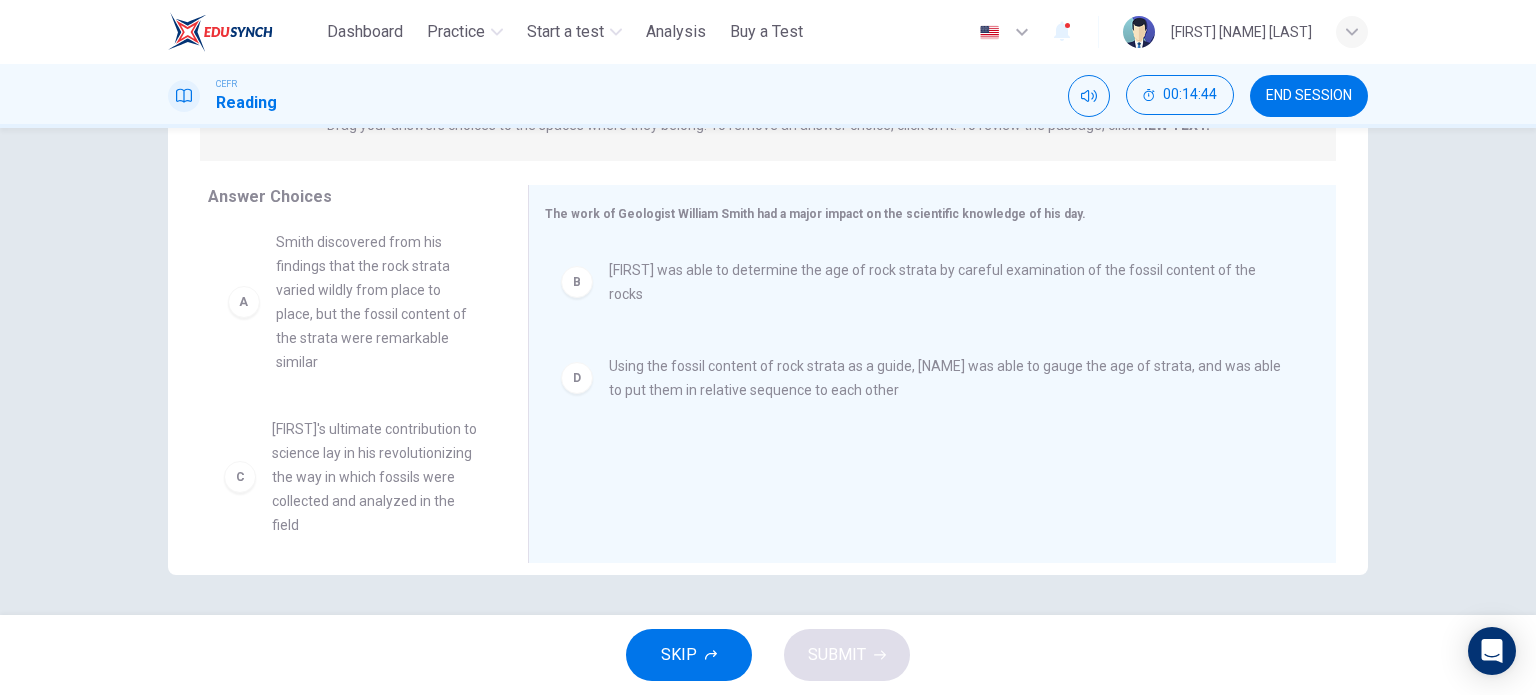 drag, startPoint x: 346, startPoint y: 311, endPoint x: 360, endPoint y: 296, distance: 20.518284 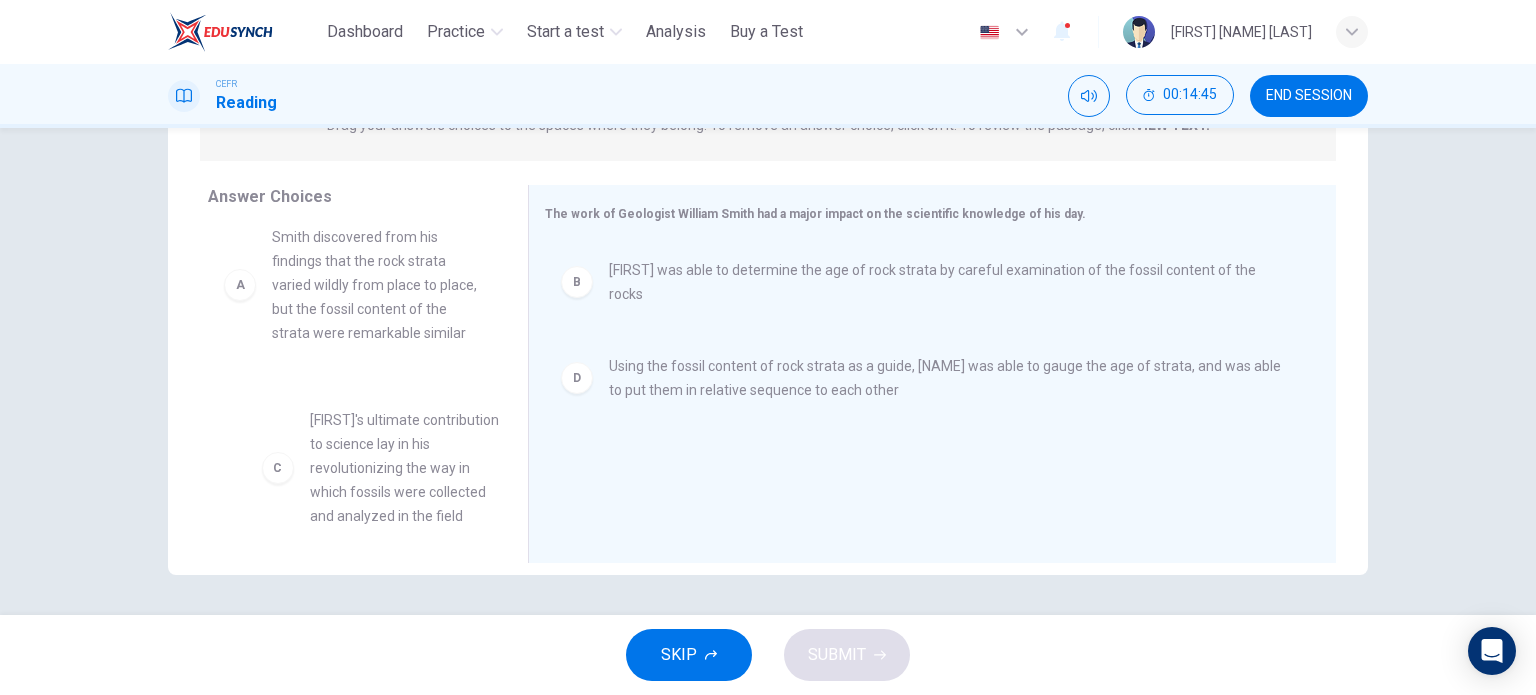 scroll, scrollTop: 16, scrollLeft: 0, axis: vertical 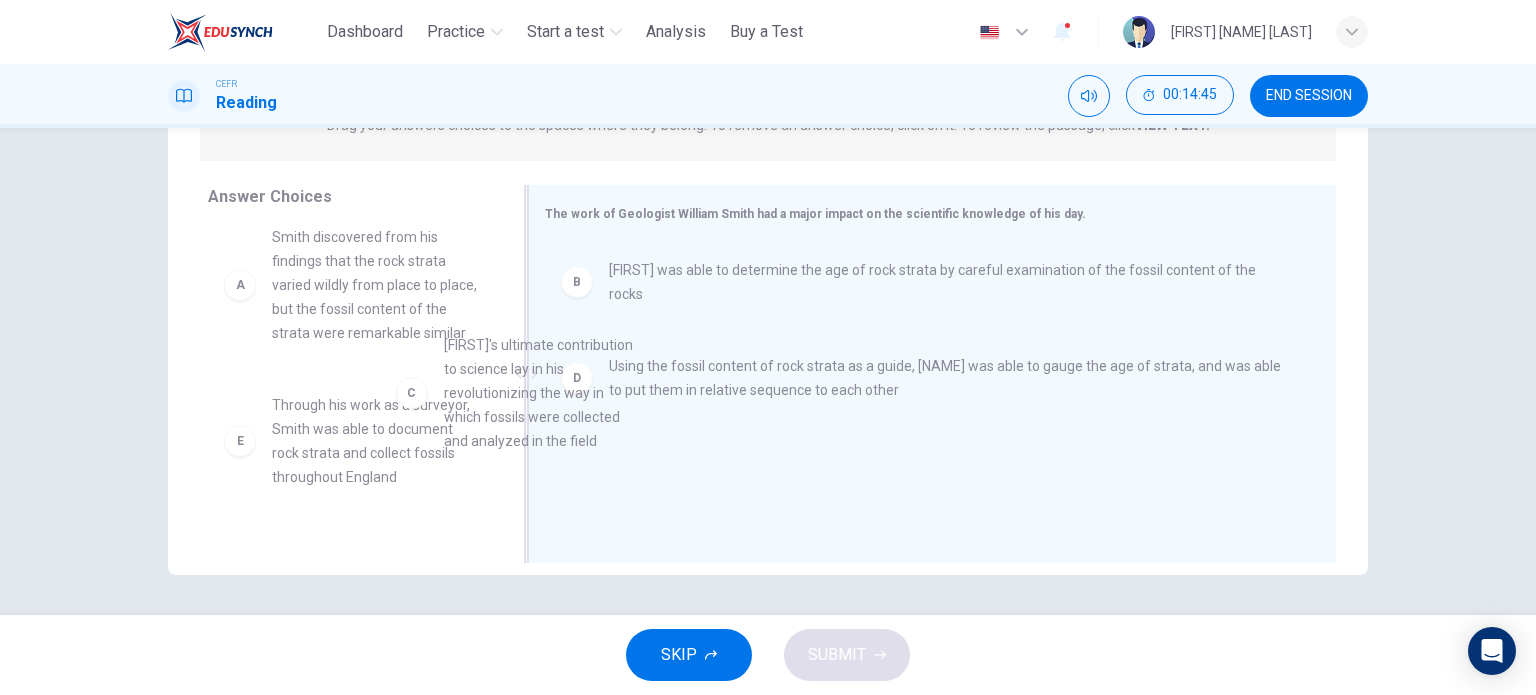 drag, startPoint x: 362, startPoint y: 460, endPoint x: 661, endPoint y: 322, distance: 329.30988 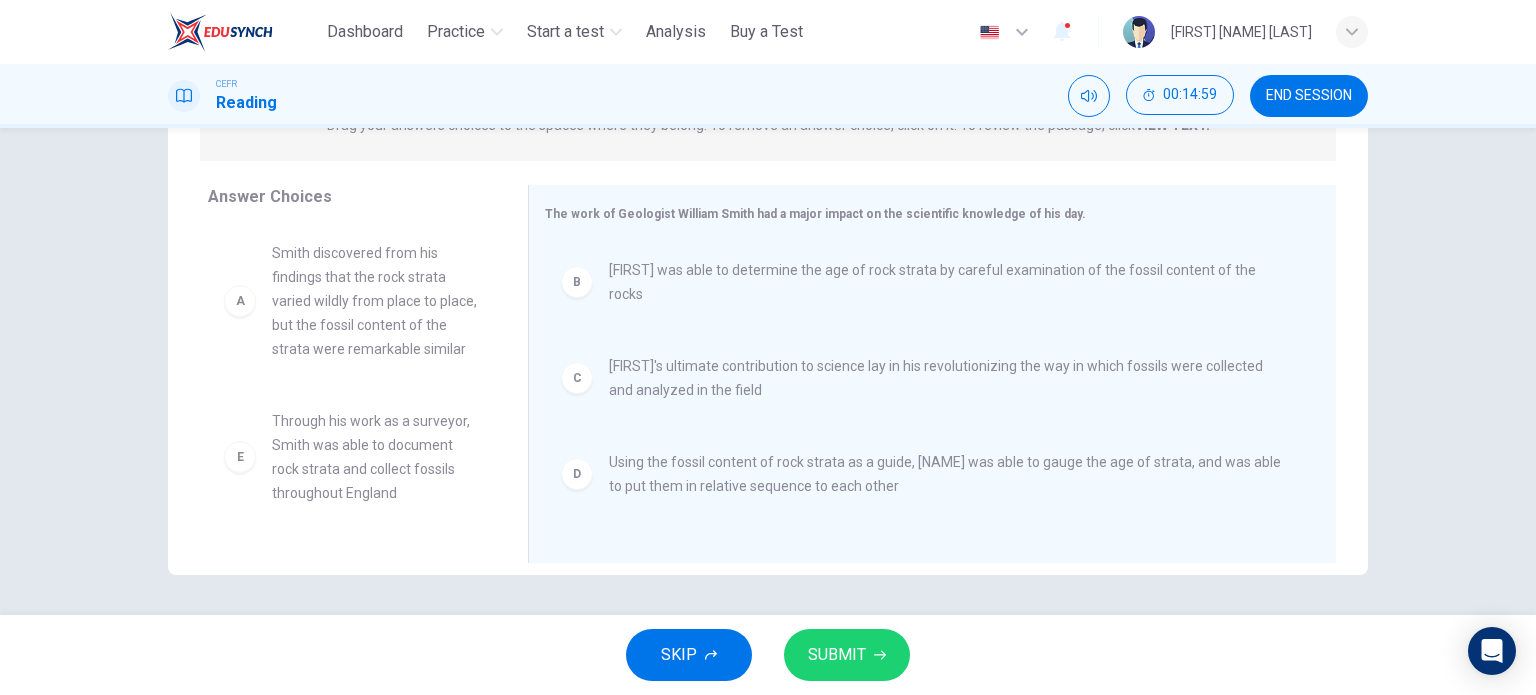scroll, scrollTop: 0, scrollLeft: 0, axis: both 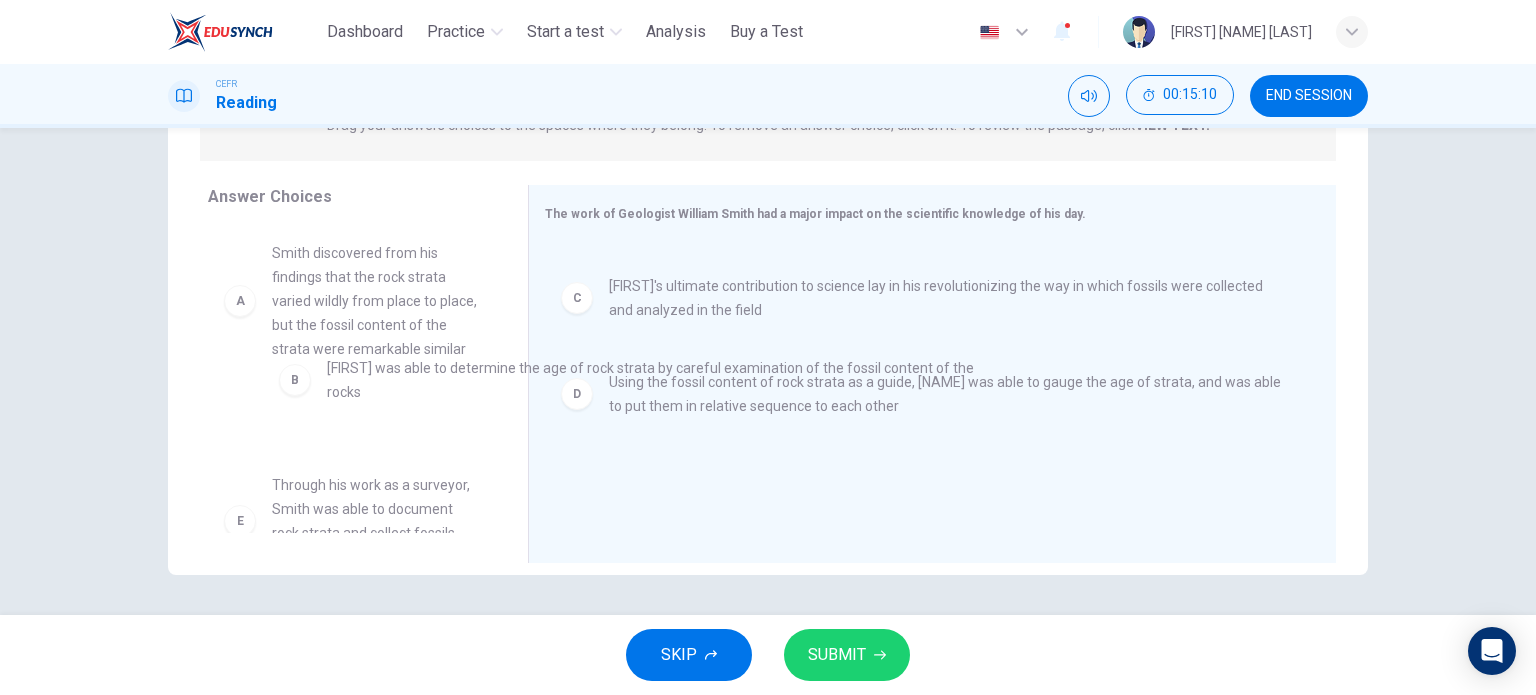 drag, startPoint x: 672, startPoint y: 289, endPoint x: 404, endPoint y: 380, distance: 283.02826 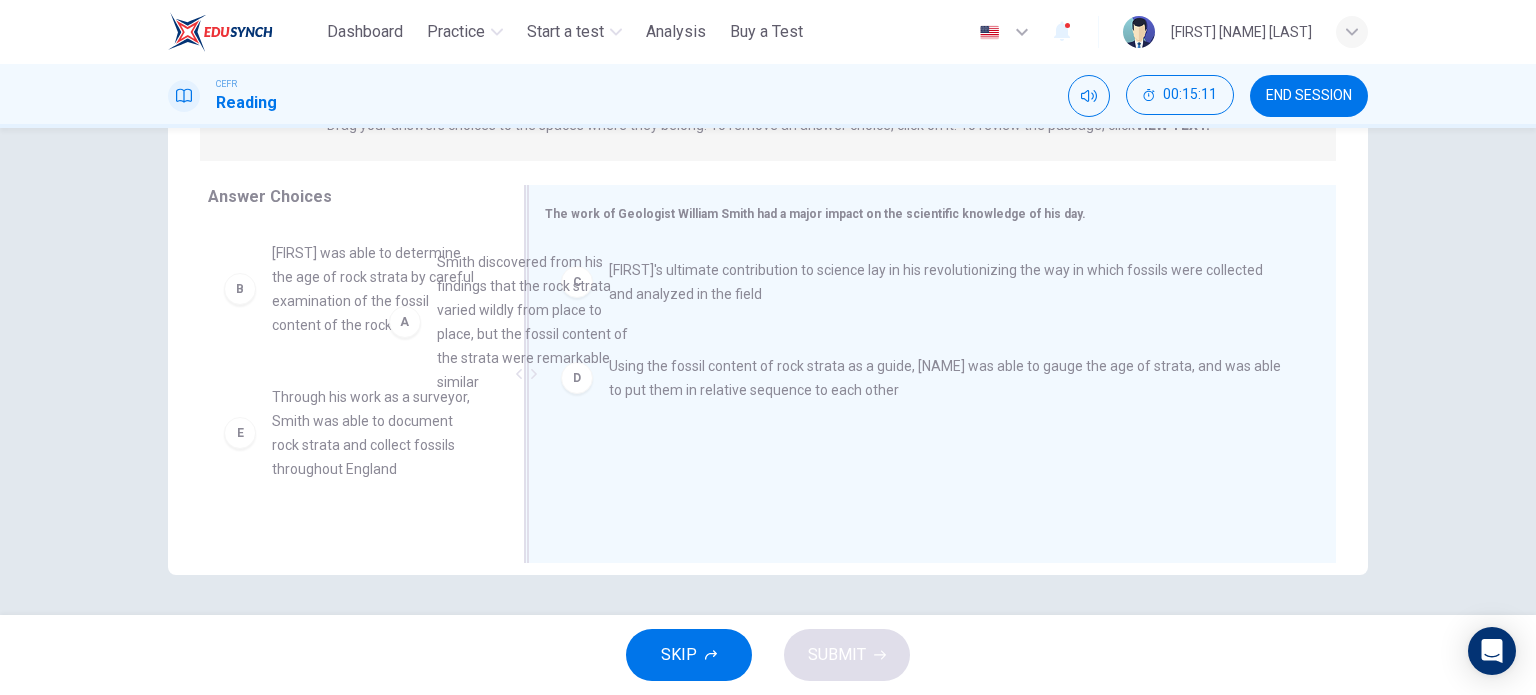 drag, startPoint x: 424, startPoint y: 326, endPoint x: 633, endPoint y: 331, distance: 209.0598 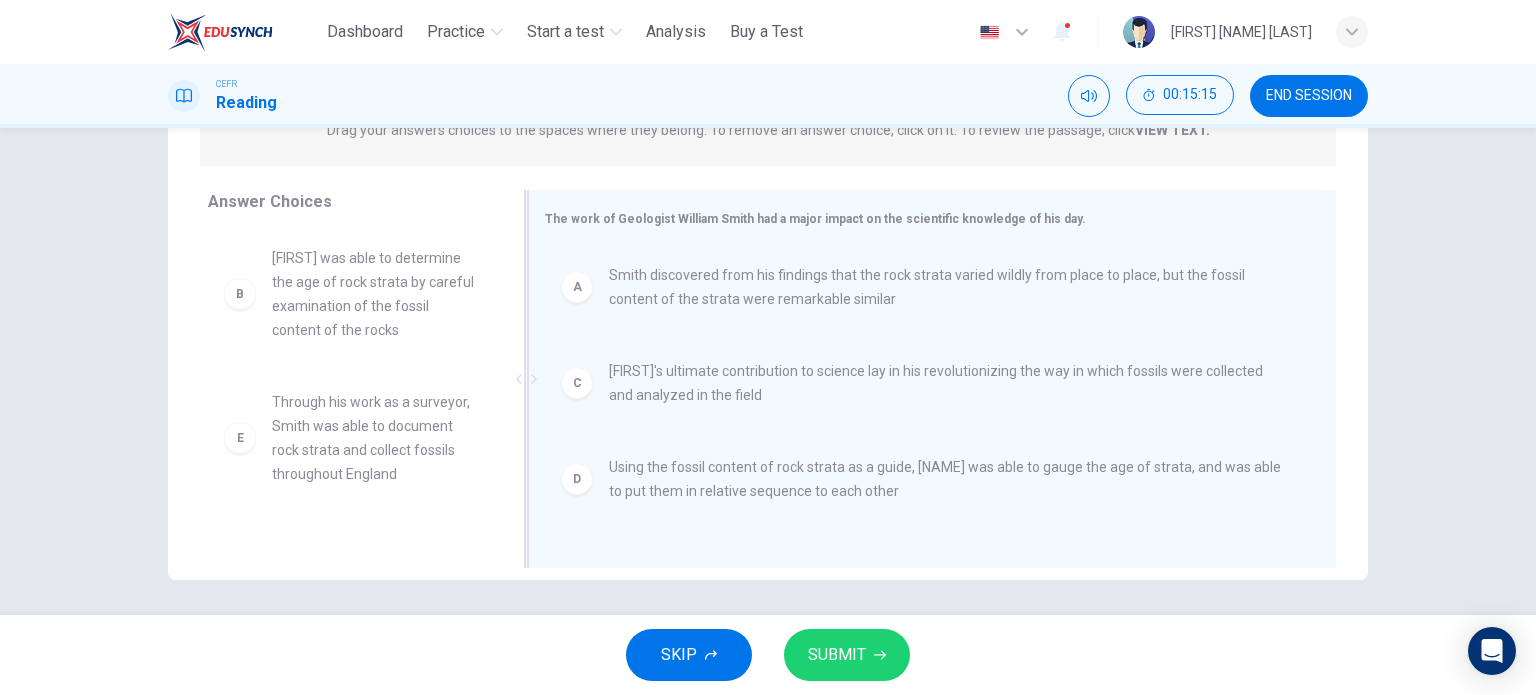 scroll, scrollTop: 288, scrollLeft: 0, axis: vertical 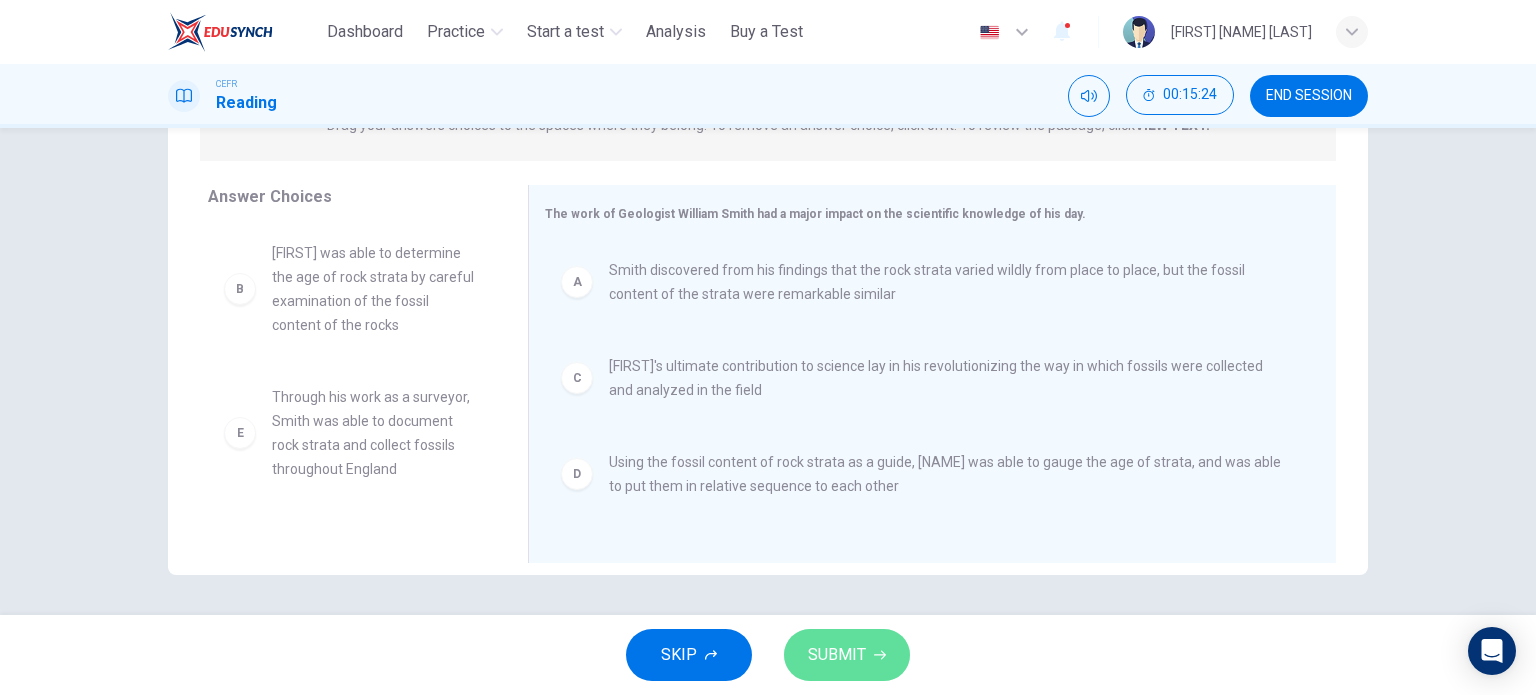 click on "SUBMIT" at bounding box center [847, 655] 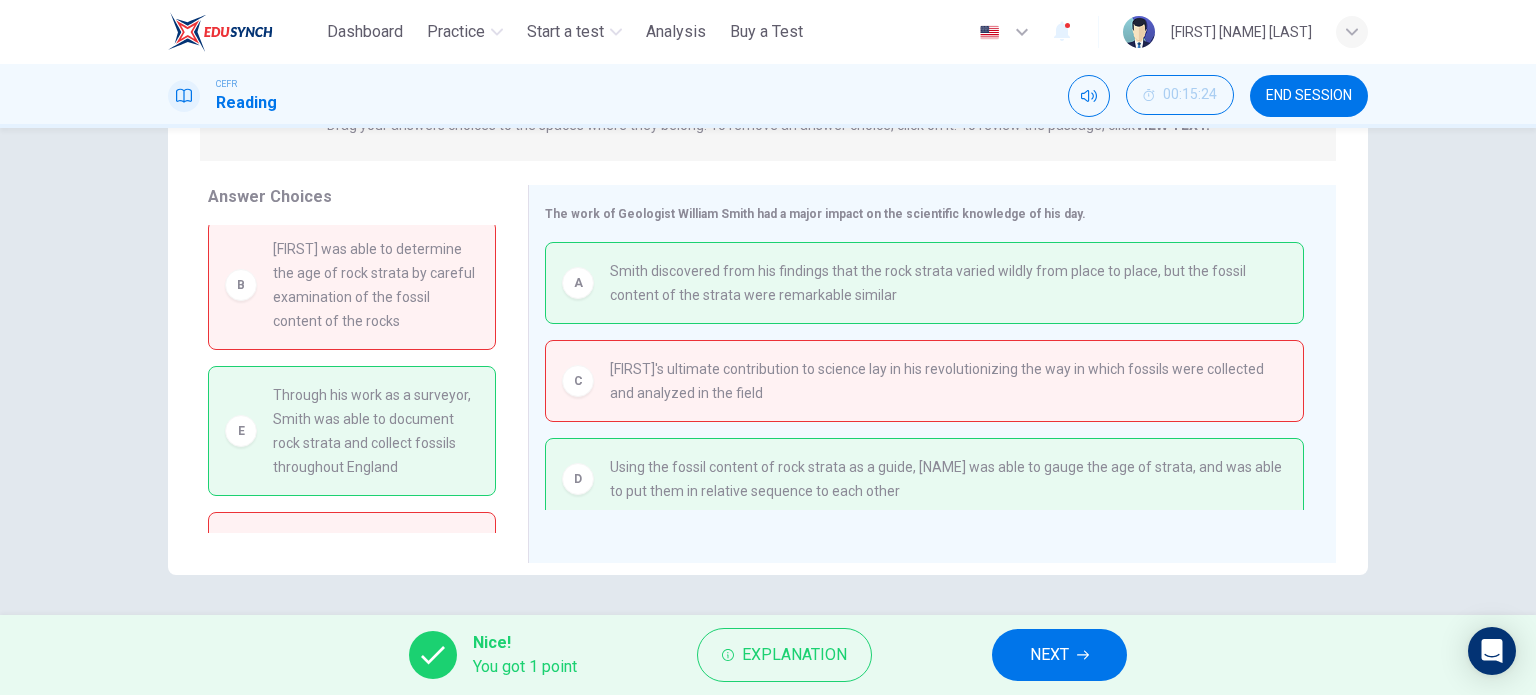 scroll, scrollTop: 0, scrollLeft: 0, axis: both 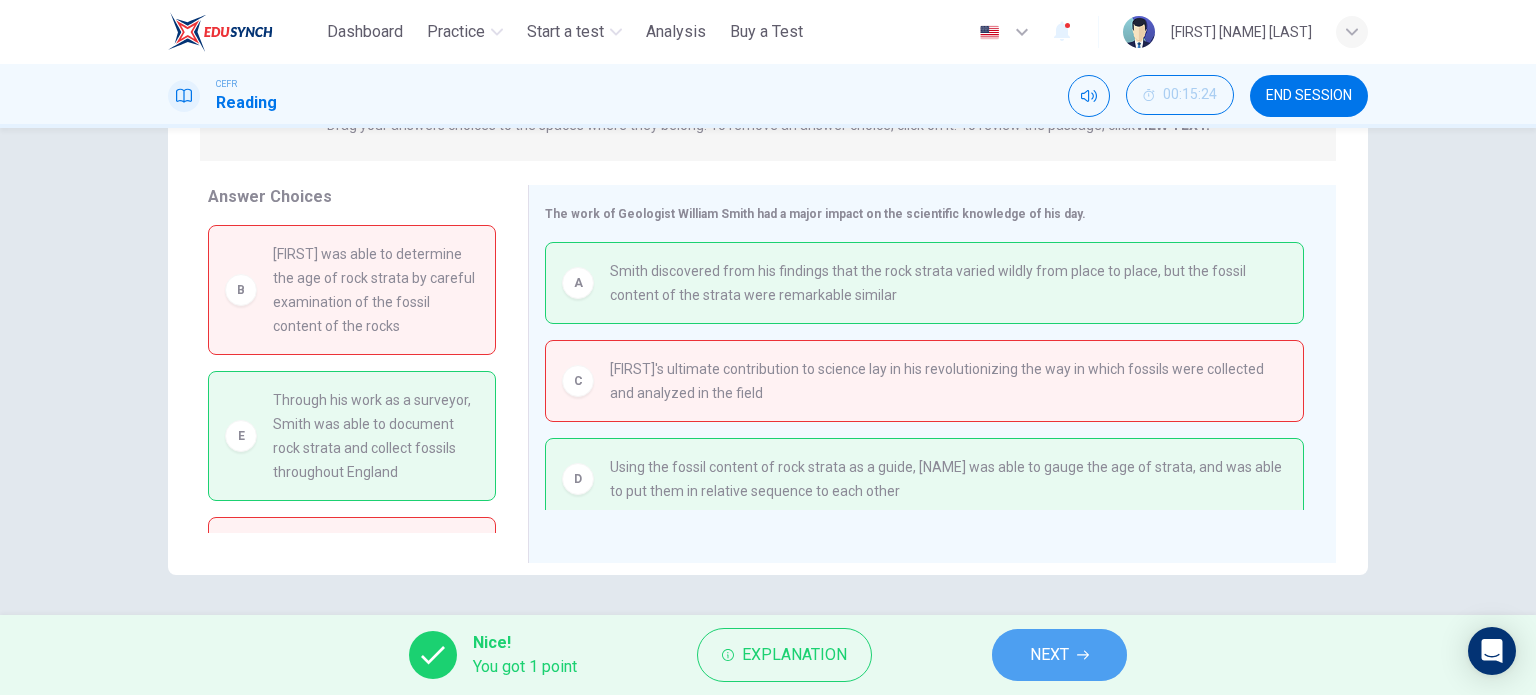 click on "NEXT" at bounding box center (1059, 655) 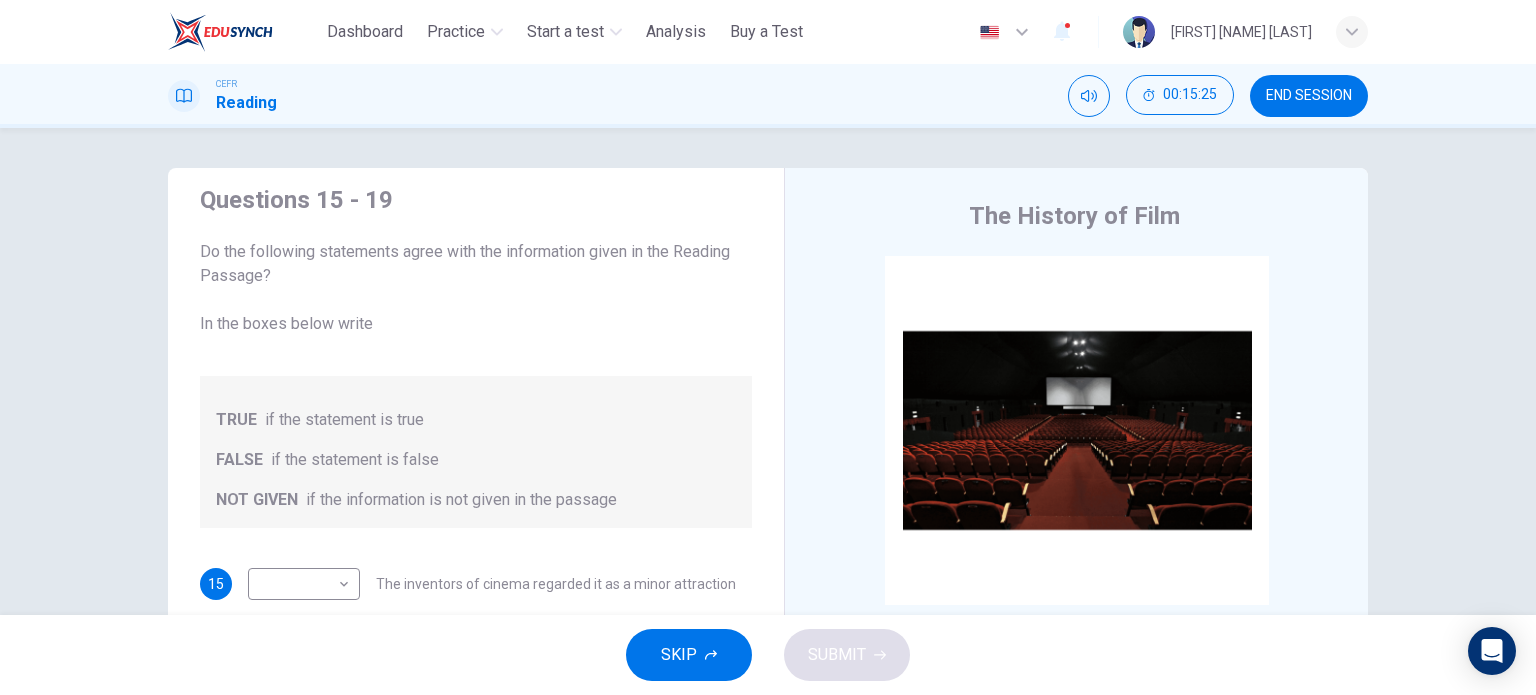 scroll, scrollTop: 24, scrollLeft: 0, axis: vertical 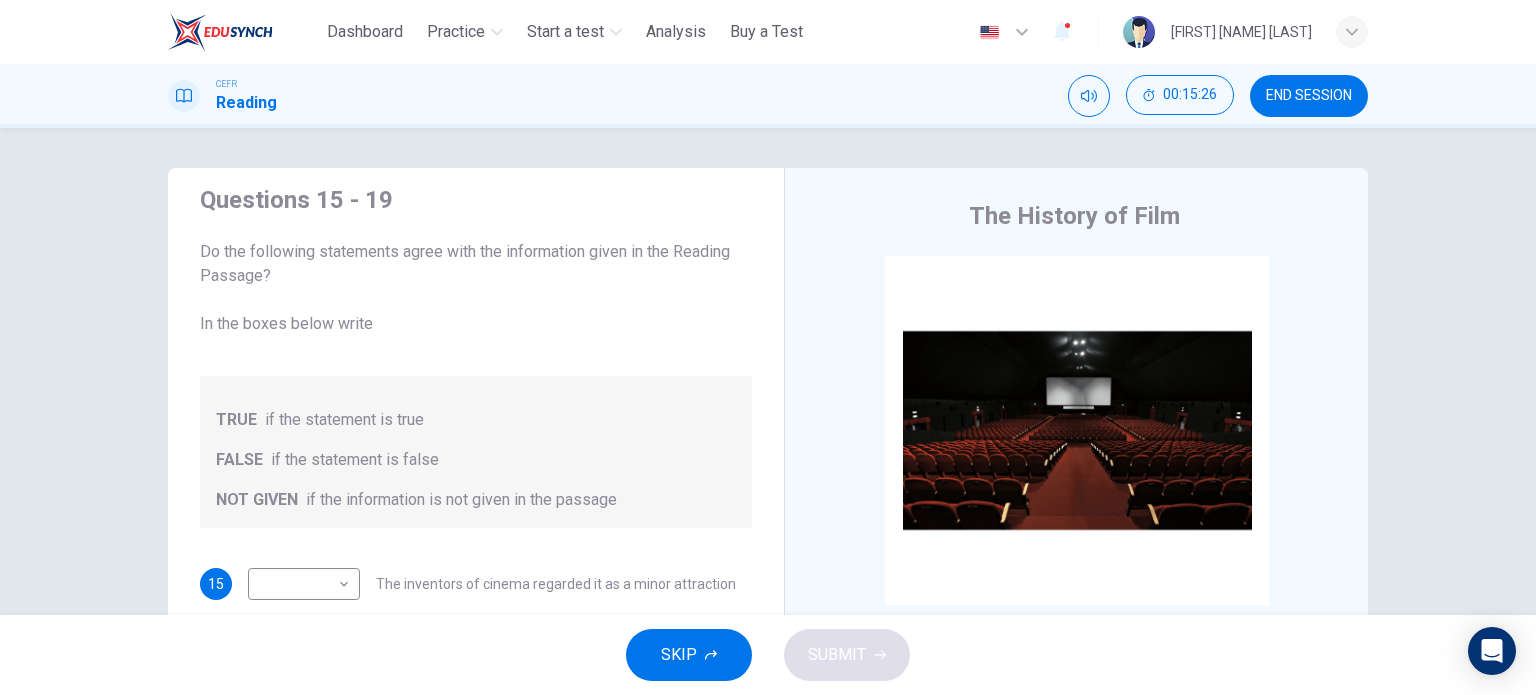 click on "END SESSION" at bounding box center [1309, 96] 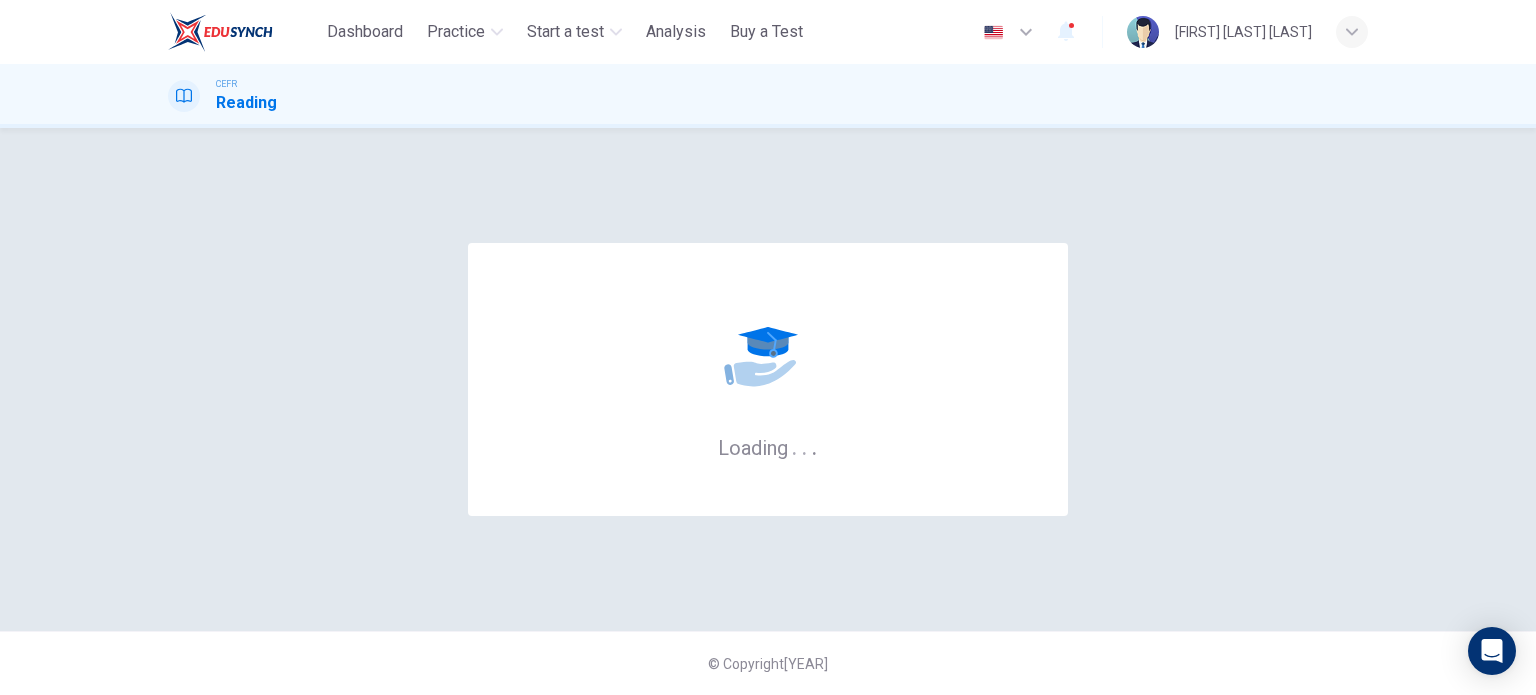 scroll, scrollTop: 0, scrollLeft: 0, axis: both 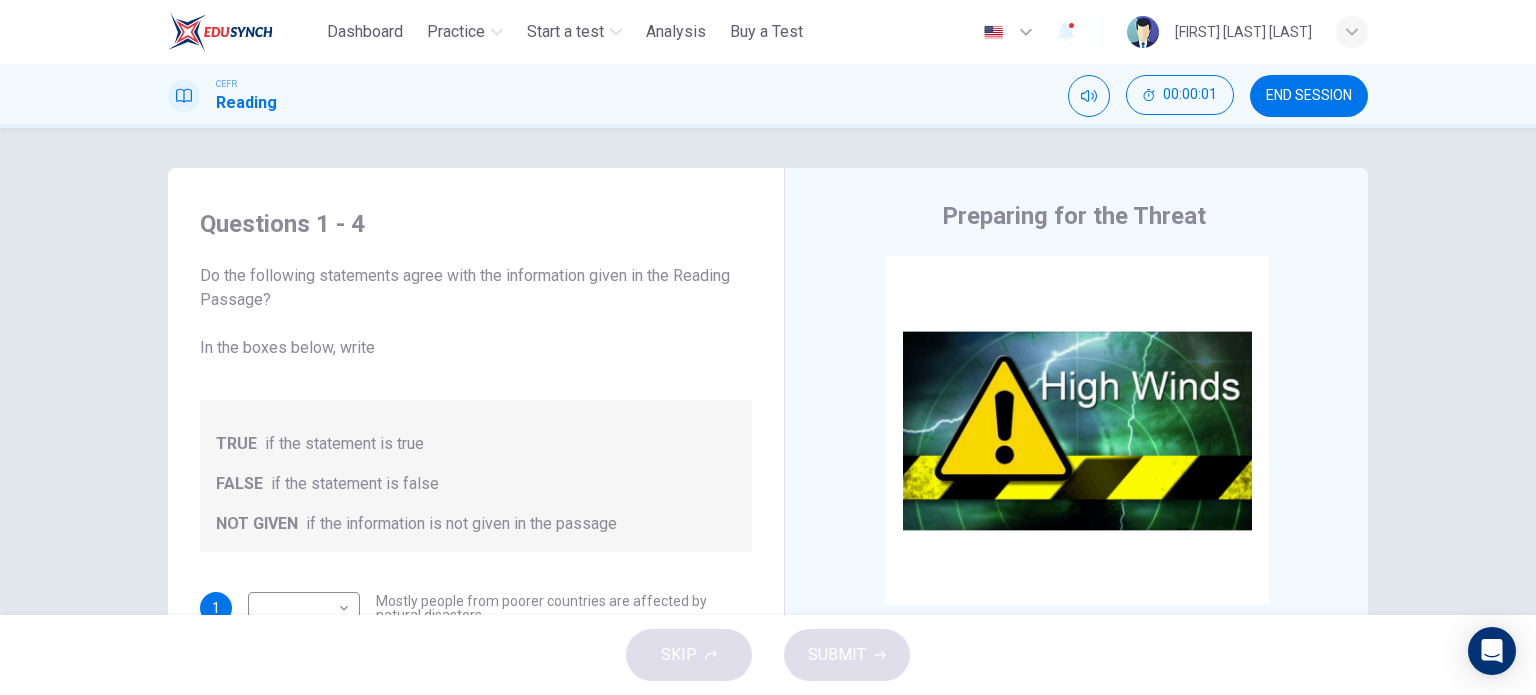 click on "END SESSION" at bounding box center [1309, 96] 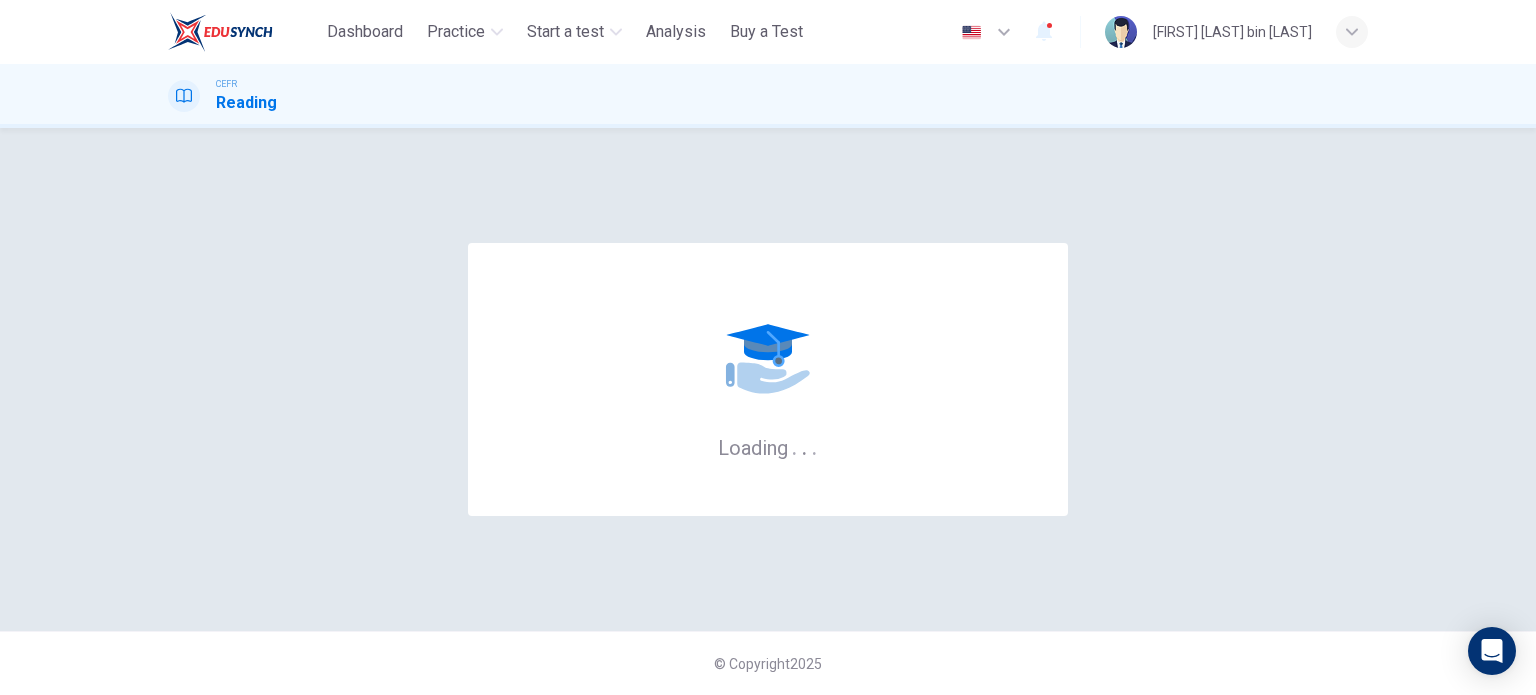 scroll, scrollTop: 0, scrollLeft: 0, axis: both 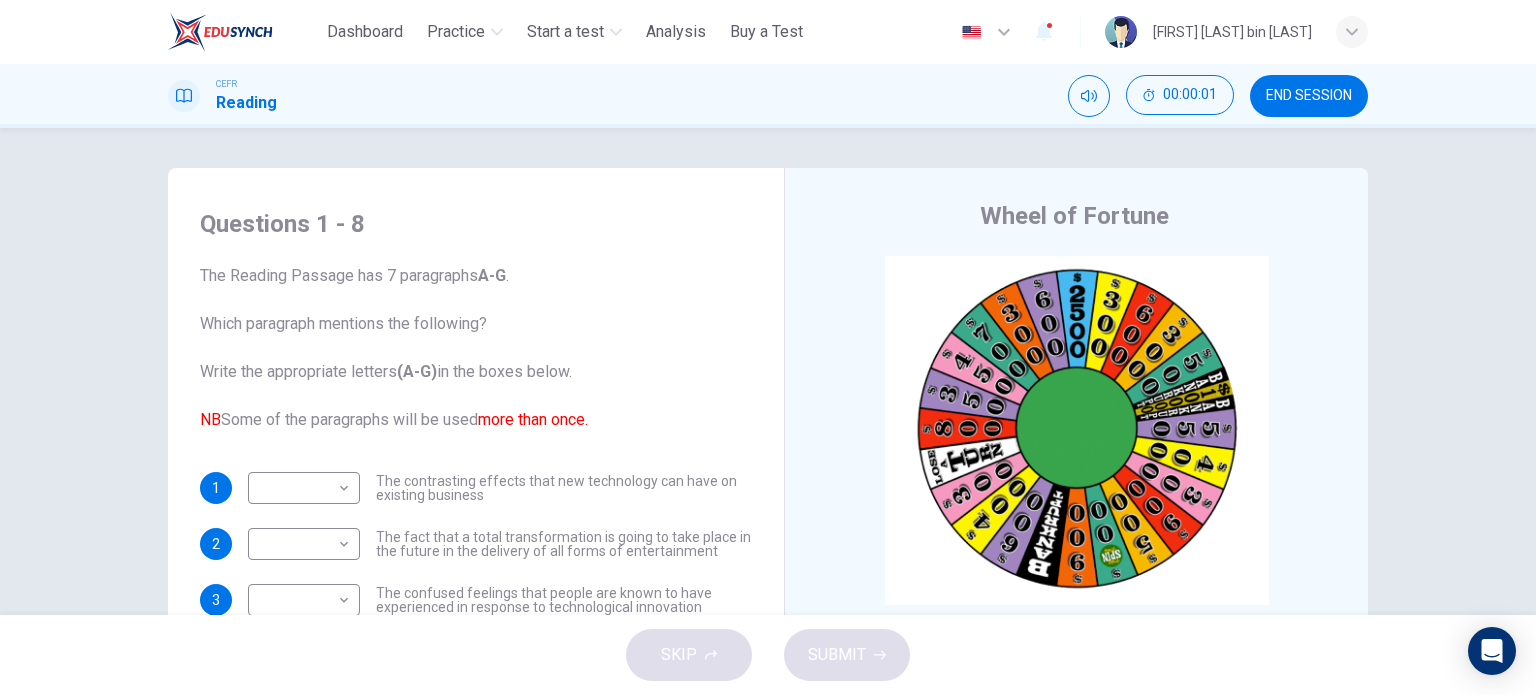 click on "END SESSION" at bounding box center [1309, 96] 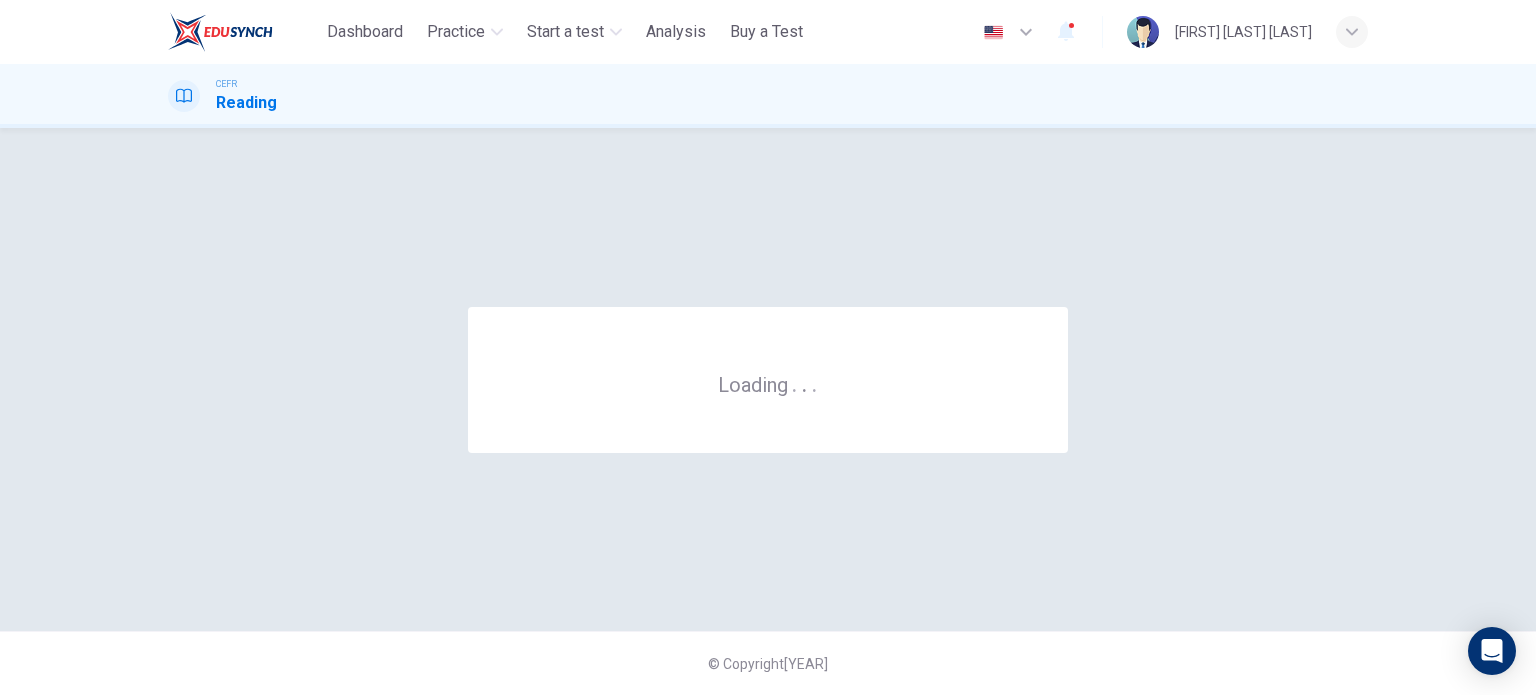scroll, scrollTop: 0, scrollLeft: 0, axis: both 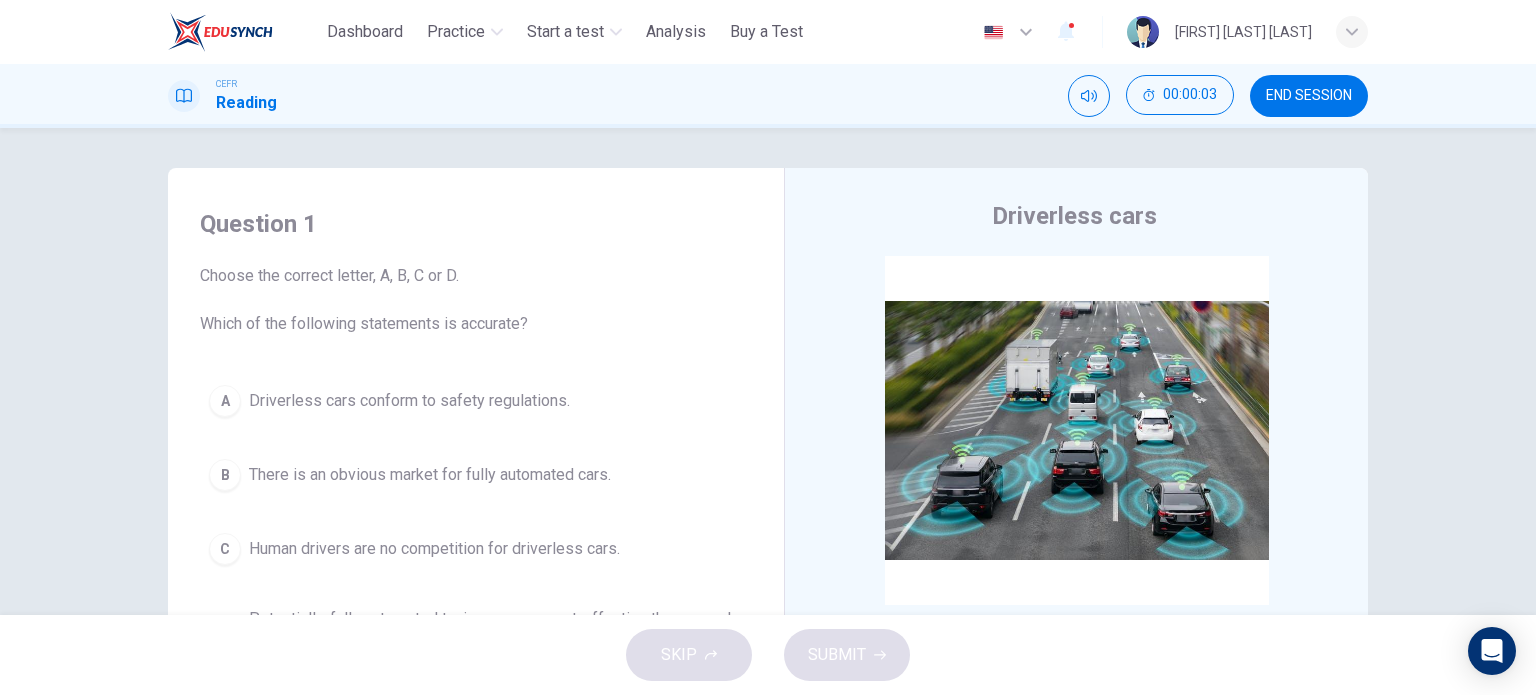 click on "END SESSION" at bounding box center (1309, 96) 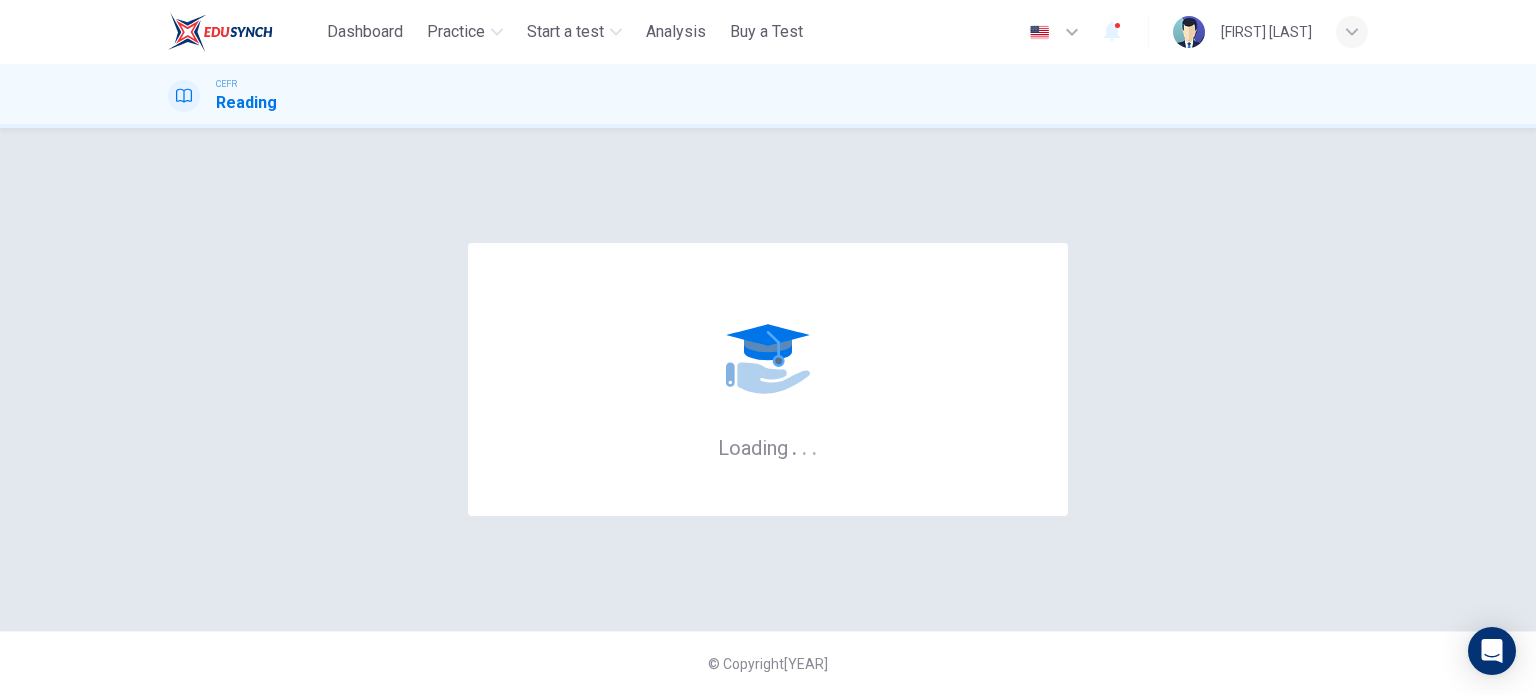 scroll, scrollTop: 0, scrollLeft: 0, axis: both 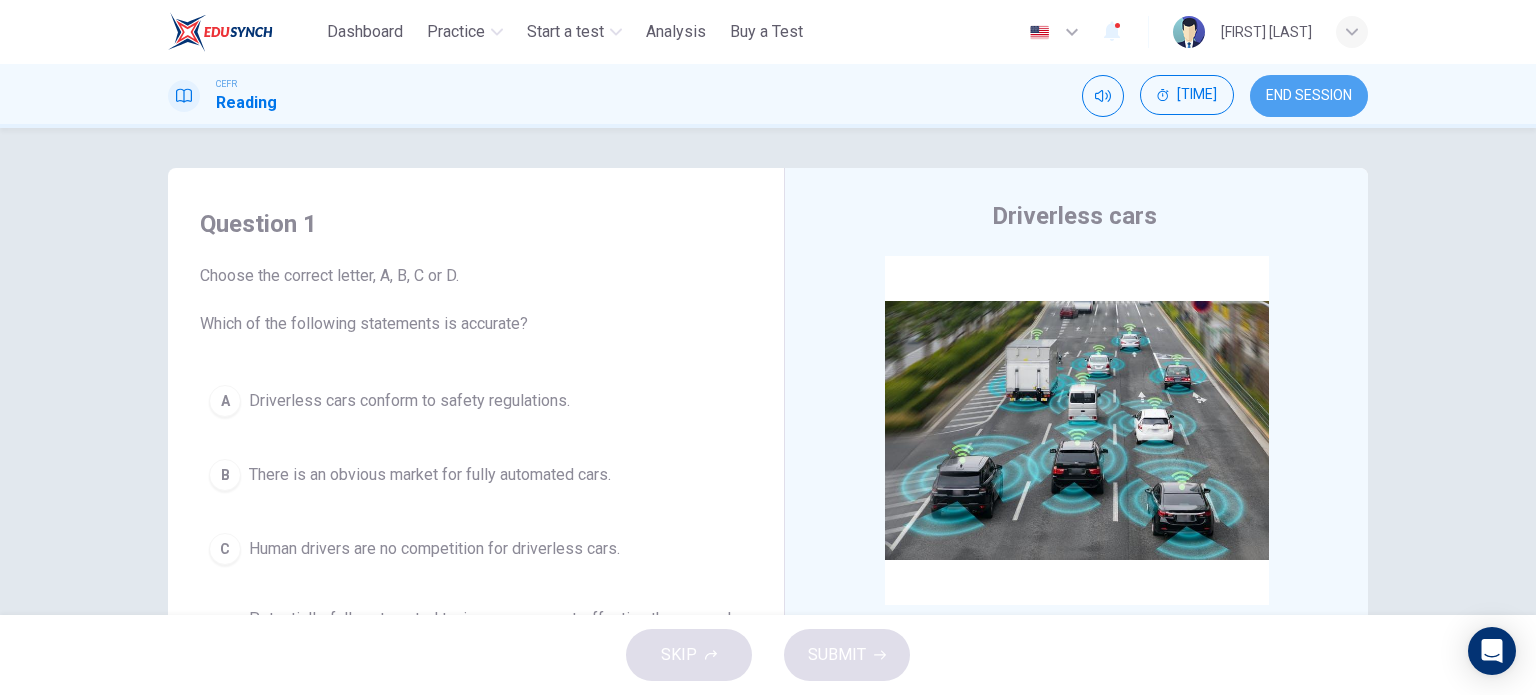 click on "END SESSION" at bounding box center (1309, 96) 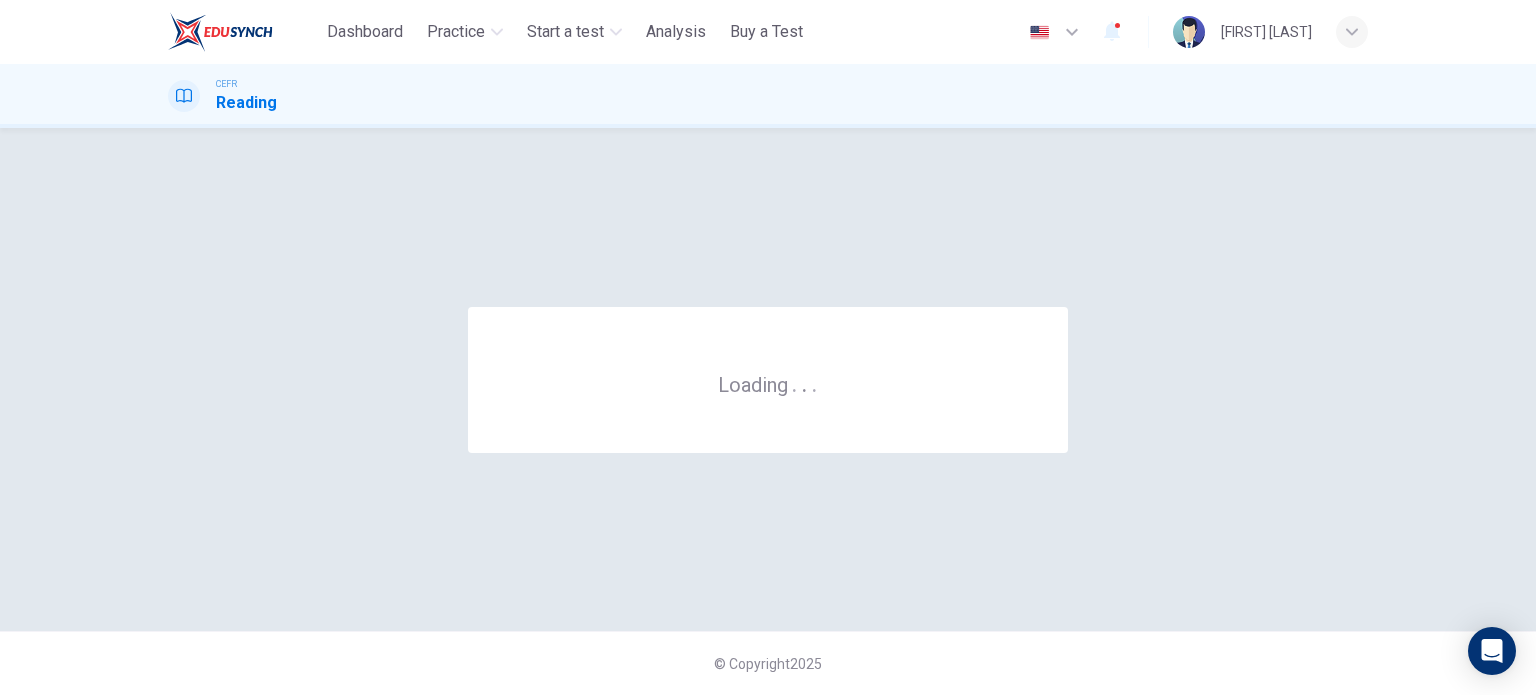scroll, scrollTop: 0, scrollLeft: 0, axis: both 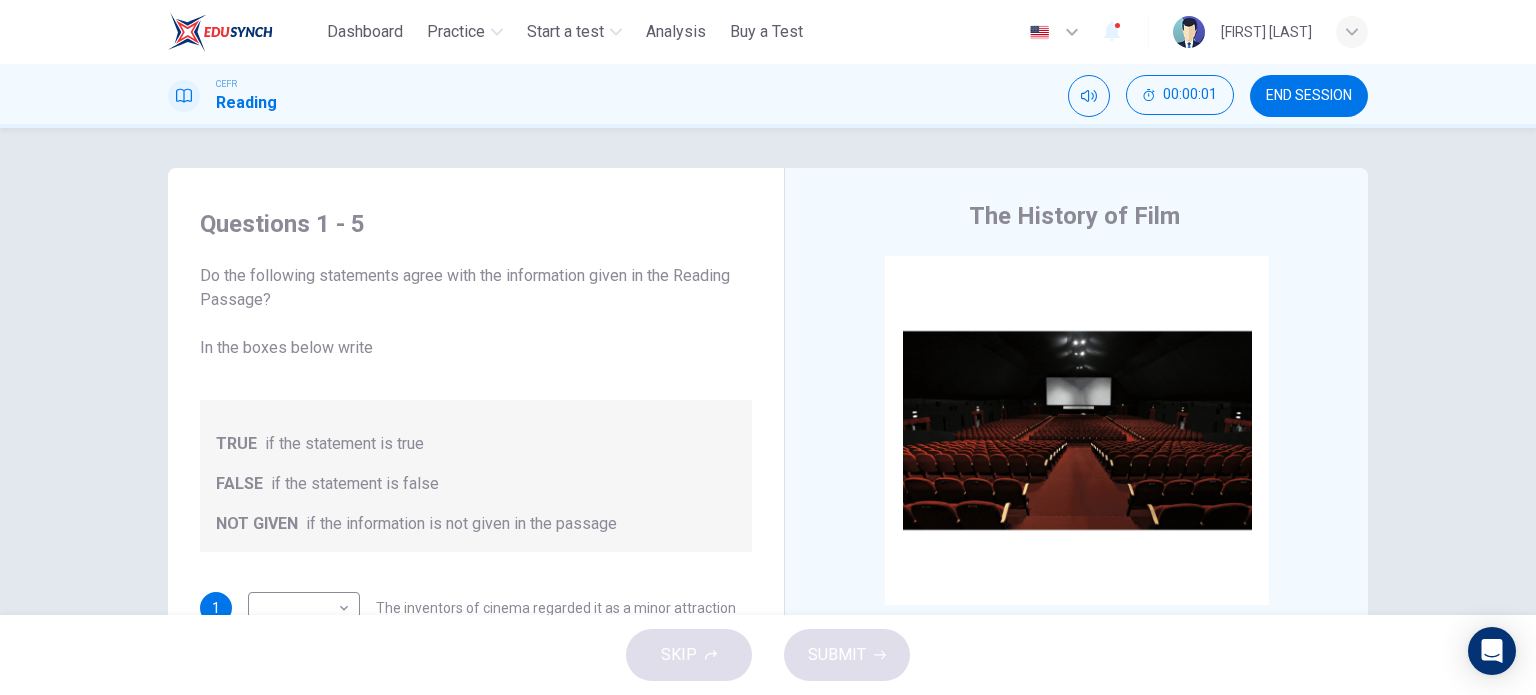 click on "END SESSION" at bounding box center [1309, 96] 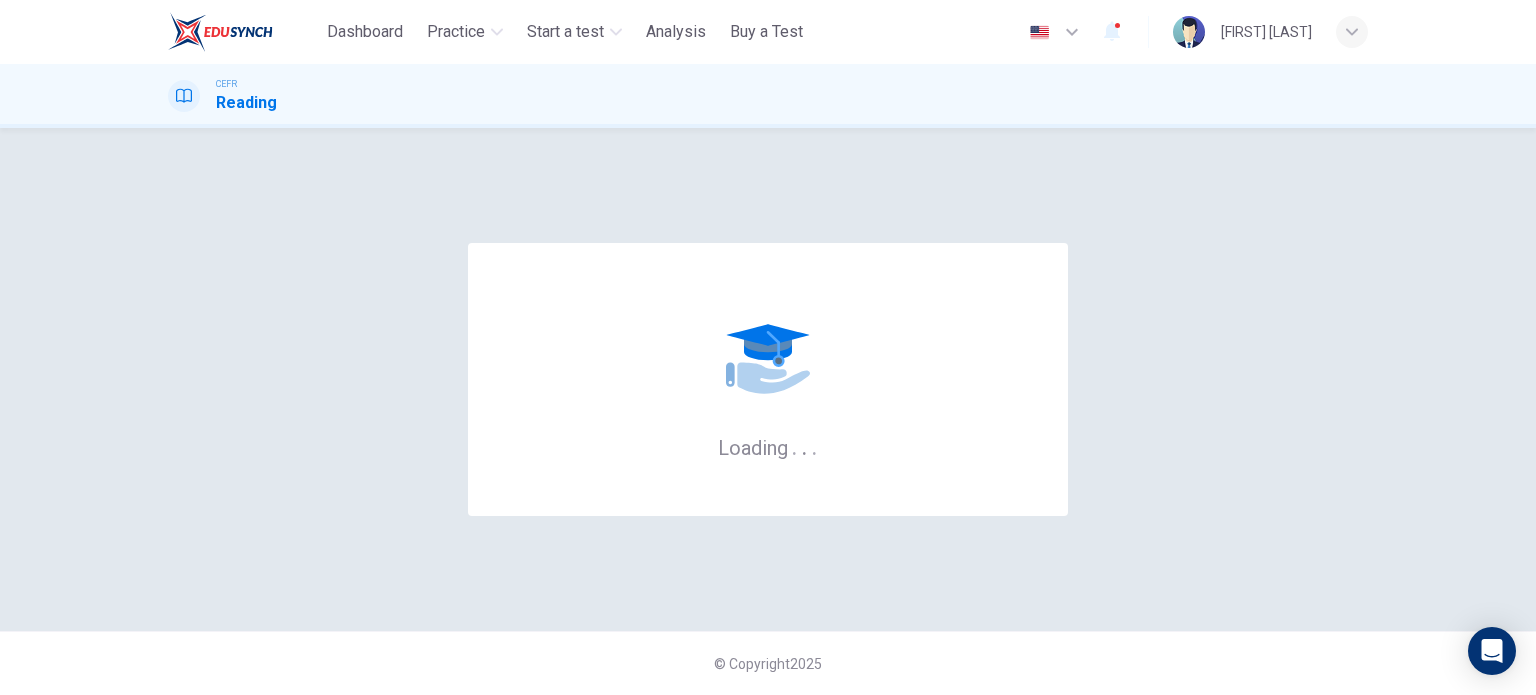 scroll, scrollTop: 0, scrollLeft: 0, axis: both 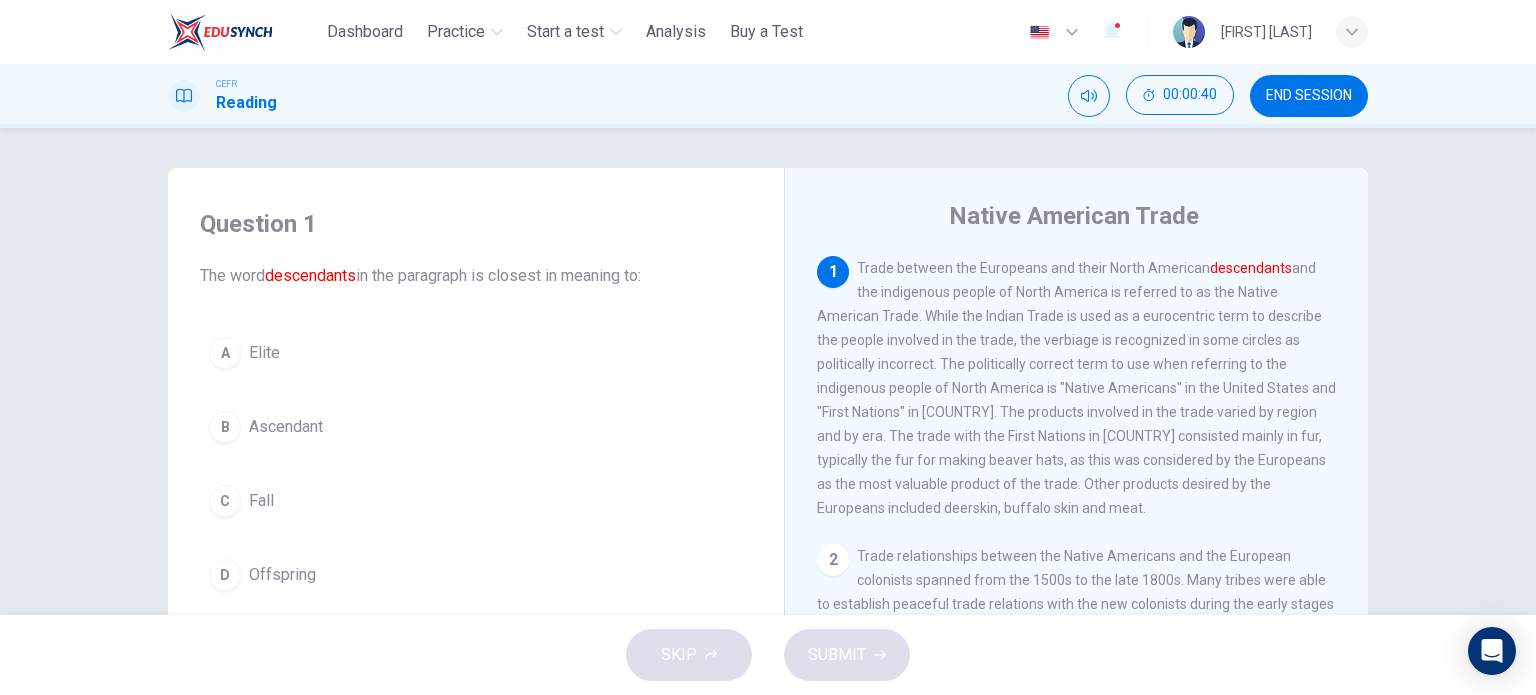 click on "Offspring" at bounding box center (264, 353) 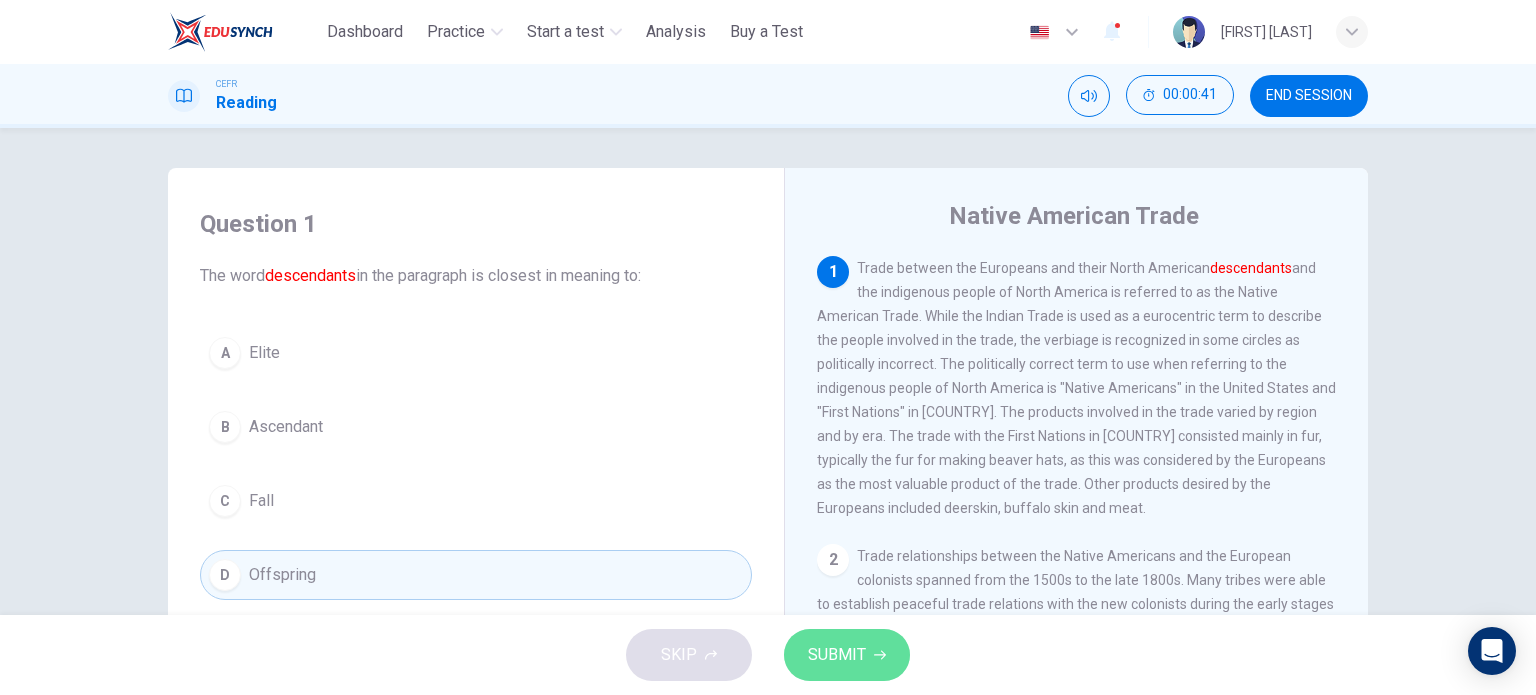 click on "SUBMIT" at bounding box center [847, 655] 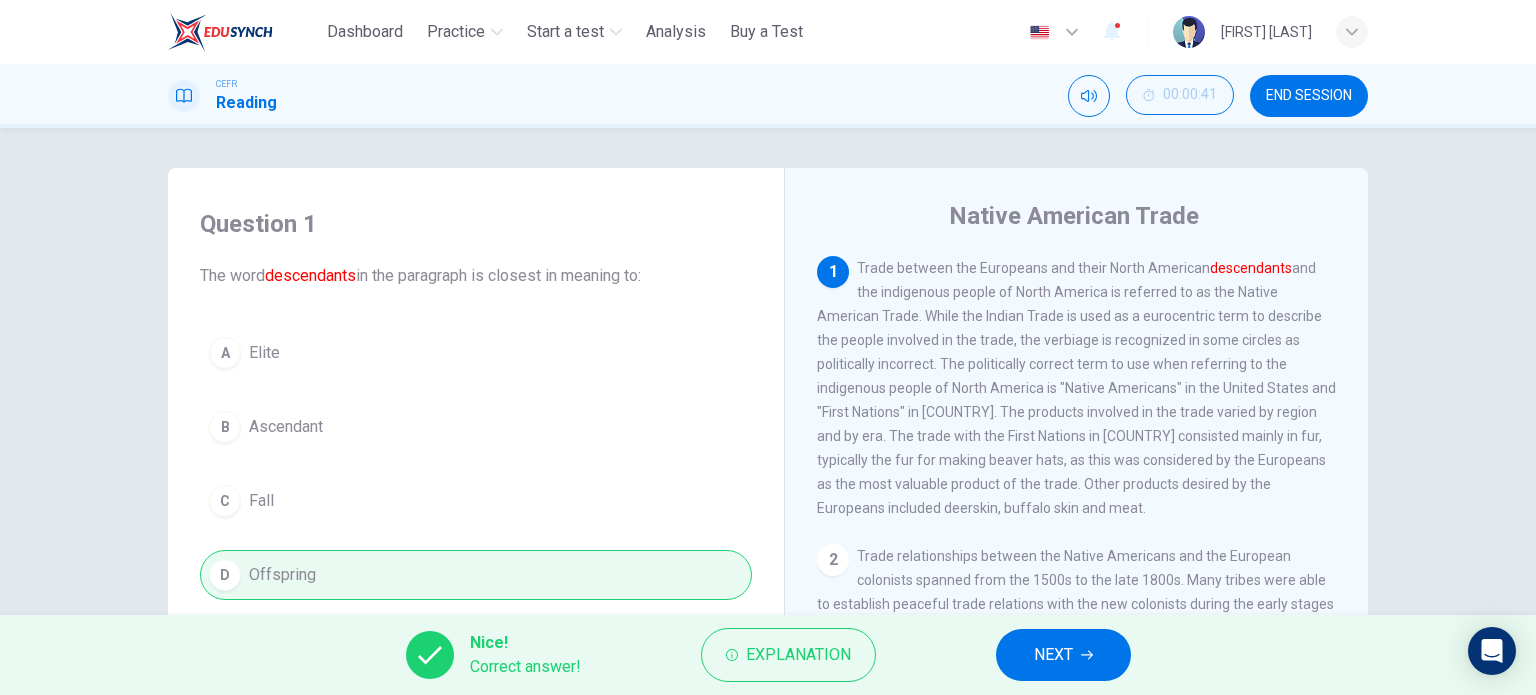 click on "NEXT" at bounding box center (1063, 655) 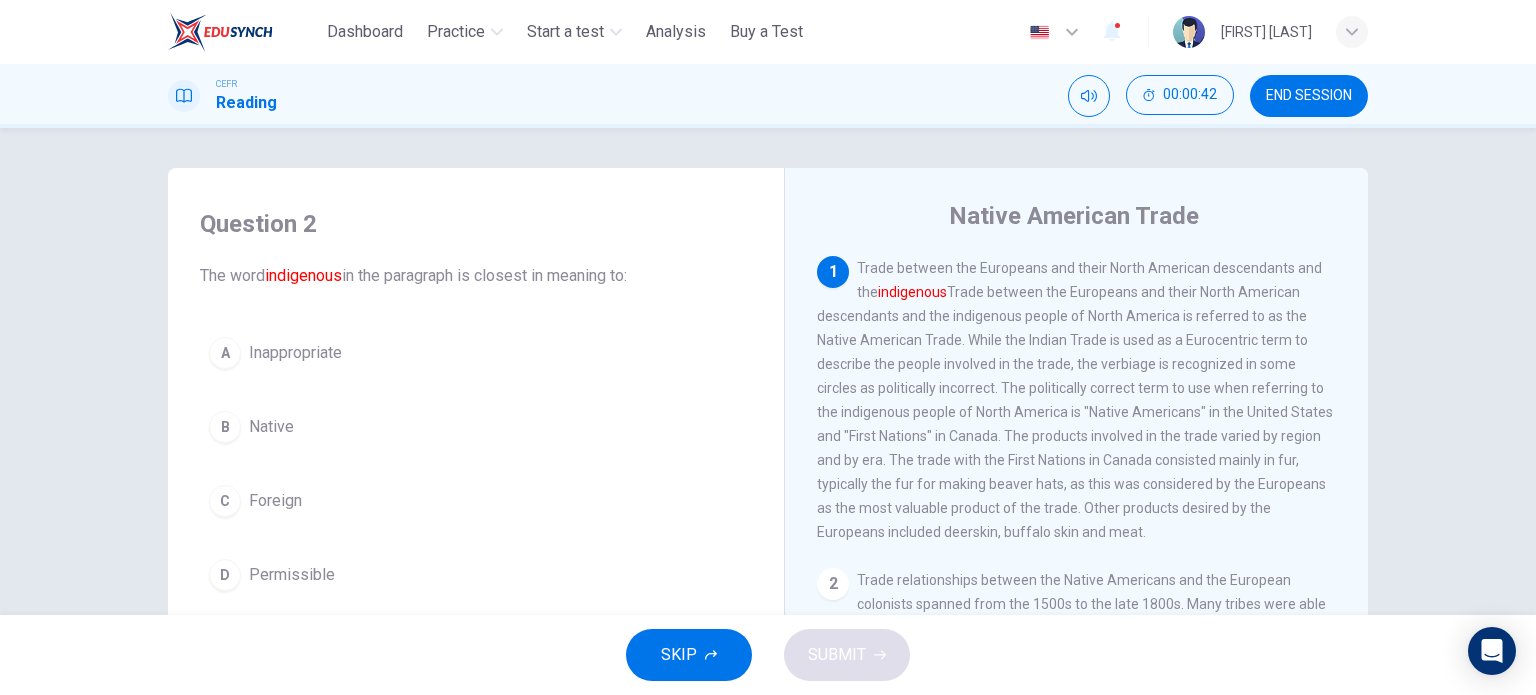 click on "B Native" at bounding box center (476, 427) 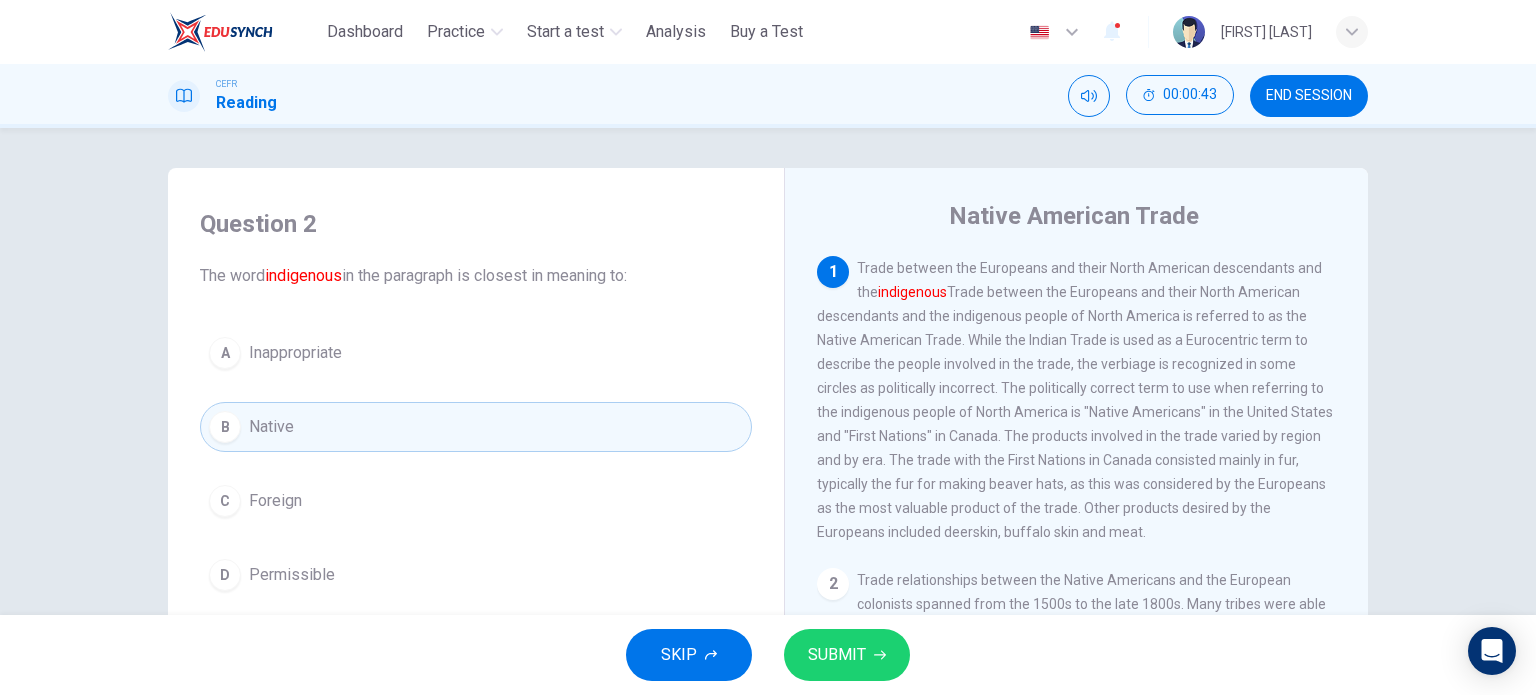 click on "SUBMIT" at bounding box center [837, 655] 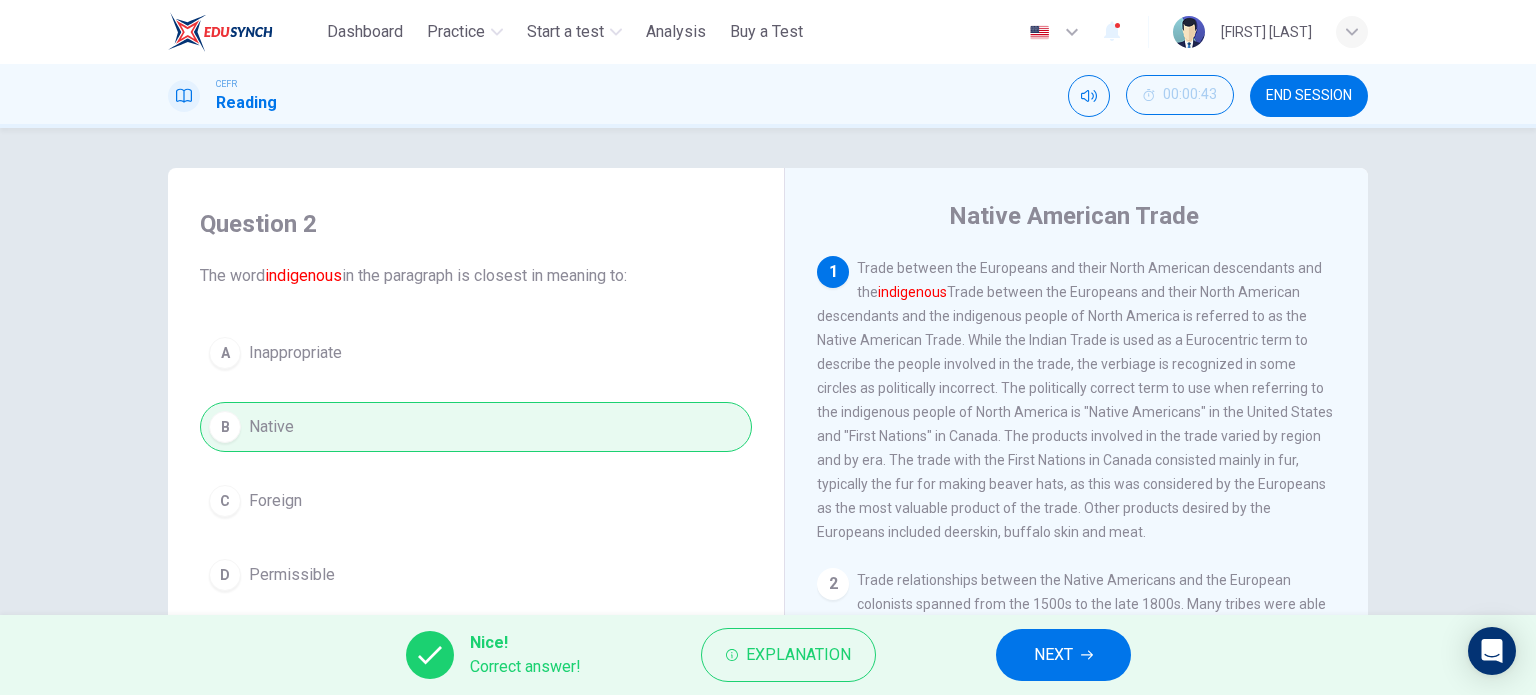 click on "NEXT" at bounding box center (1063, 655) 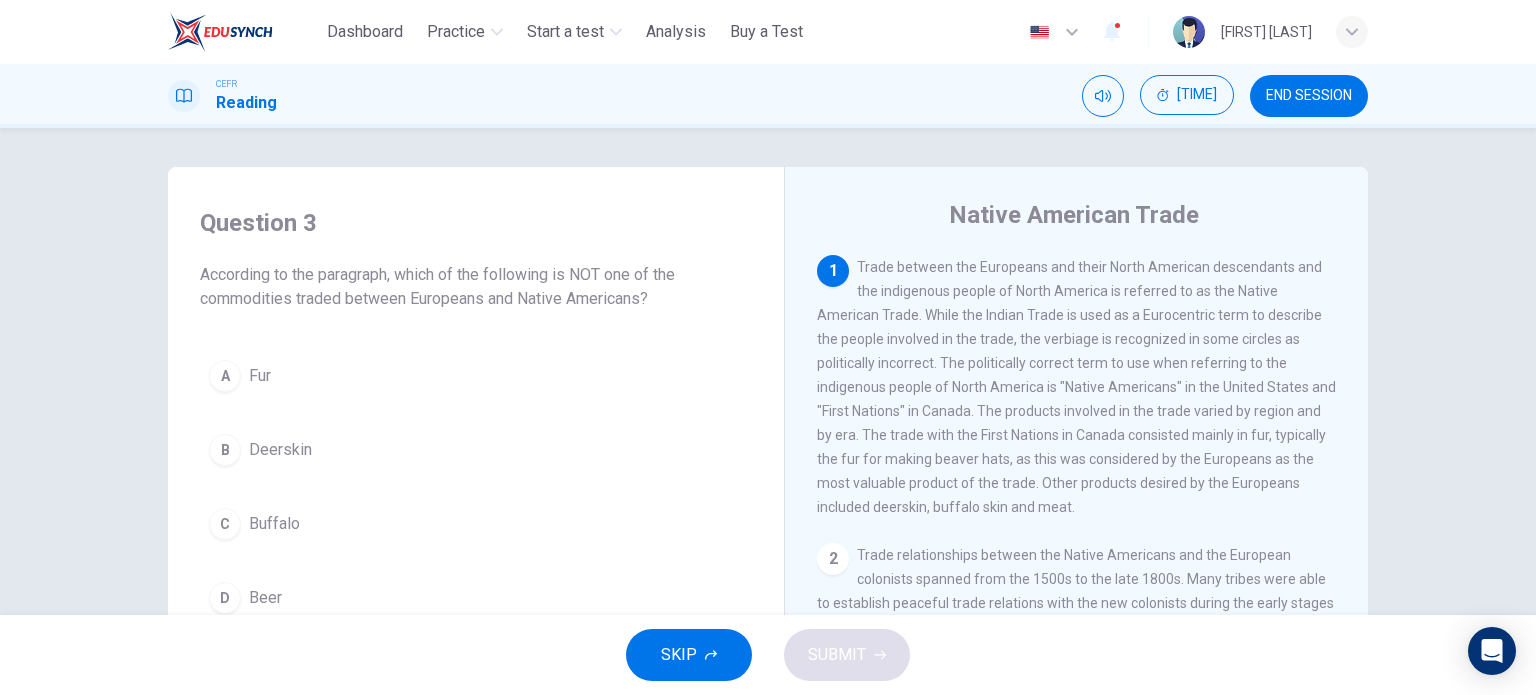 scroll, scrollTop: 0, scrollLeft: 0, axis: both 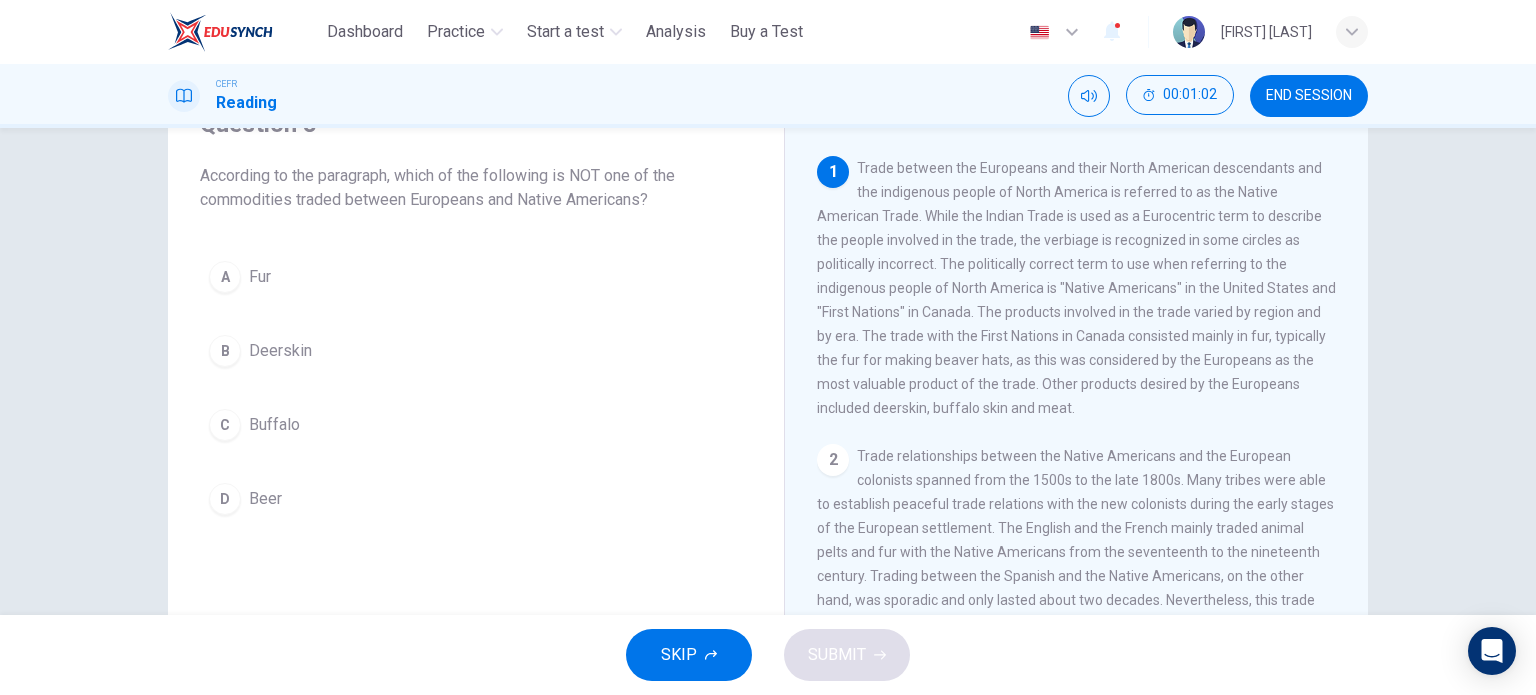 click on "D Beer" at bounding box center [476, 499] 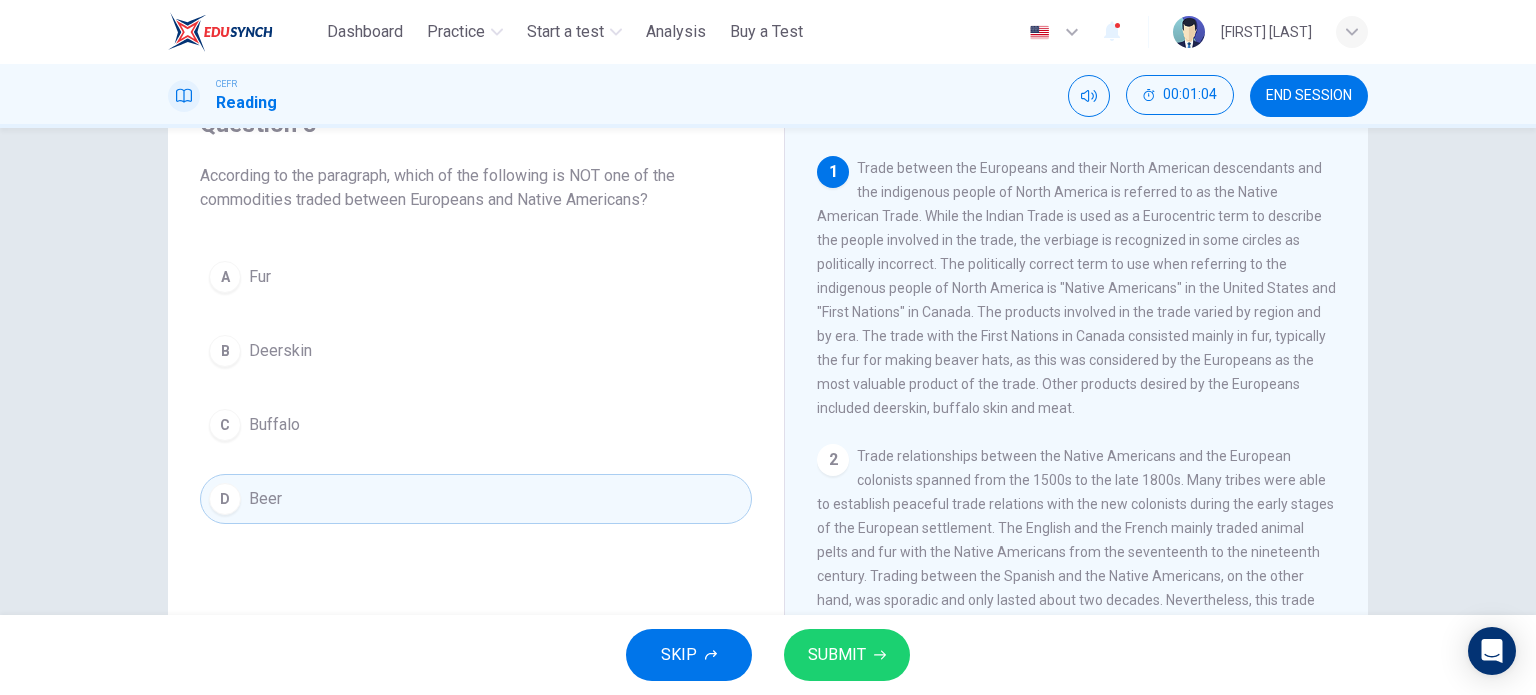 click on "SUBMIT" at bounding box center [837, 655] 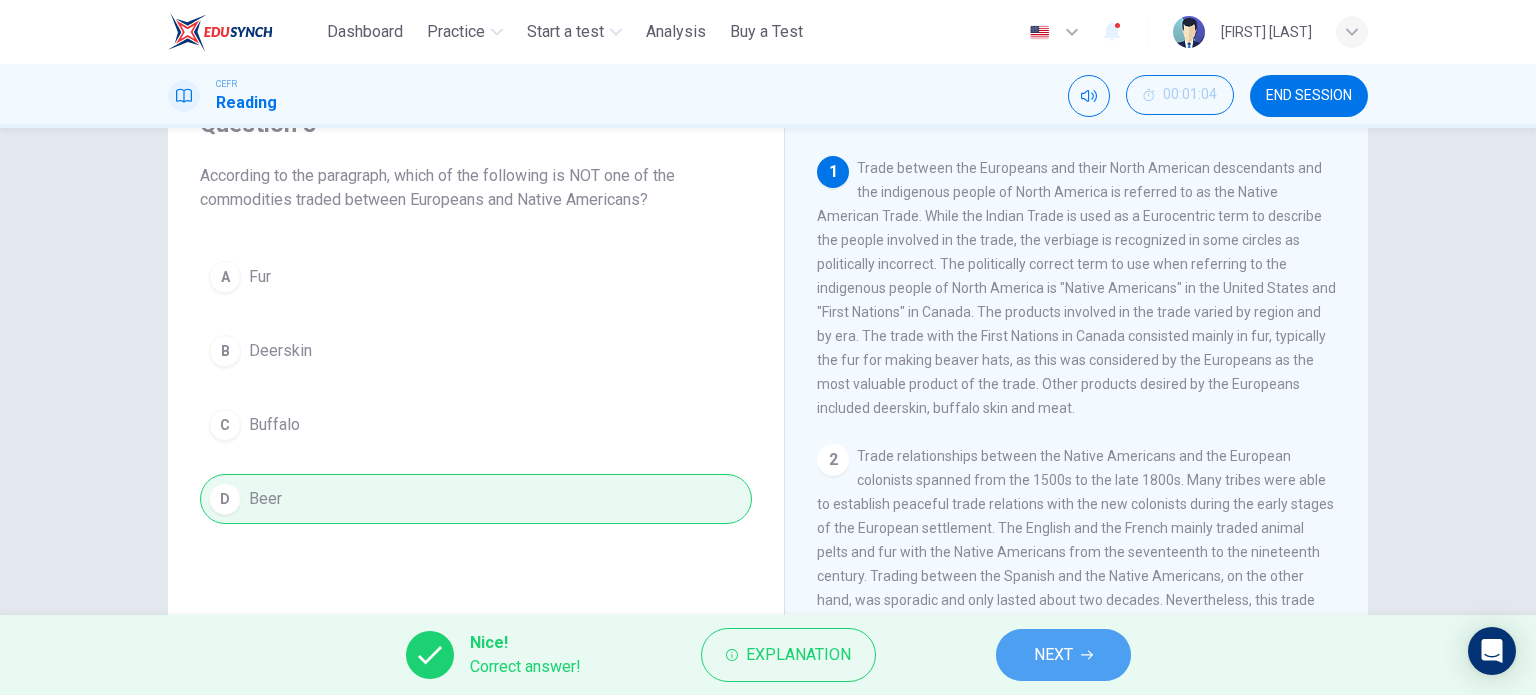 click on "NEXT" at bounding box center [1063, 655] 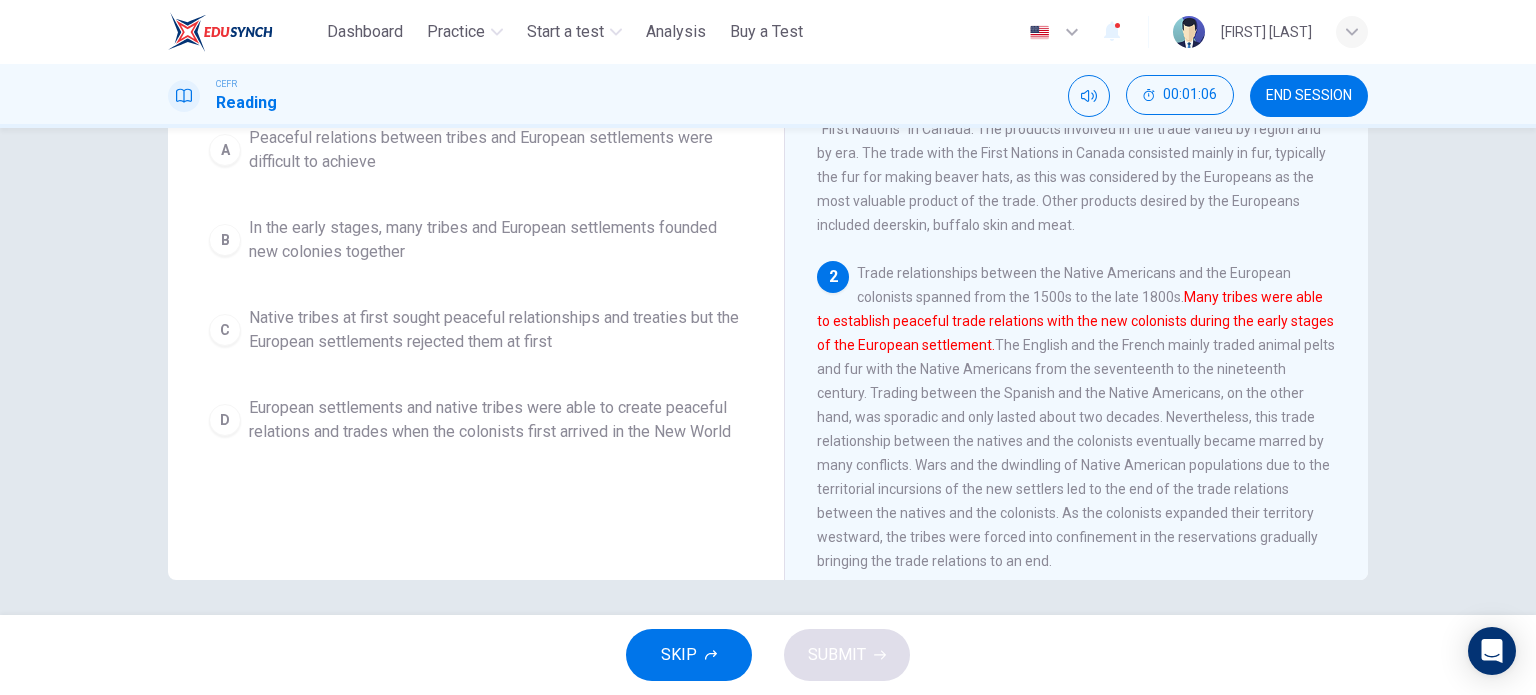 scroll, scrollTop: 288, scrollLeft: 0, axis: vertical 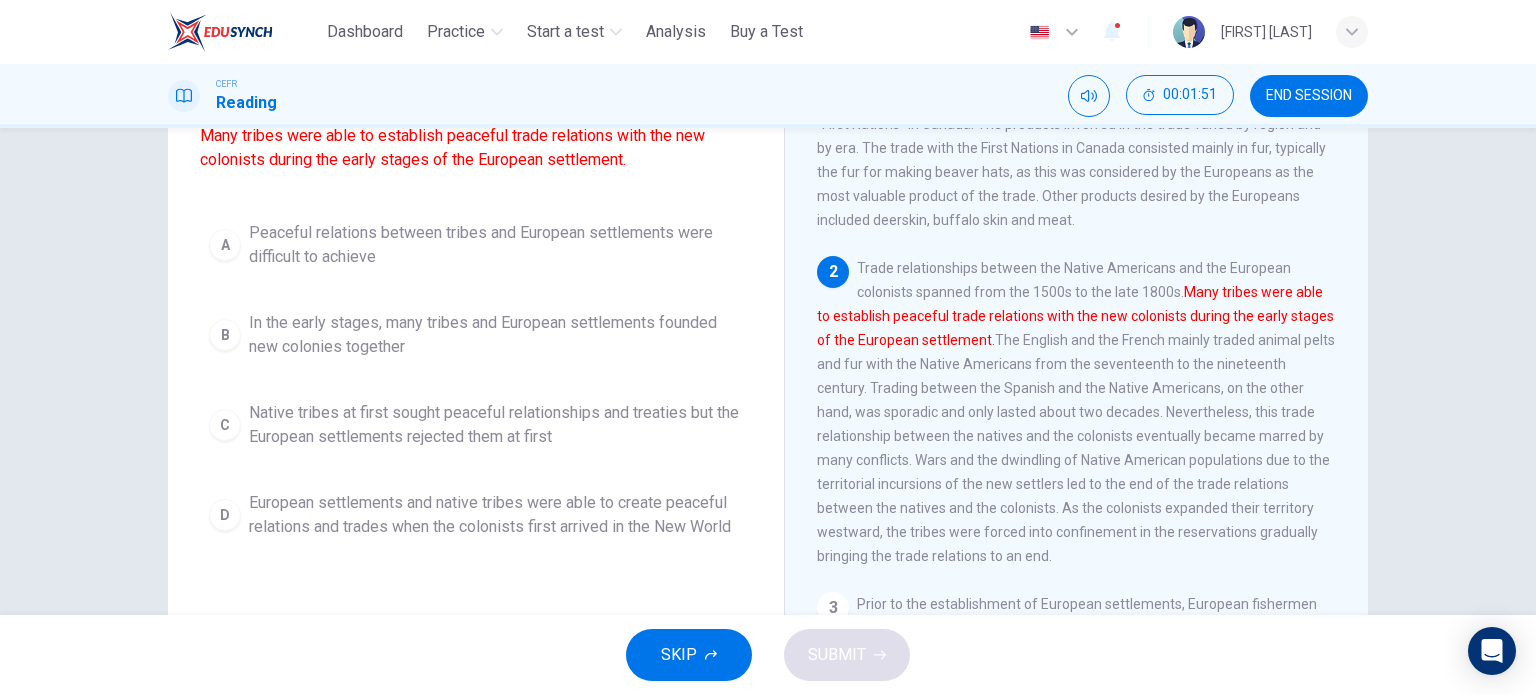 click on "European settlements and native tribes were able to create peaceful relations and trades when the colonists first arrived in the New World" at bounding box center [496, 245] 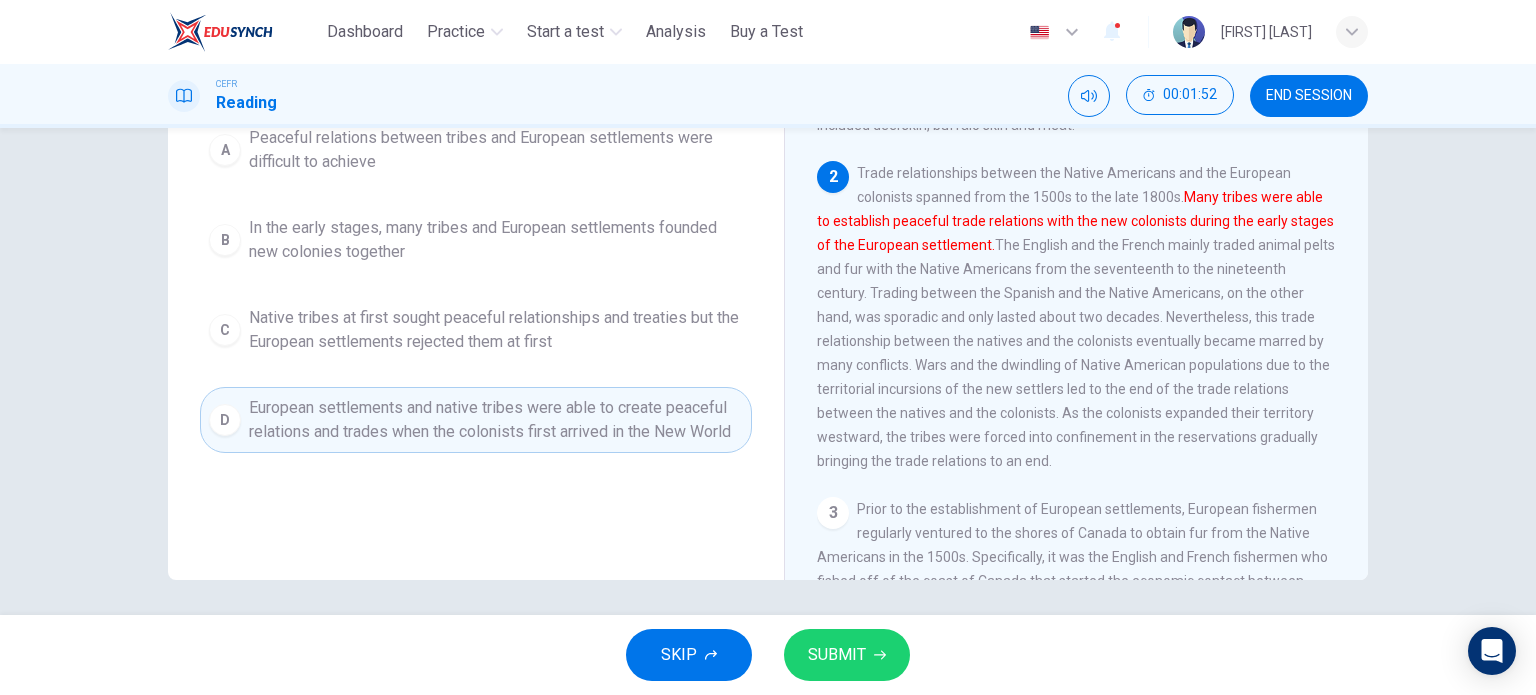 scroll, scrollTop: 288, scrollLeft: 0, axis: vertical 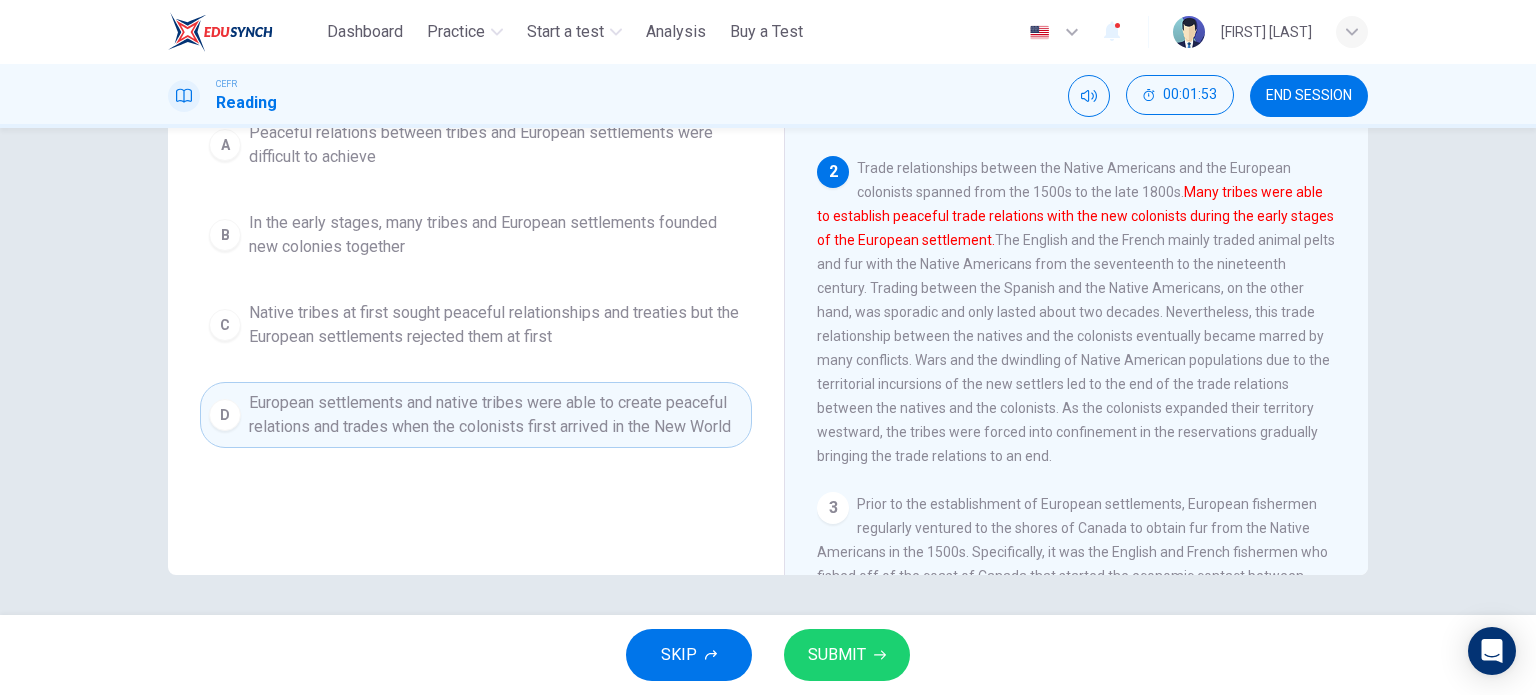 click on "SUBMIT" at bounding box center (837, 655) 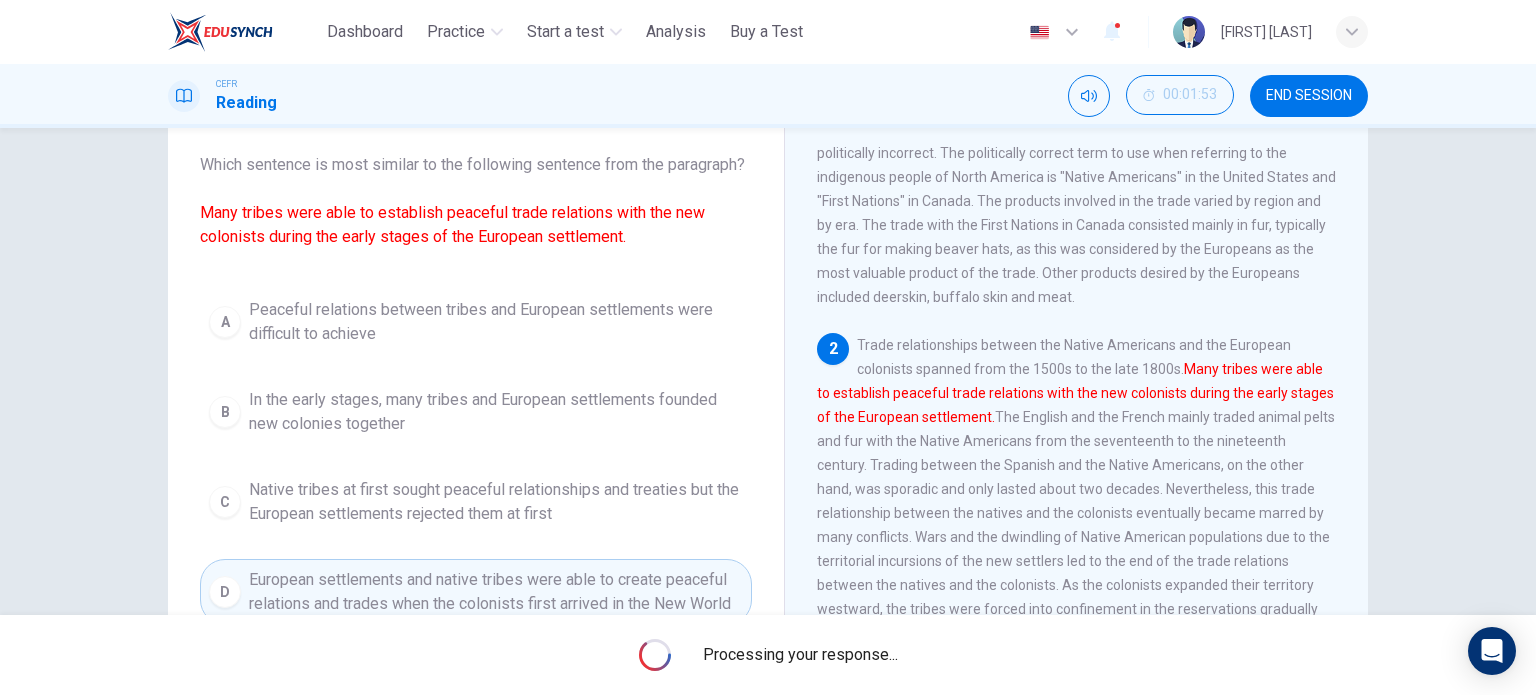 scroll, scrollTop: 88, scrollLeft: 0, axis: vertical 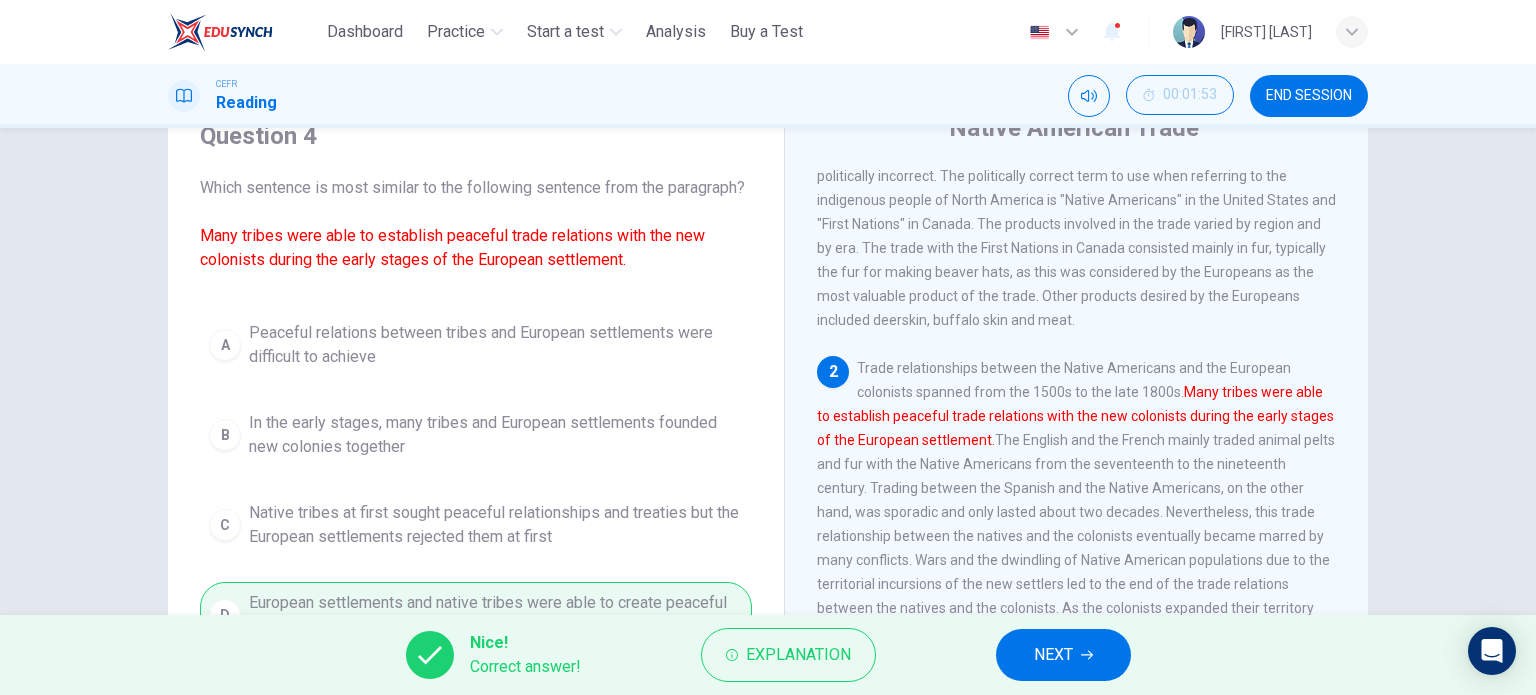 click on "NEXT" at bounding box center [1063, 655] 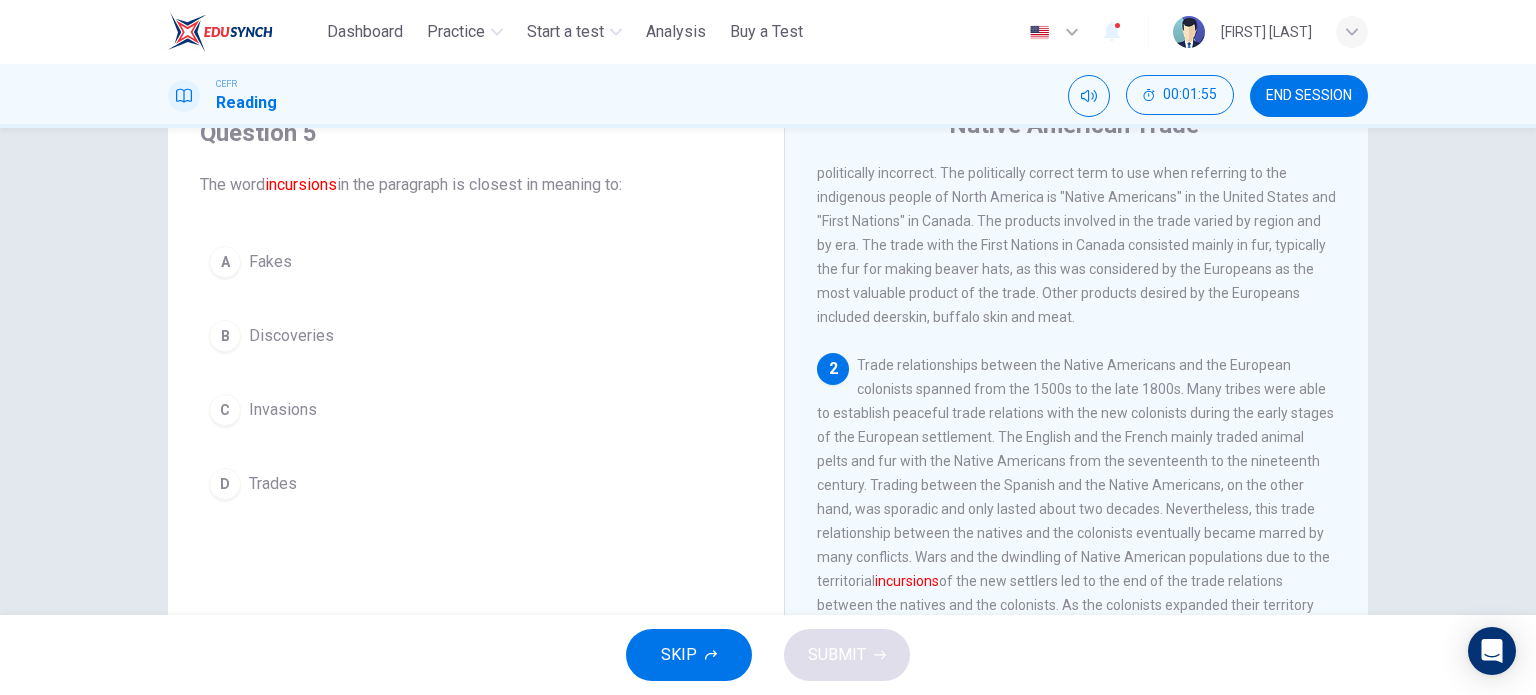 scroll, scrollTop: 88, scrollLeft: 0, axis: vertical 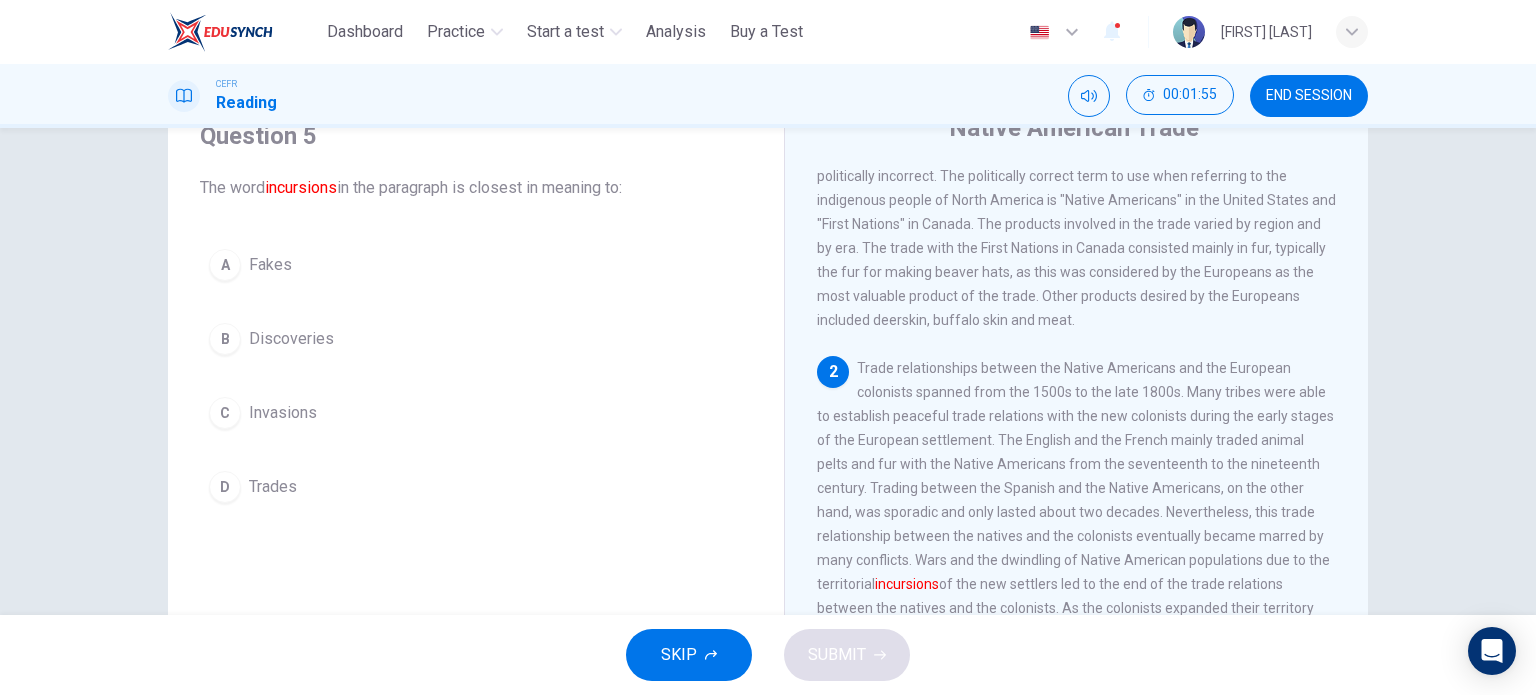 click on "C Invasions" at bounding box center [476, 413] 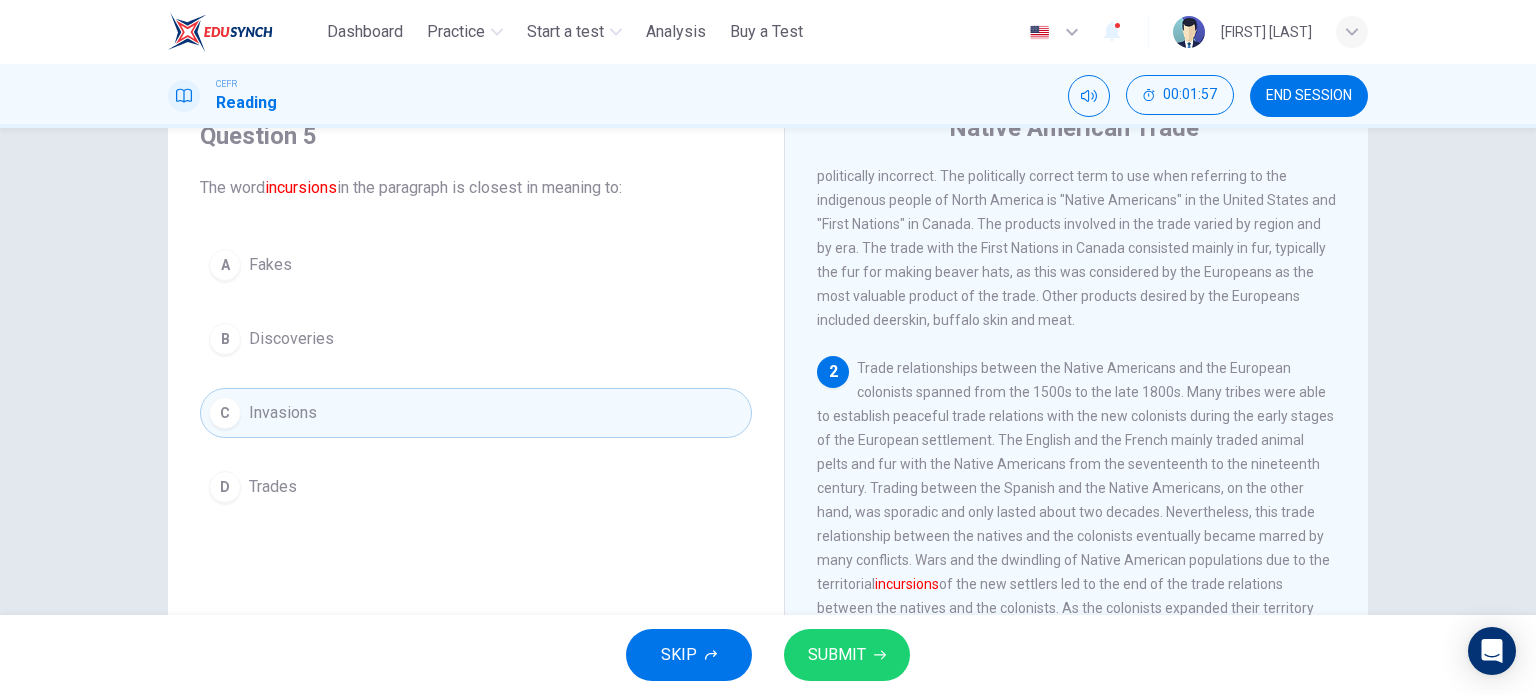 click on "SUBMIT" at bounding box center [847, 655] 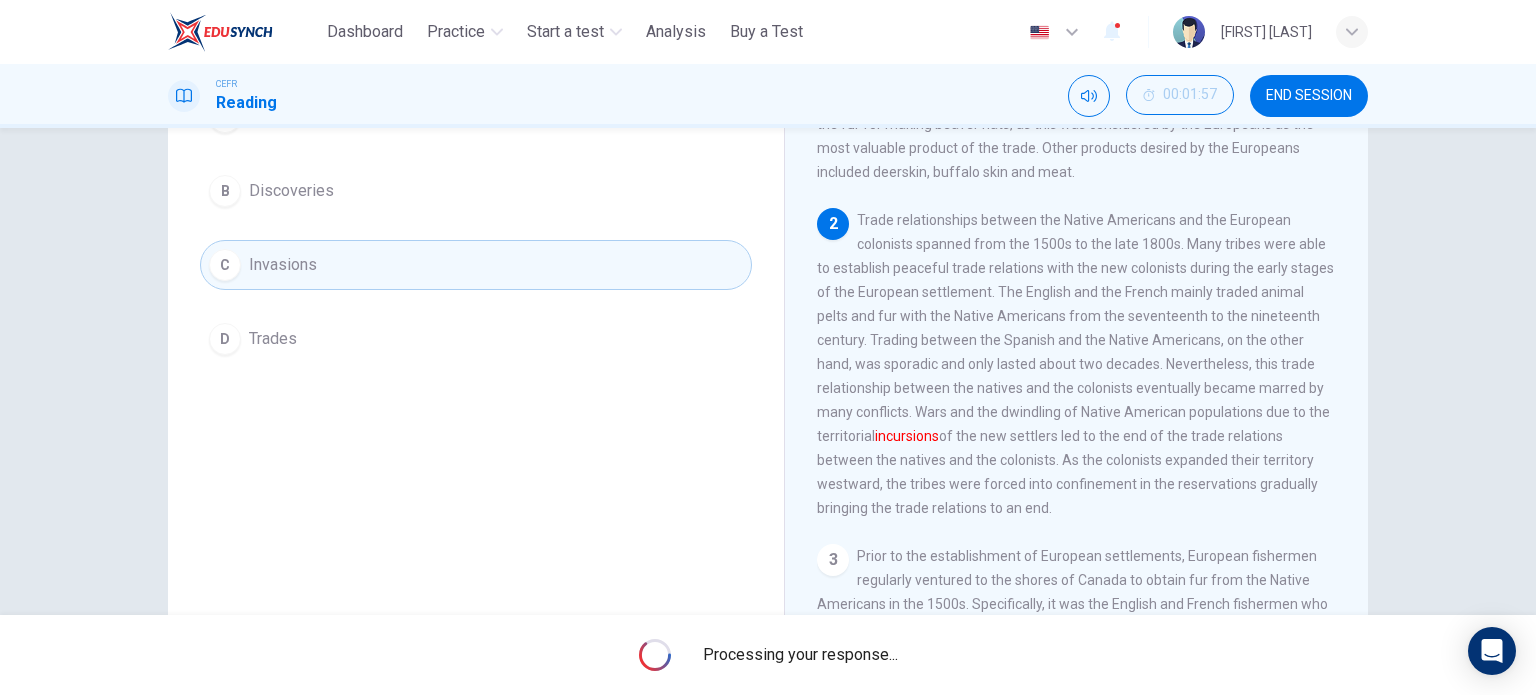 scroll, scrollTop: 288, scrollLeft: 0, axis: vertical 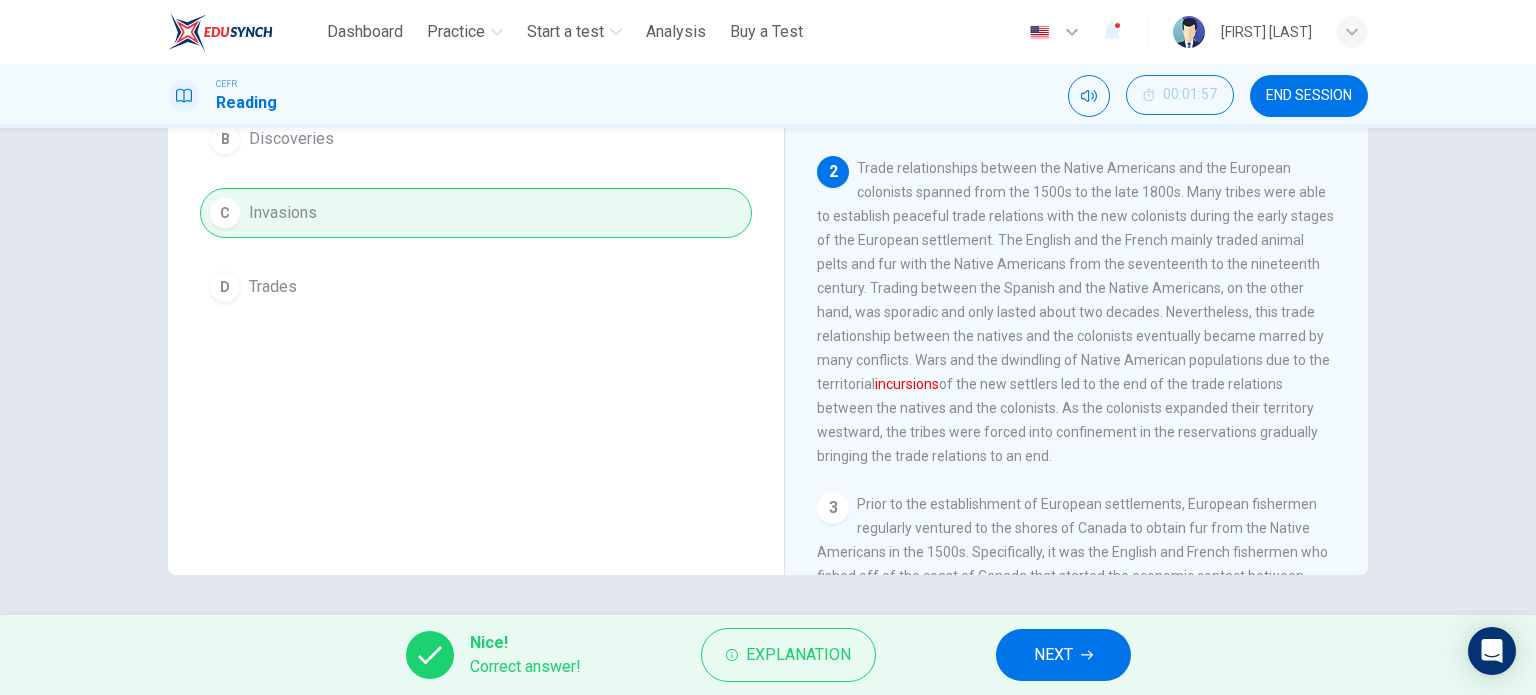 click on "NEXT" at bounding box center (1063, 655) 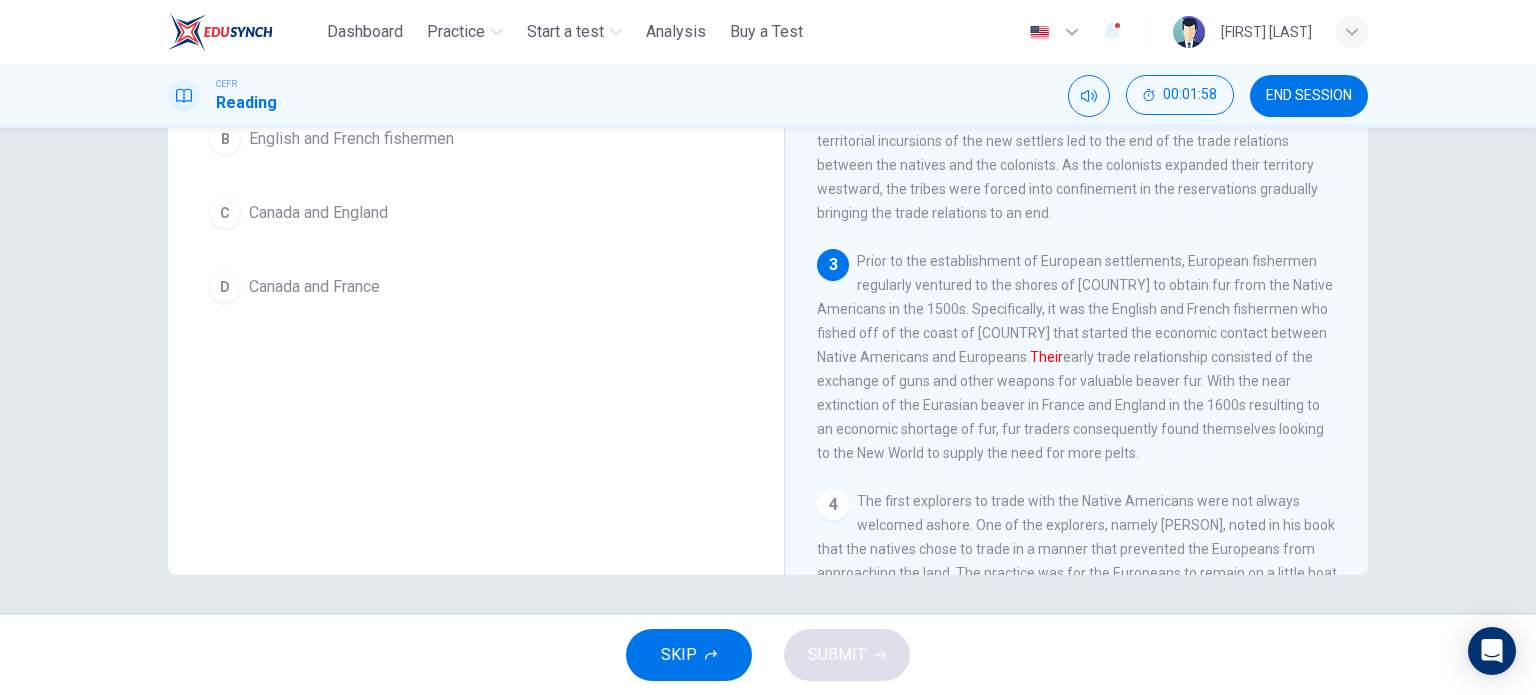 scroll, scrollTop: 400, scrollLeft: 0, axis: vertical 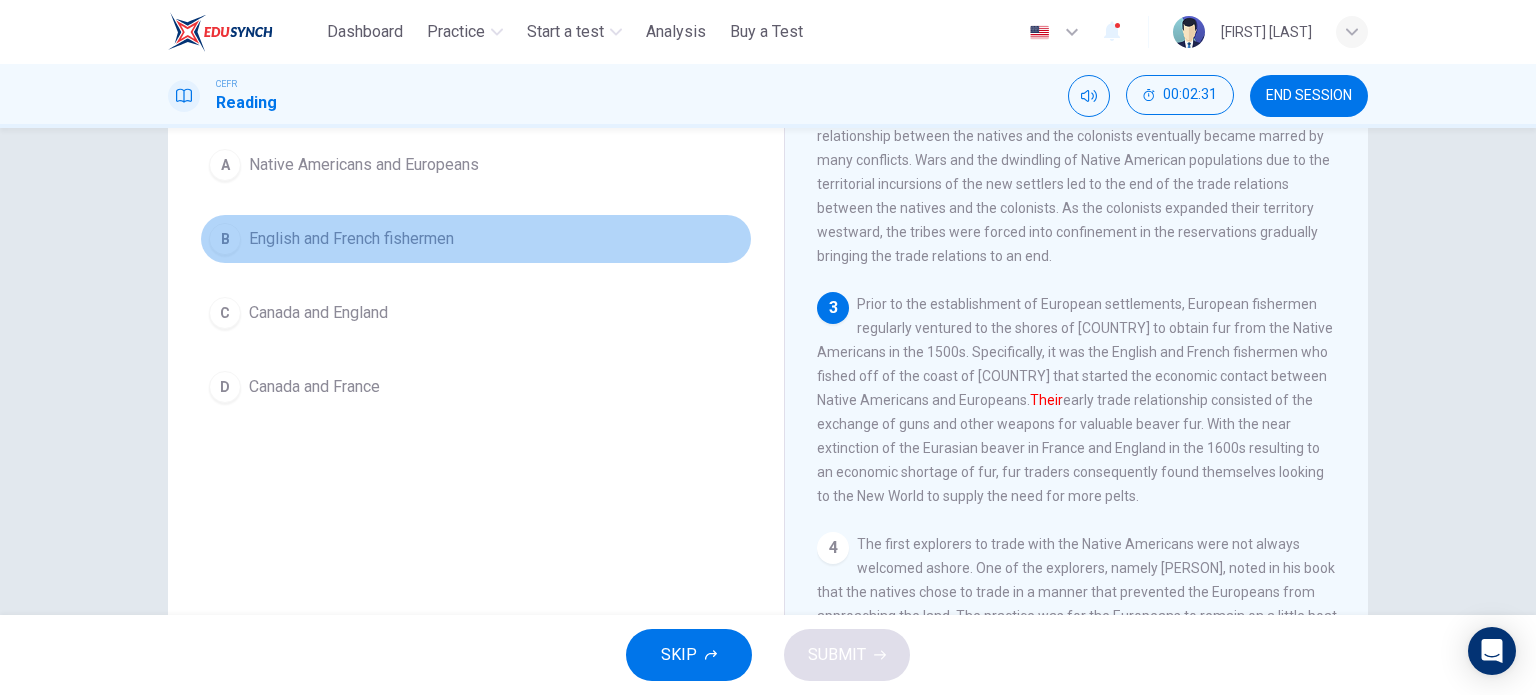 click on "English and French fishermen" at bounding box center (364, 165) 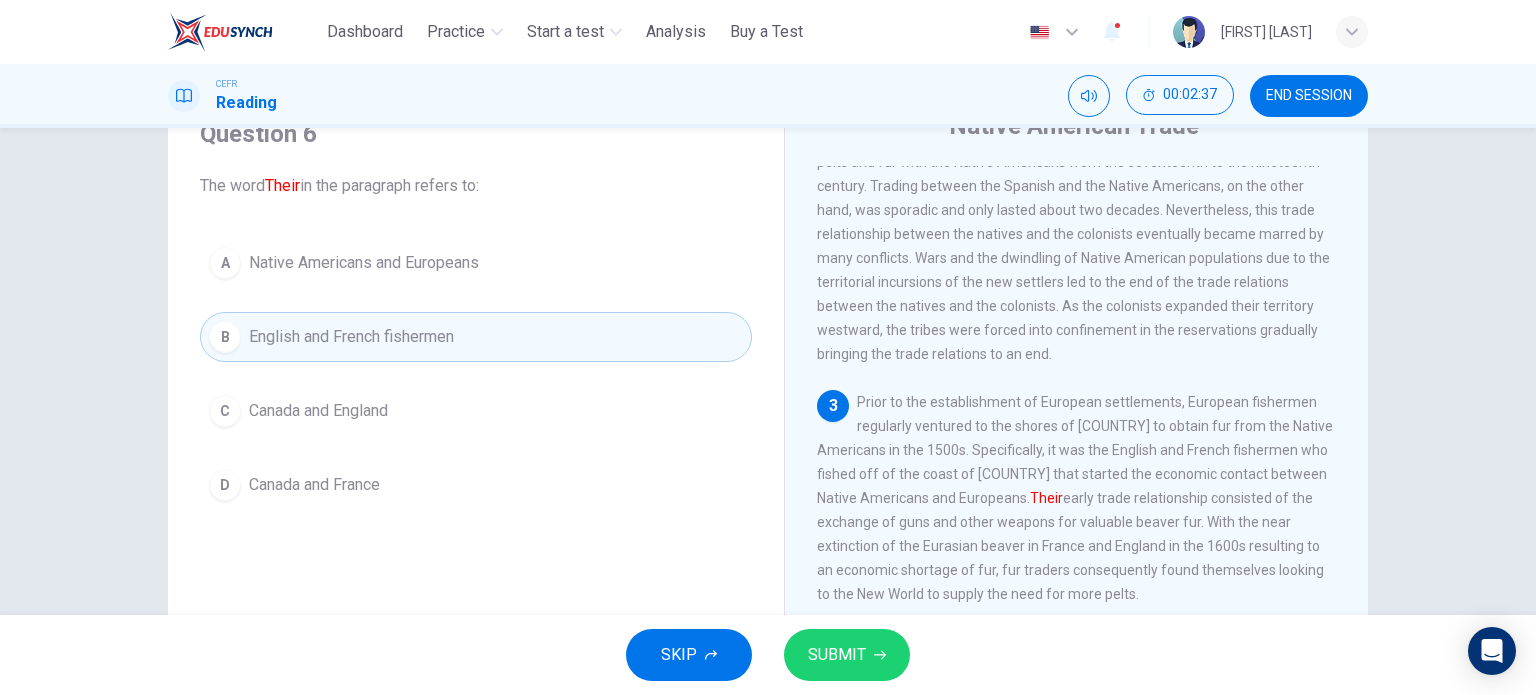 scroll, scrollTop: 88, scrollLeft: 0, axis: vertical 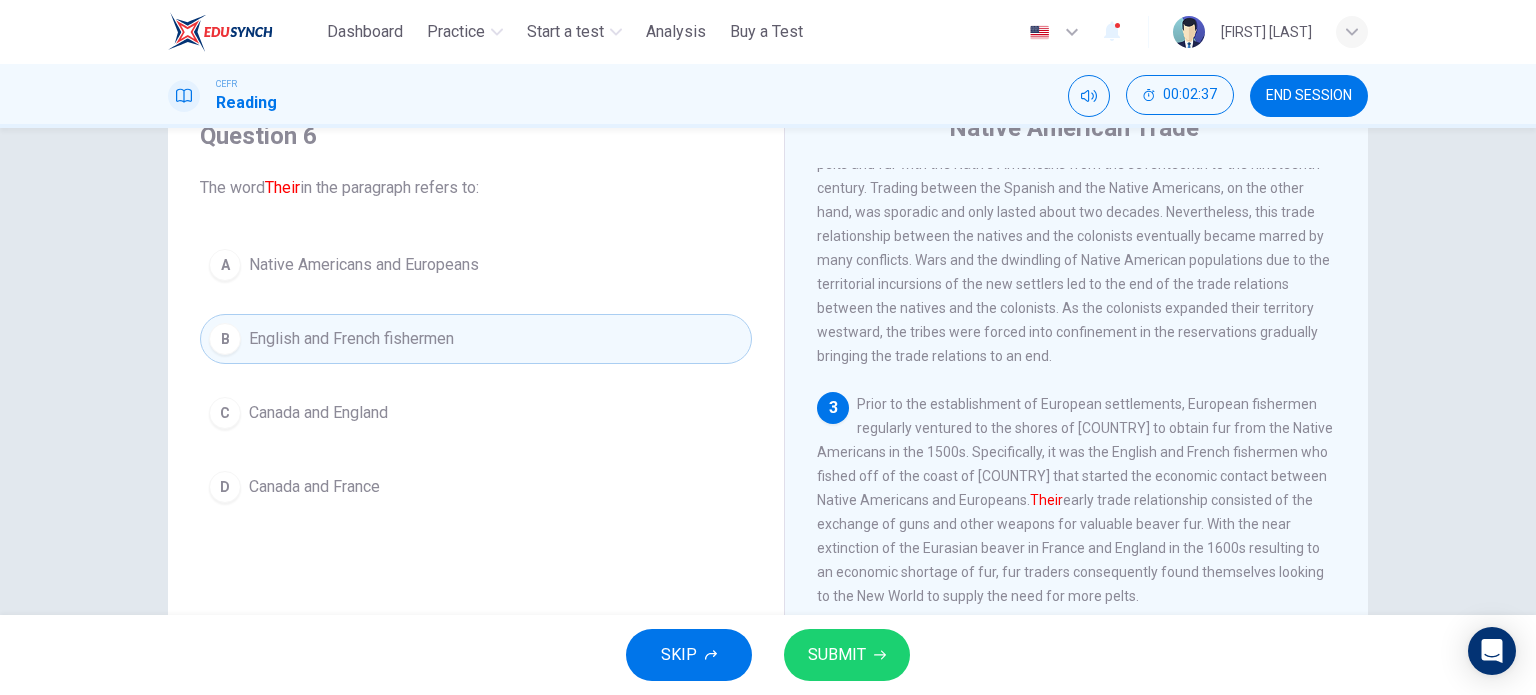 click on "A Native Americans and Europeans" at bounding box center (476, 265) 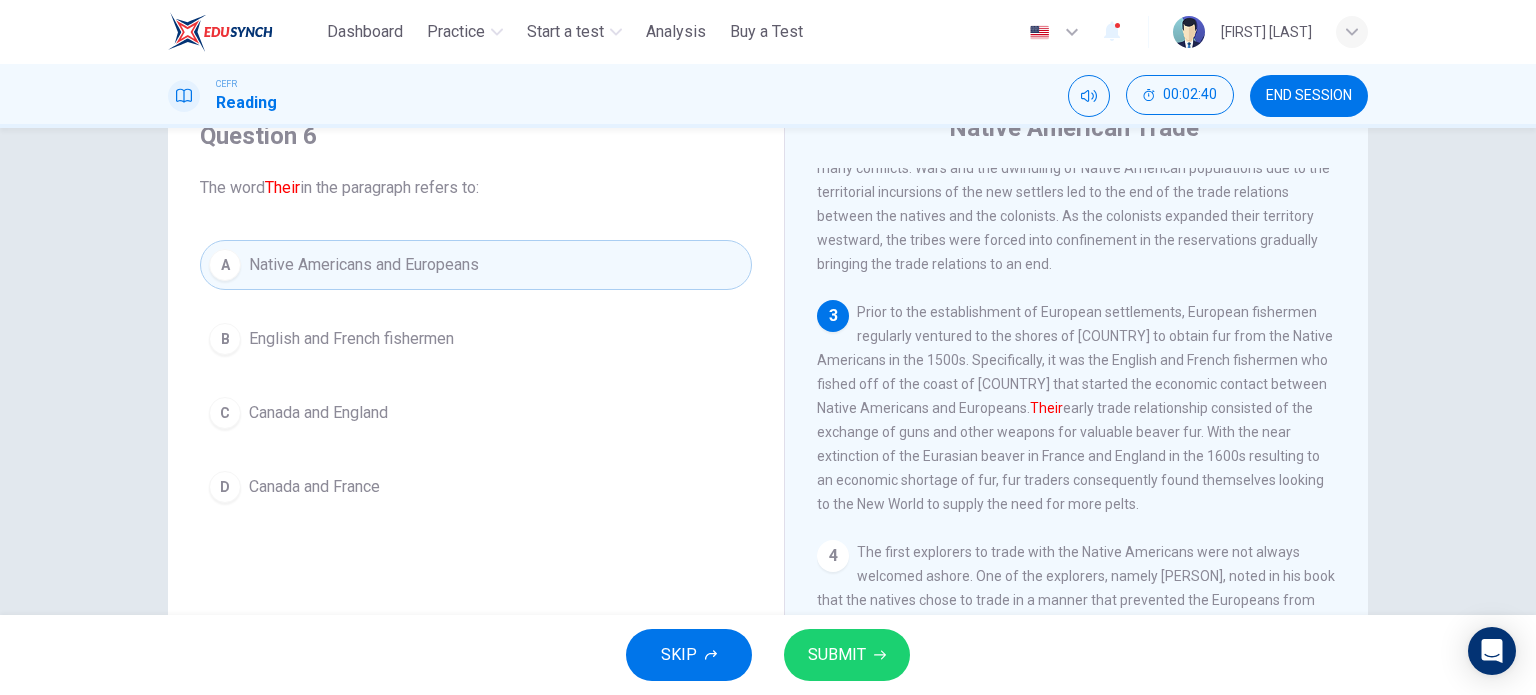 scroll, scrollTop: 500, scrollLeft: 0, axis: vertical 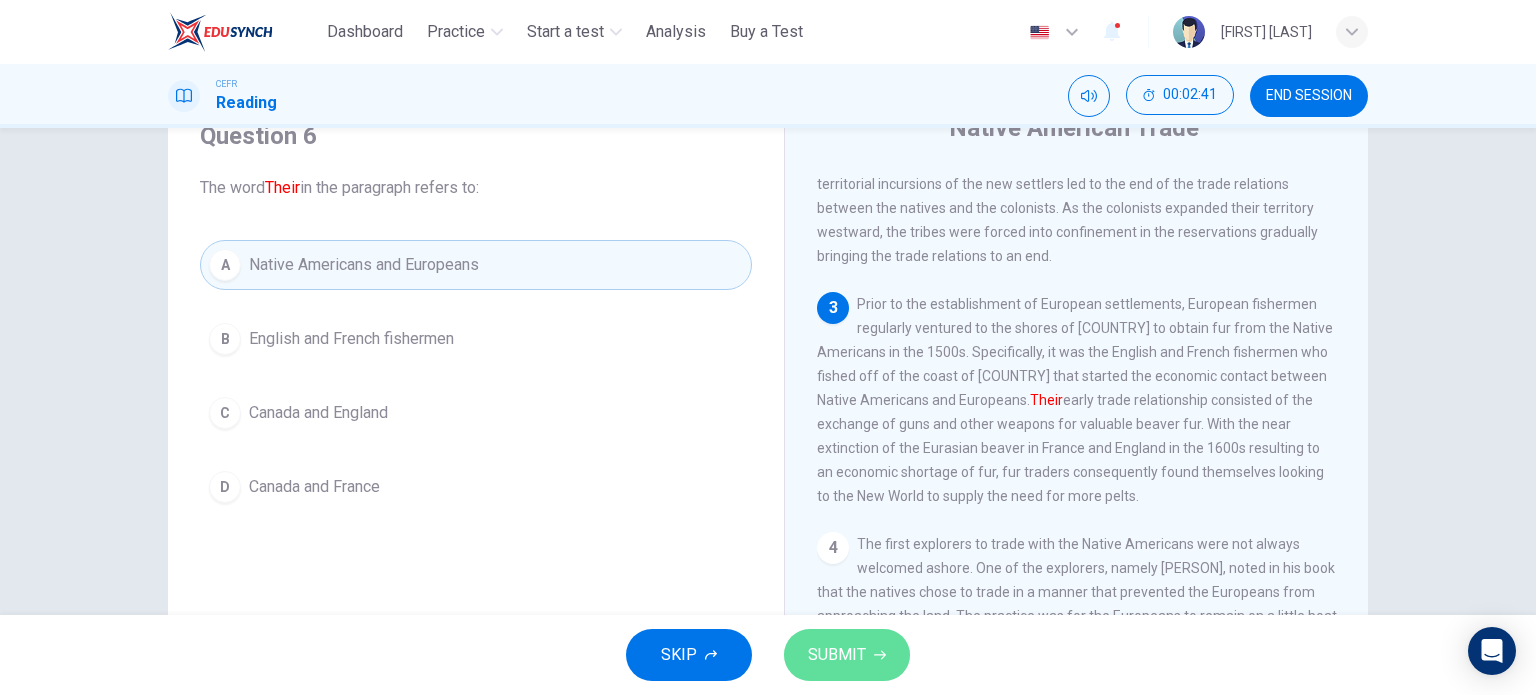click on "SUBMIT" at bounding box center (847, 655) 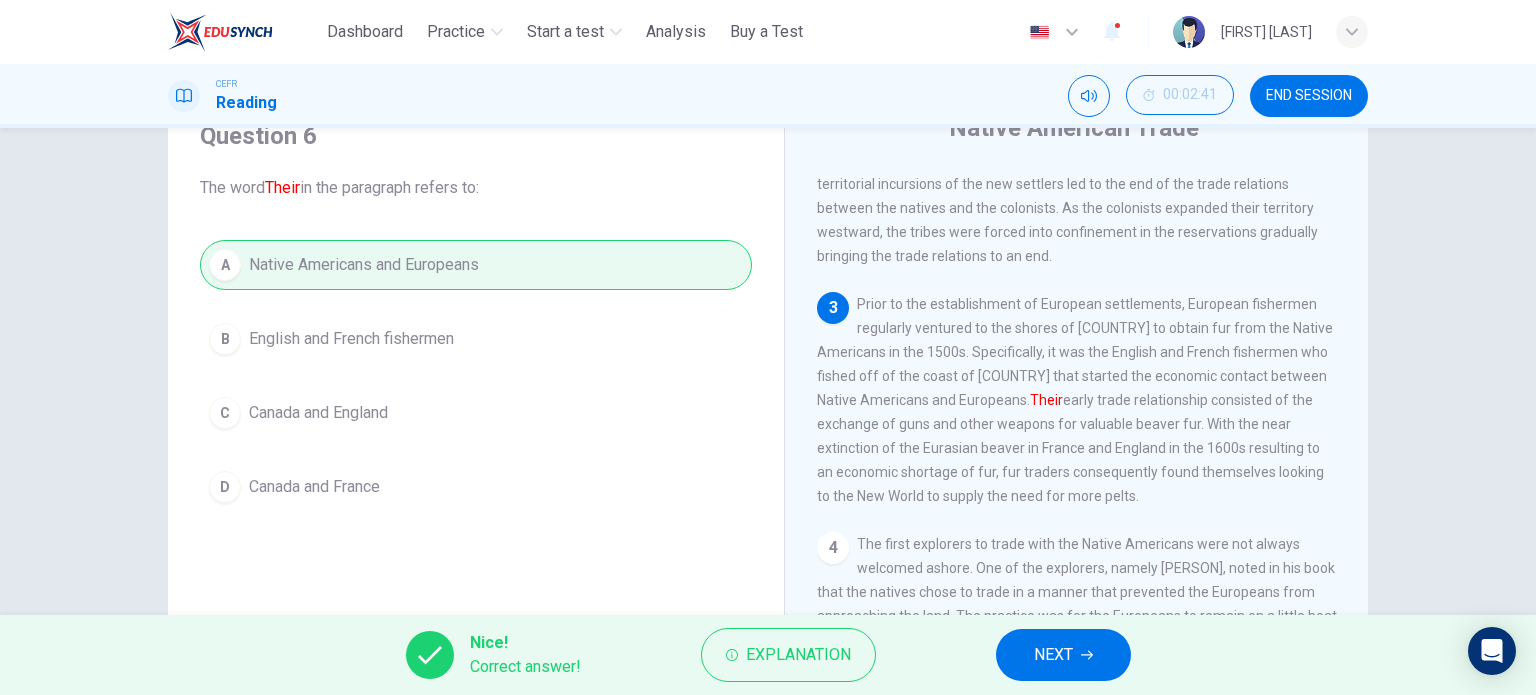 click on "NEXT" at bounding box center (1063, 655) 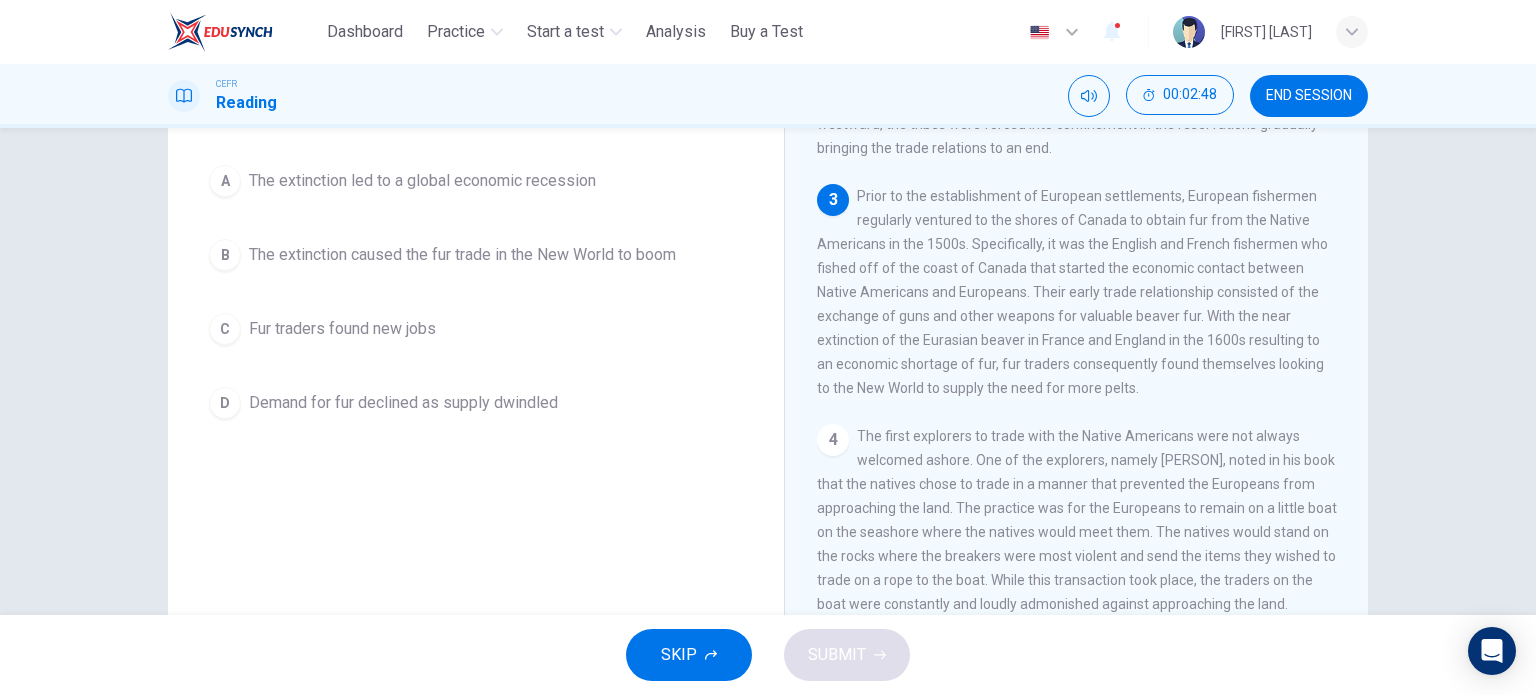 scroll, scrollTop: 188, scrollLeft: 0, axis: vertical 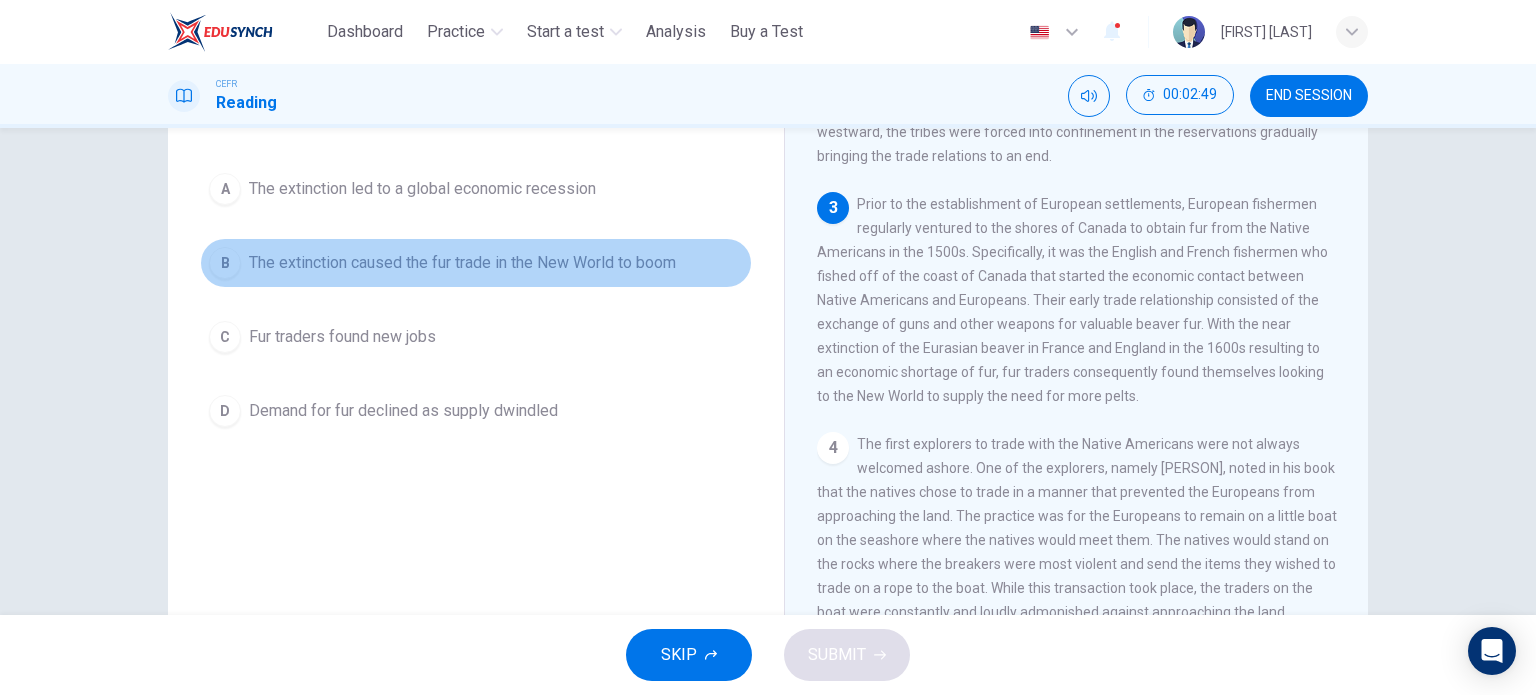 click on "B The extinction caused the fur trade in the New World to boom" at bounding box center (476, 263) 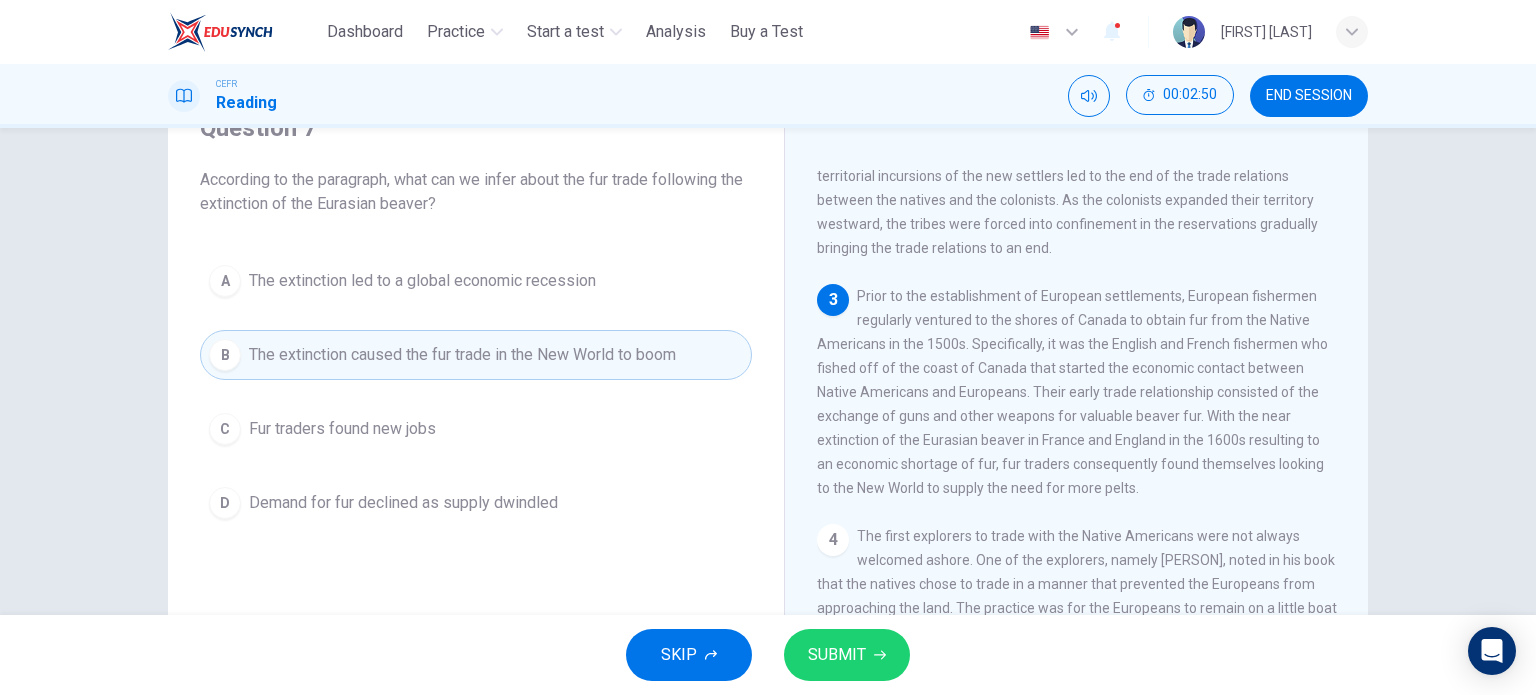 scroll, scrollTop: 88, scrollLeft: 0, axis: vertical 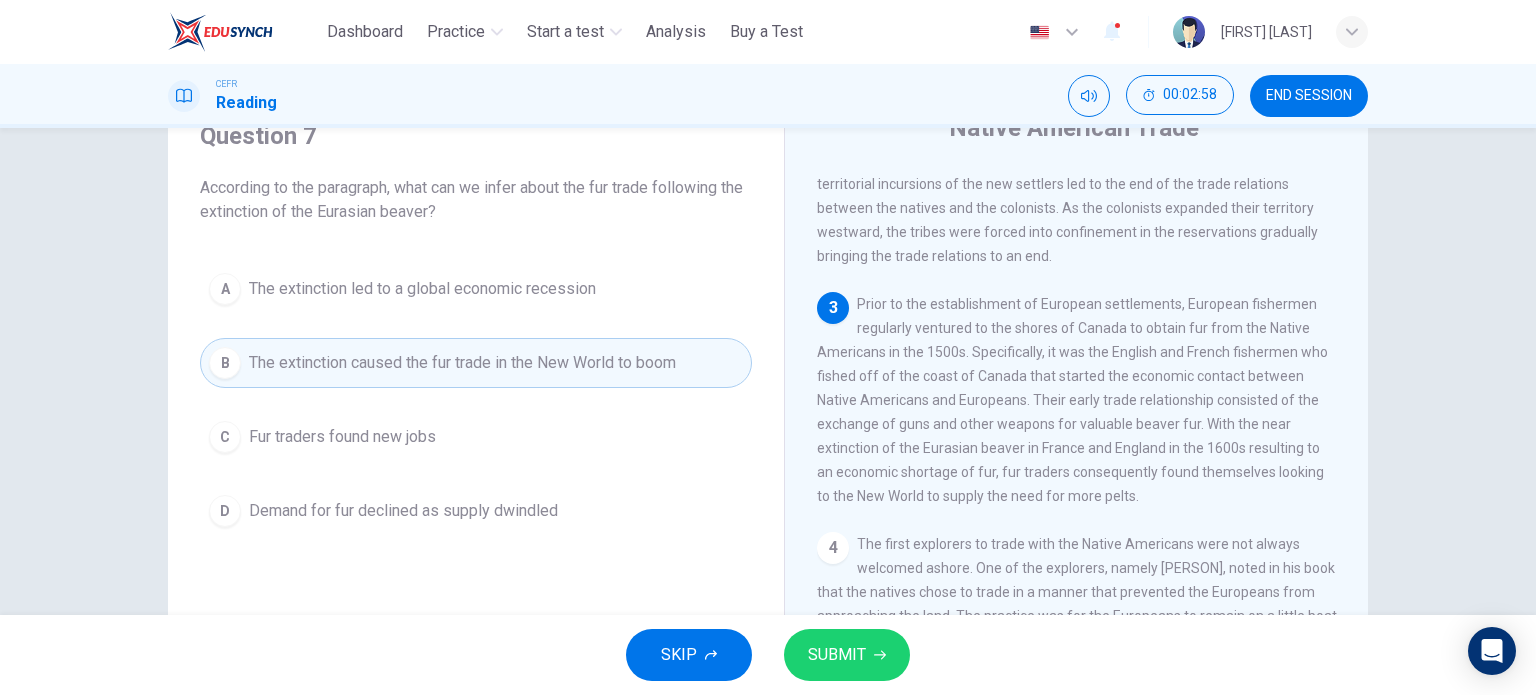 click on "SUBMIT" at bounding box center [847, 655] 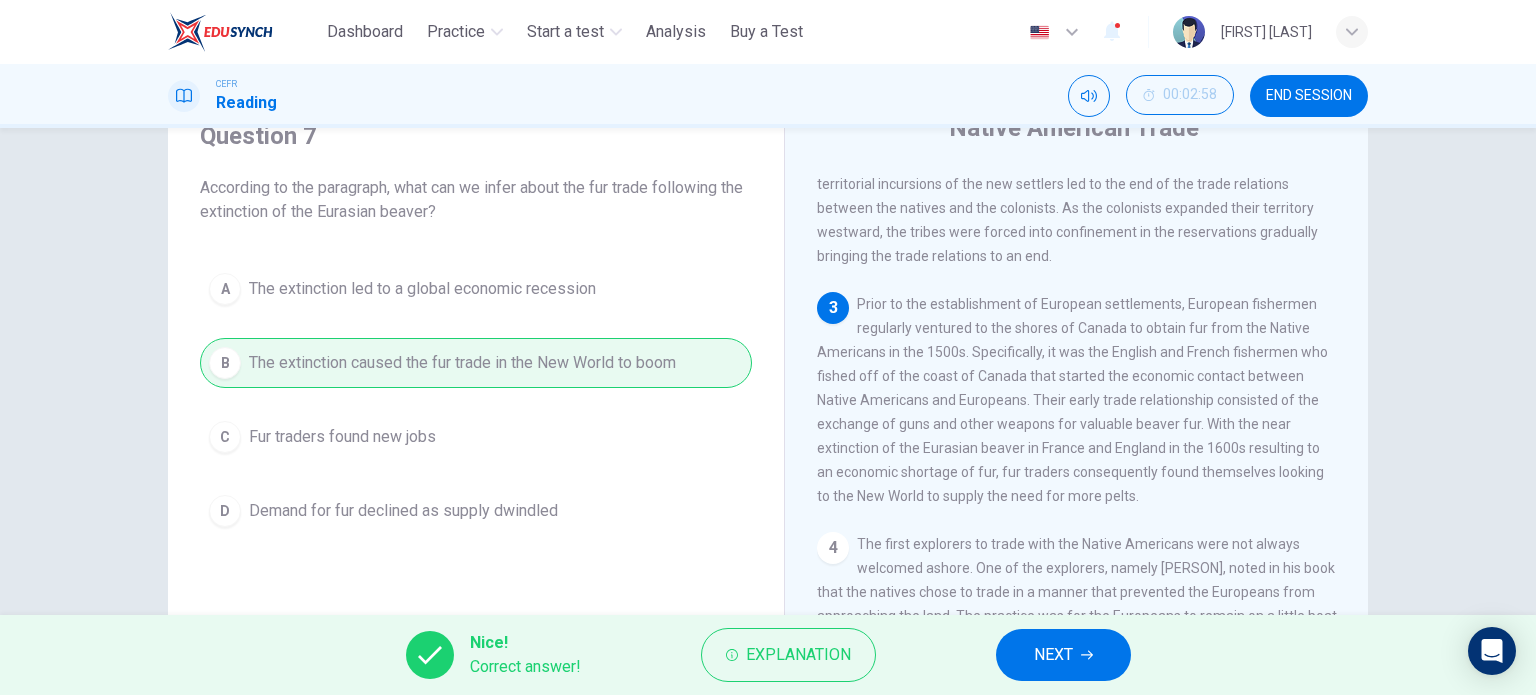 click on "NEXT" at bounding box center (1053, 655) 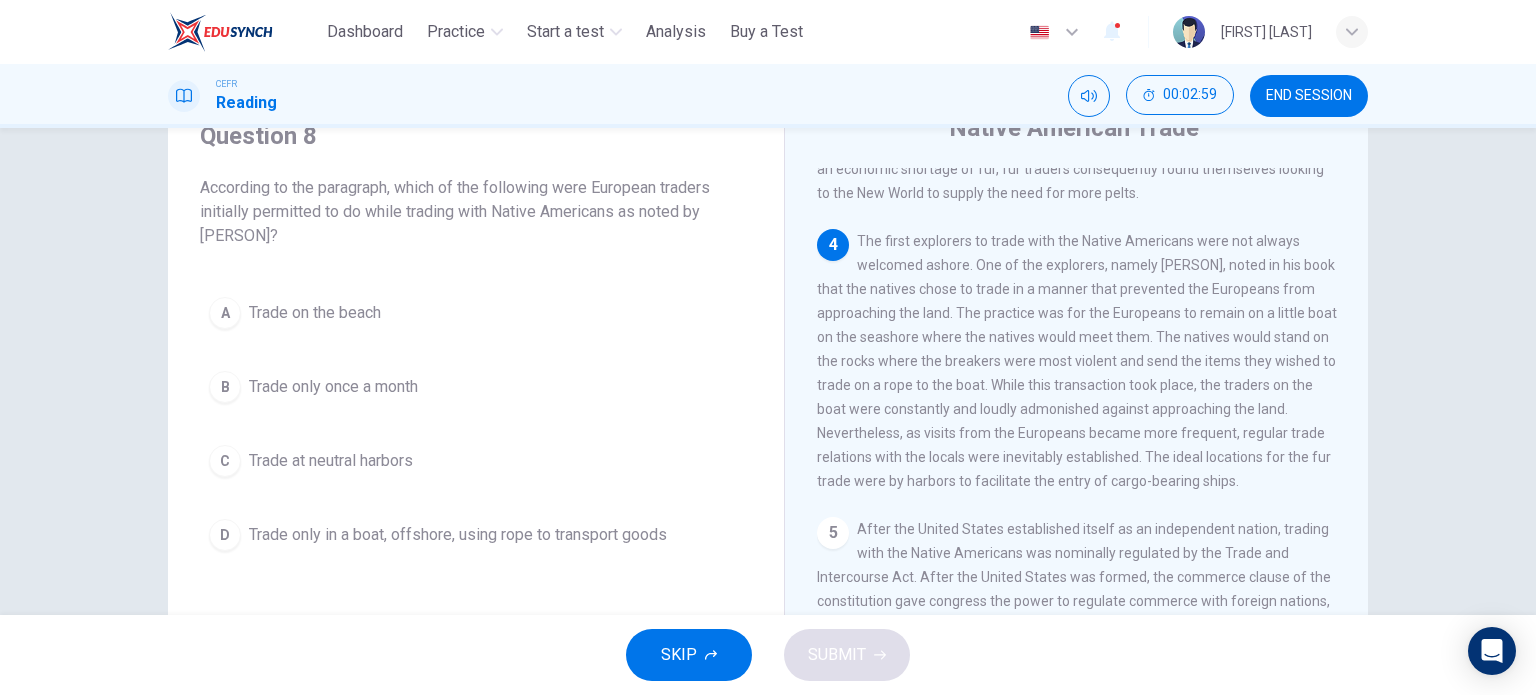 scroll, scrollTop: 800, scrollLeft: 0, axis: vertical 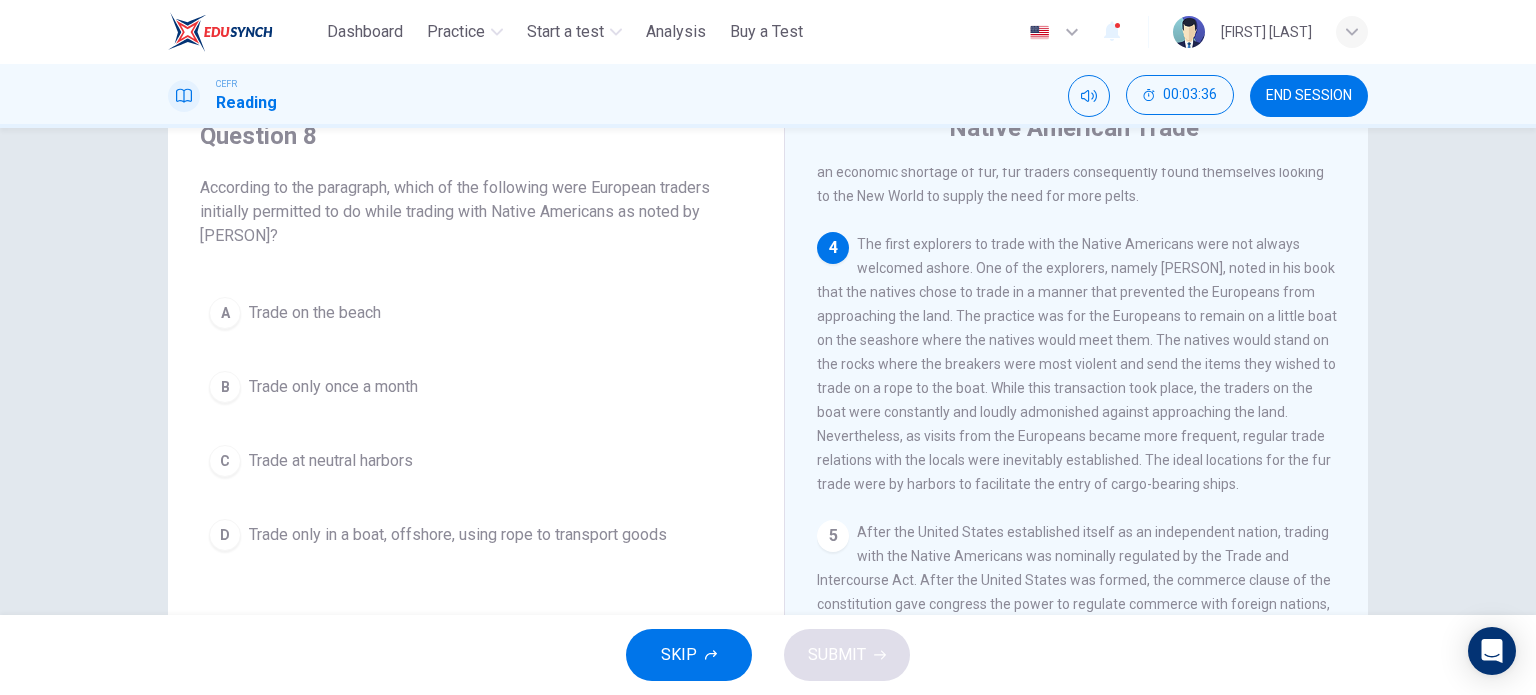 click on "Trade only in a boat, offshore, using rope to transport goods" at bounding box center [315, 313] 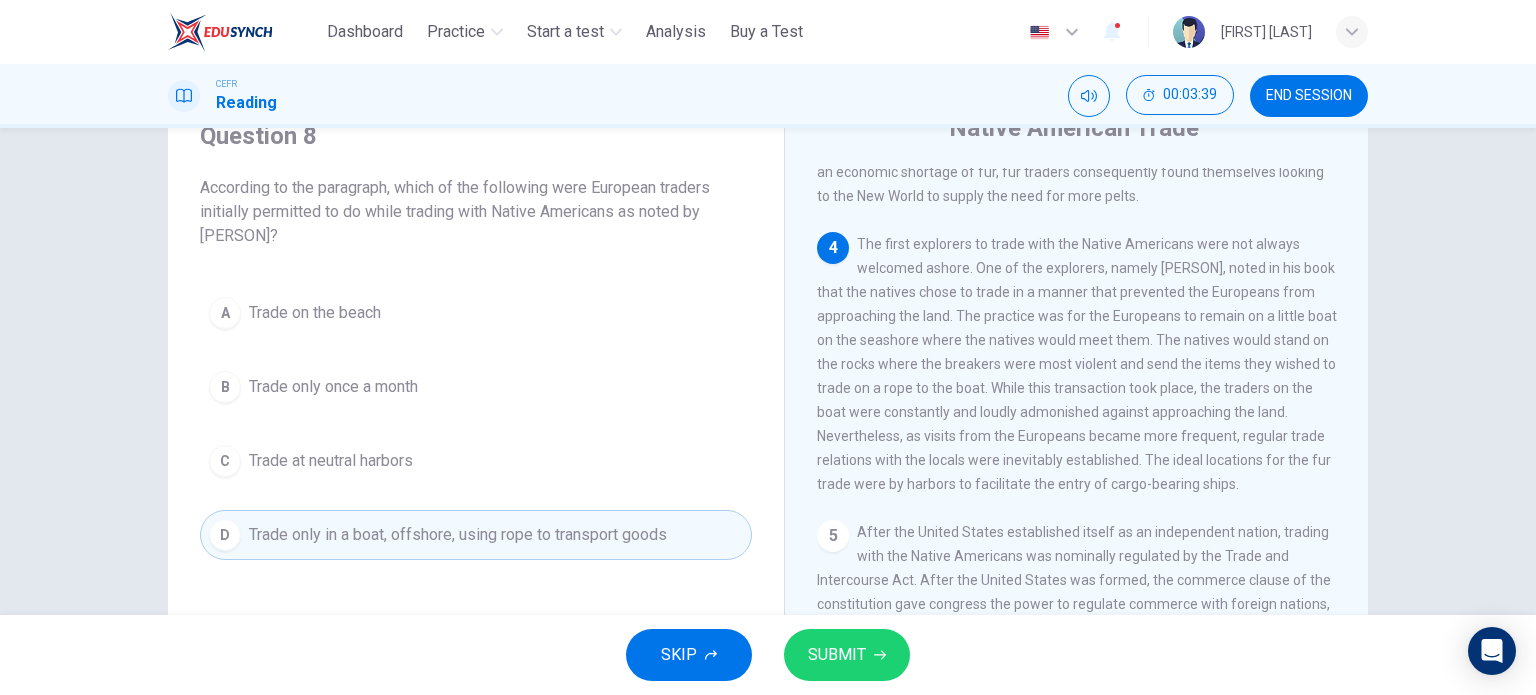 click on "SKIP SUBMIT" at bounding box center (768, 655) 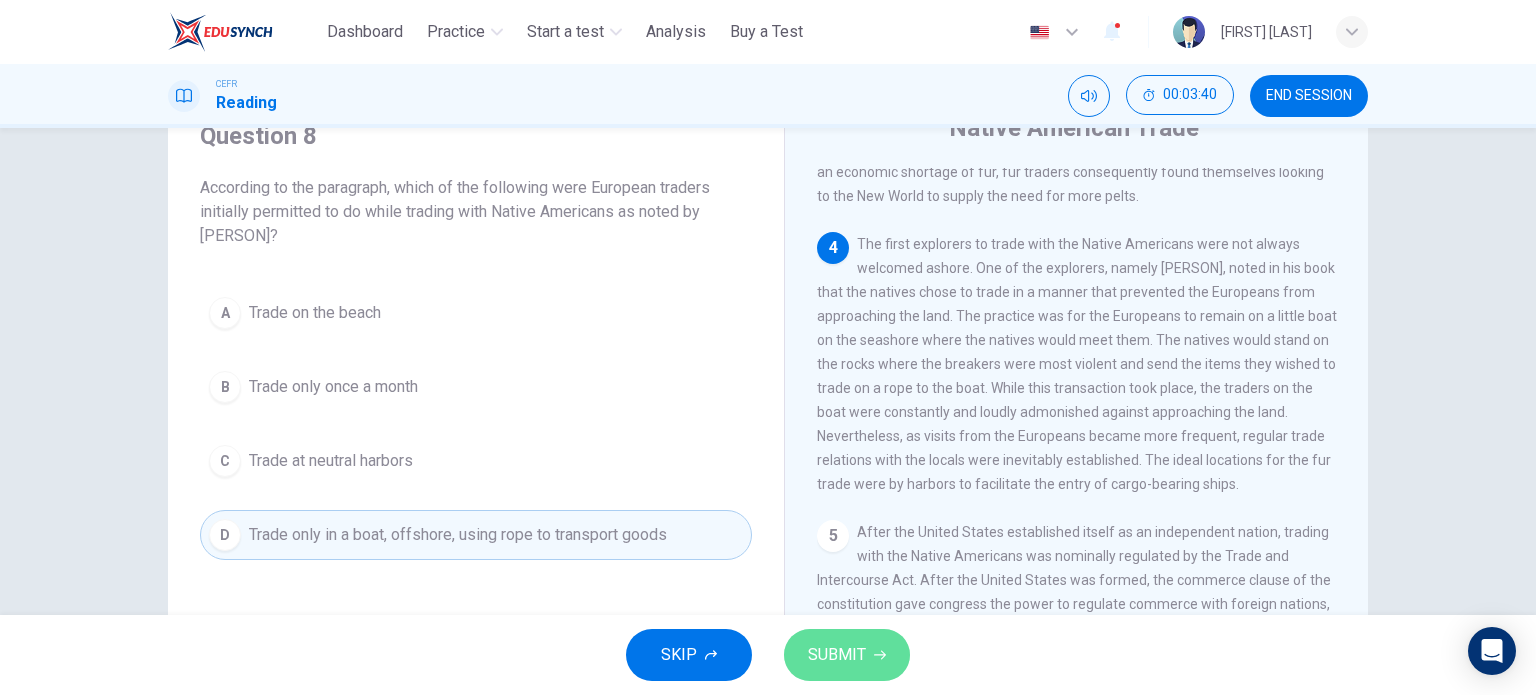click on "SUBMIT" at bounding box center (837, 655) 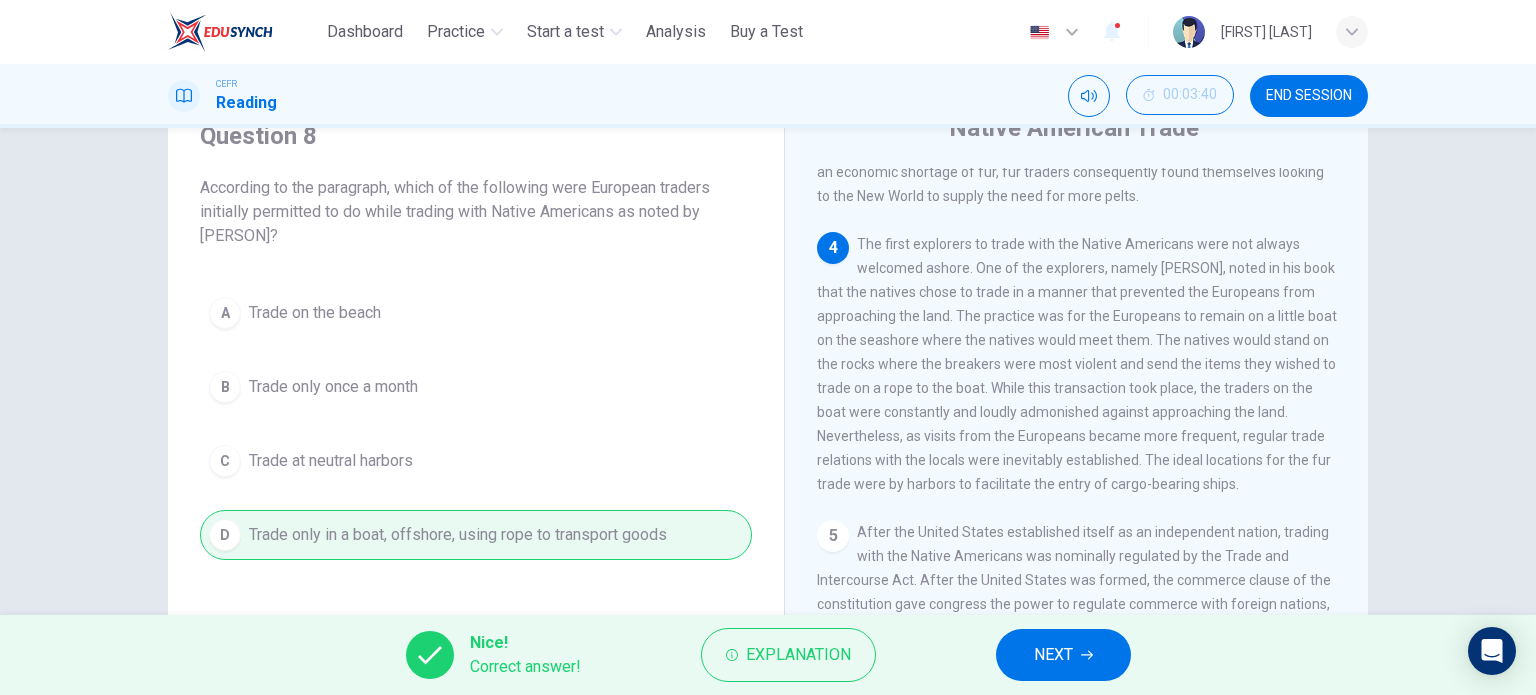 click on "NEXT" at bounding box center (1053, 655) 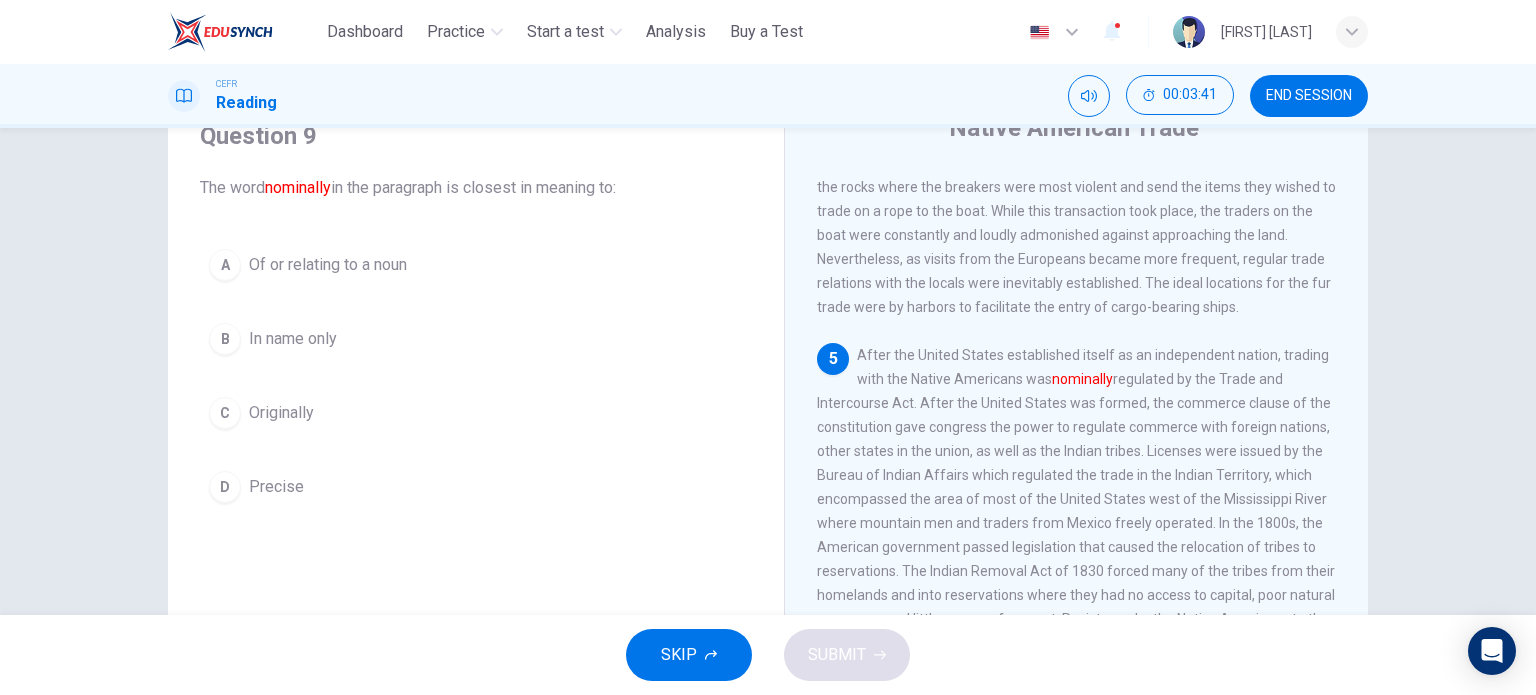 scroll, scrollTop: 1050, scrollLeft: 0, axis: vertical 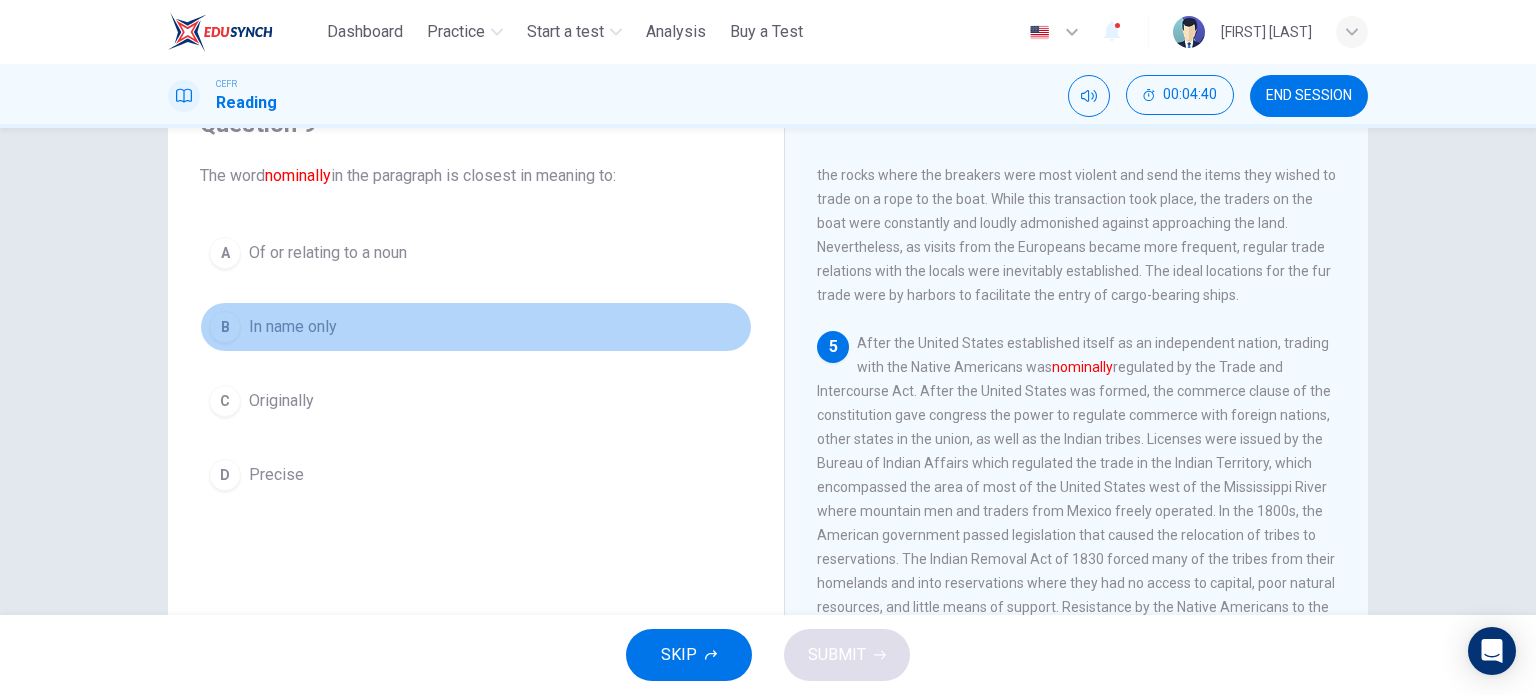 click on "In name only" at bounding box center [328, 253] 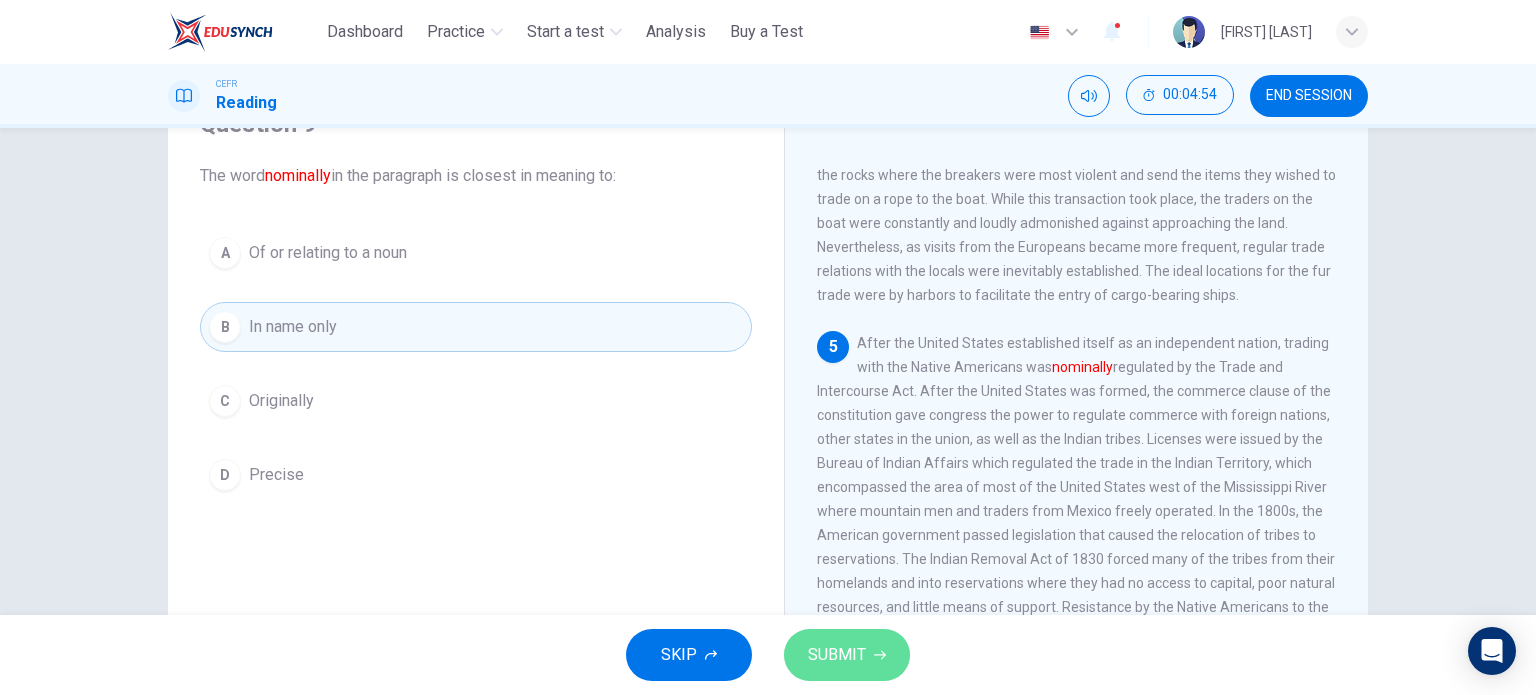 click at bounding box center [880, 655] 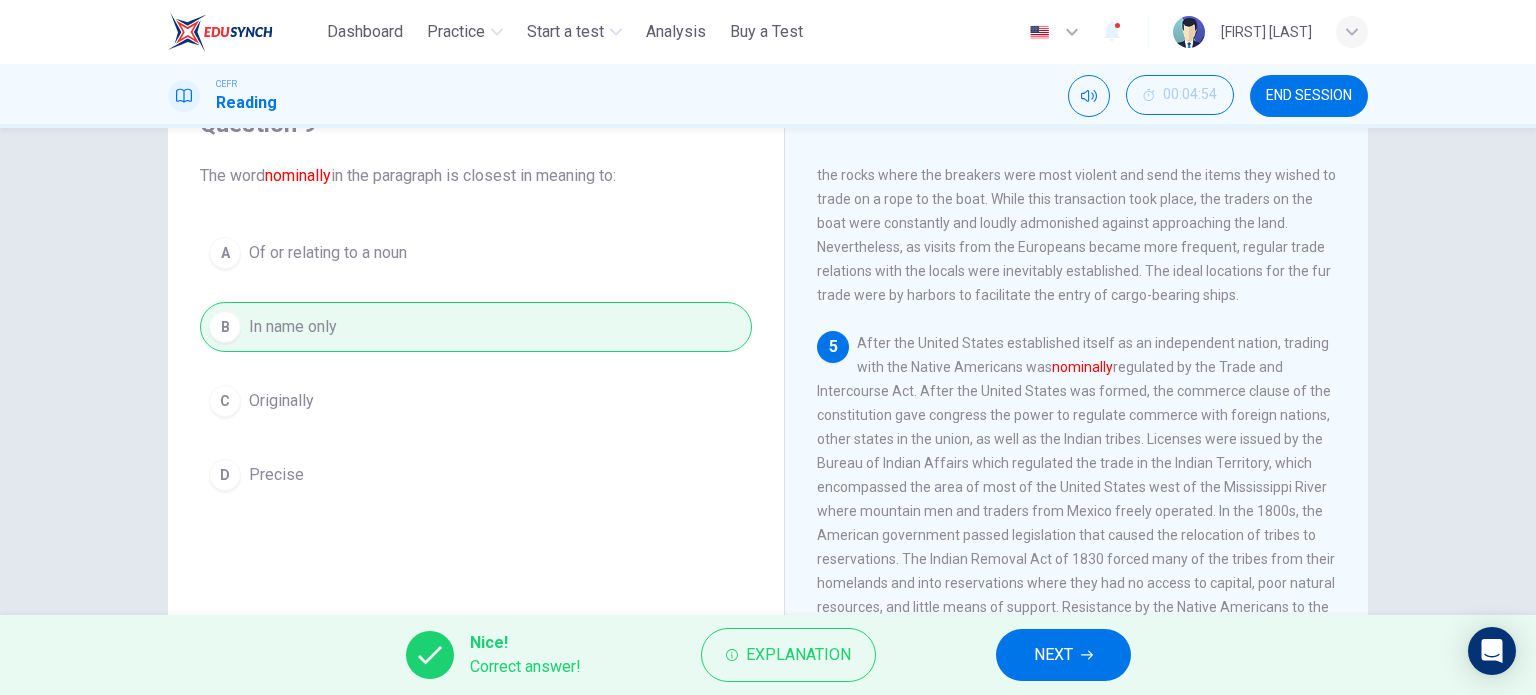 click on "NEXT" at bounding box center [1063, 655] 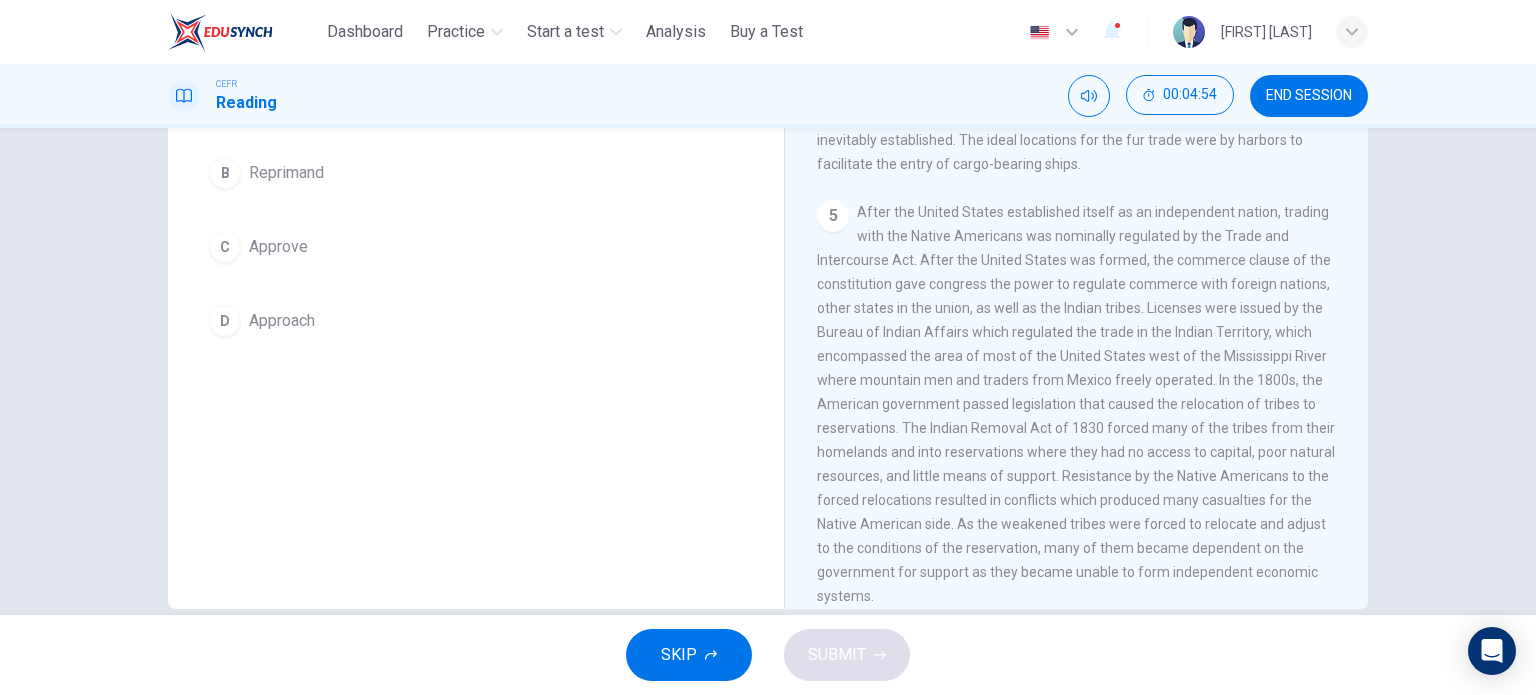 scroll, scrollTop: 288, scrollLeft: 0, axis: vertical 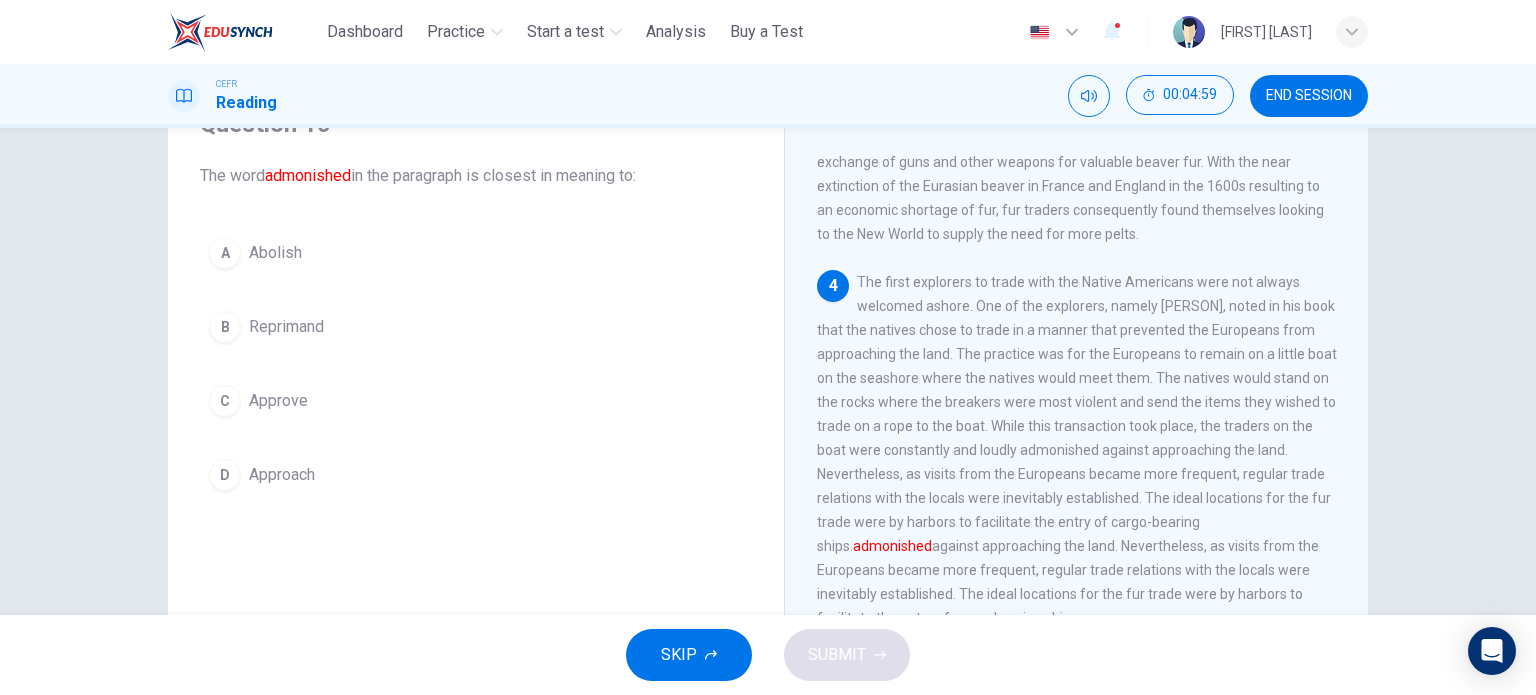 click on "B Reprimand" at bounding box center (476, 327) 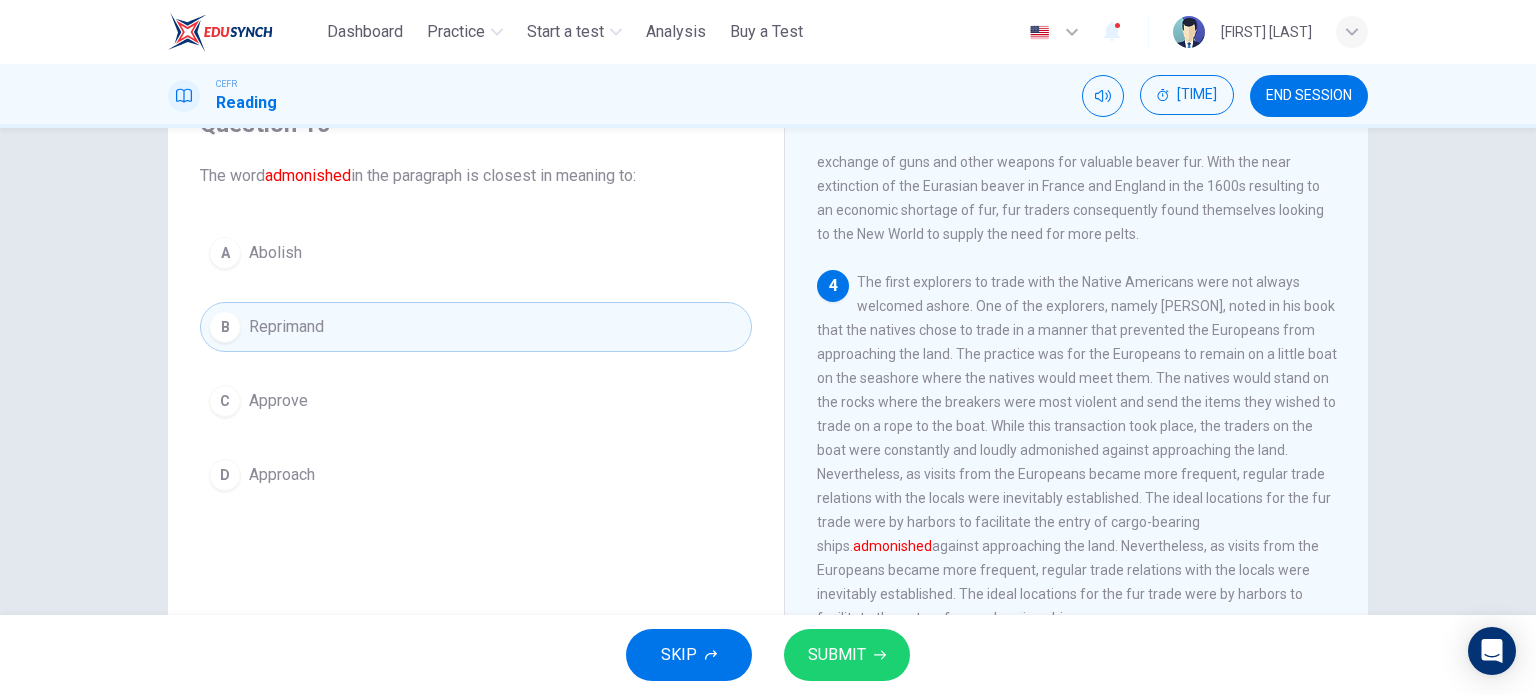 click on "SUBMIT" at bounding box center (837, 655) 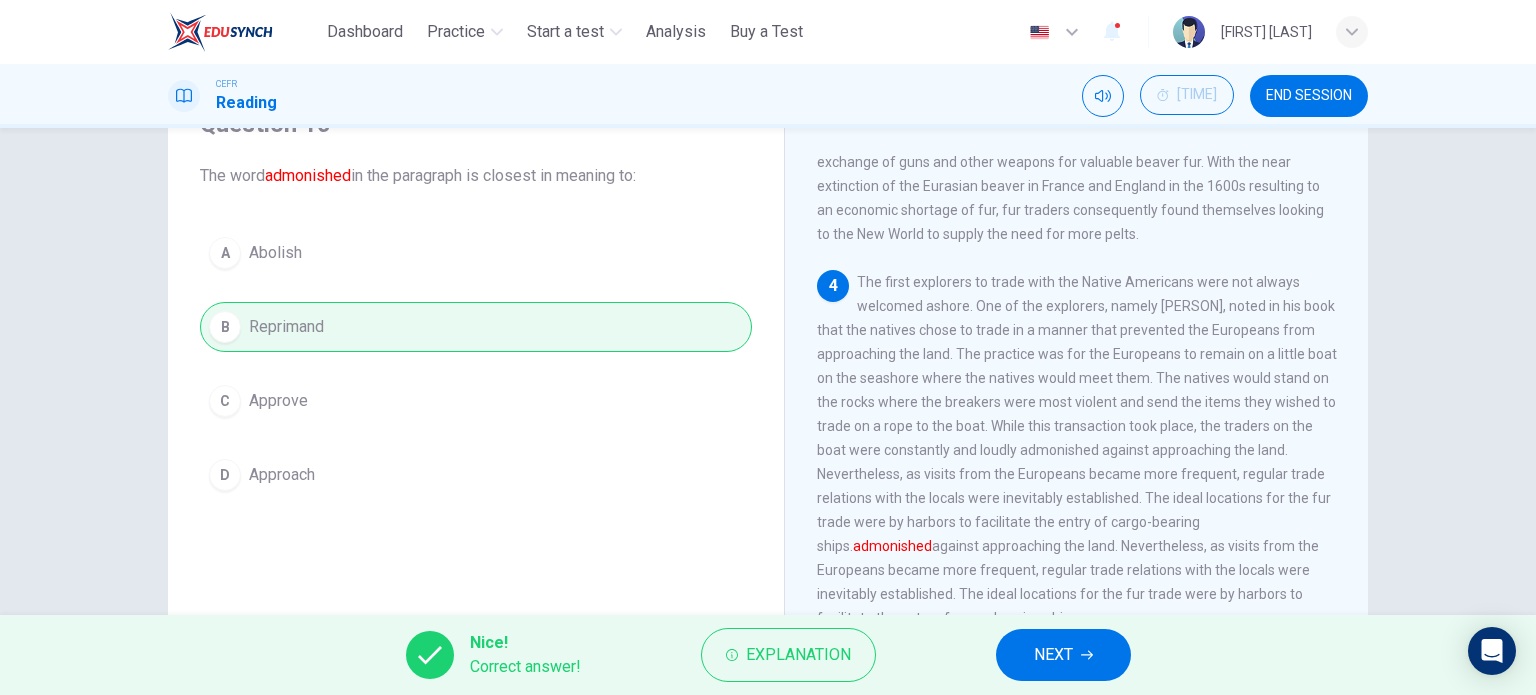 click on "NEXT" at bounding box center [1063, 655] 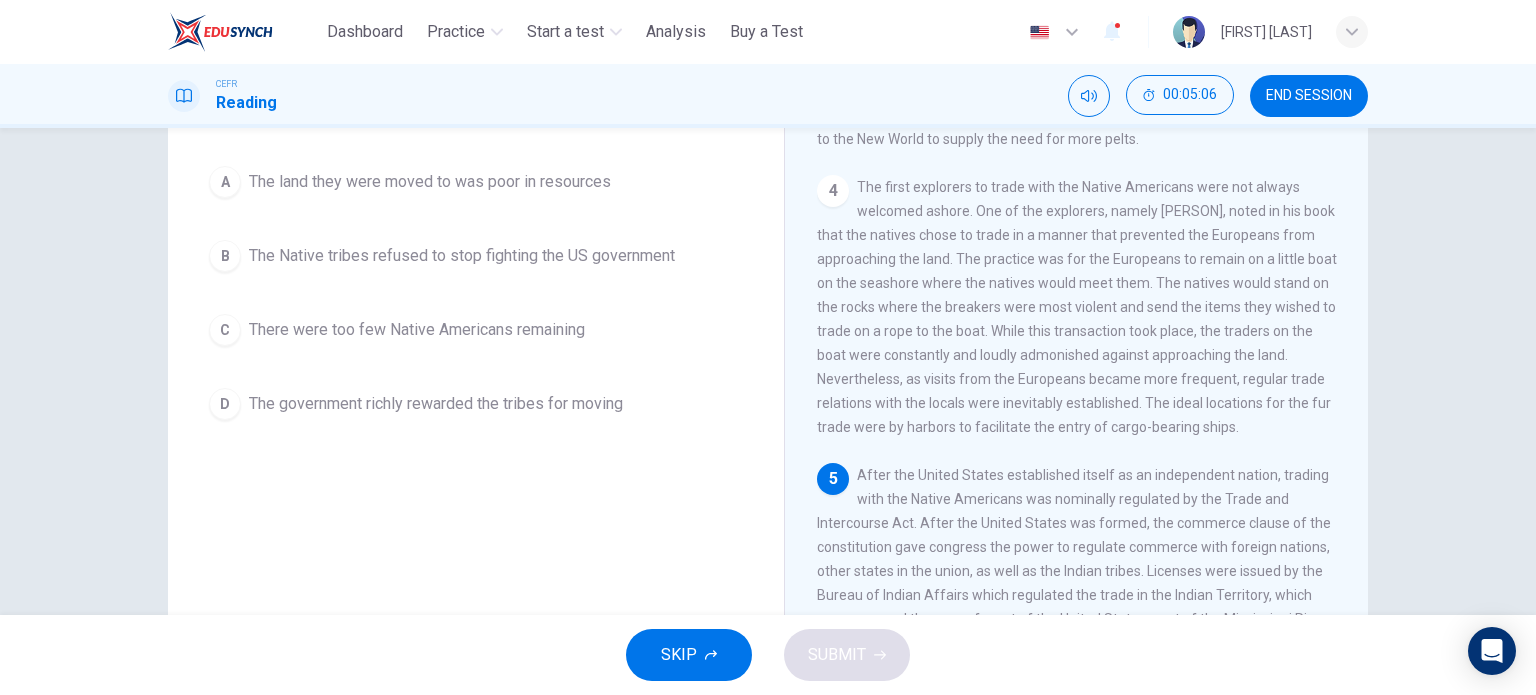 scroll, scrollTop: 200, scrollLeft: 0, axis: vertical 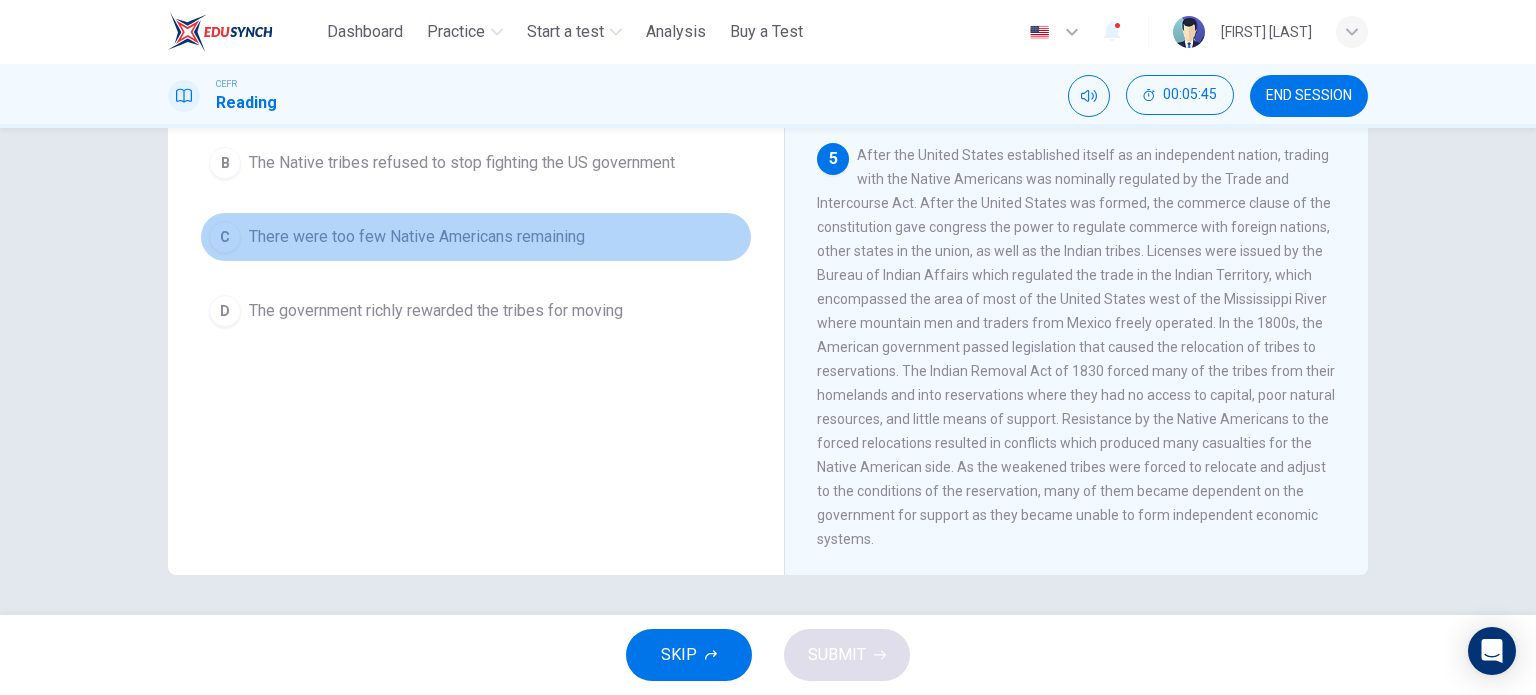 click on "There were too few Native Americans remaining" at bounding box center [430, 89] 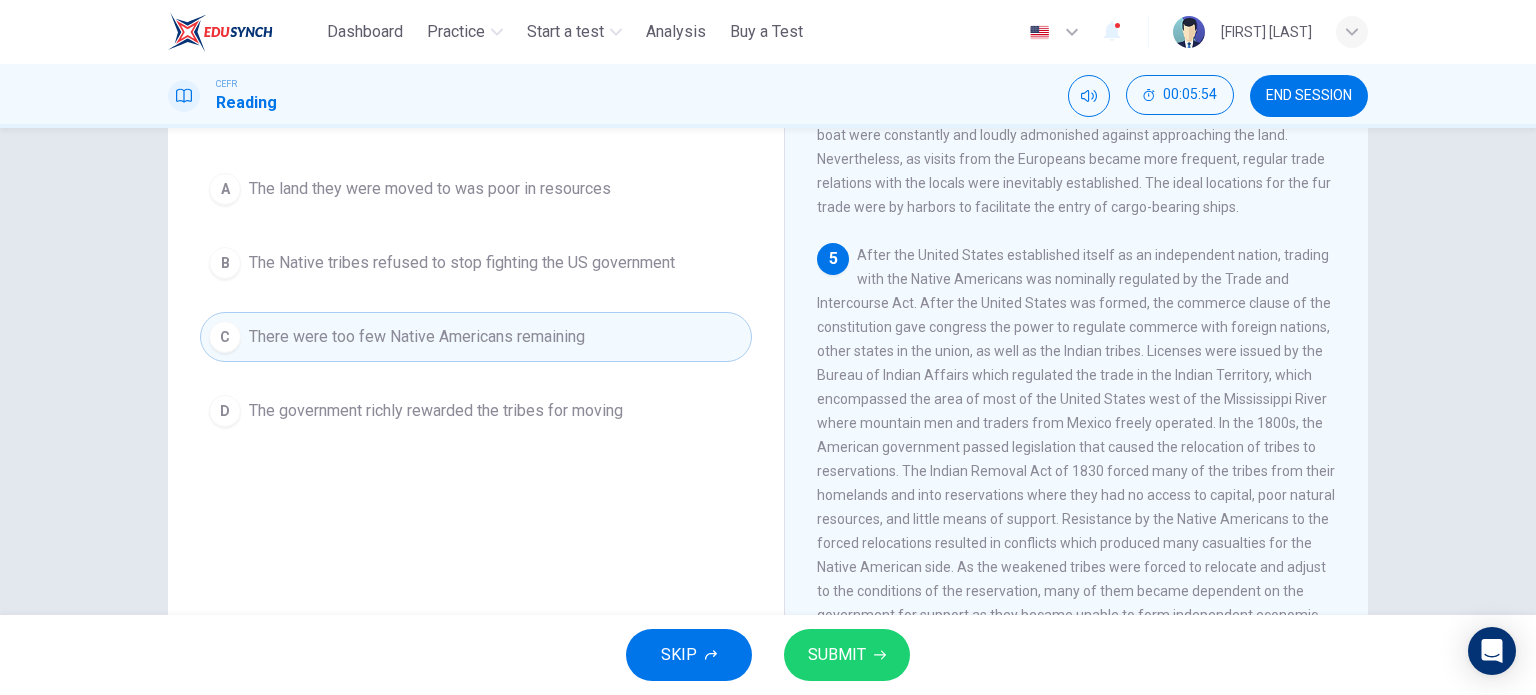 click on "SUBMIT" at bounding box center [847, 655] 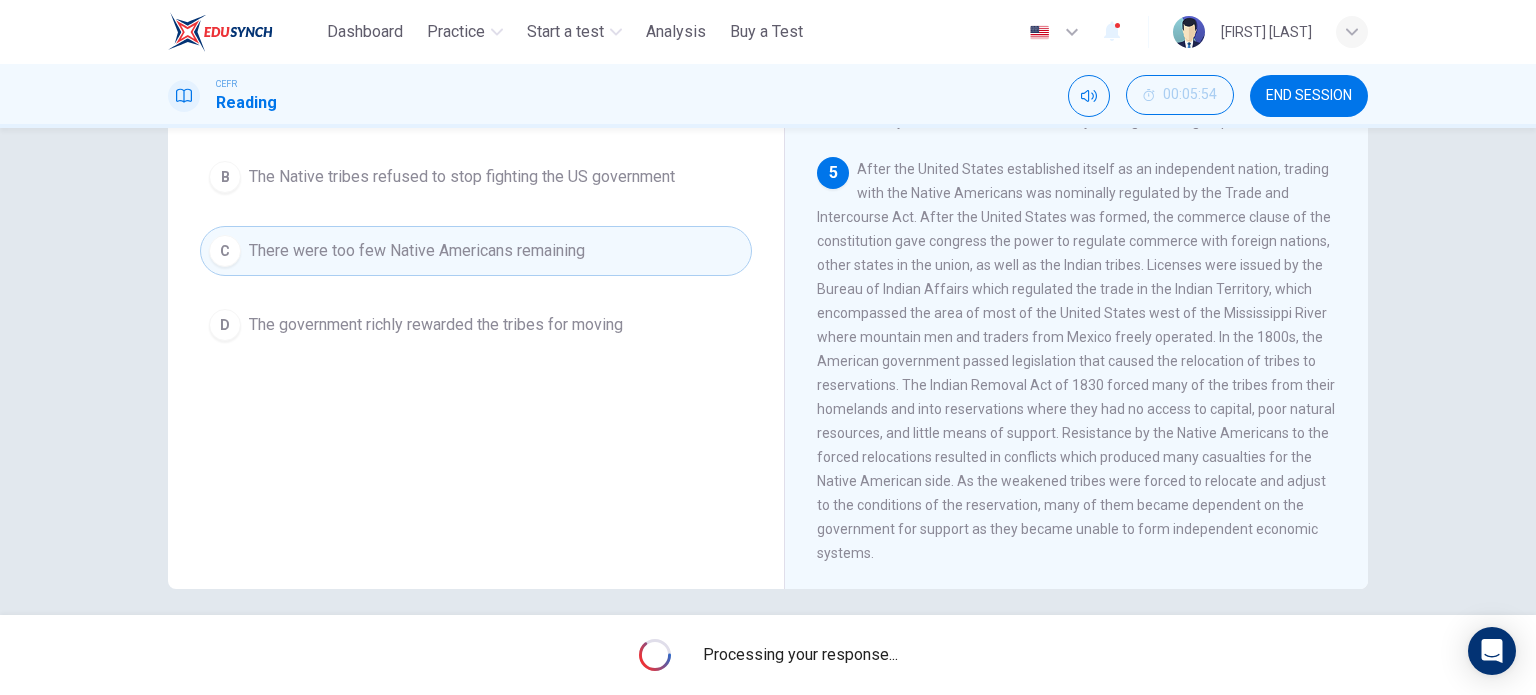scroll, scrollTop: 288, scrollLeft: 0, axis: vertical 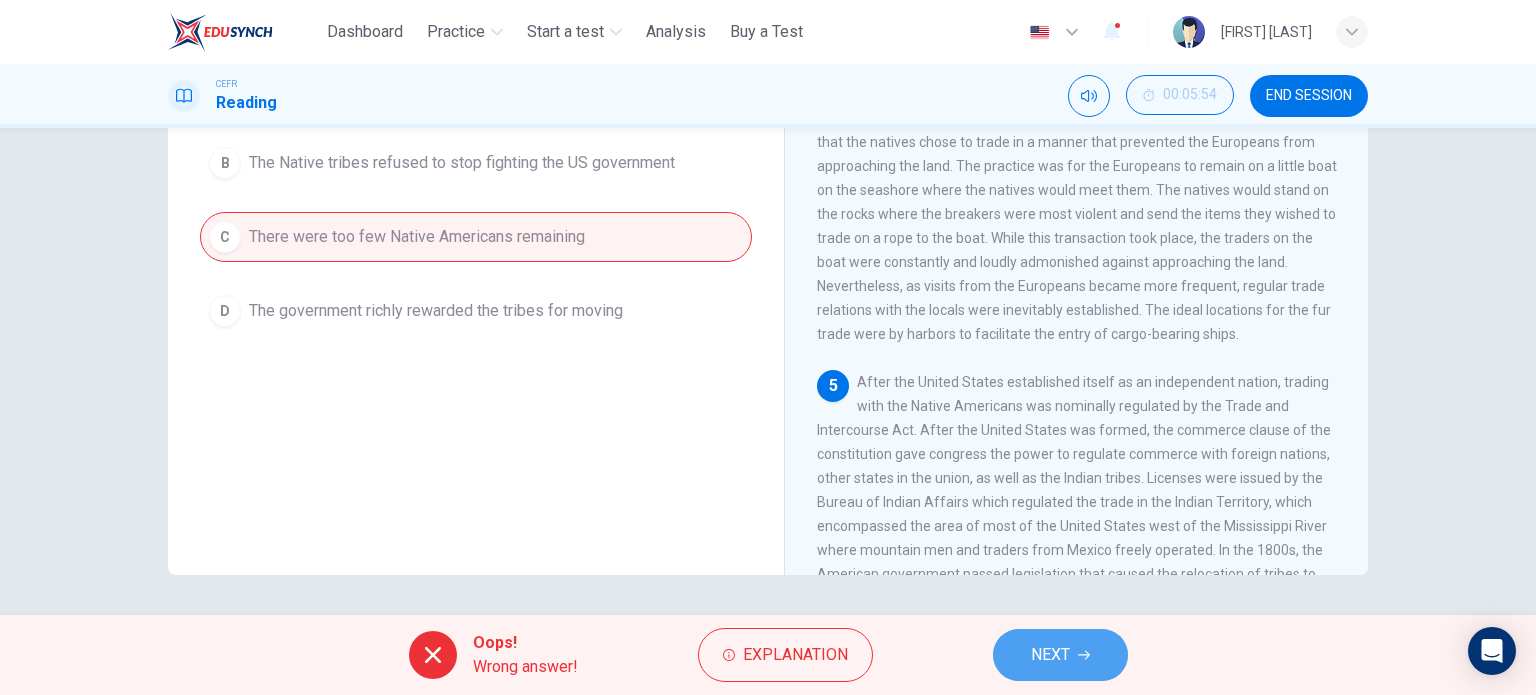 click on "NEXT" at bounding box center [1060, 655] 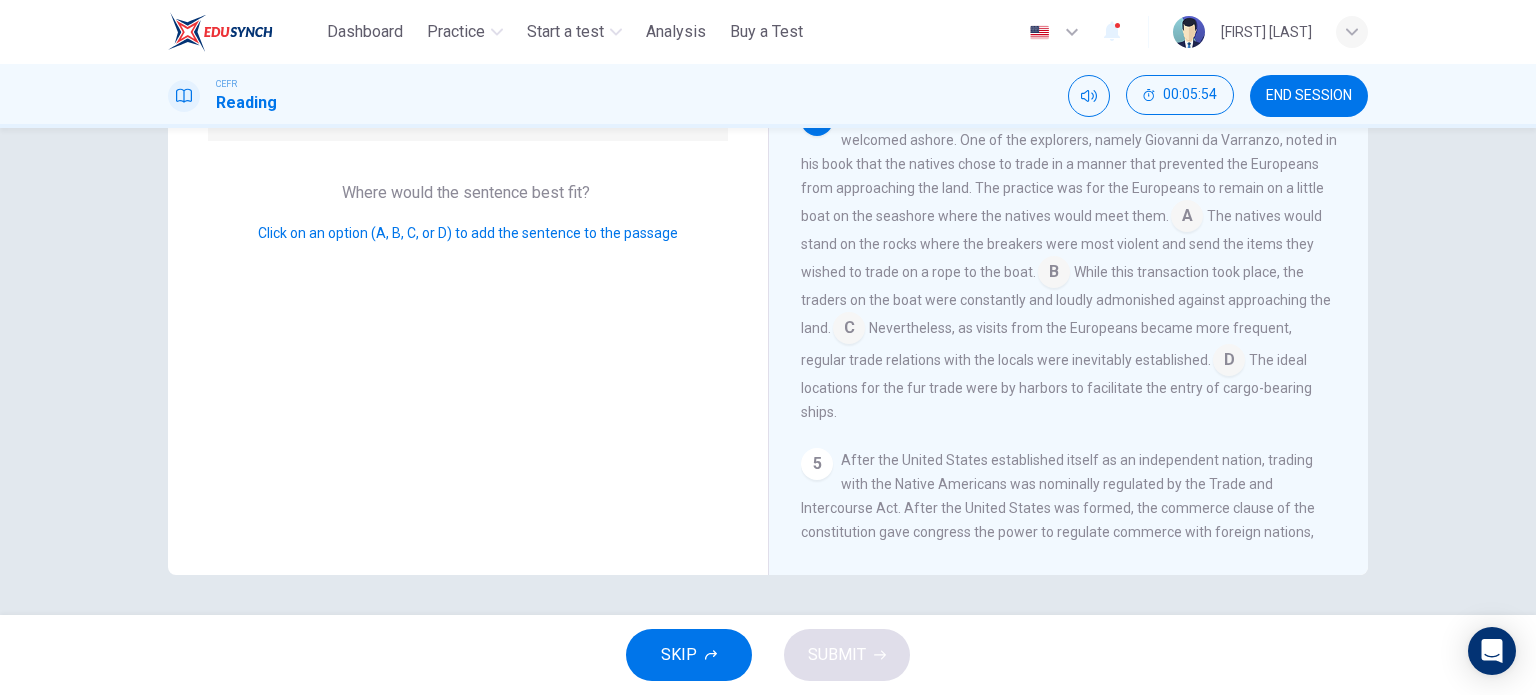 scroll, scrollTop: 810, scrollLeft: 0, axis: vertical 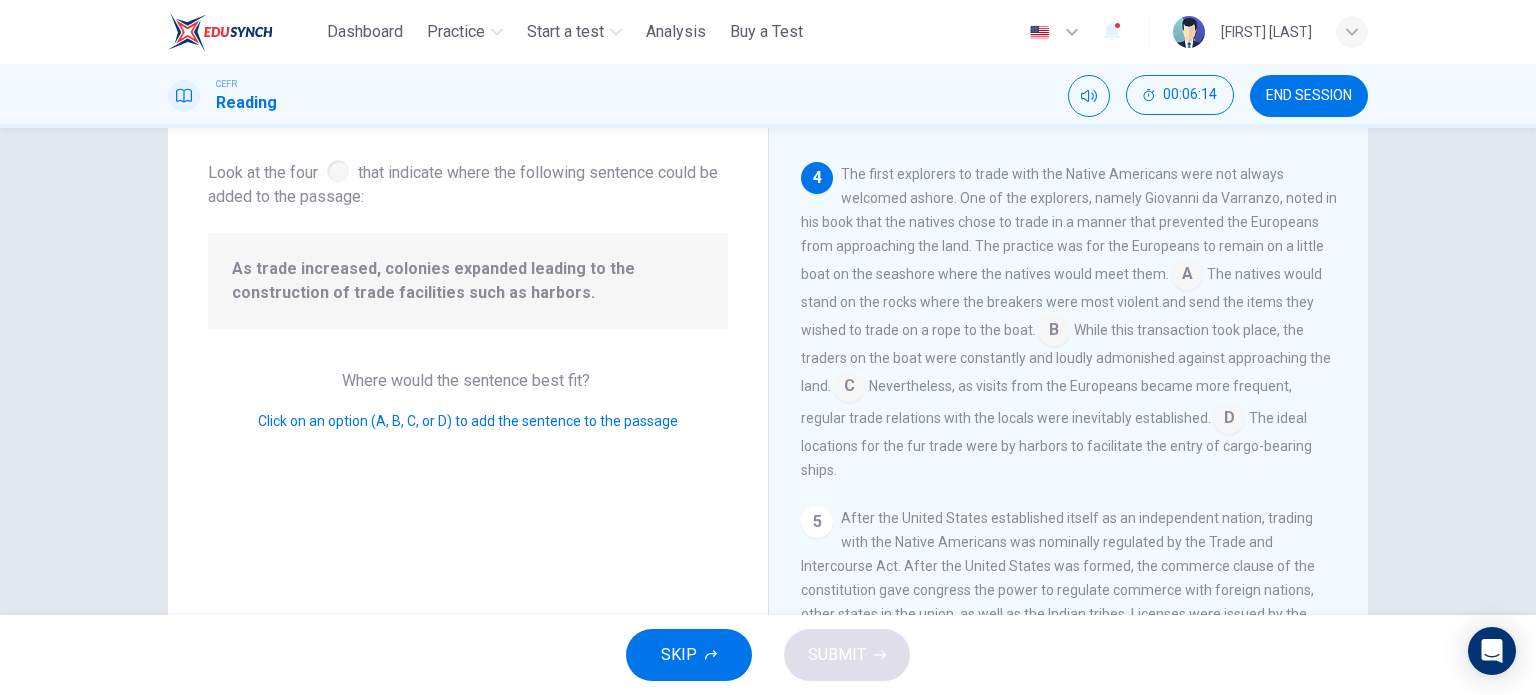 click at bounding box center [1187, 276] 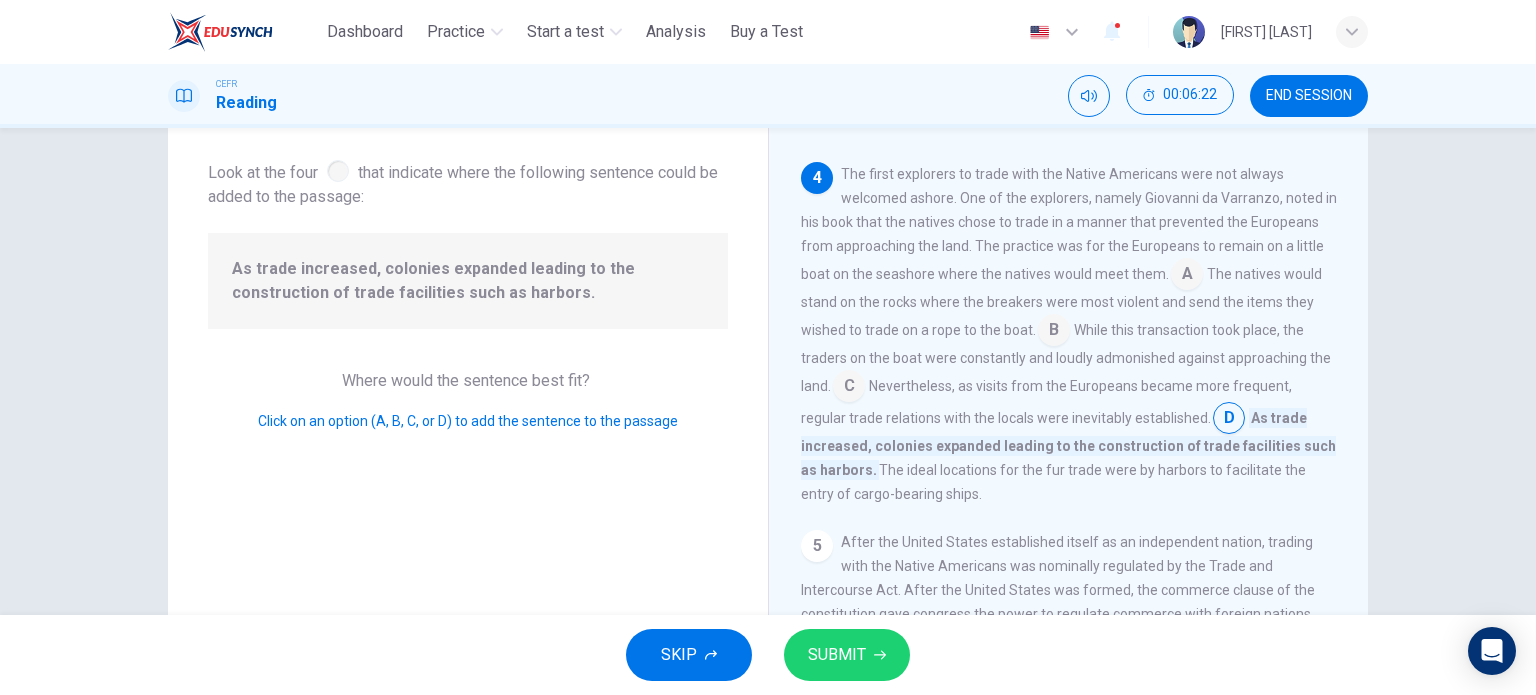 click on "SUBMIT" at bounding box center (837, 655) 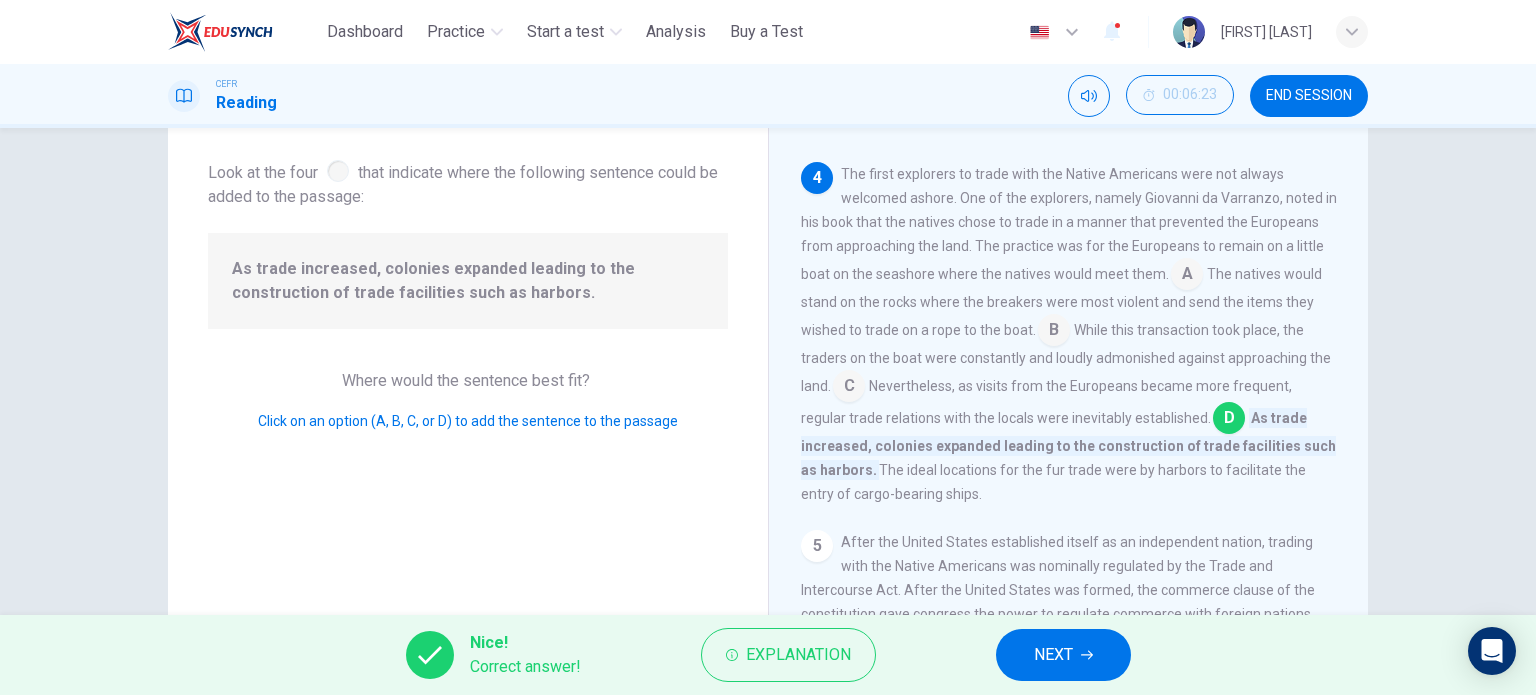 click on "Nice! Correct answer! Explanation NEXT" at bounding box center [768, 655] 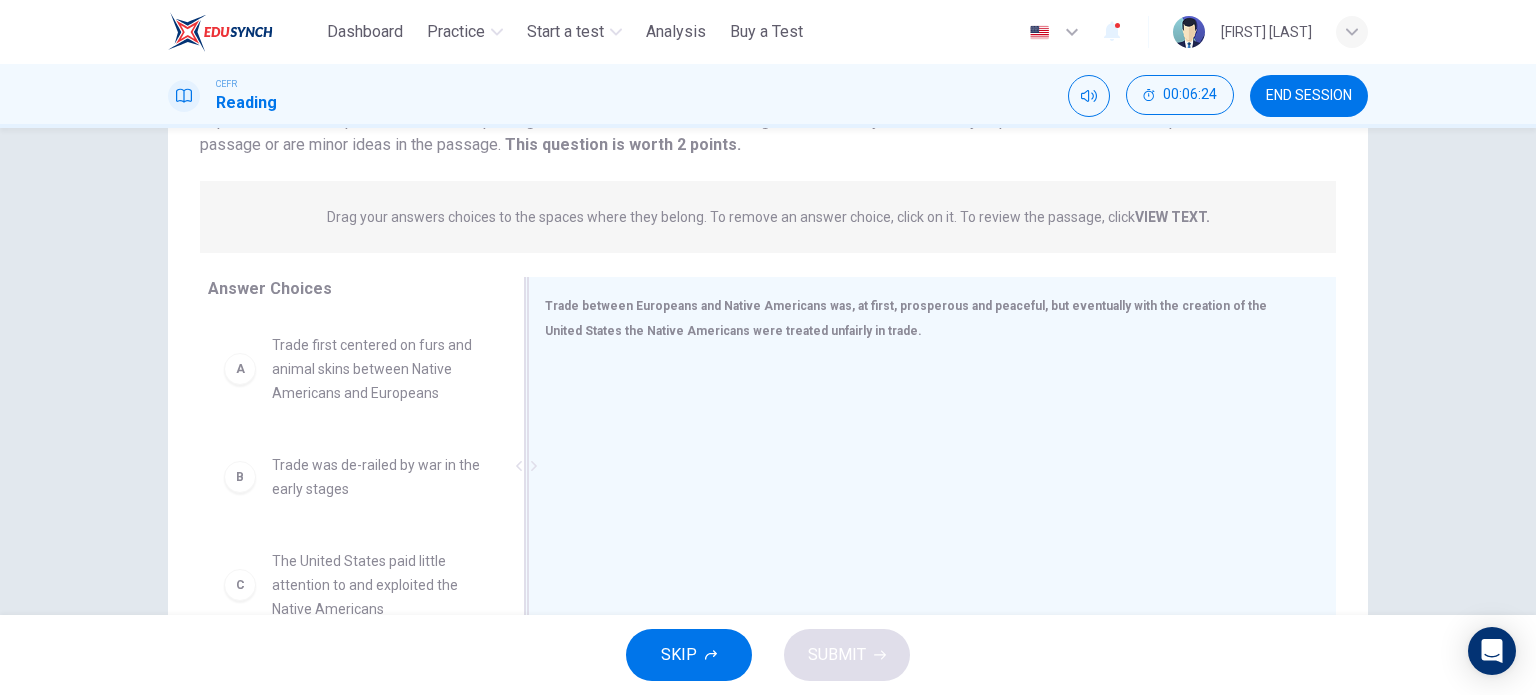 scroll, scrollTop: 200, scrollLeft: 0, axis: vertical 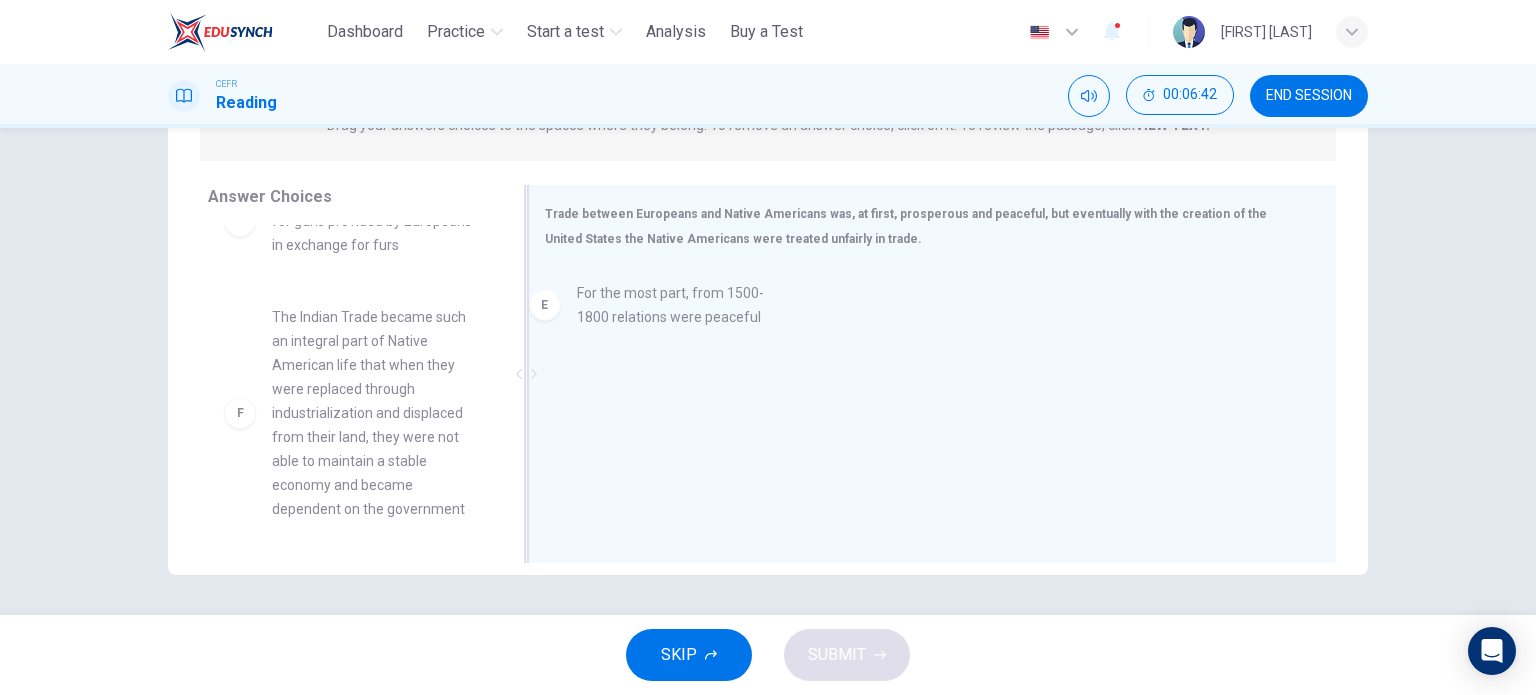 drag, startPoint x: 419, startPoint y: 323, endPoint x: 763, endPoint y: 302, distance: 344.64038 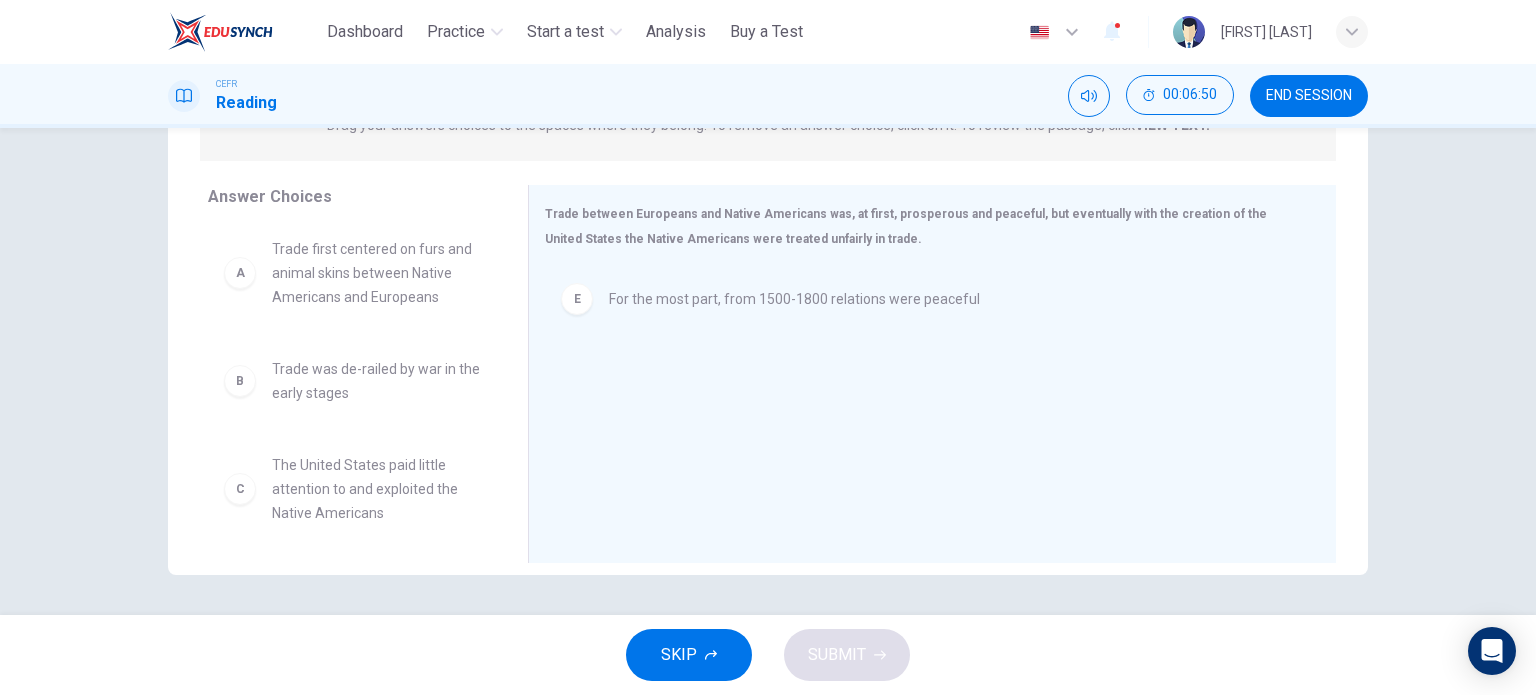 scroll, scrollTop: 0, scrollLeft: 0, axis: both 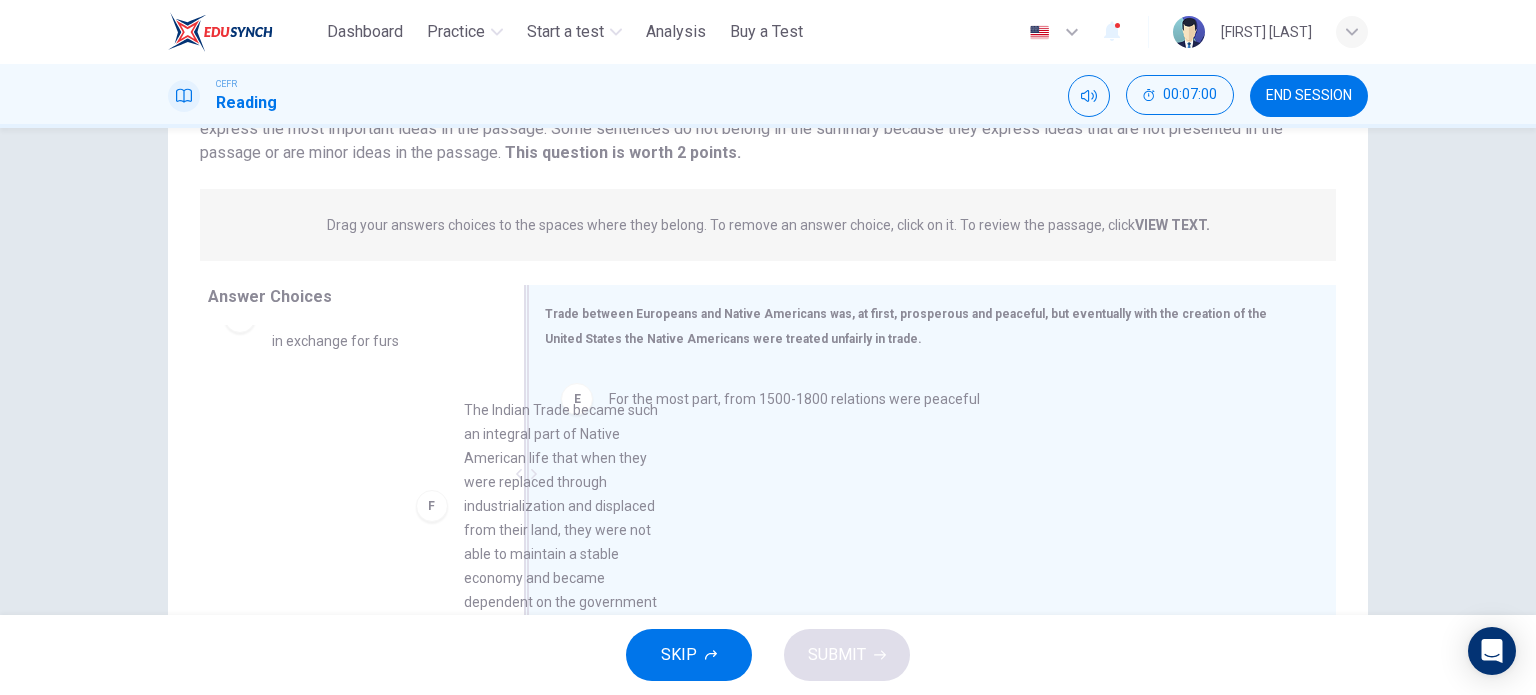 drag, startPoint x: 394, startPoint y: 511, endPoint x: 671, endPoint y: 498, distance: 277.3049 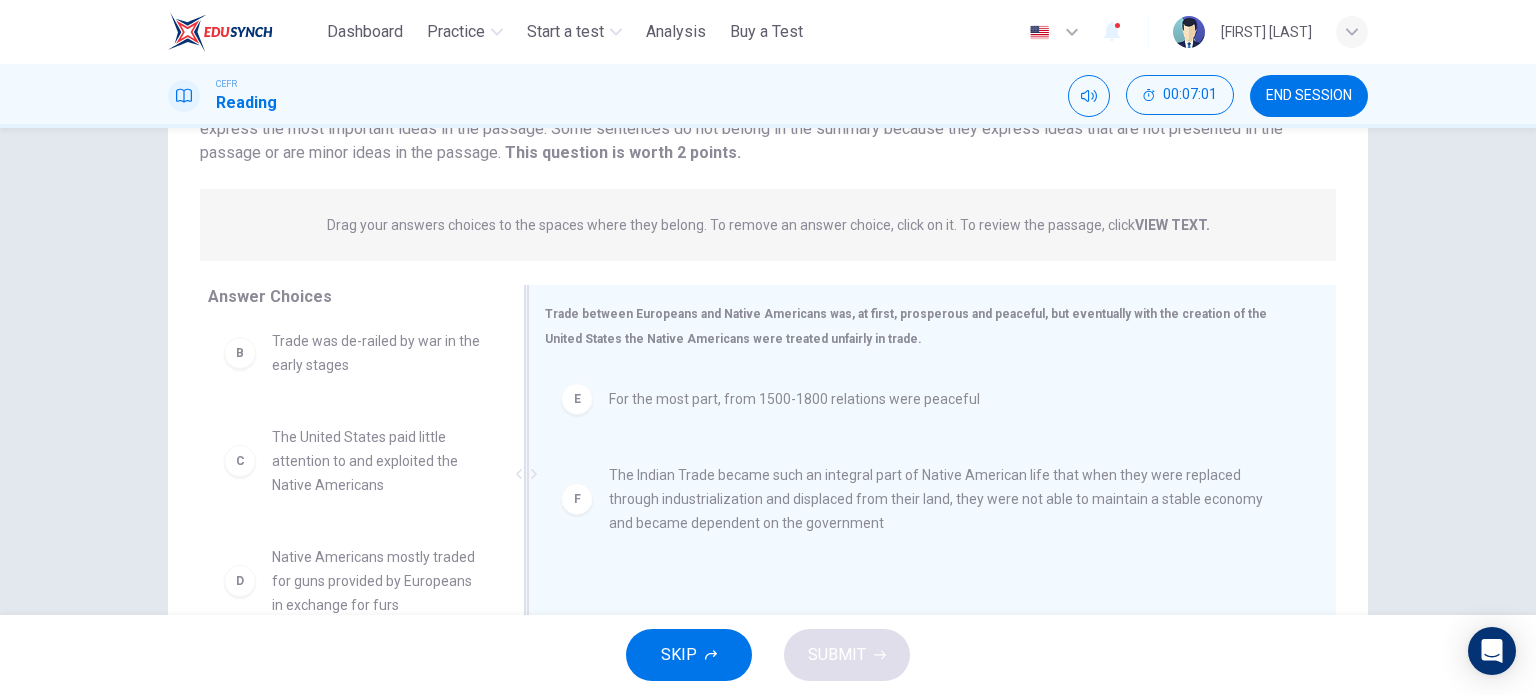 scroll, scrollTop: 132, scrollLeft: 0, axis: vertical 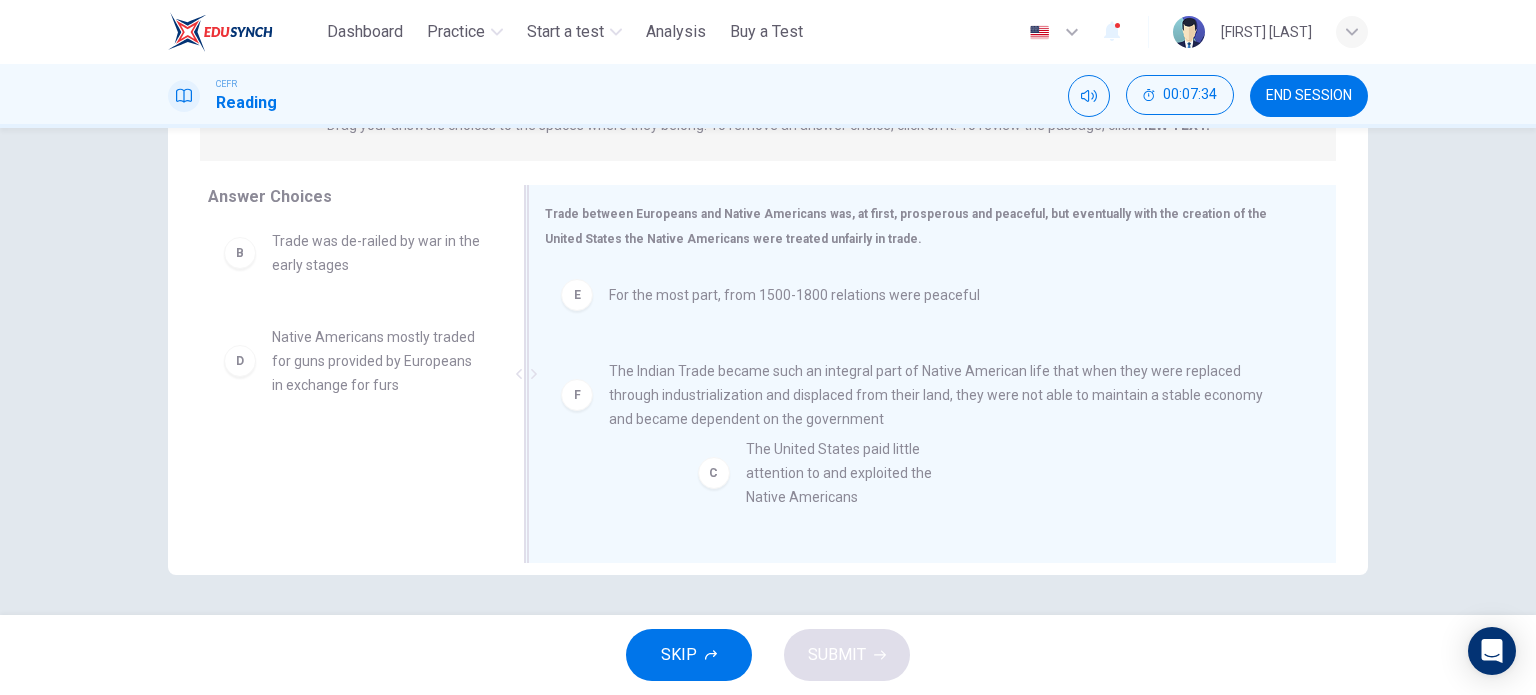 drag, startPoint x: 506, startPoint y: 404, endPoint x: 820, endPoint y: 476, distance: 322.14905 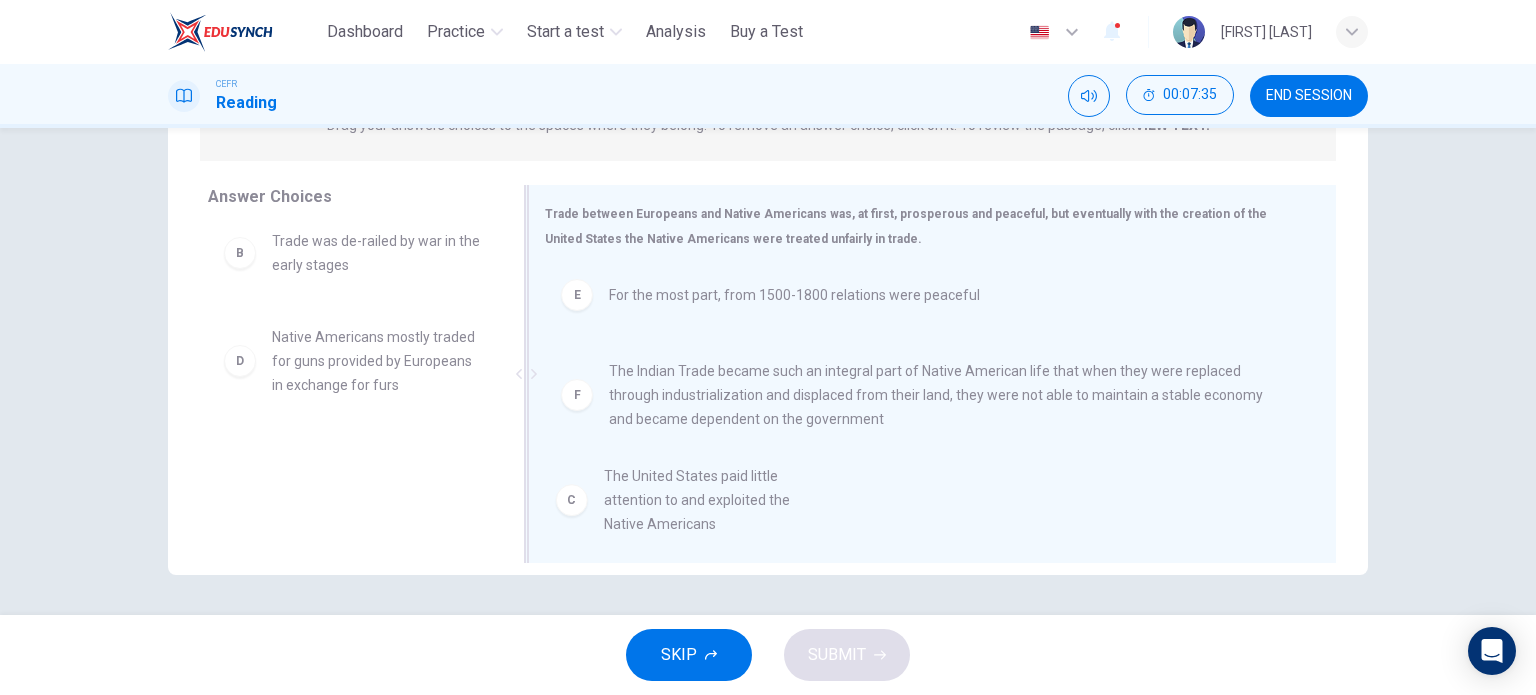 scroll, scrollTop: 0, scrollLeft: 0, axis: both 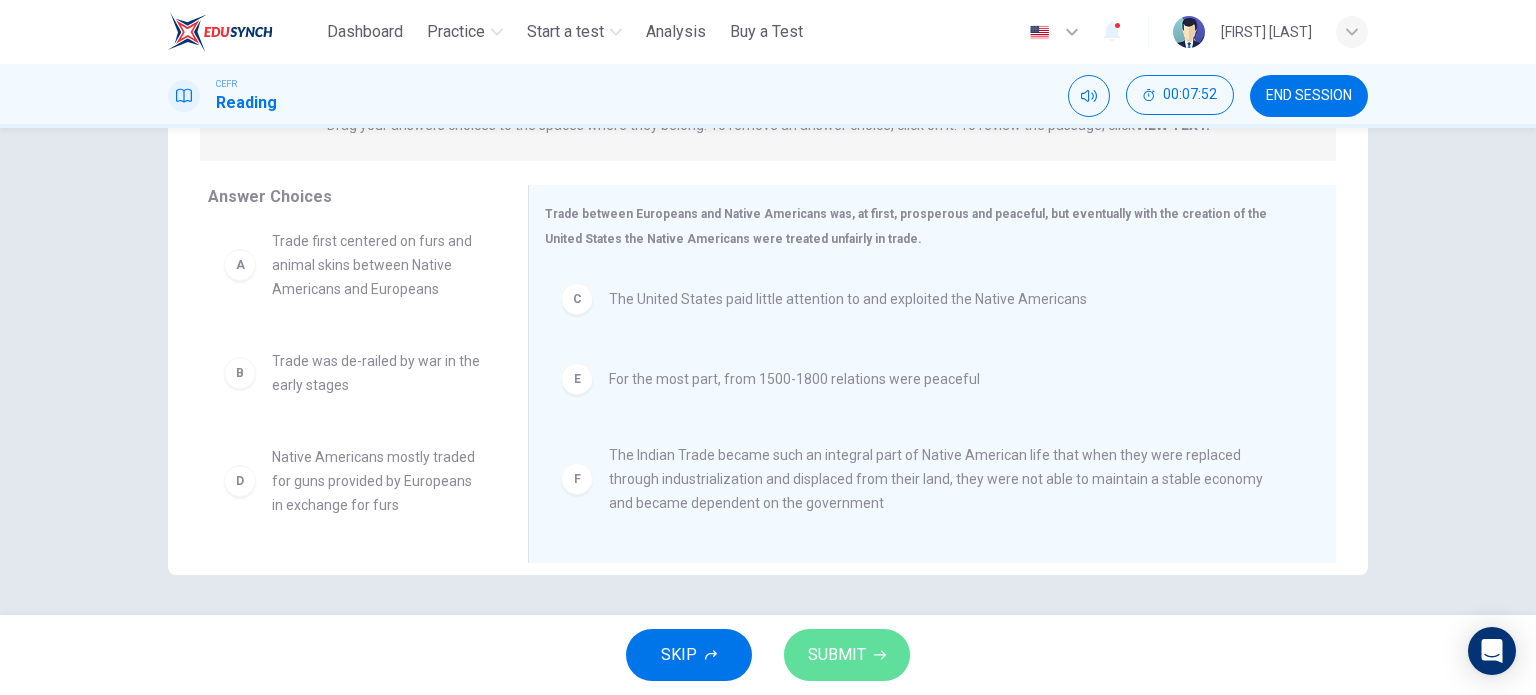 click on "SUBMIT" at bounding box center [837, 655] 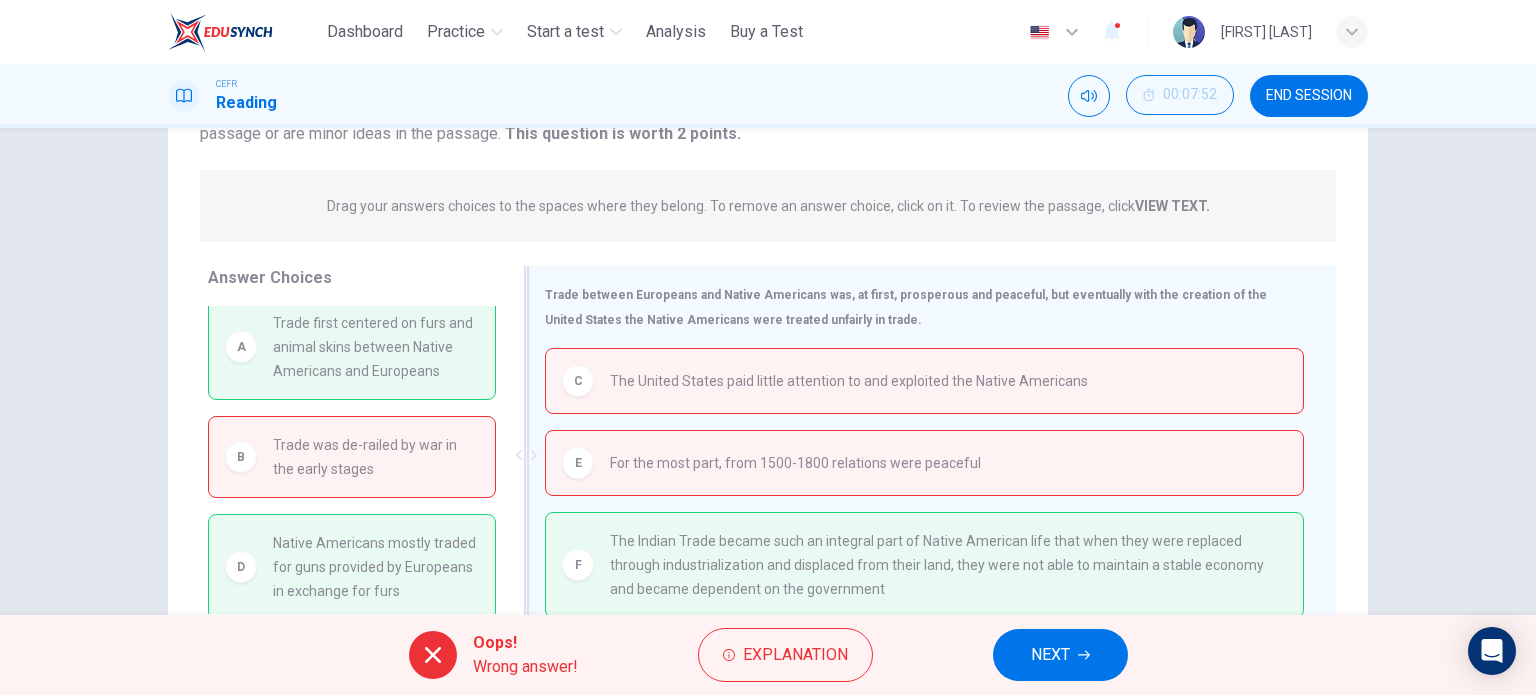 scroll, scrollTop: 288, scrollLeft: 0, axis: vertical 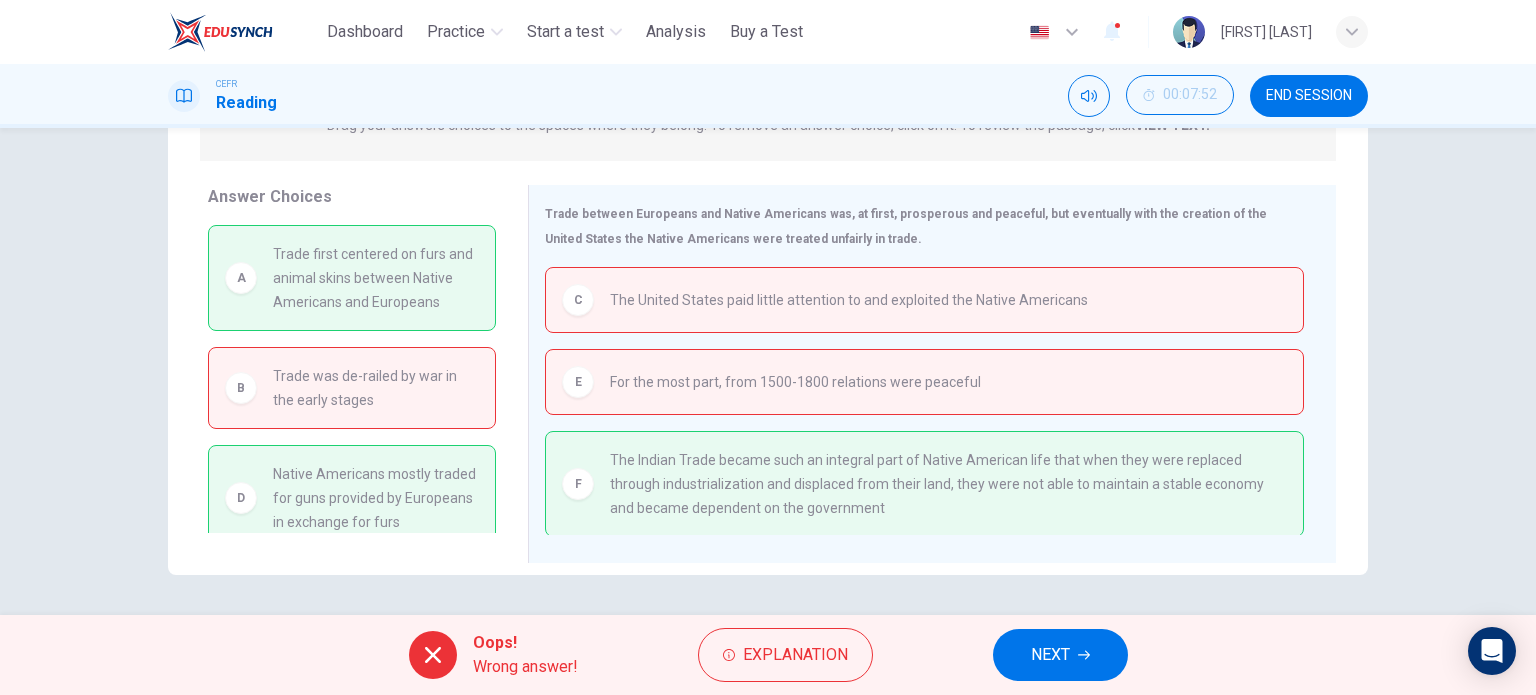 click at bounding box center [1084, 655] 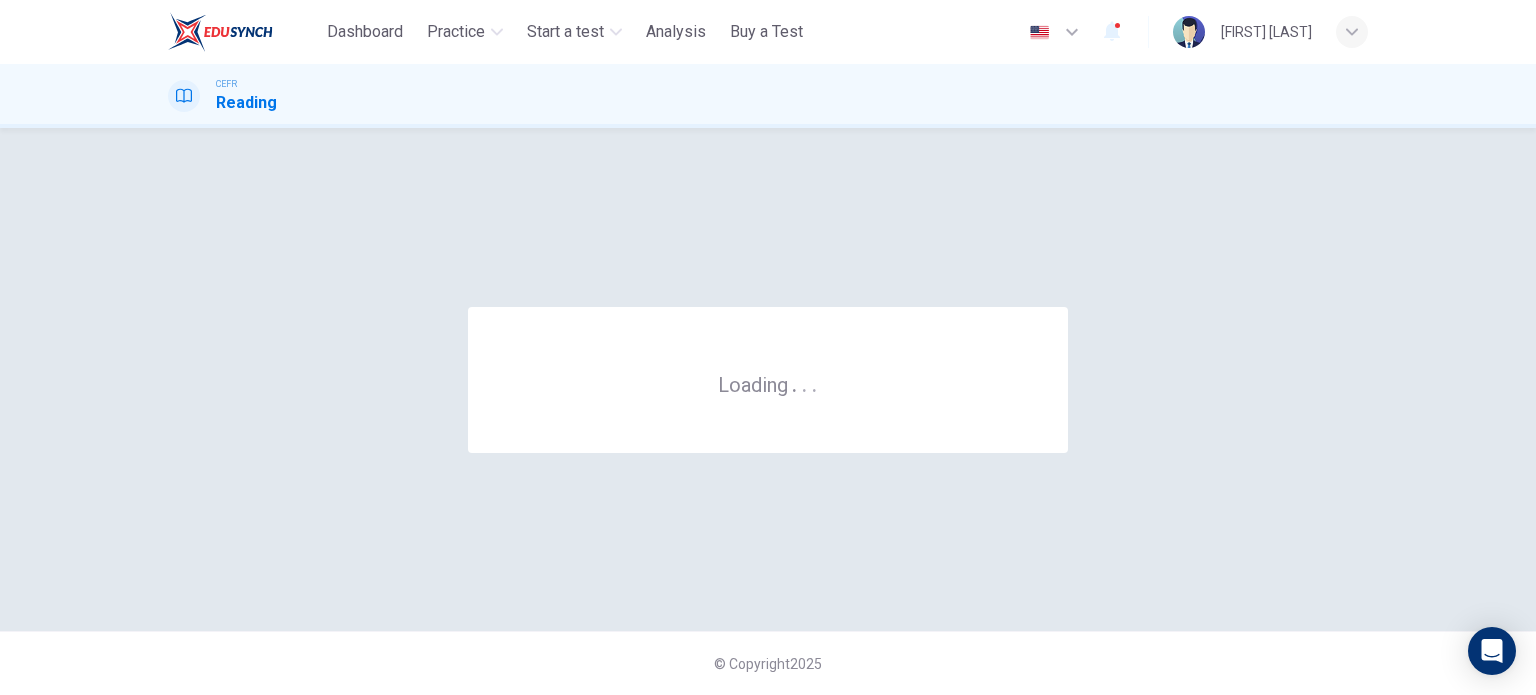 scroll, scrollTop: 0, scrollLeft: 0, axis: both 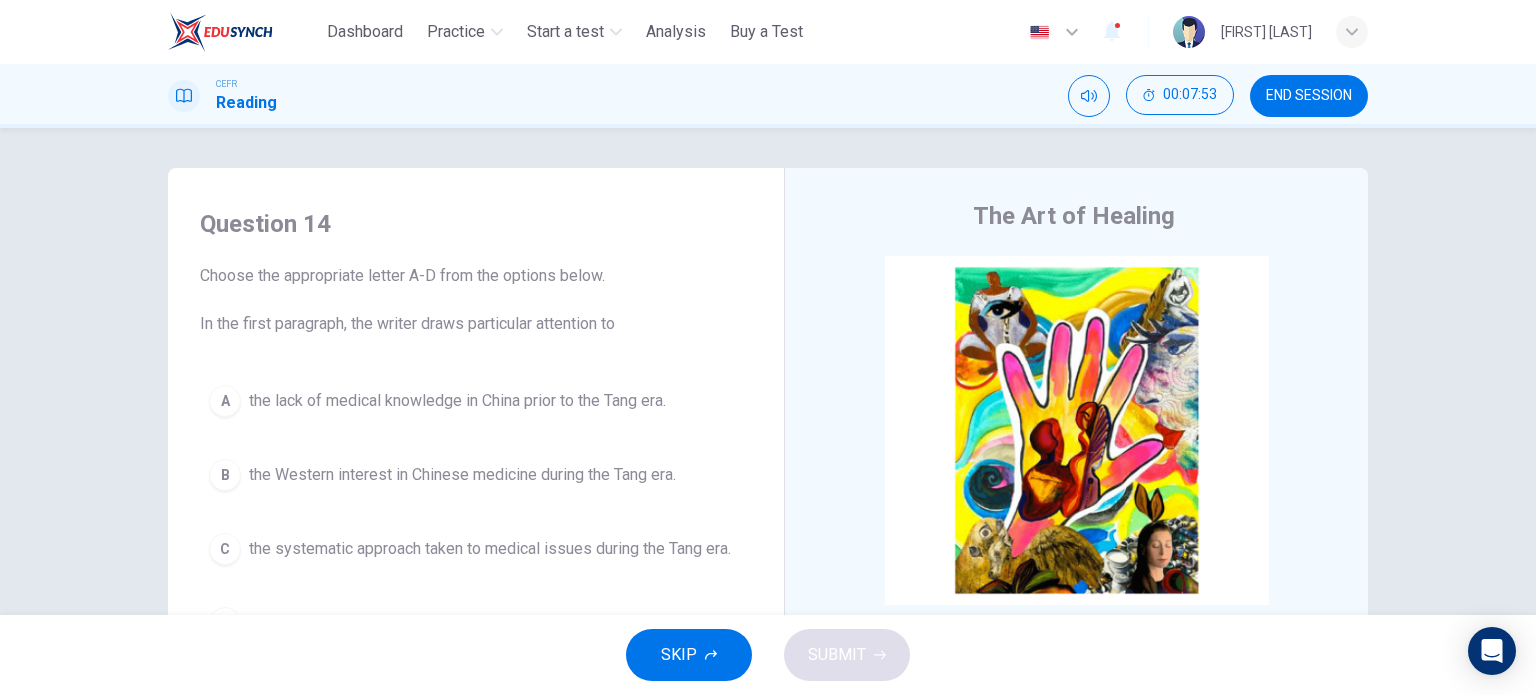 click on "END SESSION" at bounding box center (1309, 96) 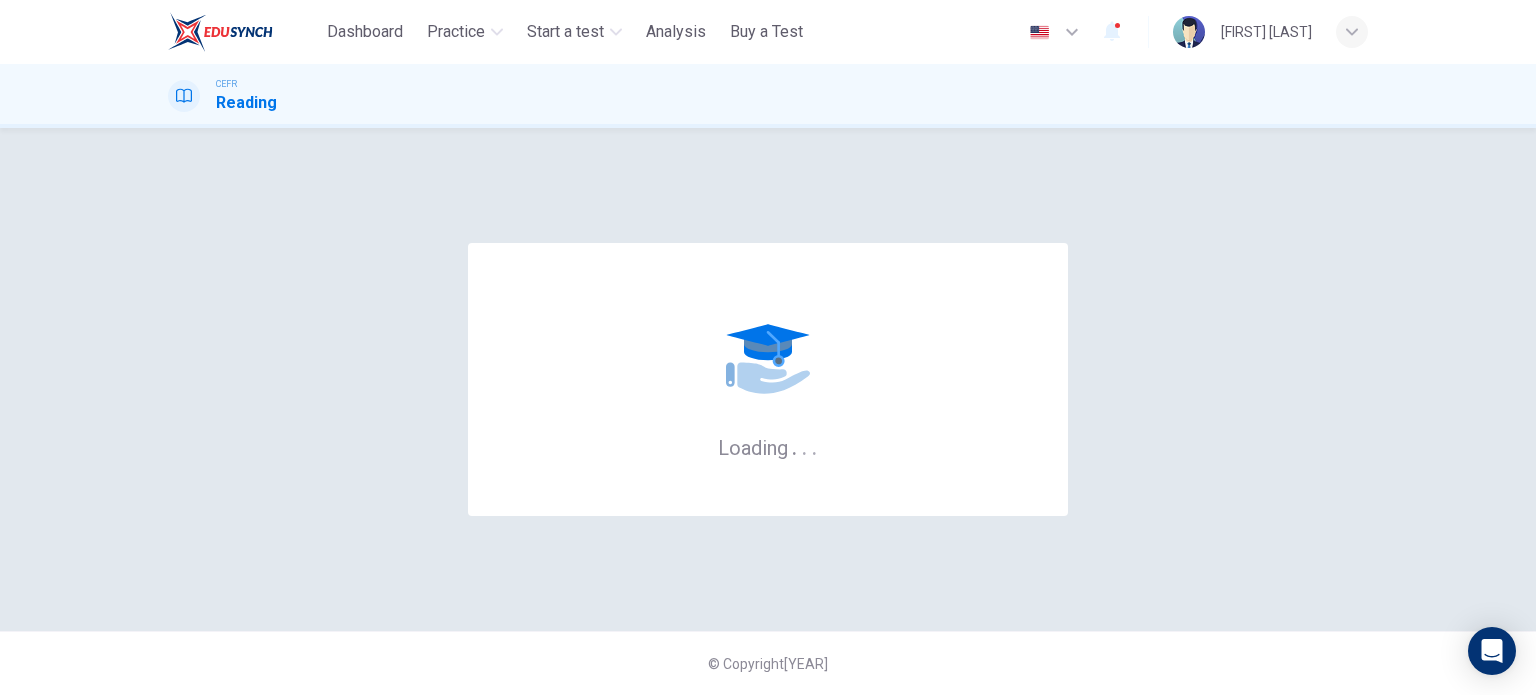 scroll, scrollTop: 0, scrollLeft: 0, axis: both 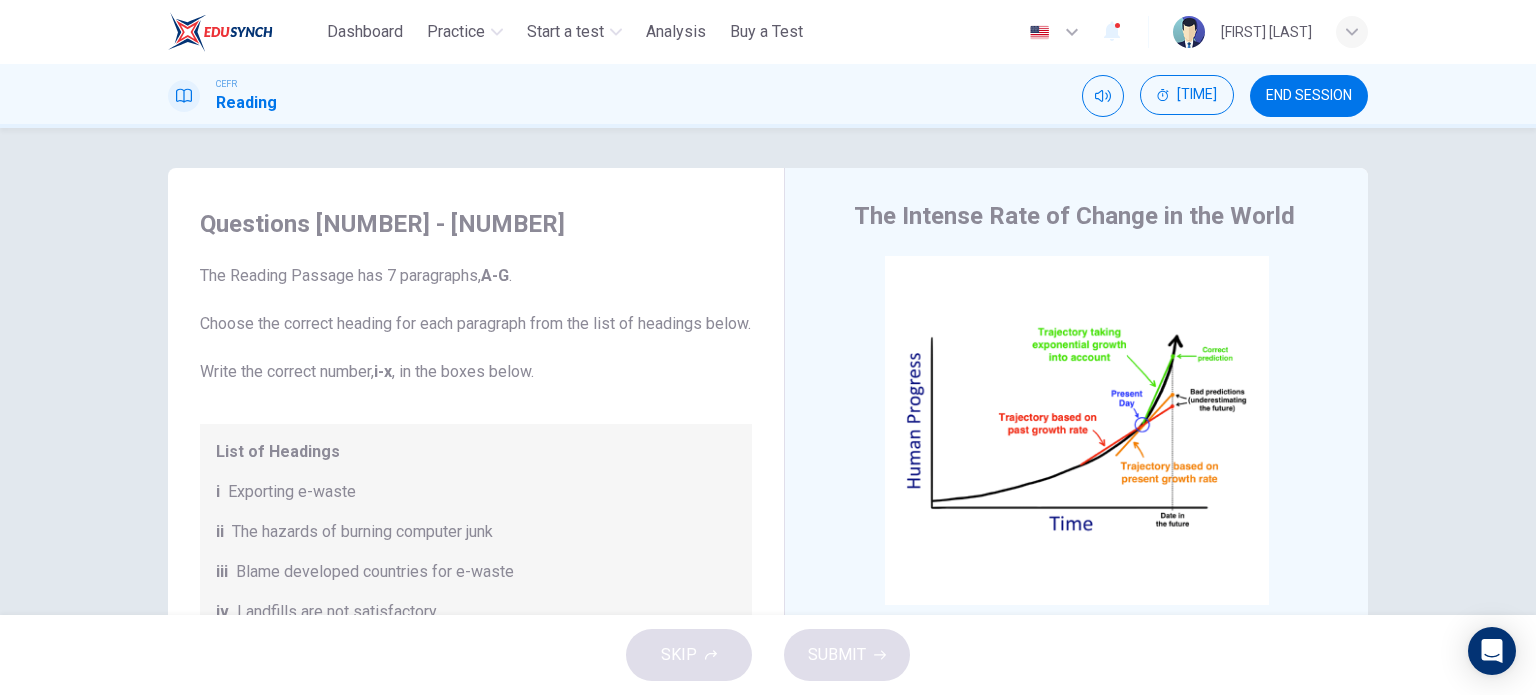 click on "END SESSION" at bounding box center (1309, 96) 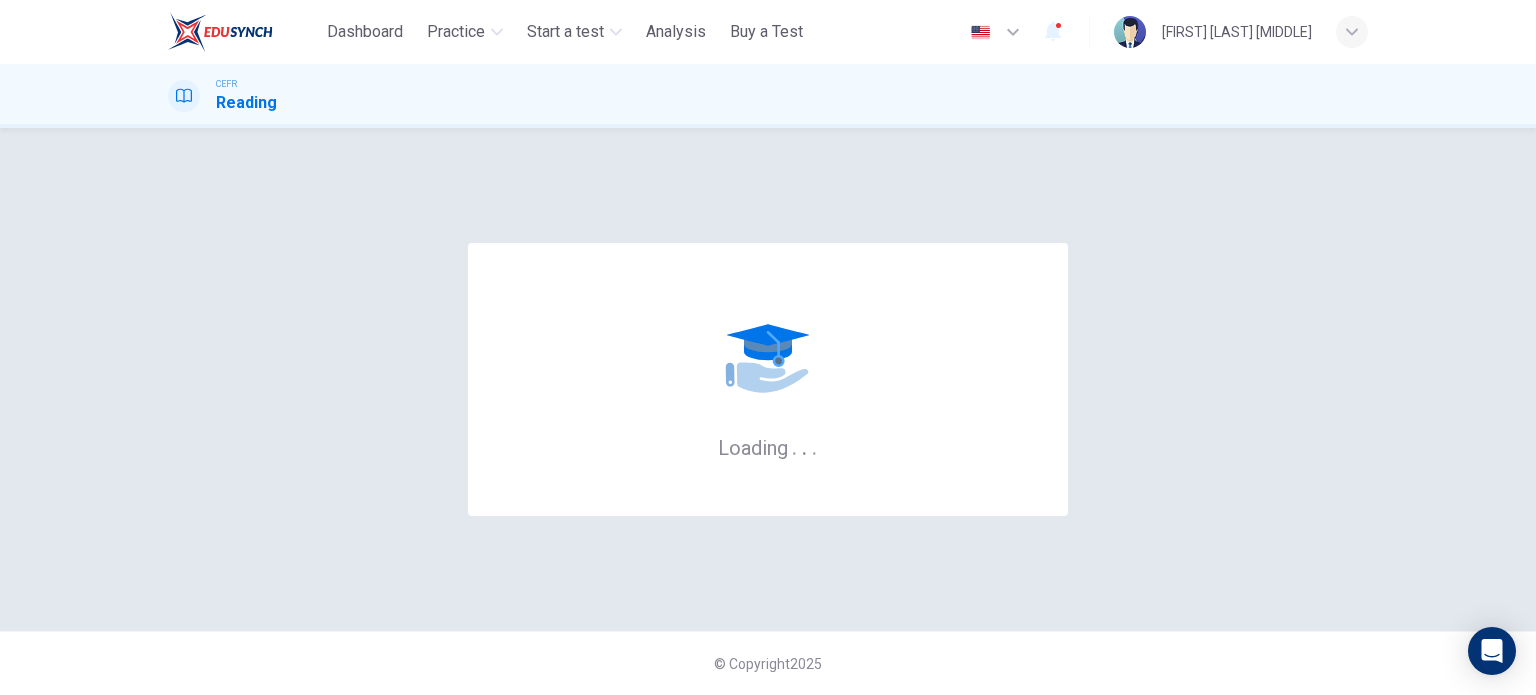 scroll, scrollTop: 0, scrollLeft: 0, axis: both 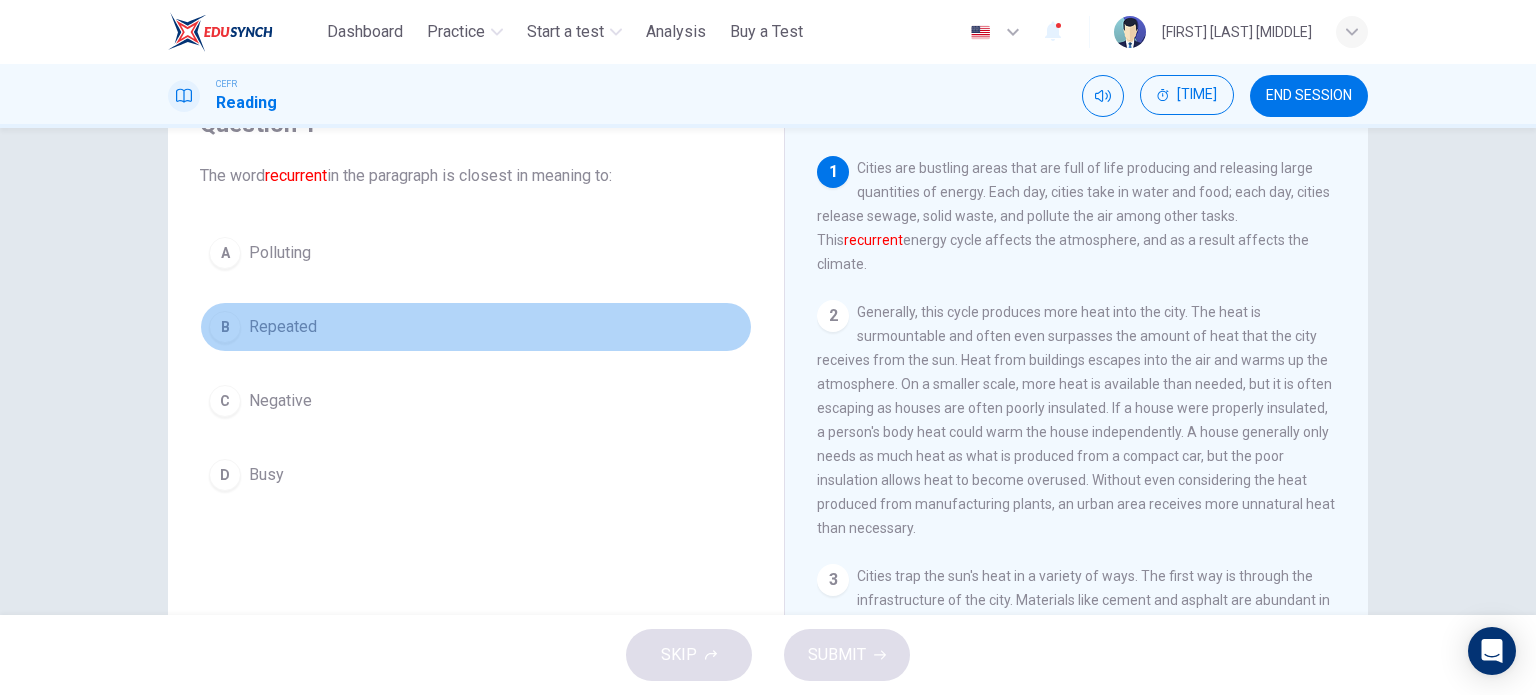click on "B Repeated" at bounding box center [476, 327] 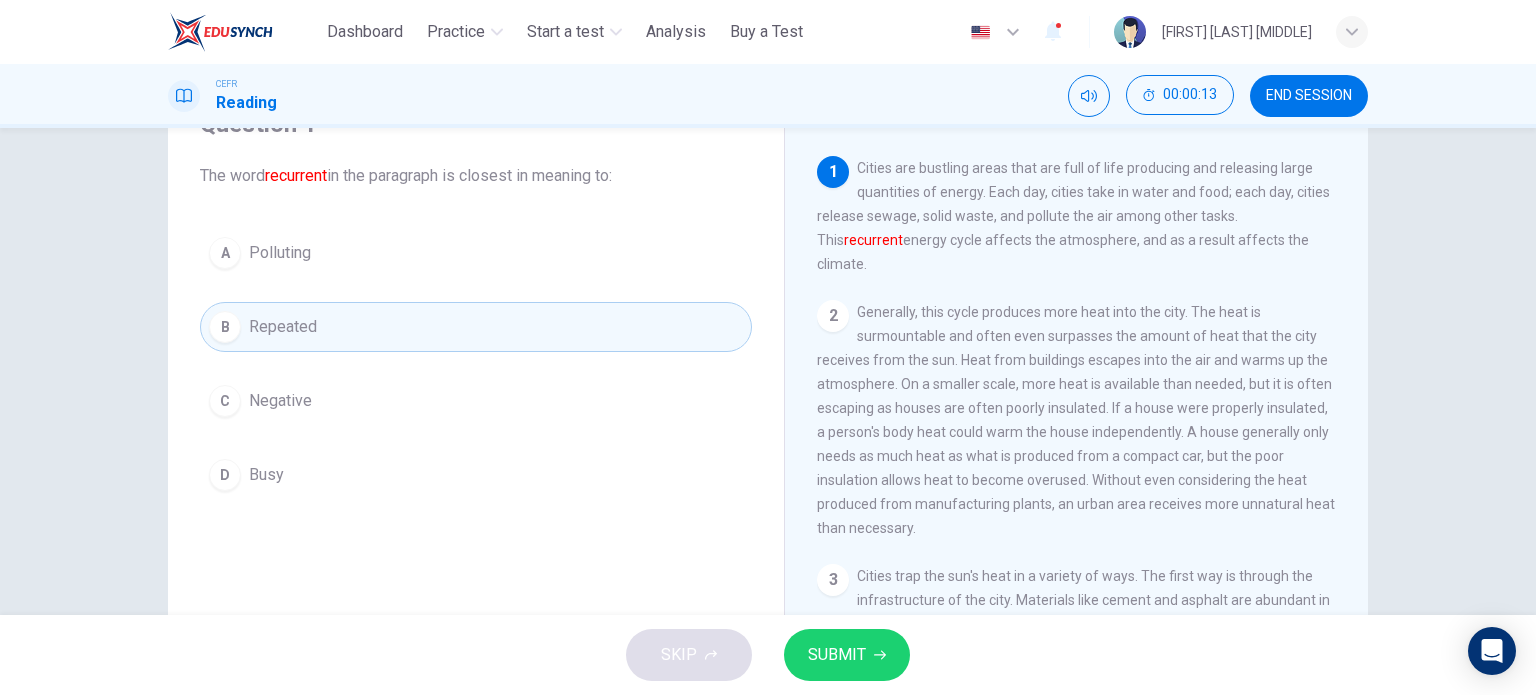 click on "SUBMIT" at bounding box center [837, 655] 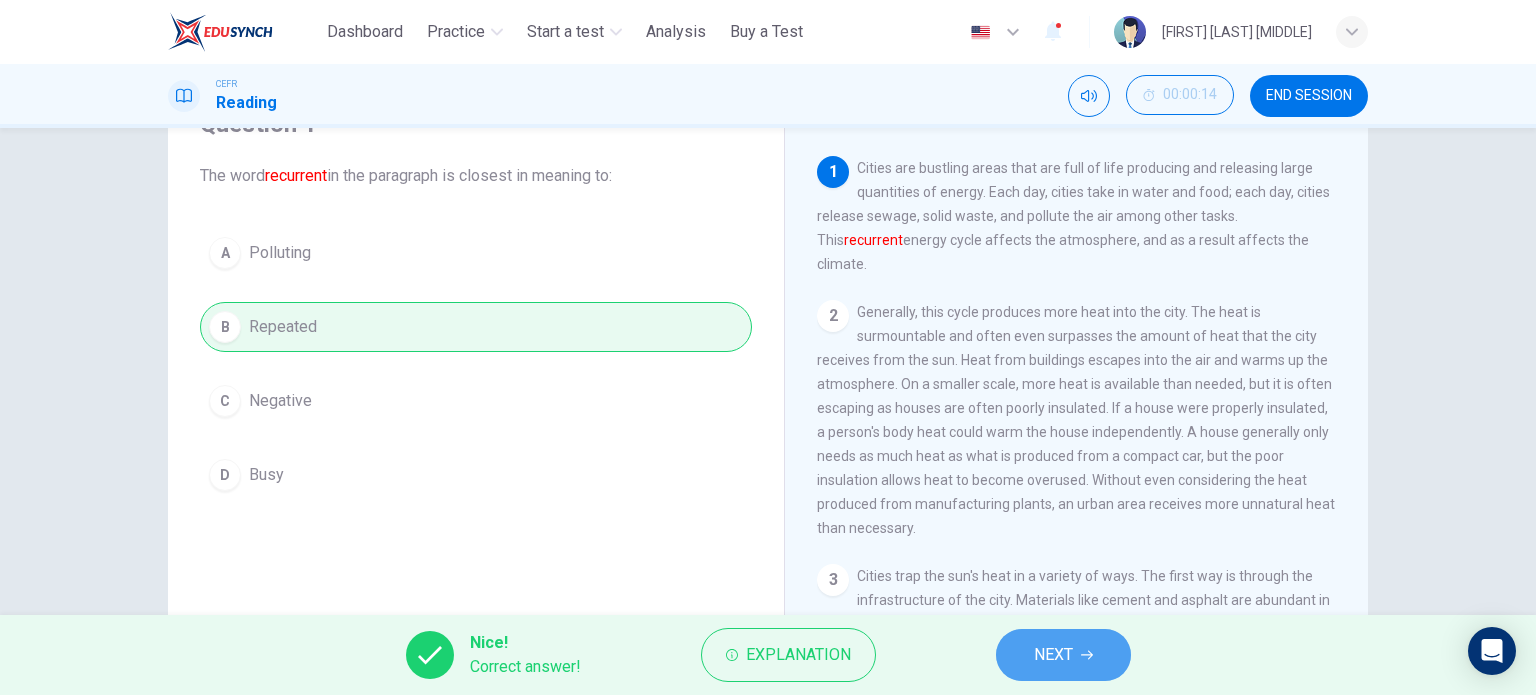 click on "NEXT" at bounding box center (1053, 655) 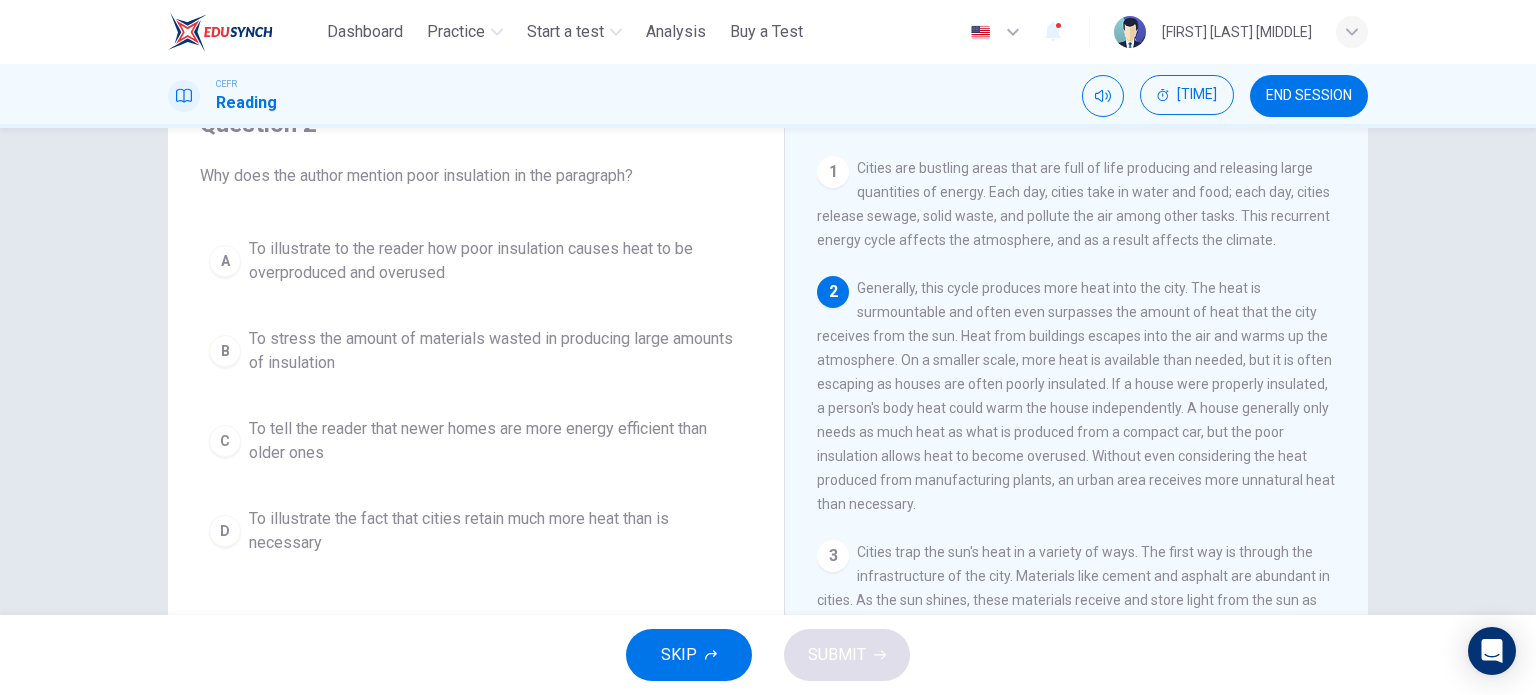 click on "To illustrate to the reader how poor insulation causes heat to be overproduced and overused" at bounding box center (496, 261) 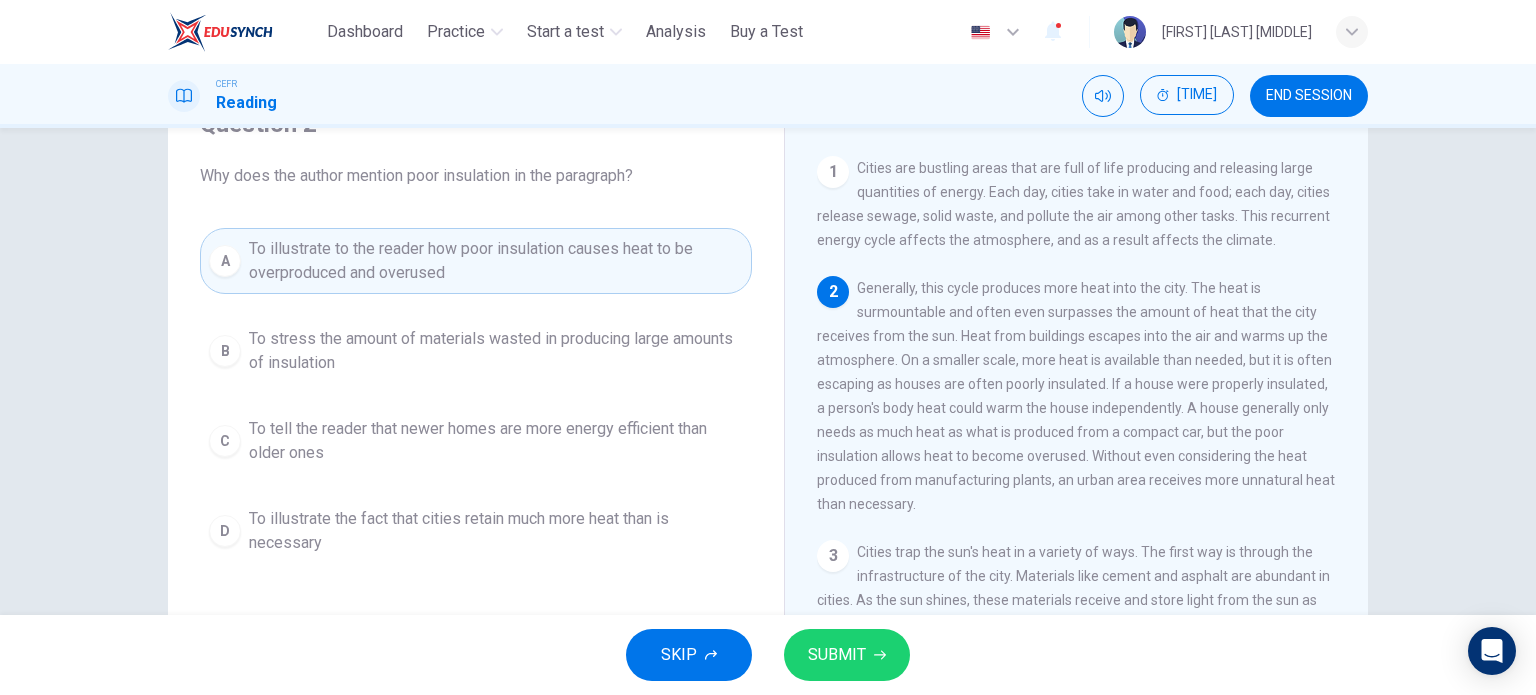 click on "SUBMIT" at bounding box center [837, 655] 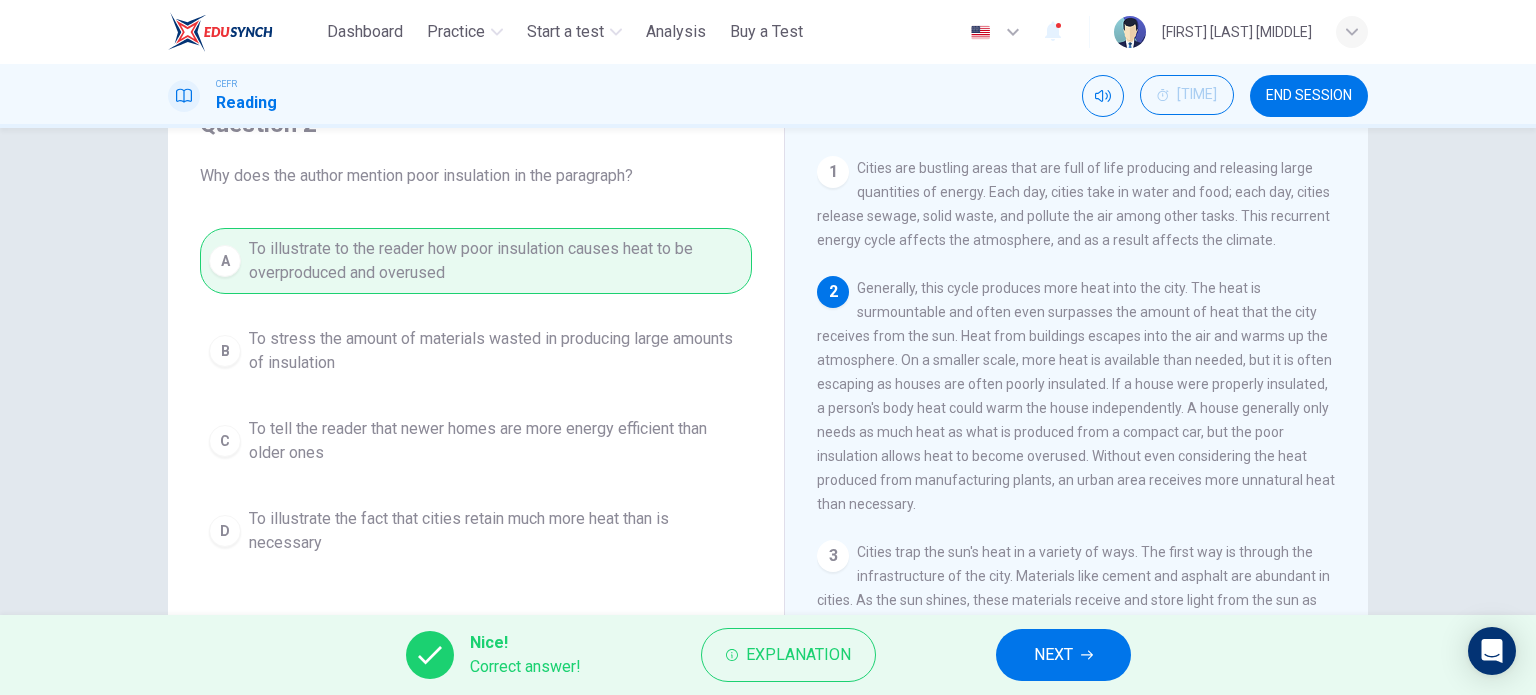 click on "NEXT" at bounding box center [1063, 655] 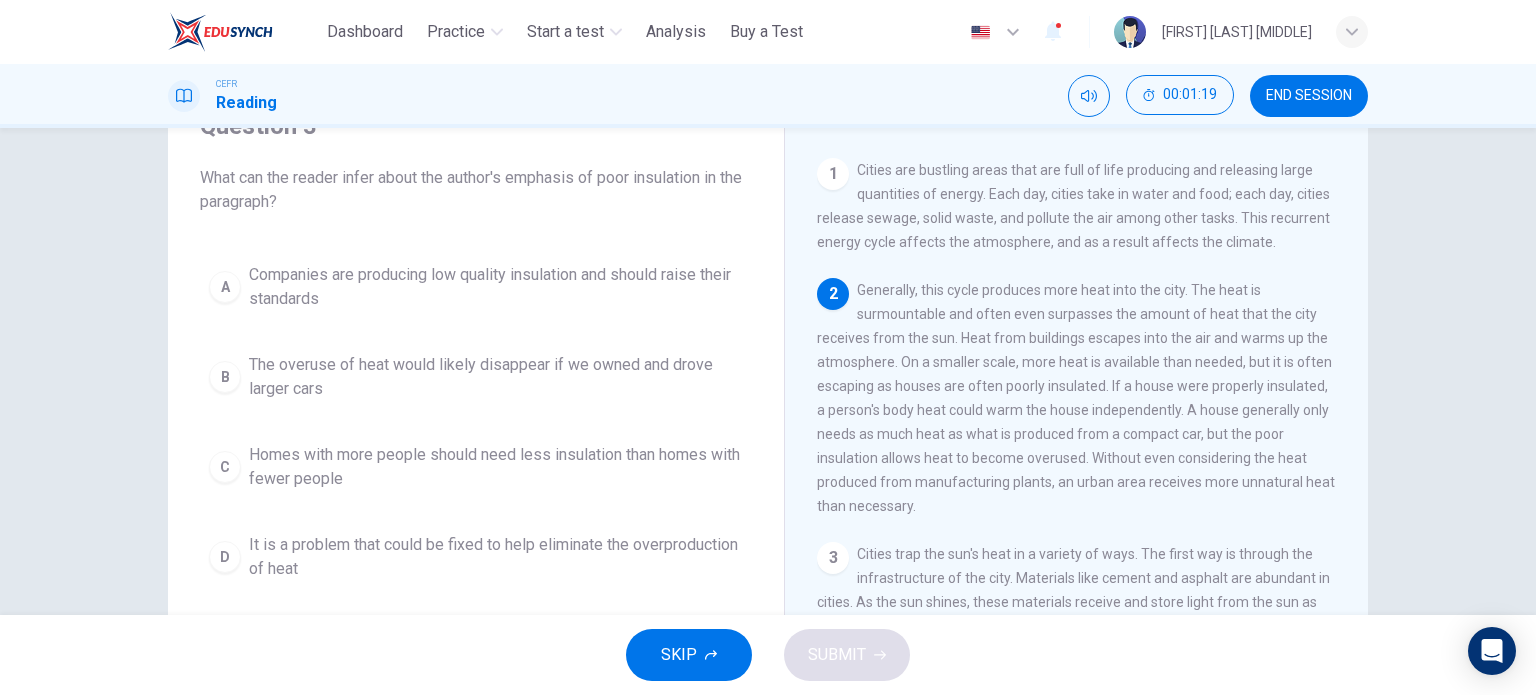 scroll, scrollTop: 100, scrollLeft: 0, axis: vertical 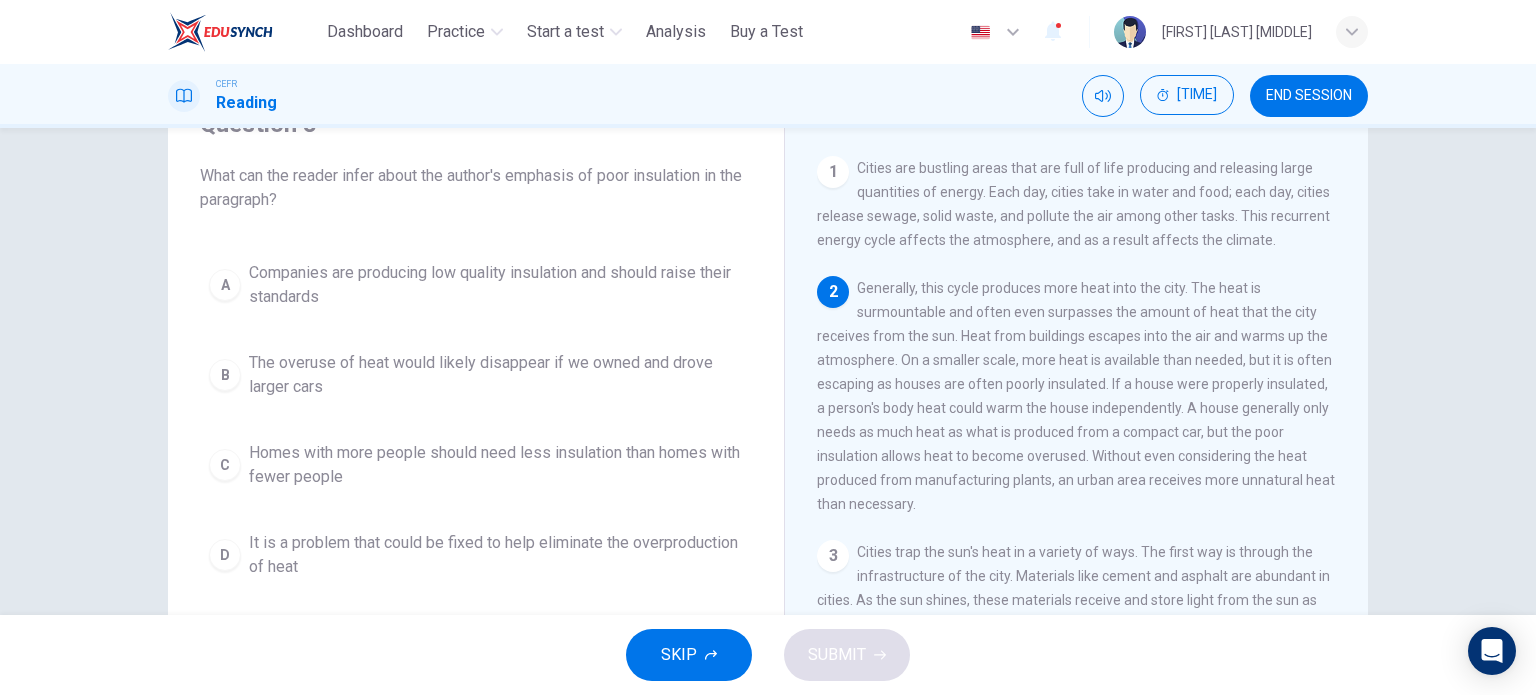 click on "It is a problem that could be fixed to help eliminate the overproduction of heat" at bounding box center [496, 285] 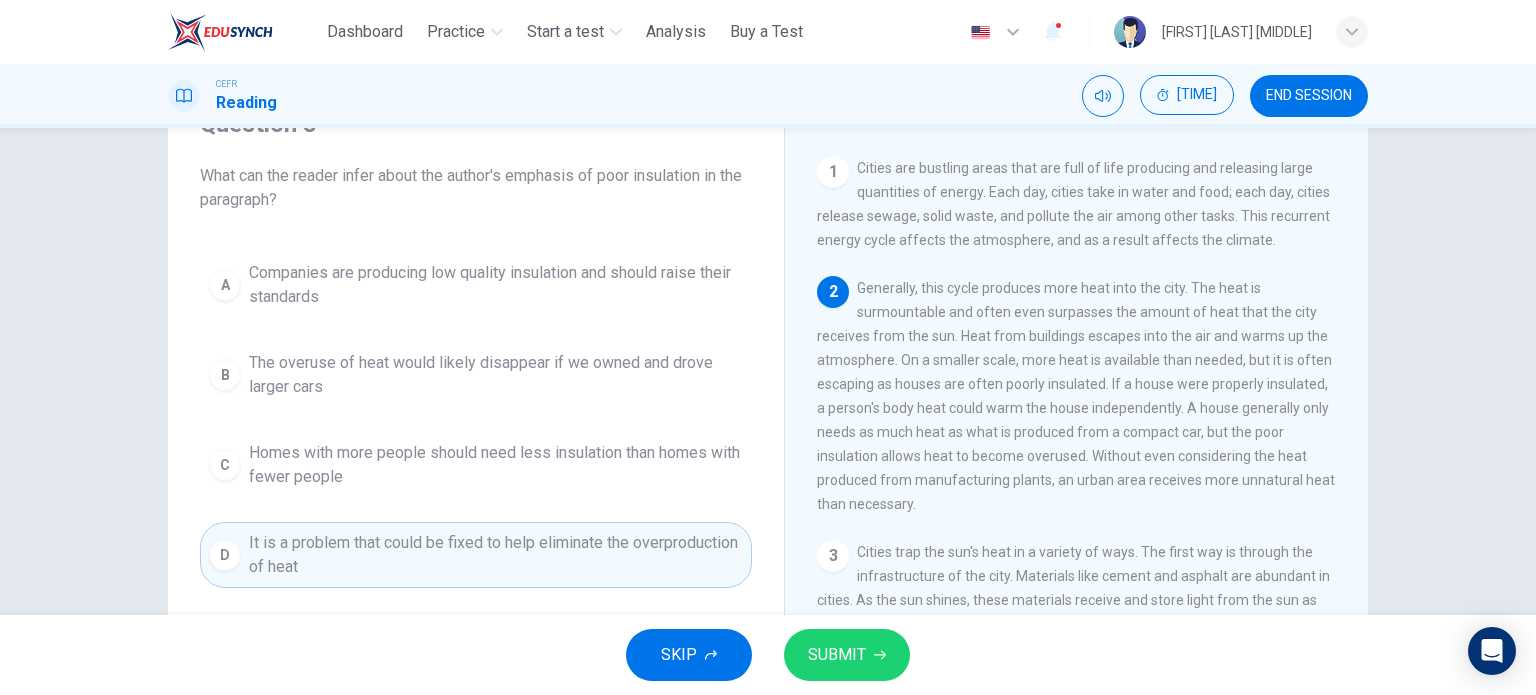 click on "SUBMIT" at bounding box center [847, 655] 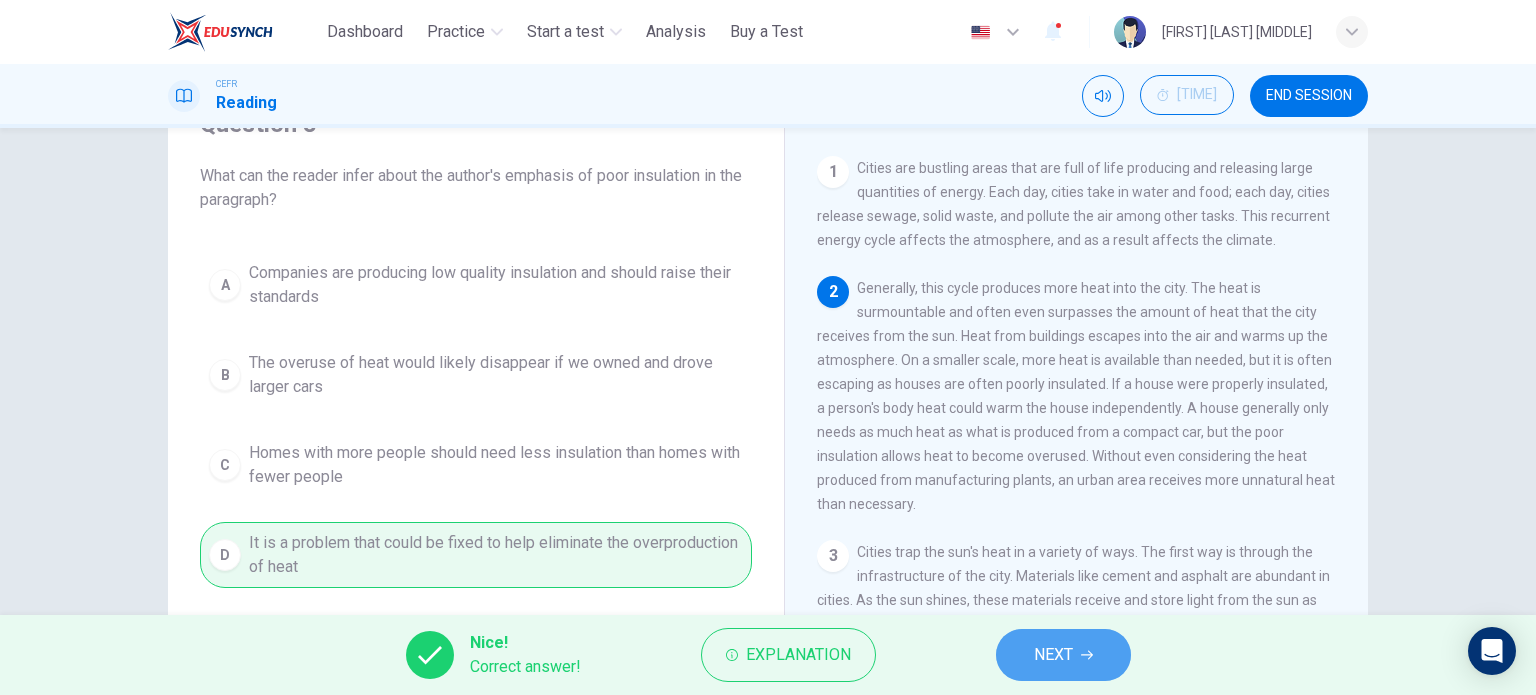 click on "NEXT" at bounding box center (1053, 655) 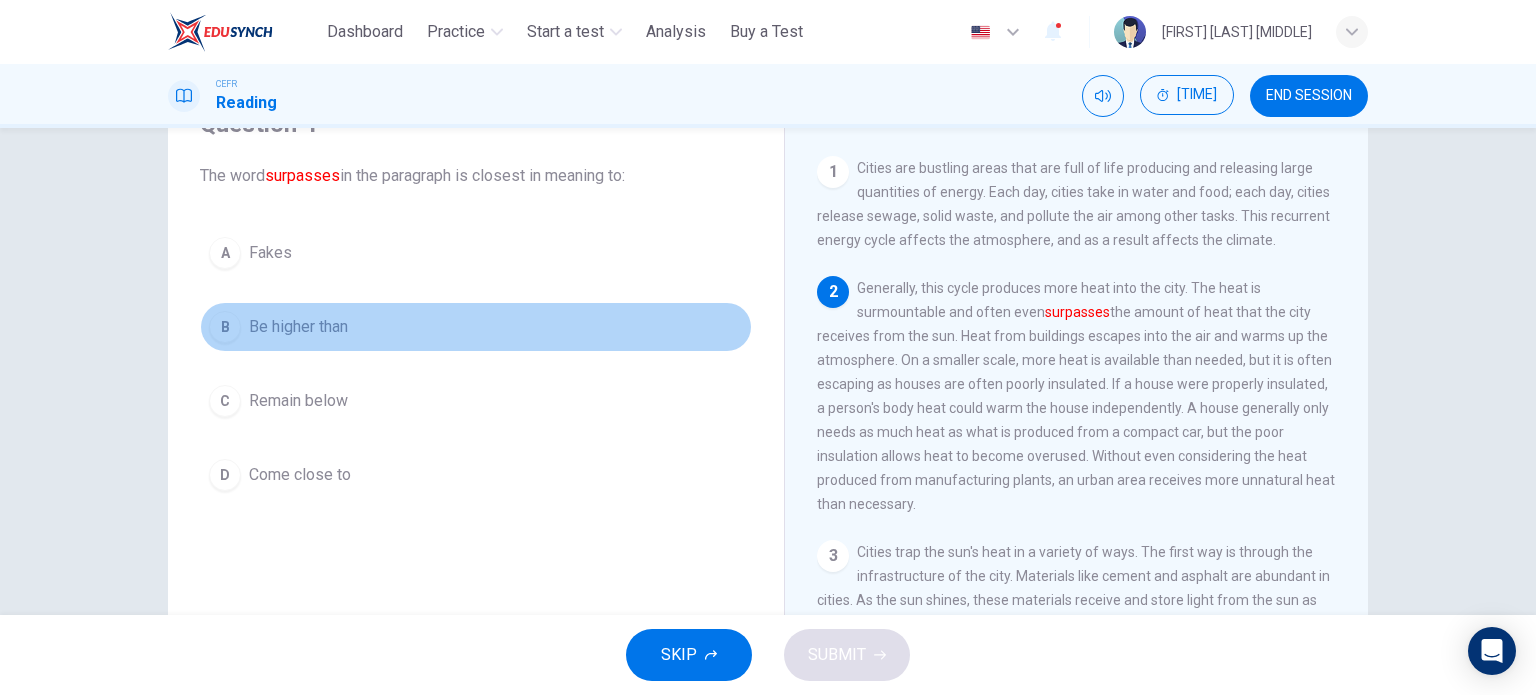 click on "Be higher than" at bounding box center (270, 253) 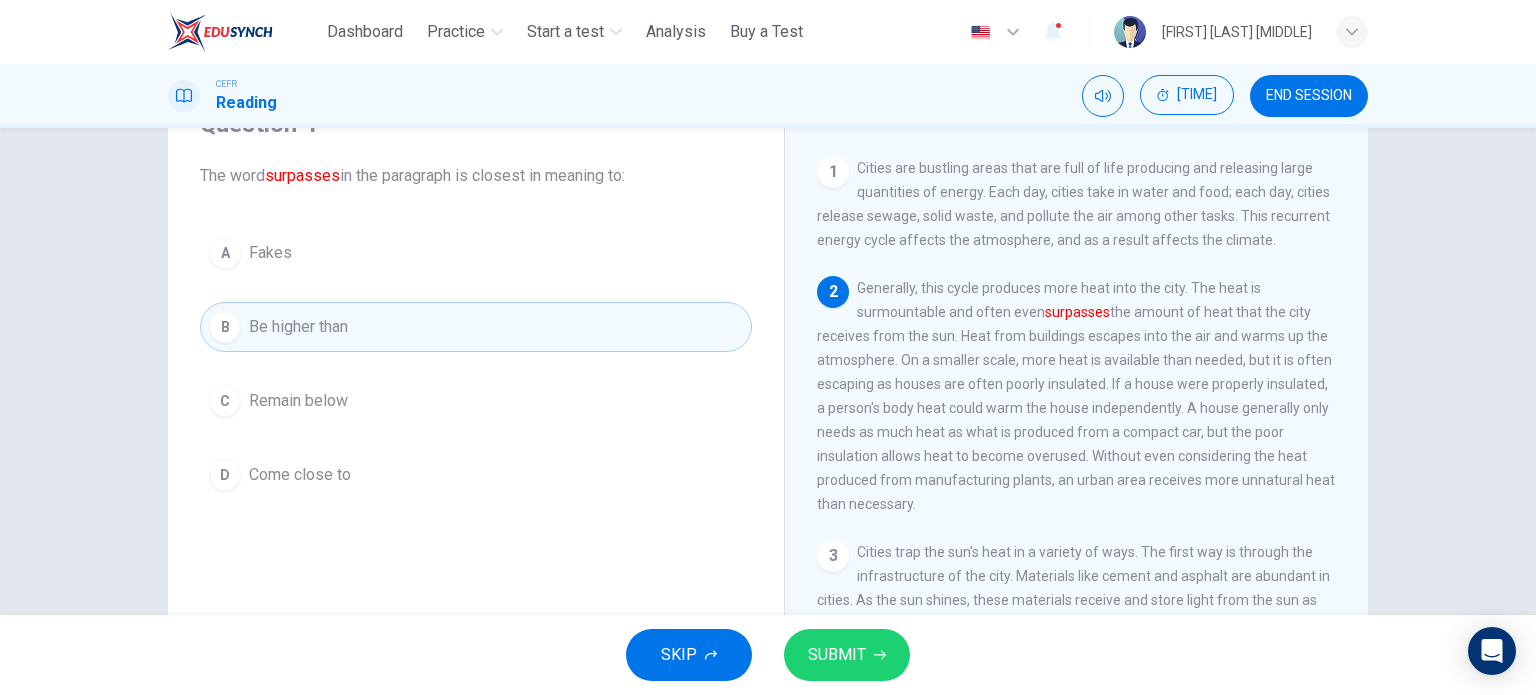 click on "SUBMIT" at bounding box center (847, 655) 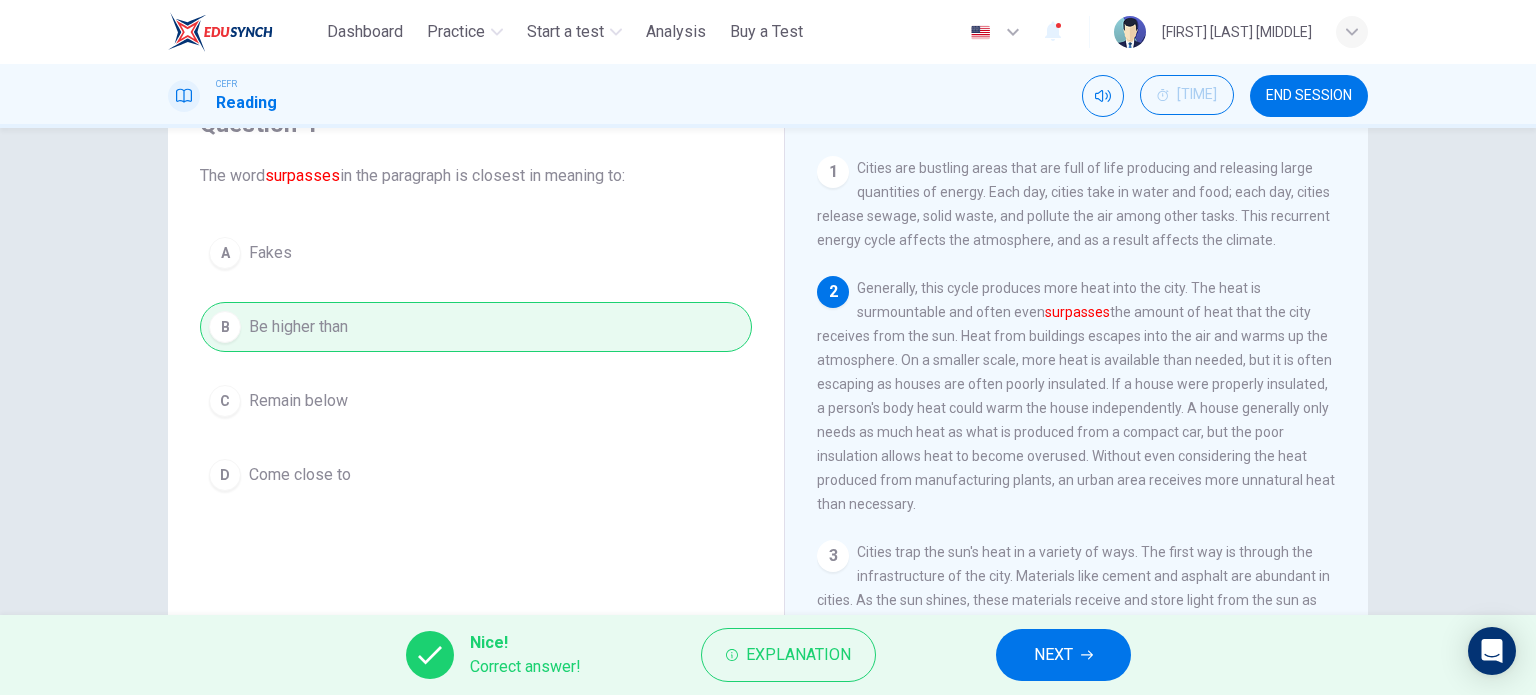 click on "NEXT" at bounding box center (1063, 655) 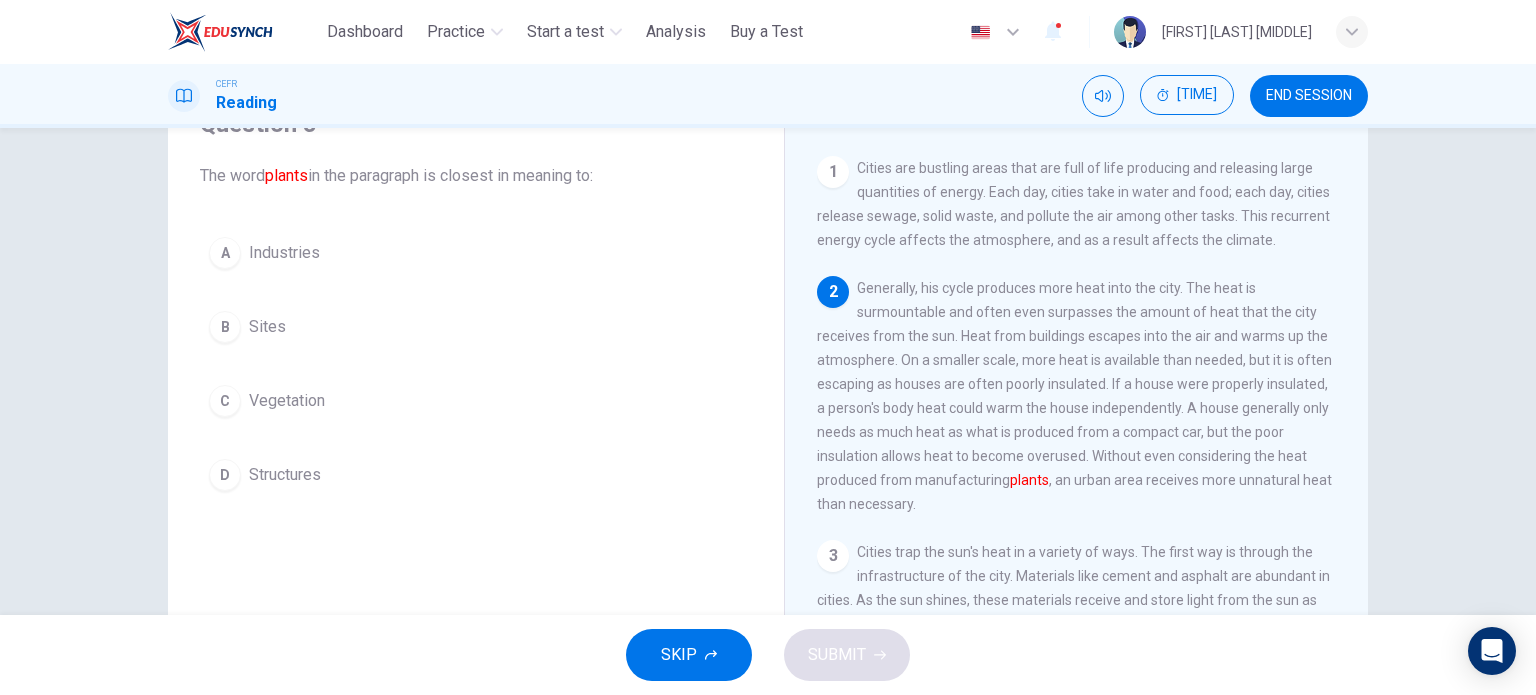 click on "A Industries B Sites C Vegetation D Structures" at bounding box center [476, 364] 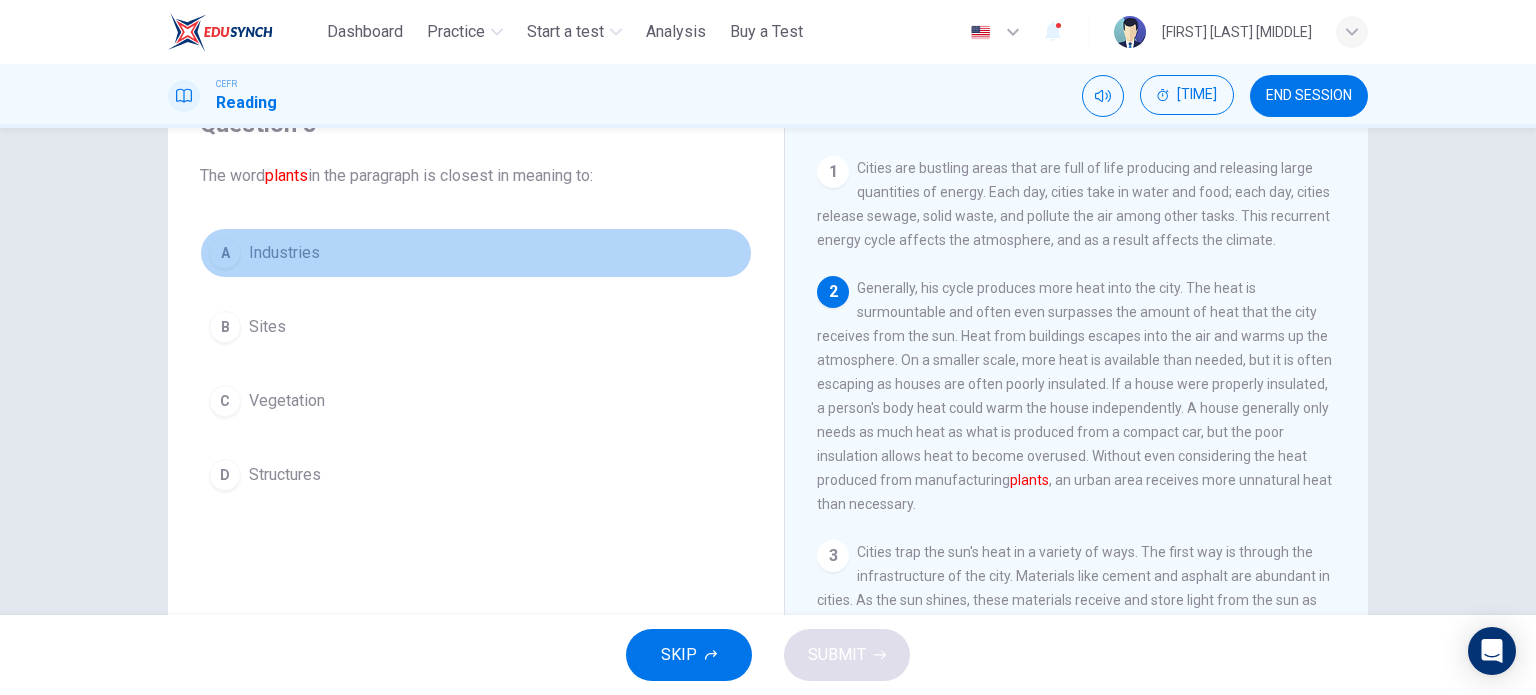 click on "A Industries" at bounding box center [476, 253] 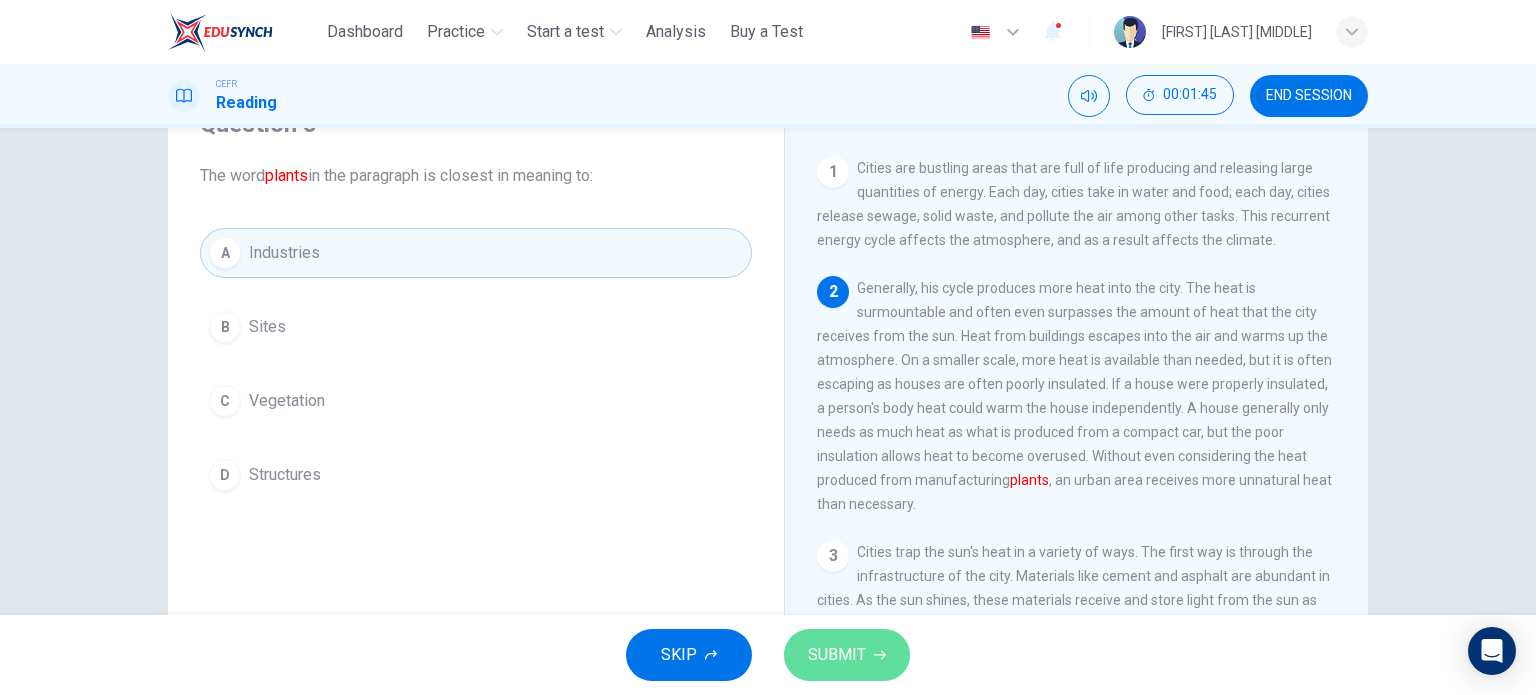 click on "SUBMIT" at bounding box center [837, 655] 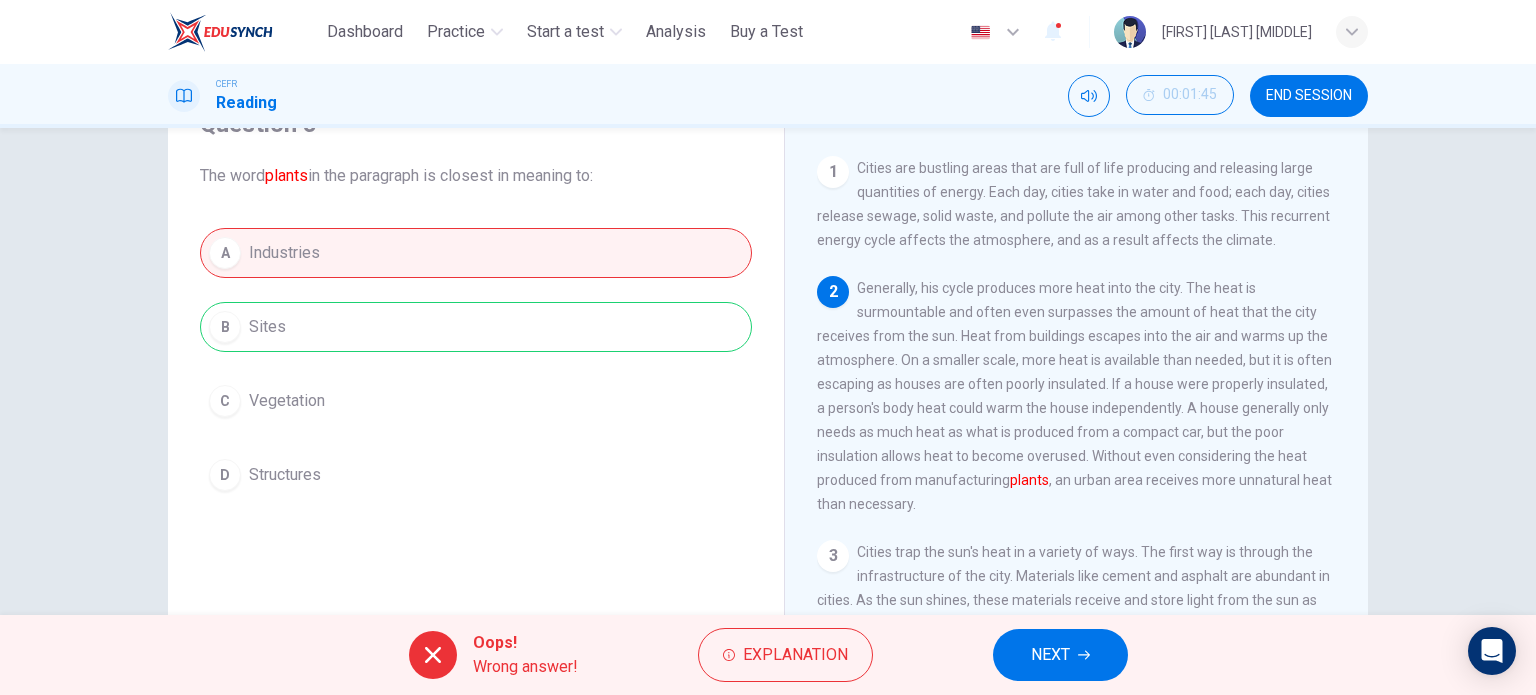 click on "NEXT" at bounding box center [1060, 655] 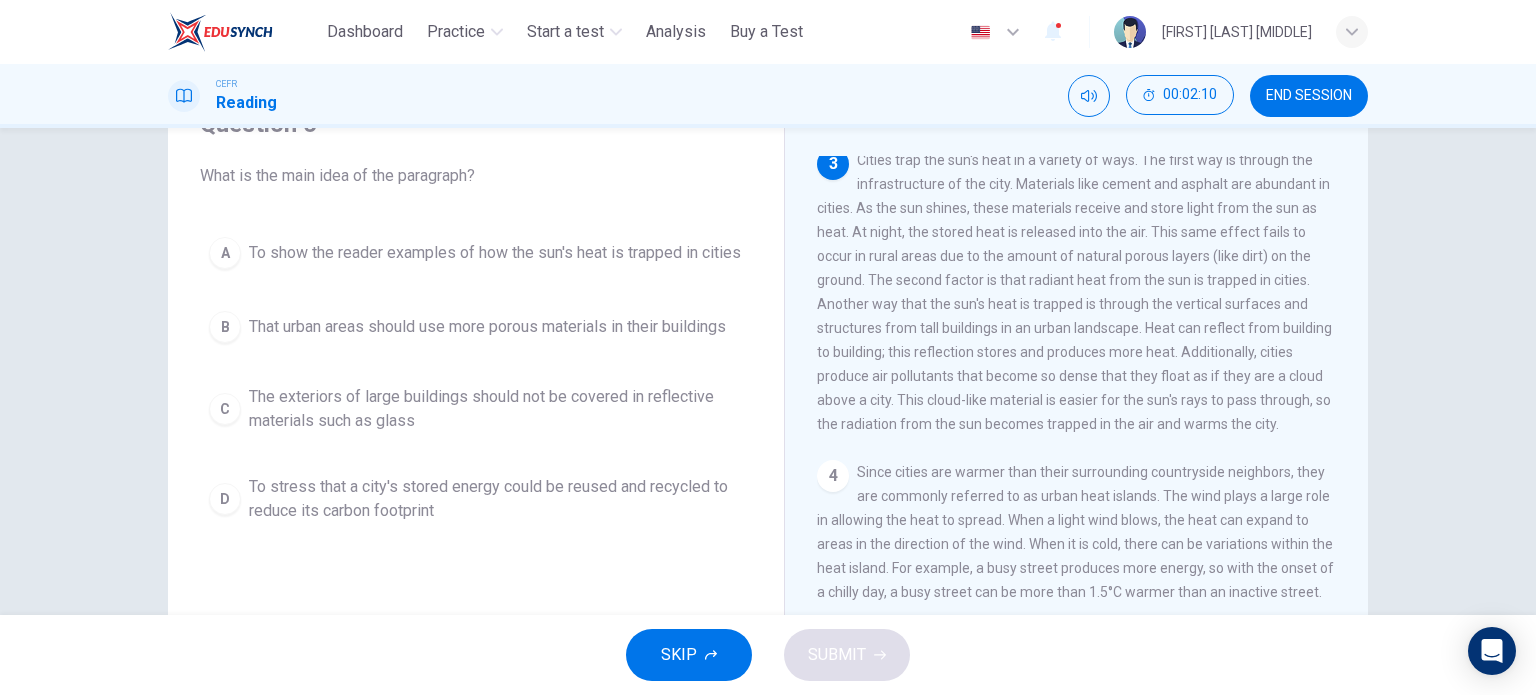 scroll, scrollTop: 400, scrollLeft: 0, axis: vertical 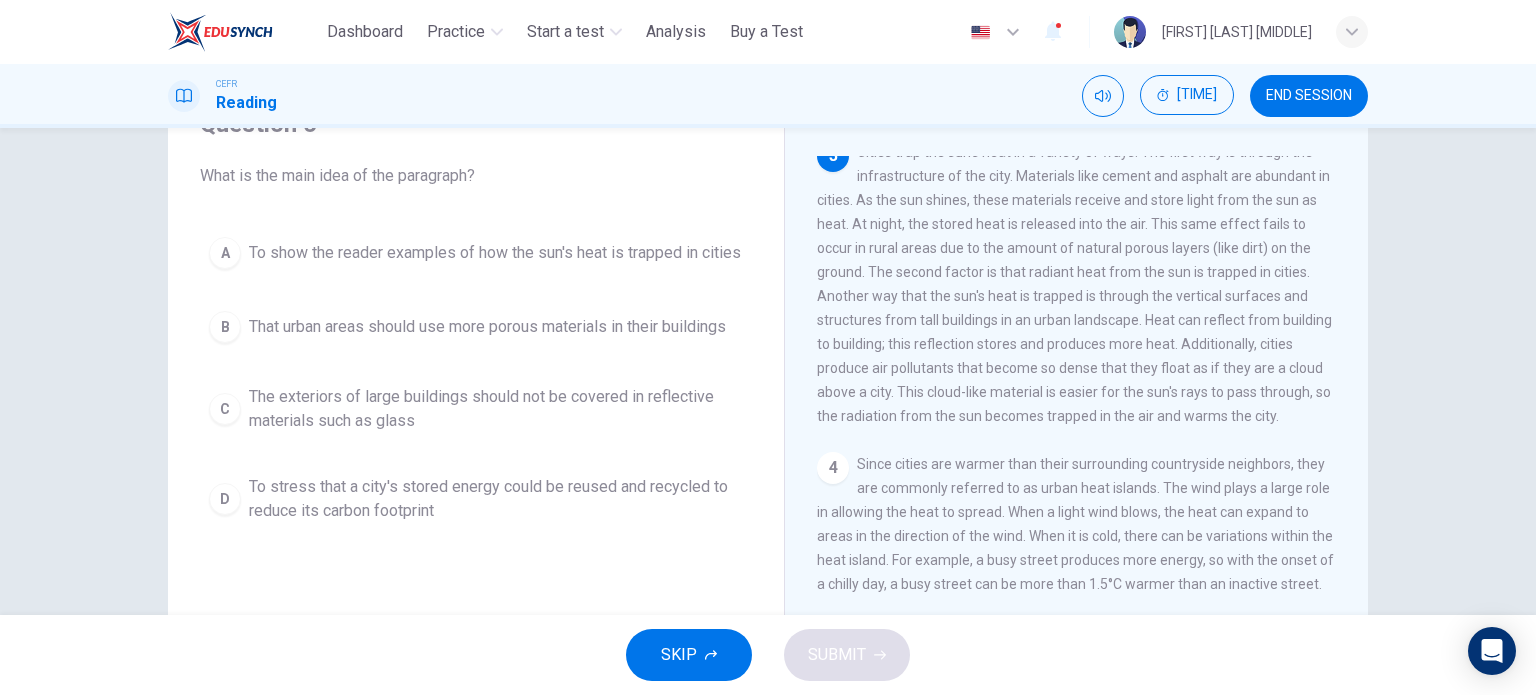 click on "To show the reader examples of how the sun's heat is trapped in cities" at bounding box center [495, 253] 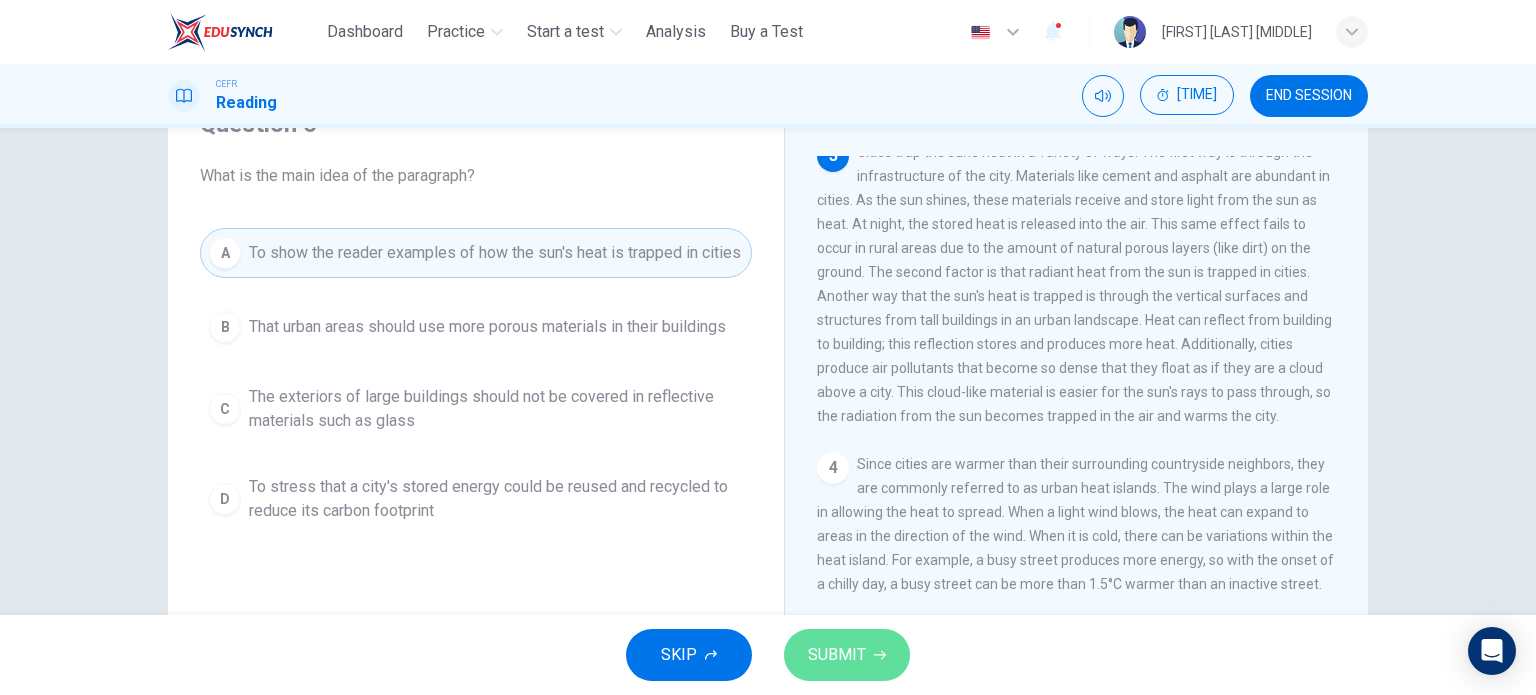 click on "SUBMIT" at bounding box center [847, 655] 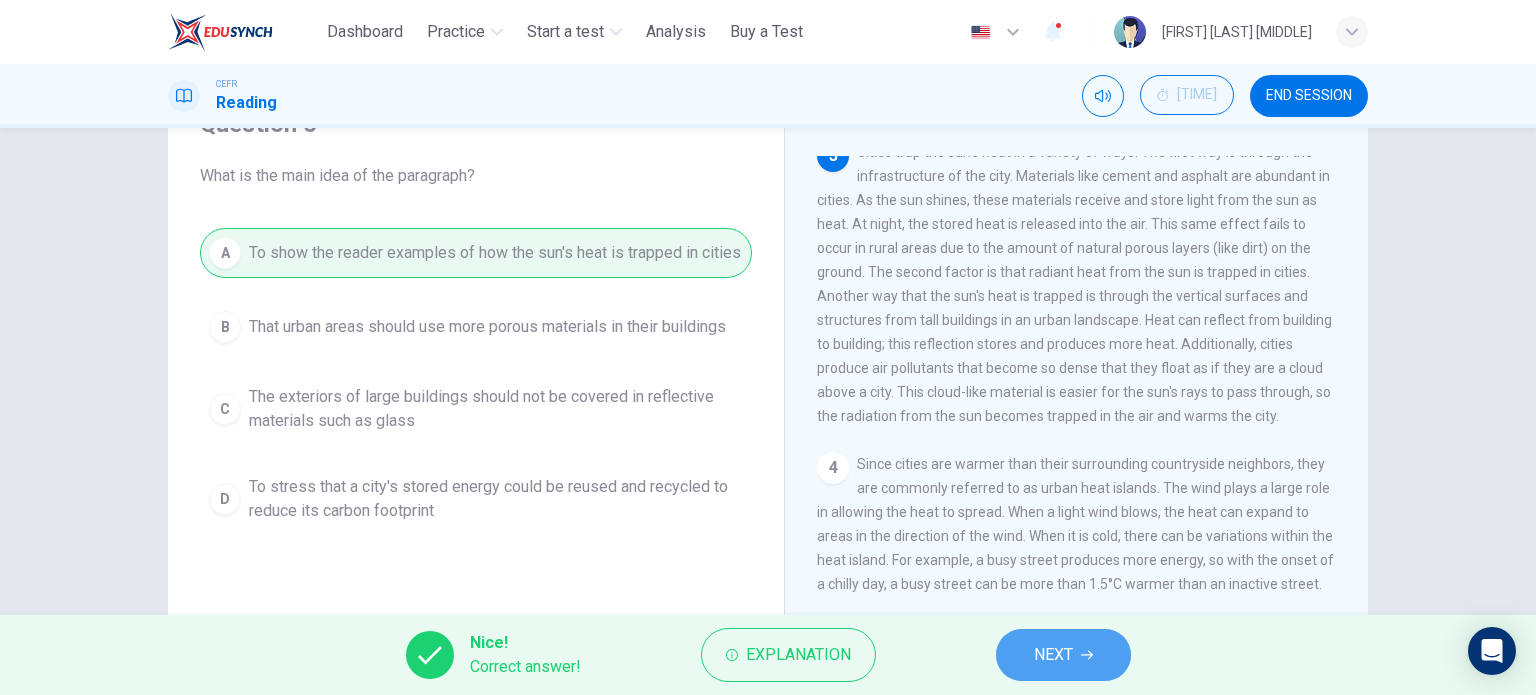 click on "NEXT" at bounding box center [1063, 655] 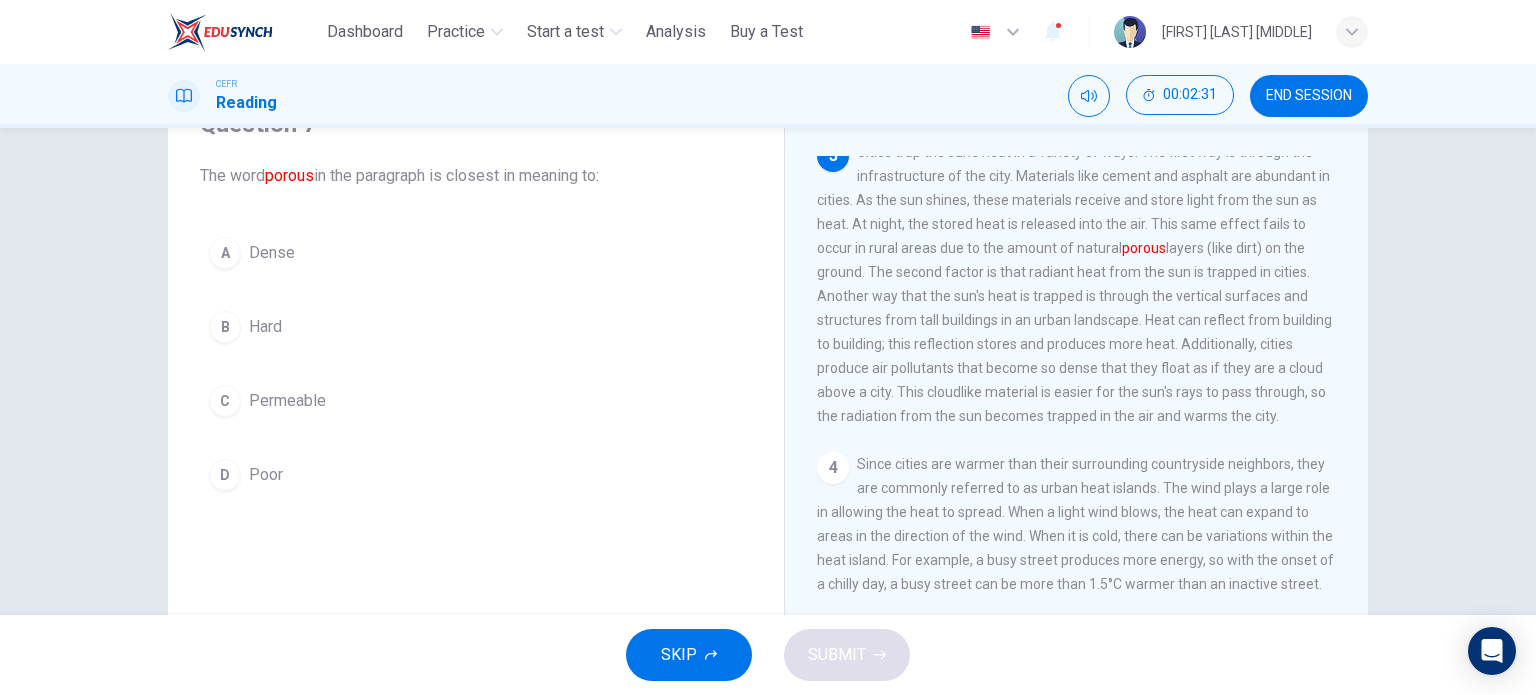 click on "Permeable" at bounding box center [272, 253] 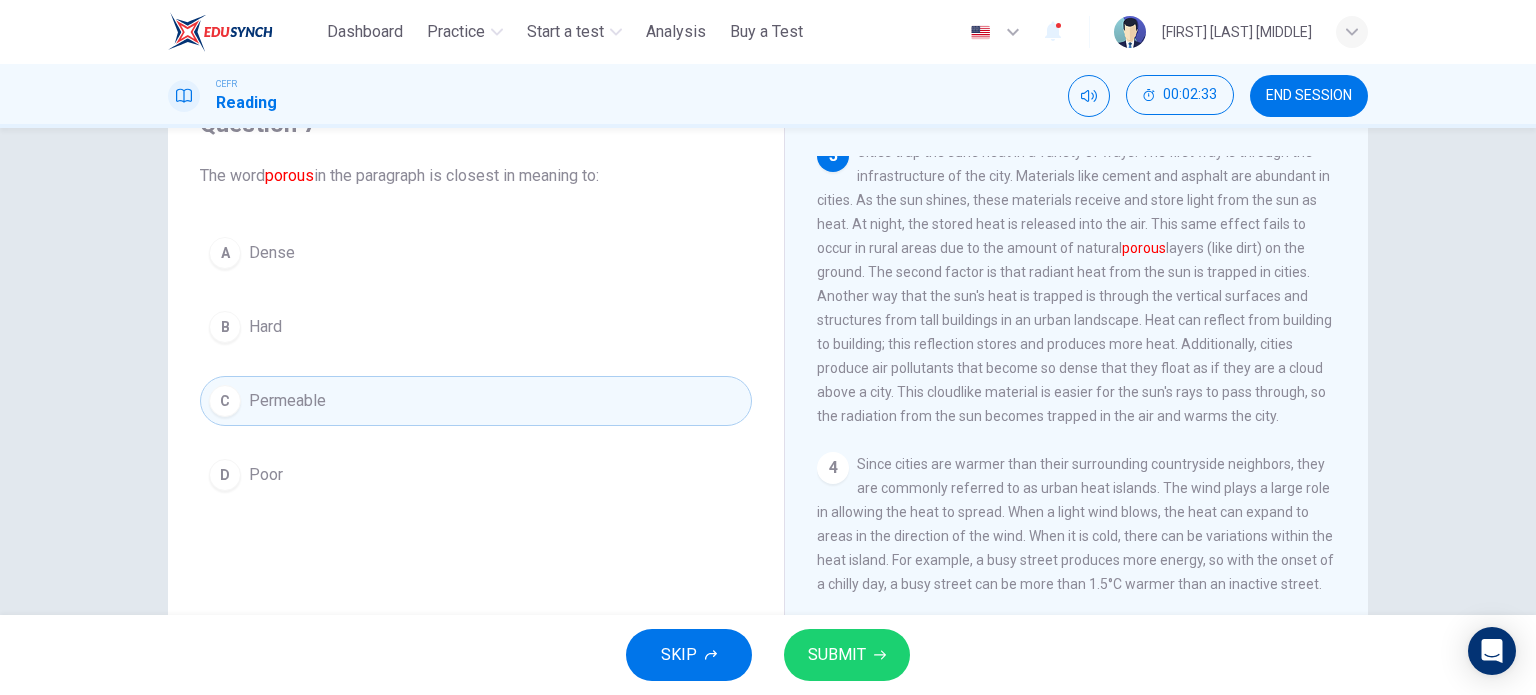 click on "SUBMIT" at bounding box center [847, 655] 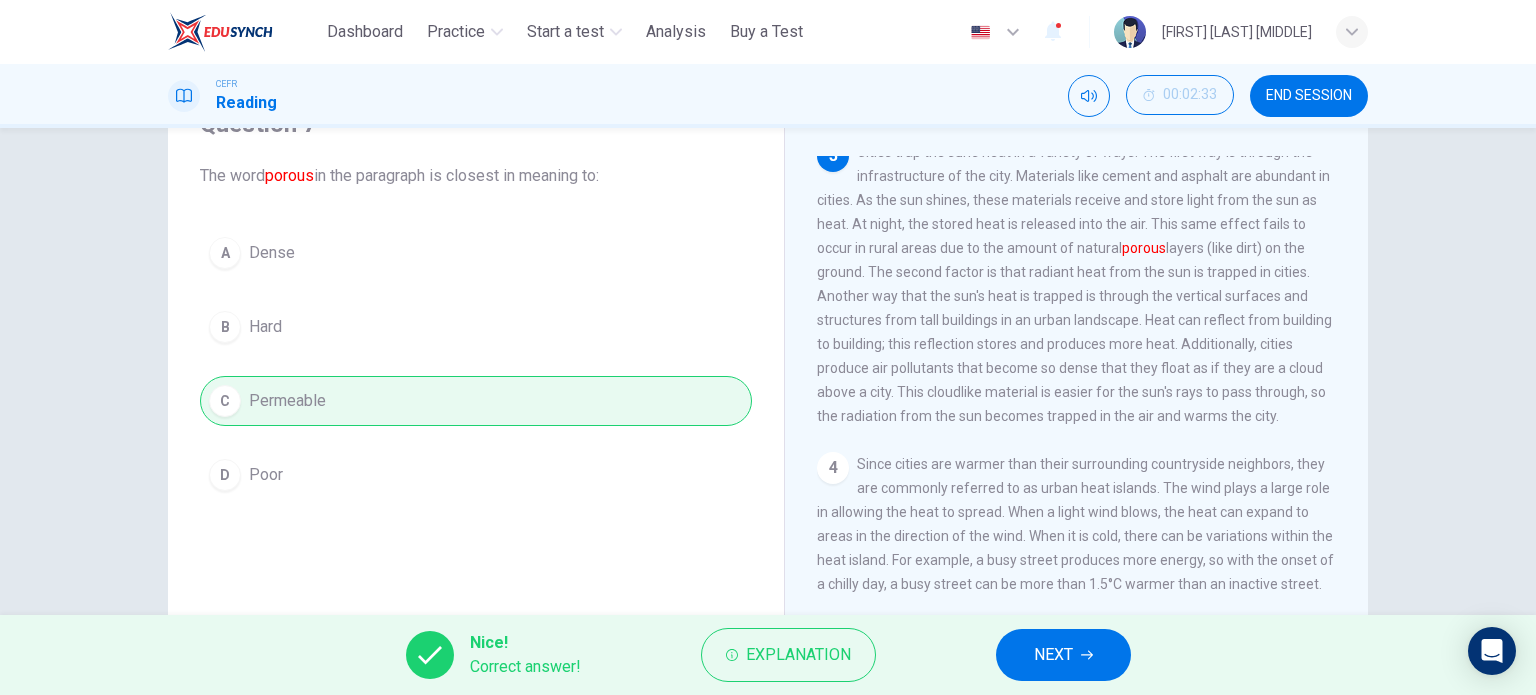 click on "NEXT" at bounding box center [1063, 655] 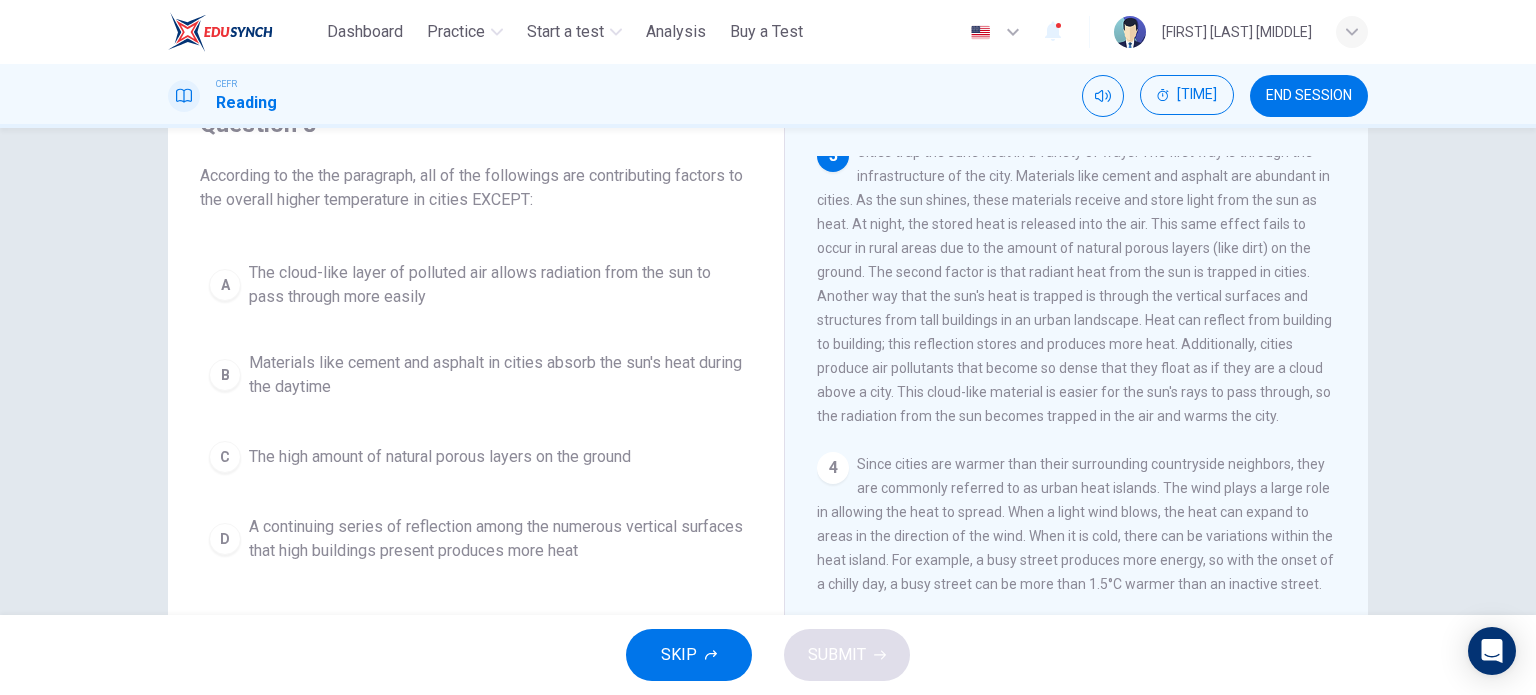 click on "The high amount of natural porous layers on the ground" at bounding box center [496, 285] 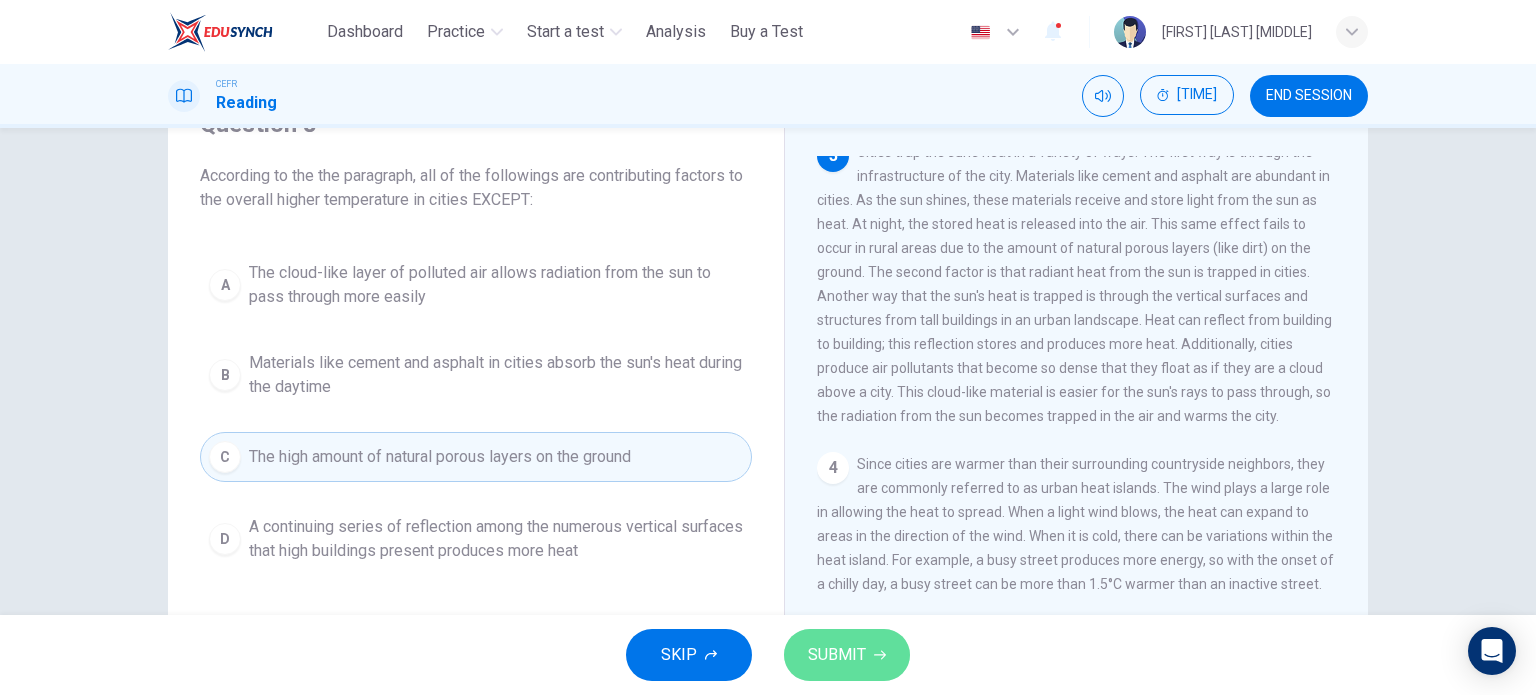 click on "SUBMIT" at bounding box center [847, 655] 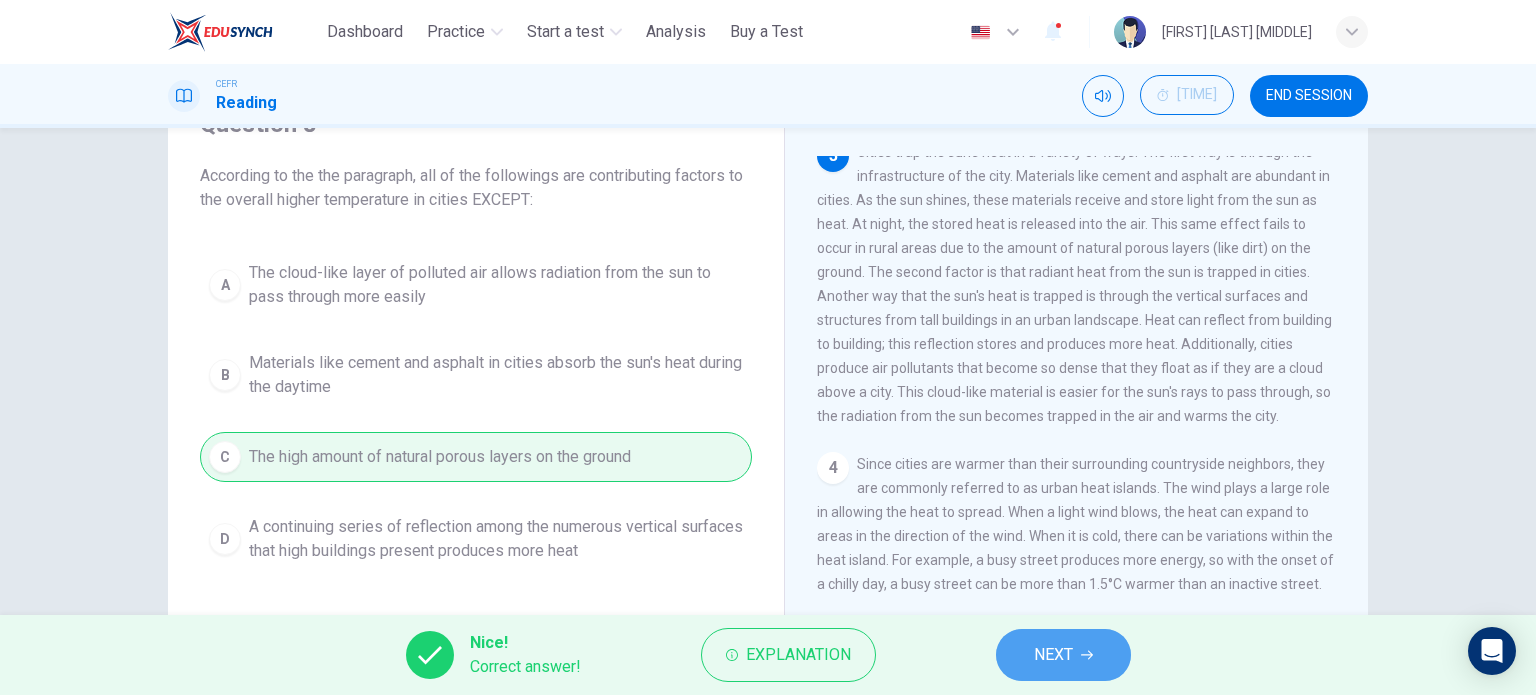 click on "NEXT" at bounding box center (1053, 655) 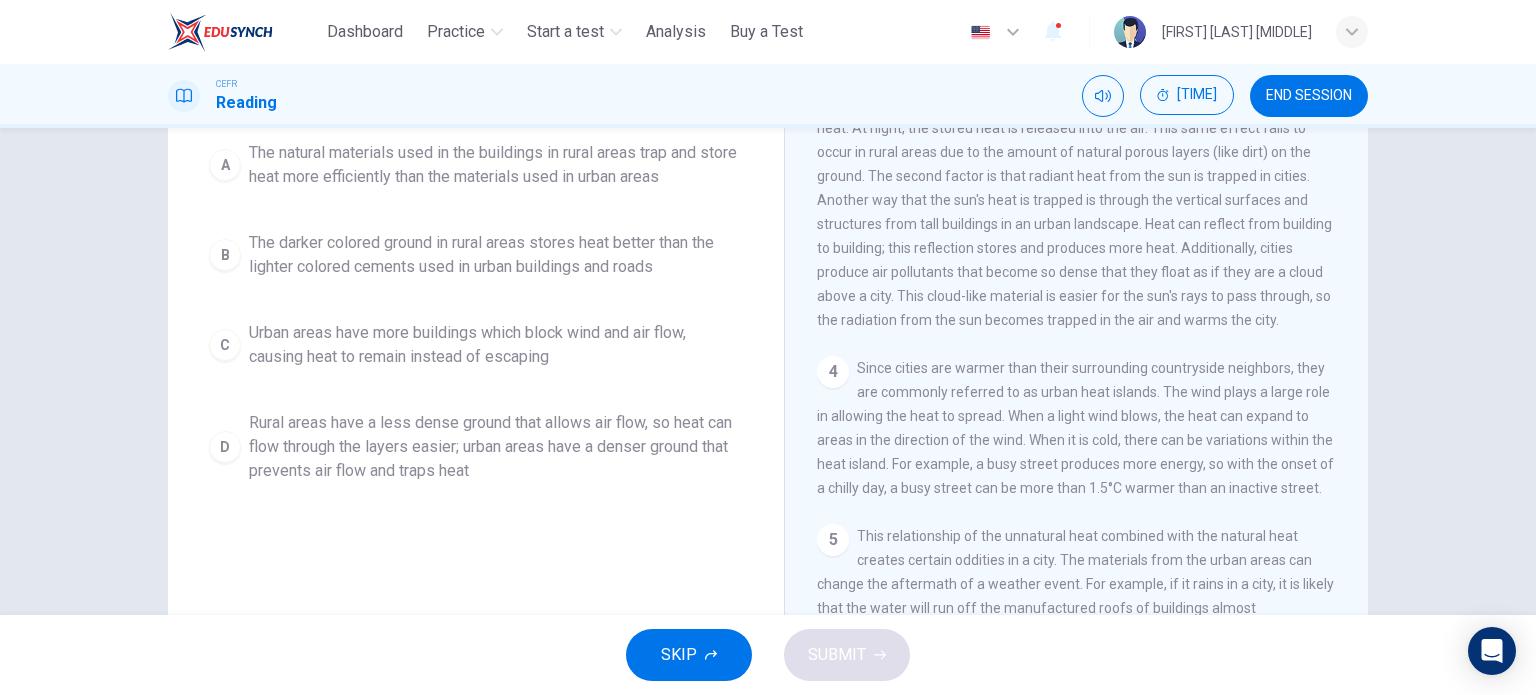 scroll, scrollTop: 200, scrollLeft: 0, axis: vertical 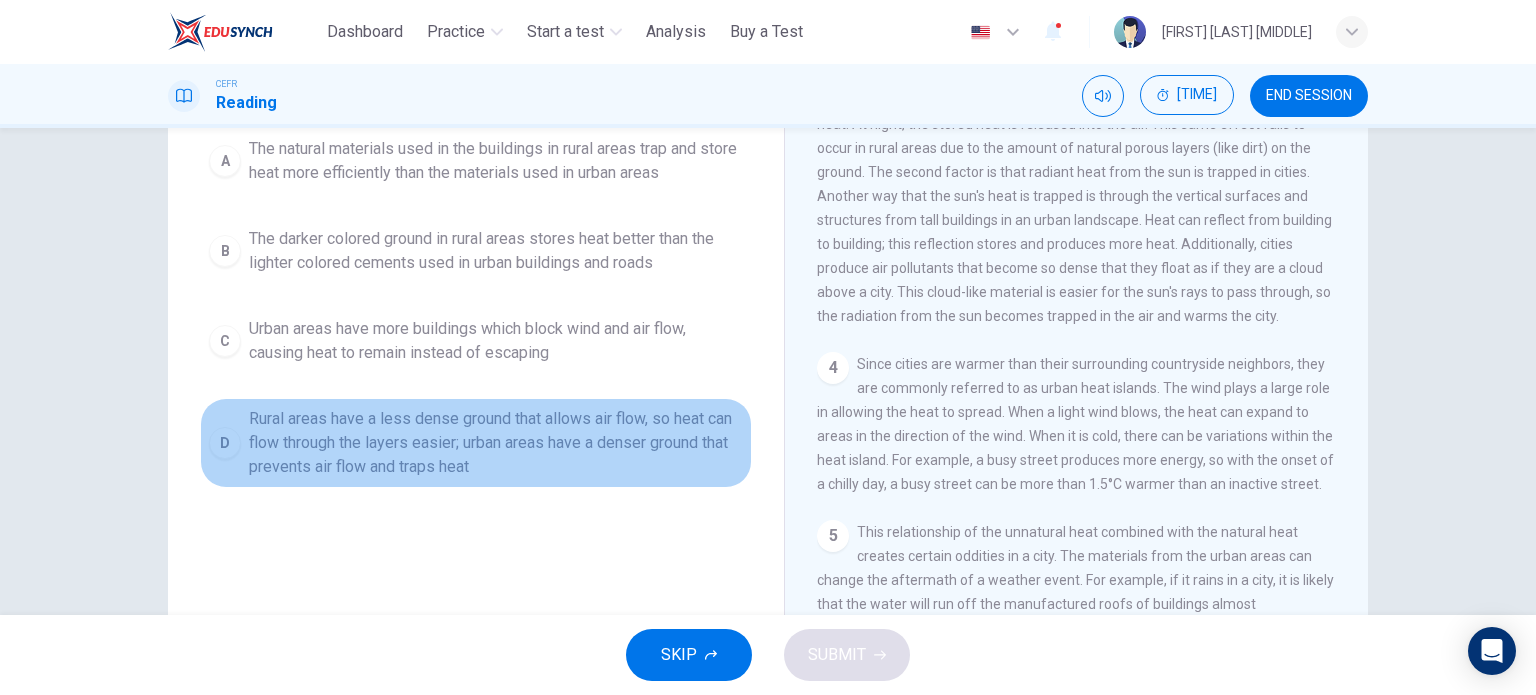 click on "Rural areas have a less dense ground that allows air flow, so heat can flow through the layers easier; urban areas have a denser ground that prevents air flow and traps heat" at bounding box center (496, 161) 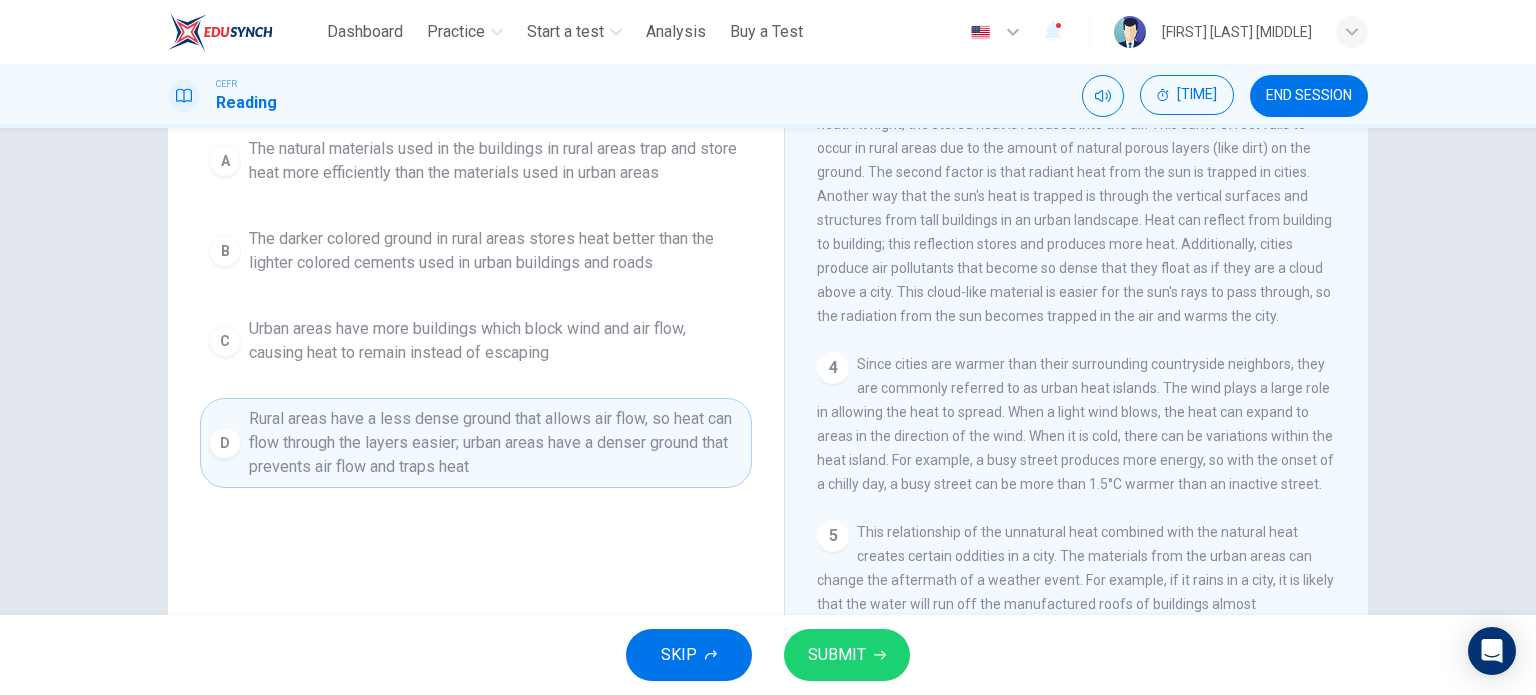 click on "SUBMIT" at bounding box center (837, 655) 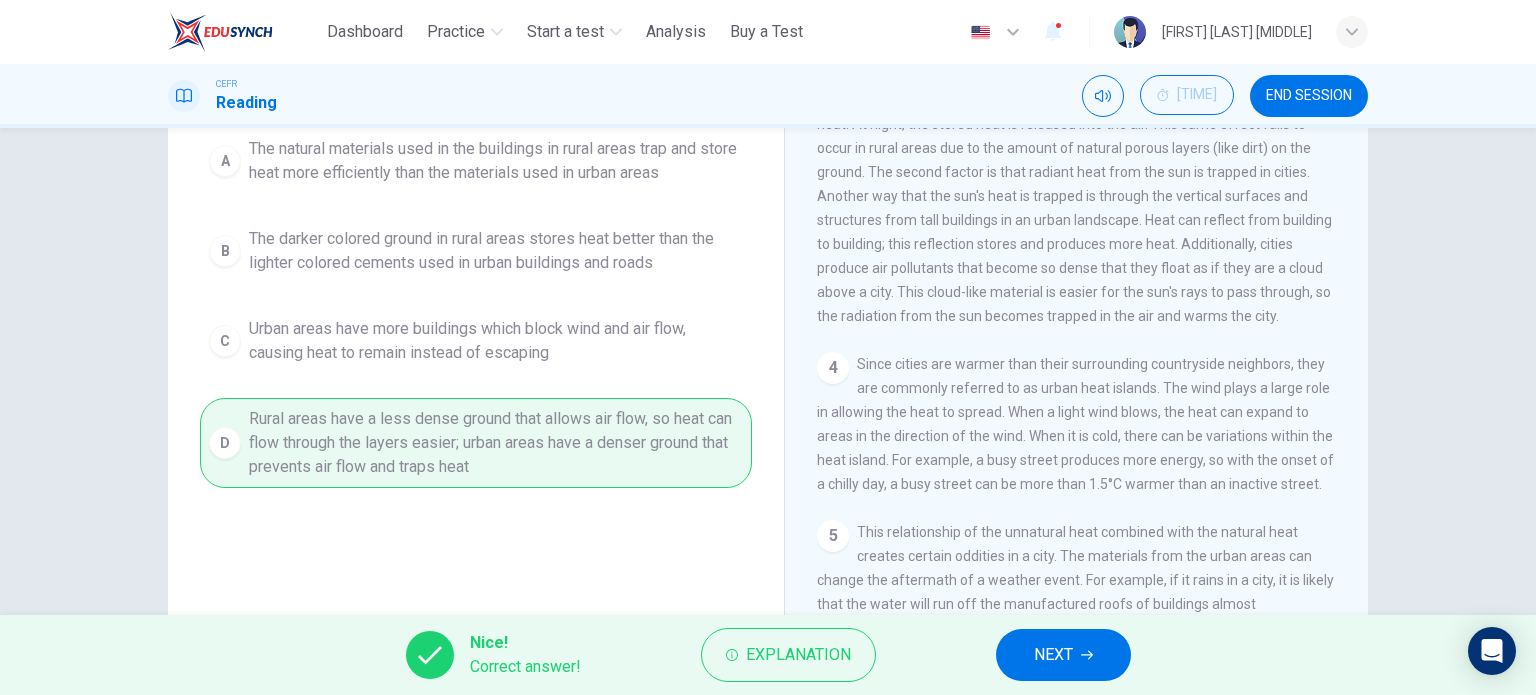 click on "NEXT" at bounding box center [1053, 655] 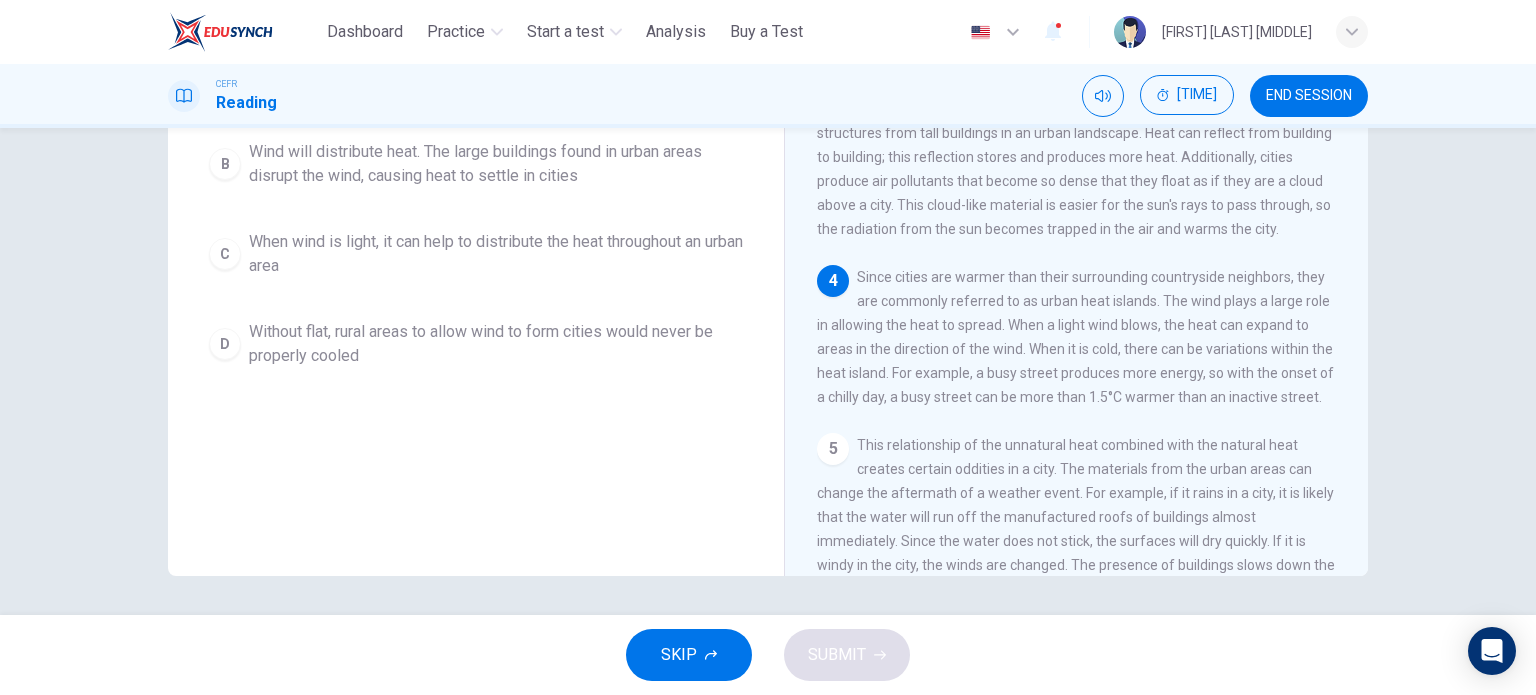 scroll, scrollTop: 288, scrollLeft: 0, axis: vertical 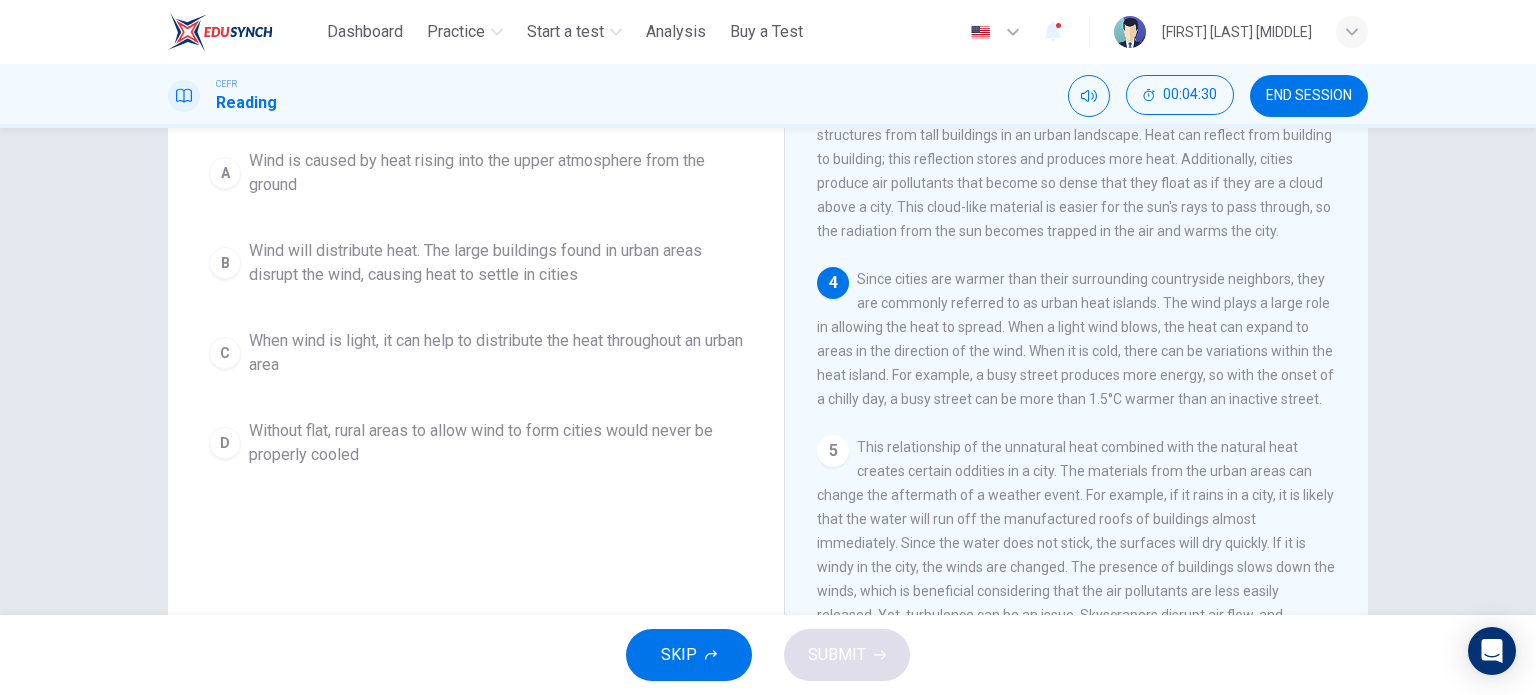 click on "When wind is light, it can help to distribute the heat throughout an urban area" at bounding box center [496, 173] 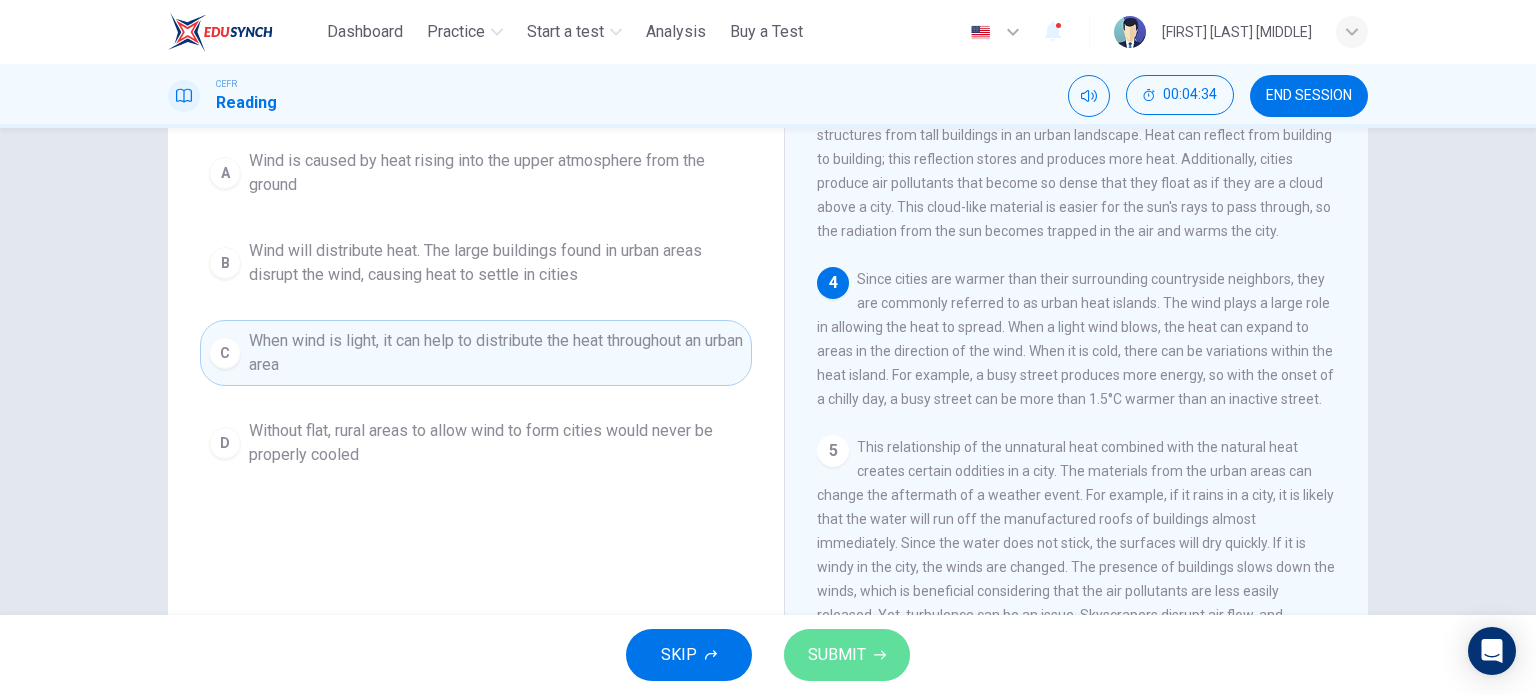 click on "SUBMIT" at bounding box center (847, 655) 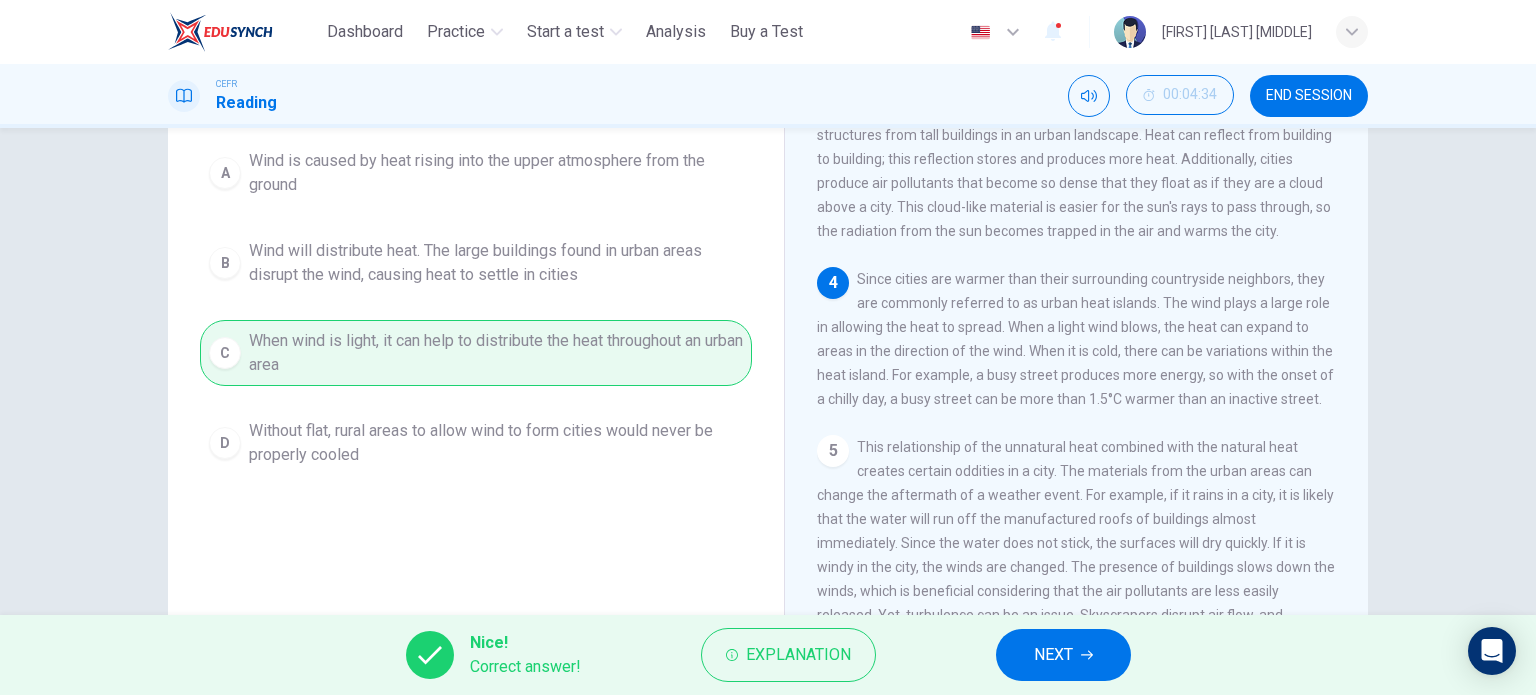 click on "NEXT" at bounding box center [1053, 655] 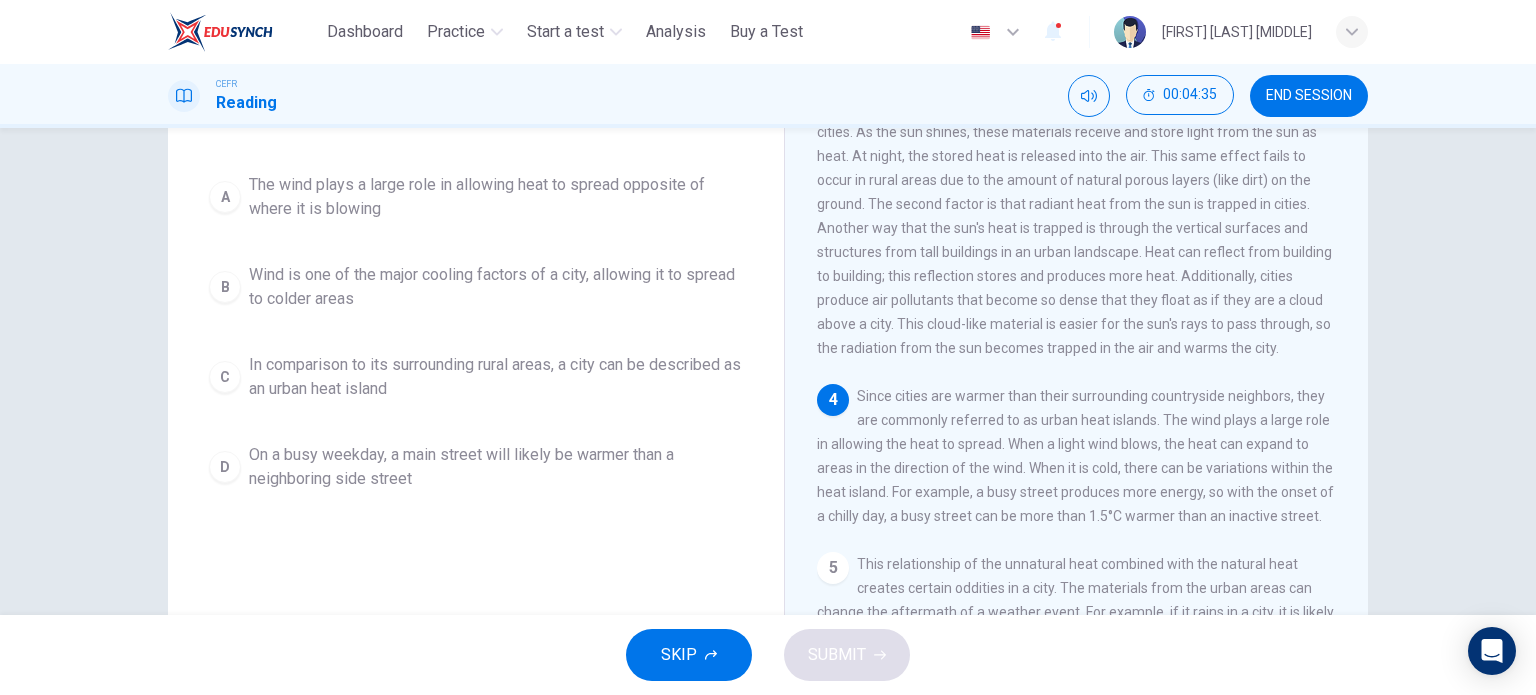 scroll, scrollTop: 400, scrollLeft: 0, axis: vertical 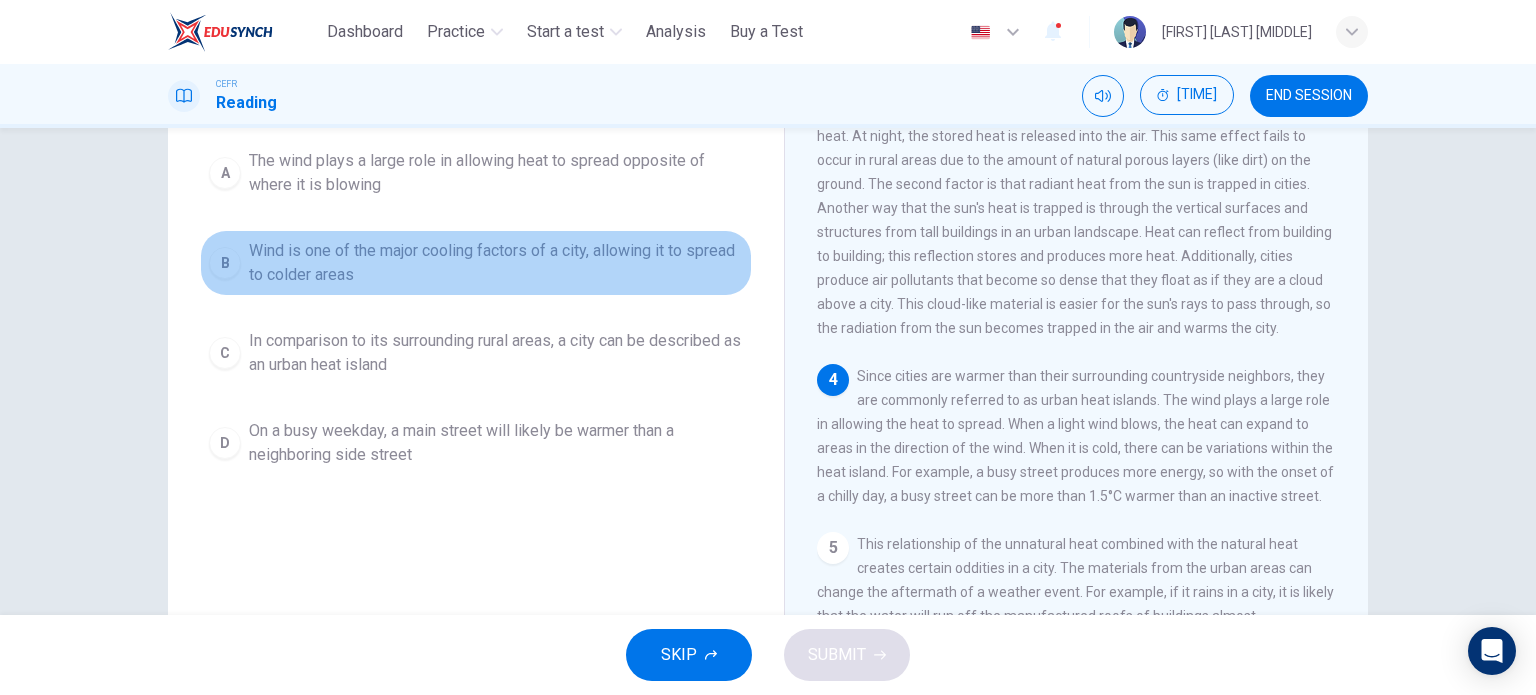 click on "Wind is one of the major cooling factors of a city, allowing it to spread to colder areas" at bounding box center (496, 173) 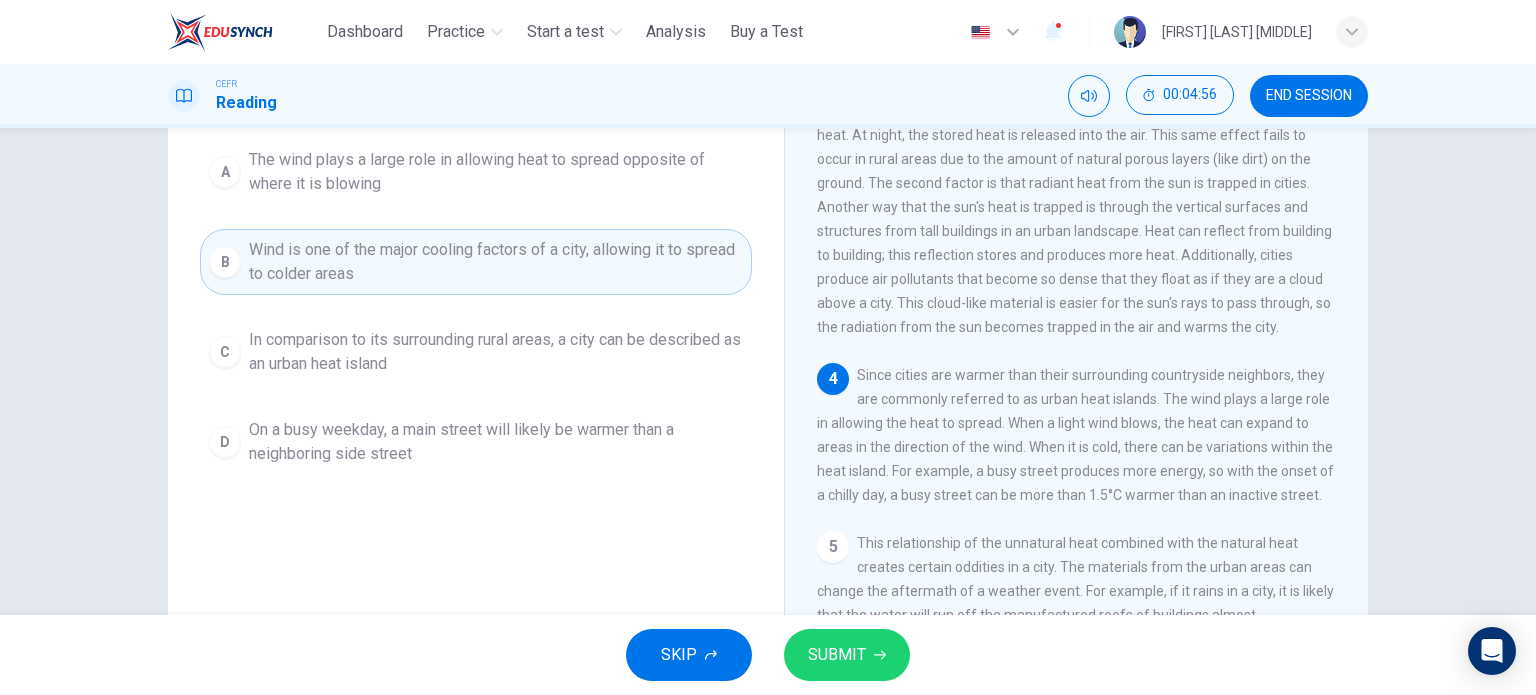 scroll, scrollTop: 200, scrollLeft: 0, axis: vertical 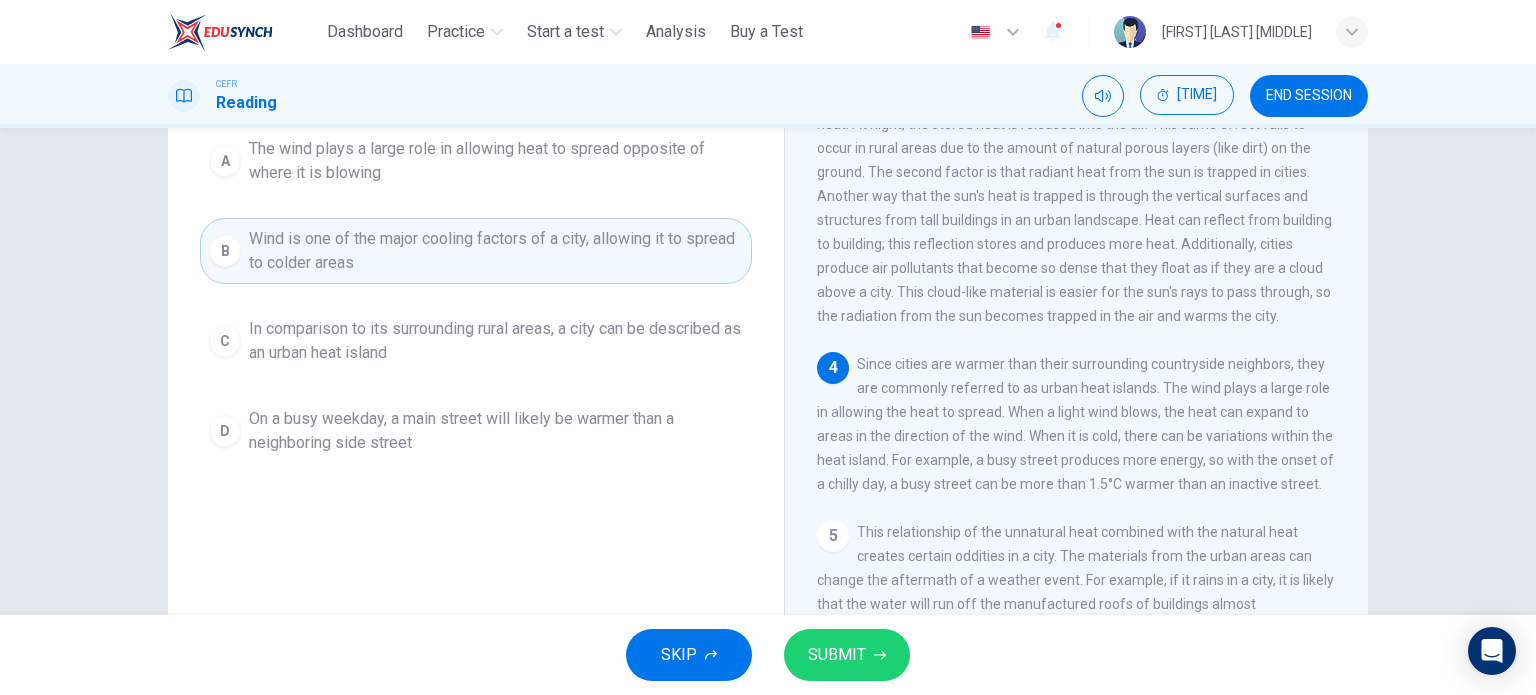 click on "SUBMIT" at bounding box center [837, 655] 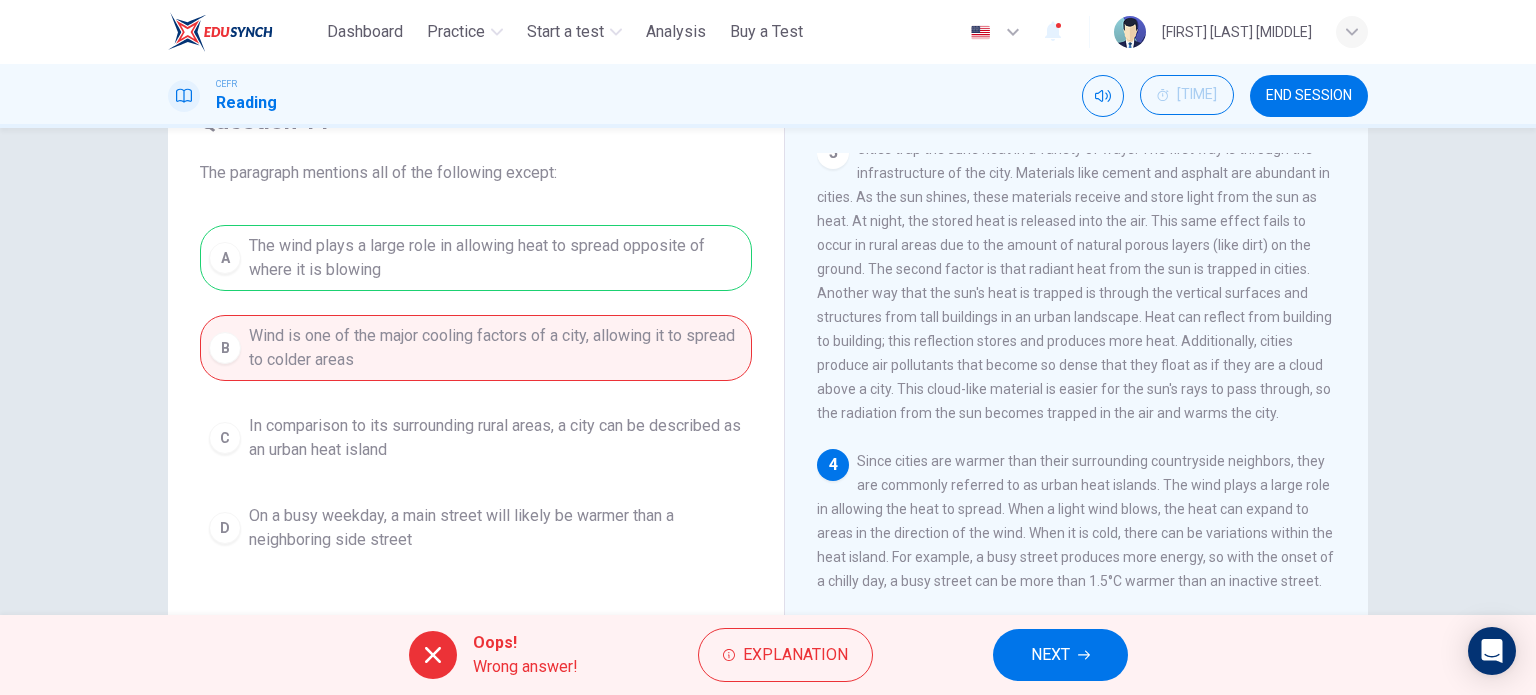 scroll, scrollTop: 100, scrollLeft: 0, axis: vertical 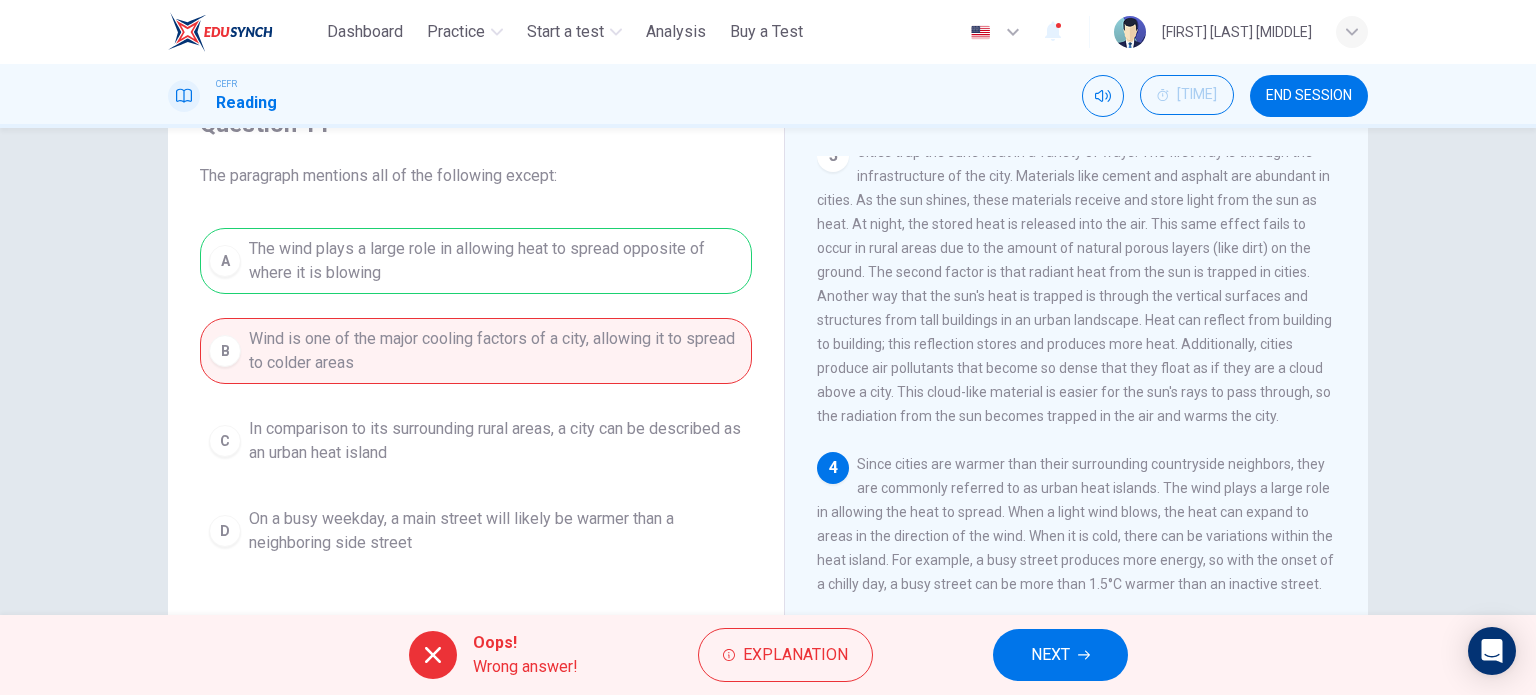 click on "NEXT" at bounding box center (1060, 655) 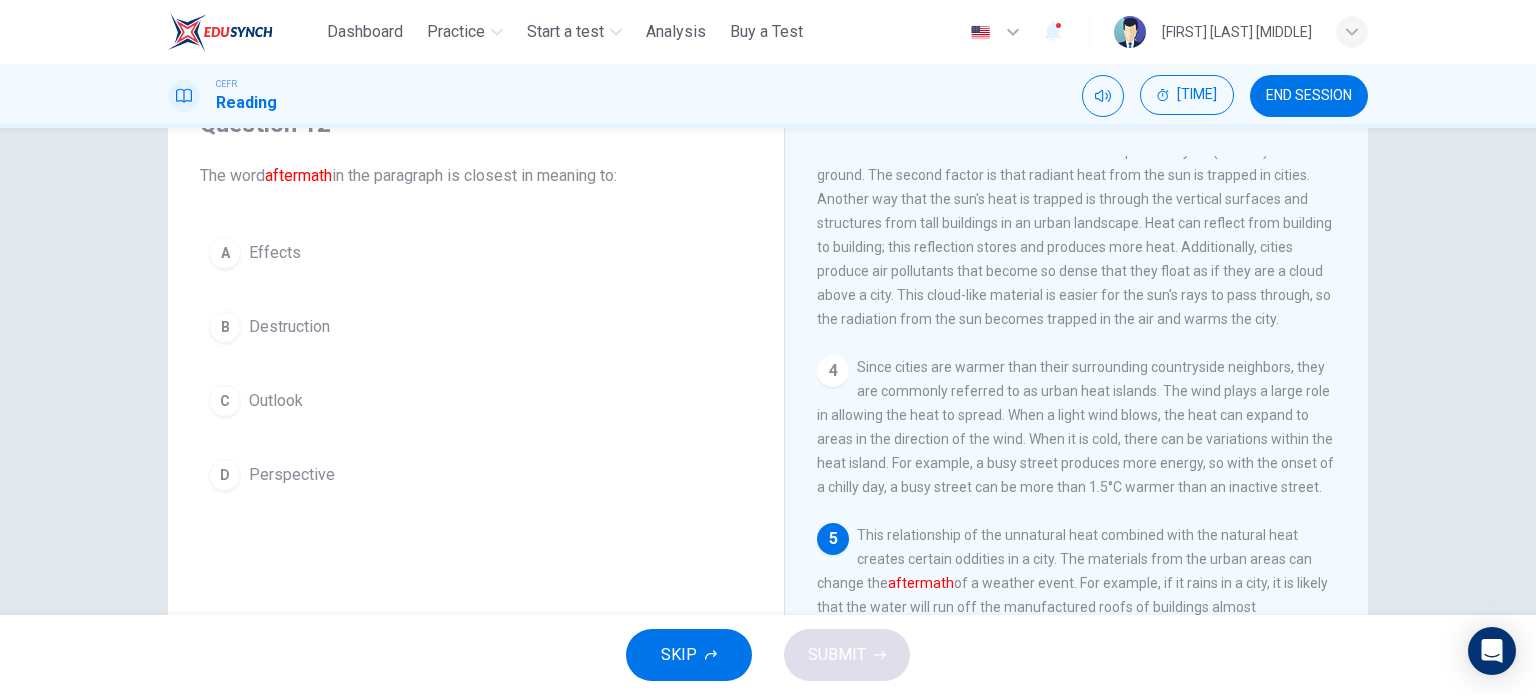 scroll, scrollTop: 579, scrollLeft: 0, axis: vertical 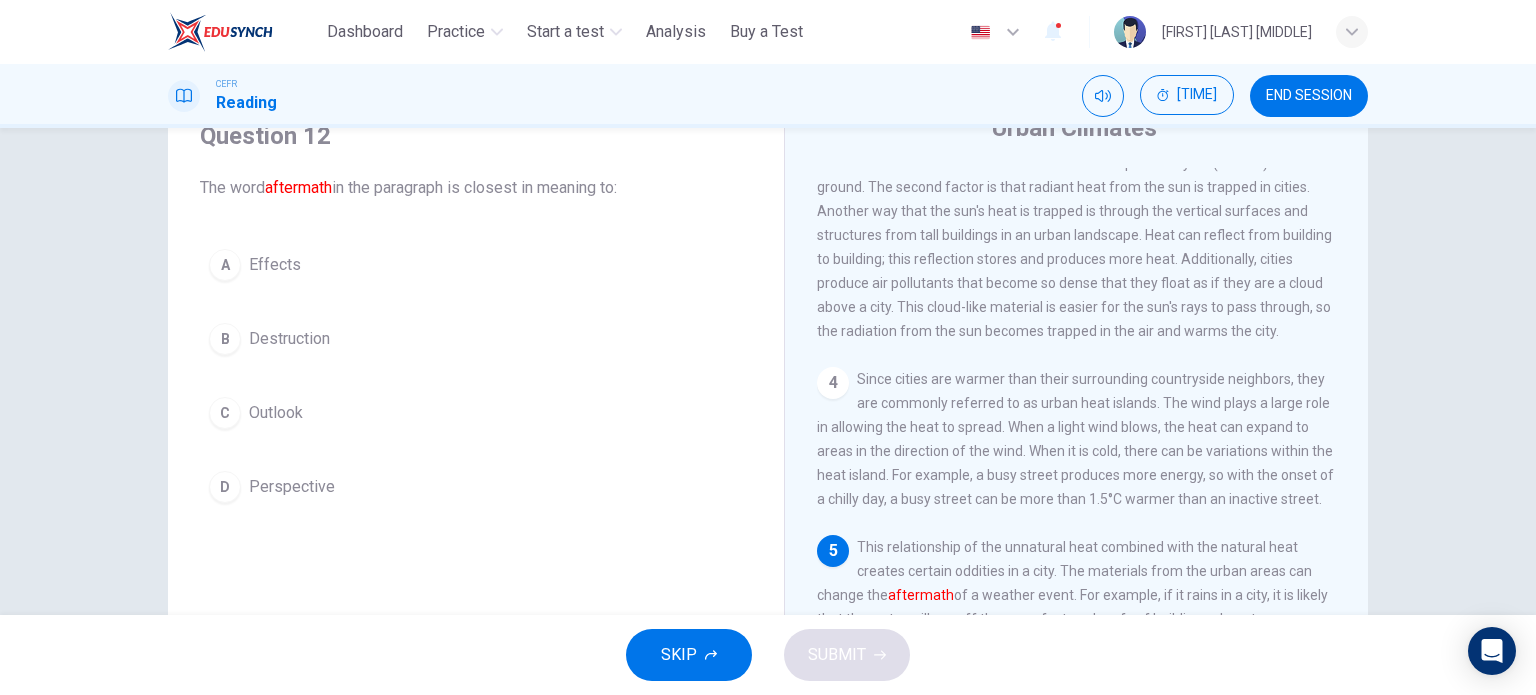 click on "Effects" at bounding box center [275, 265] 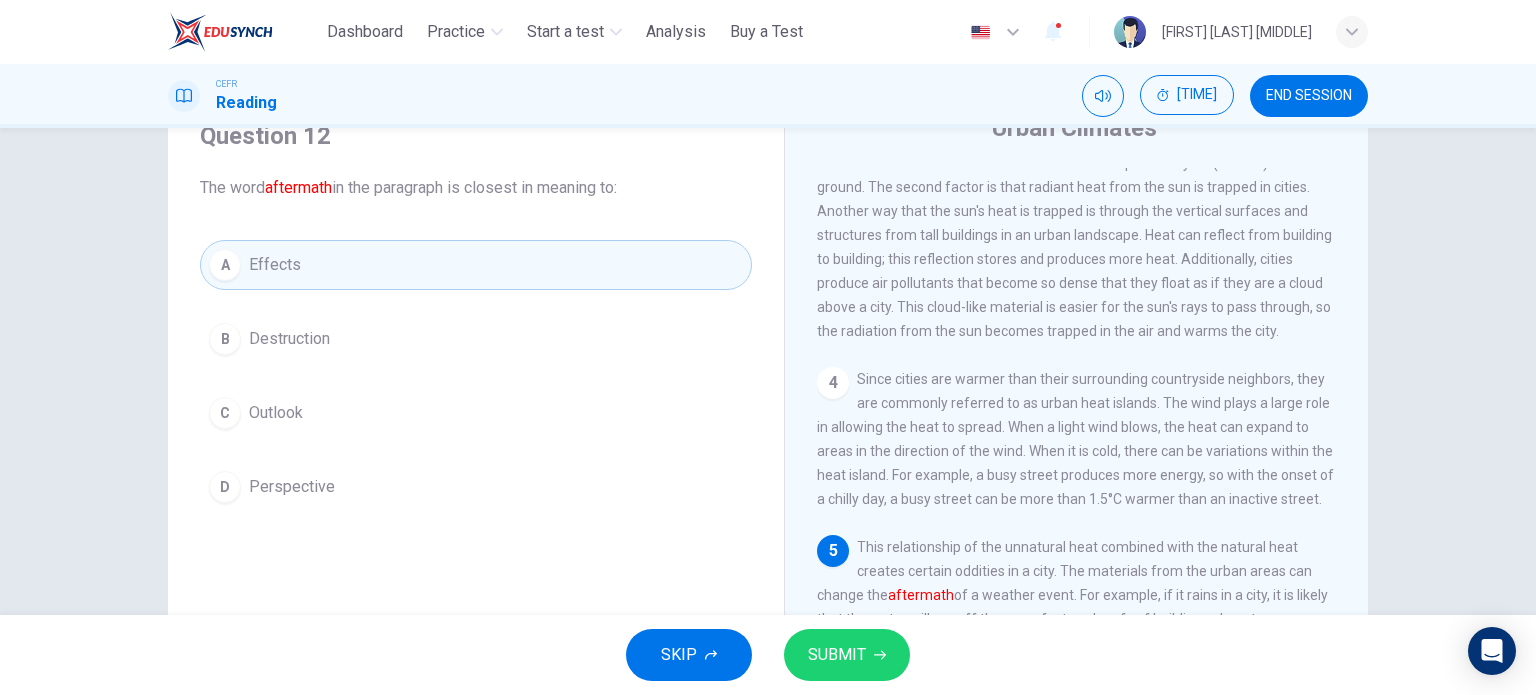 click on "SUBMIT" at bounding box center (847, 655) 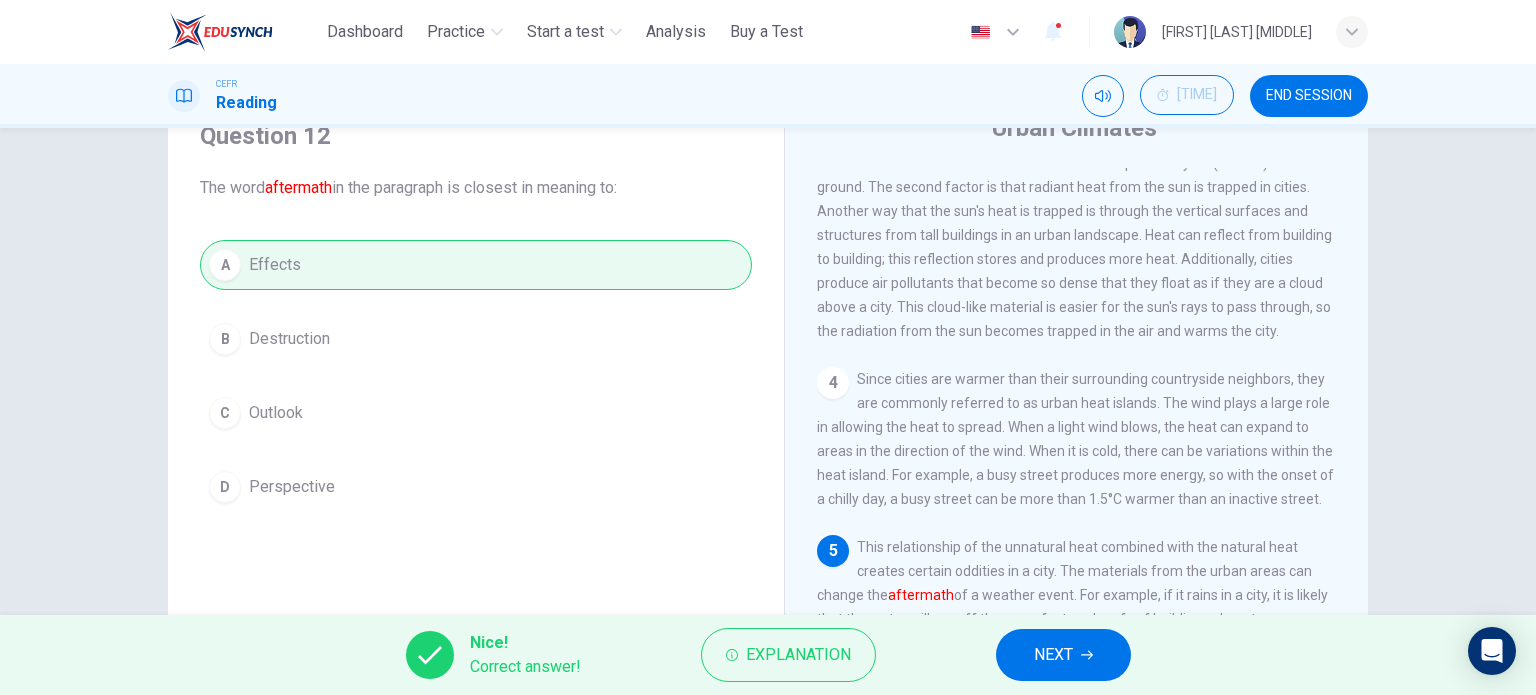 click on "NEXT" at bounding box center (1063, 655) 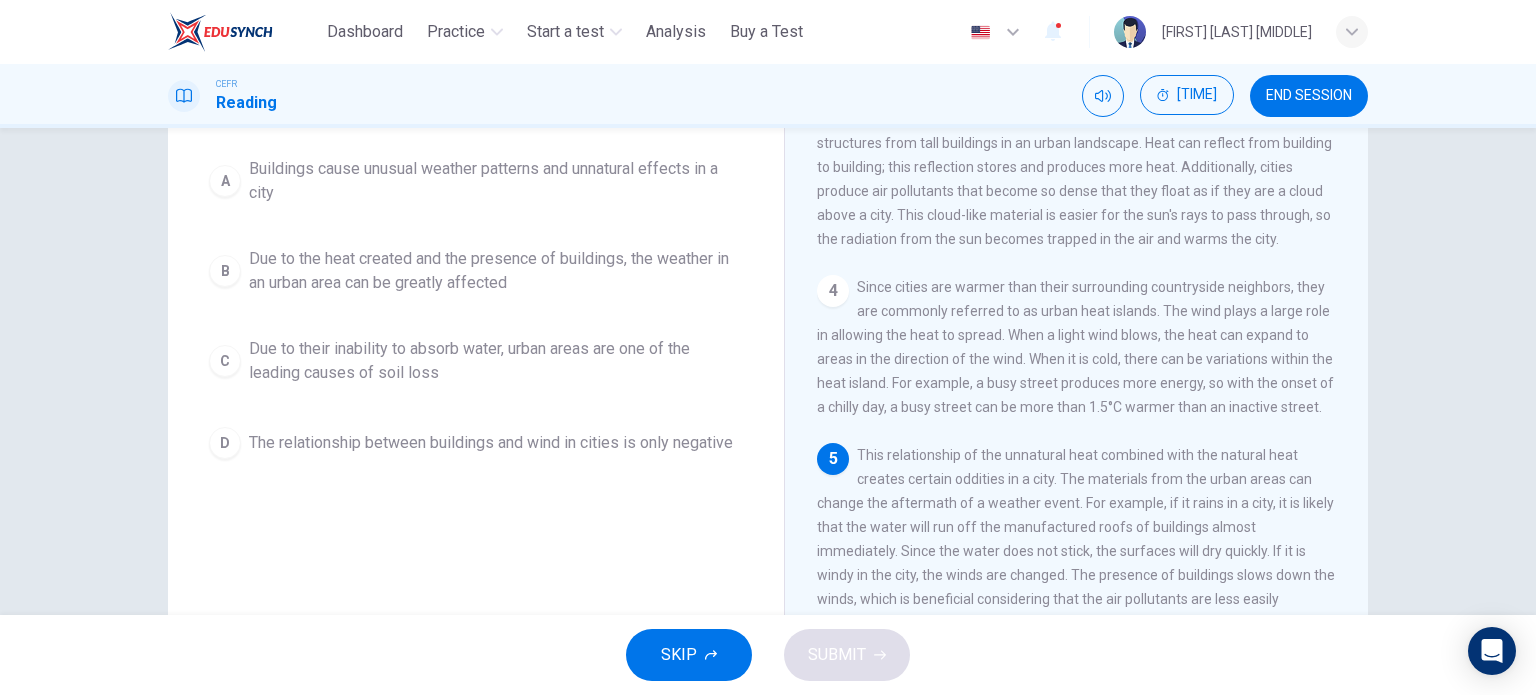 scroll, scrollTop: 188, scrollLeft: 0, axis: vertical 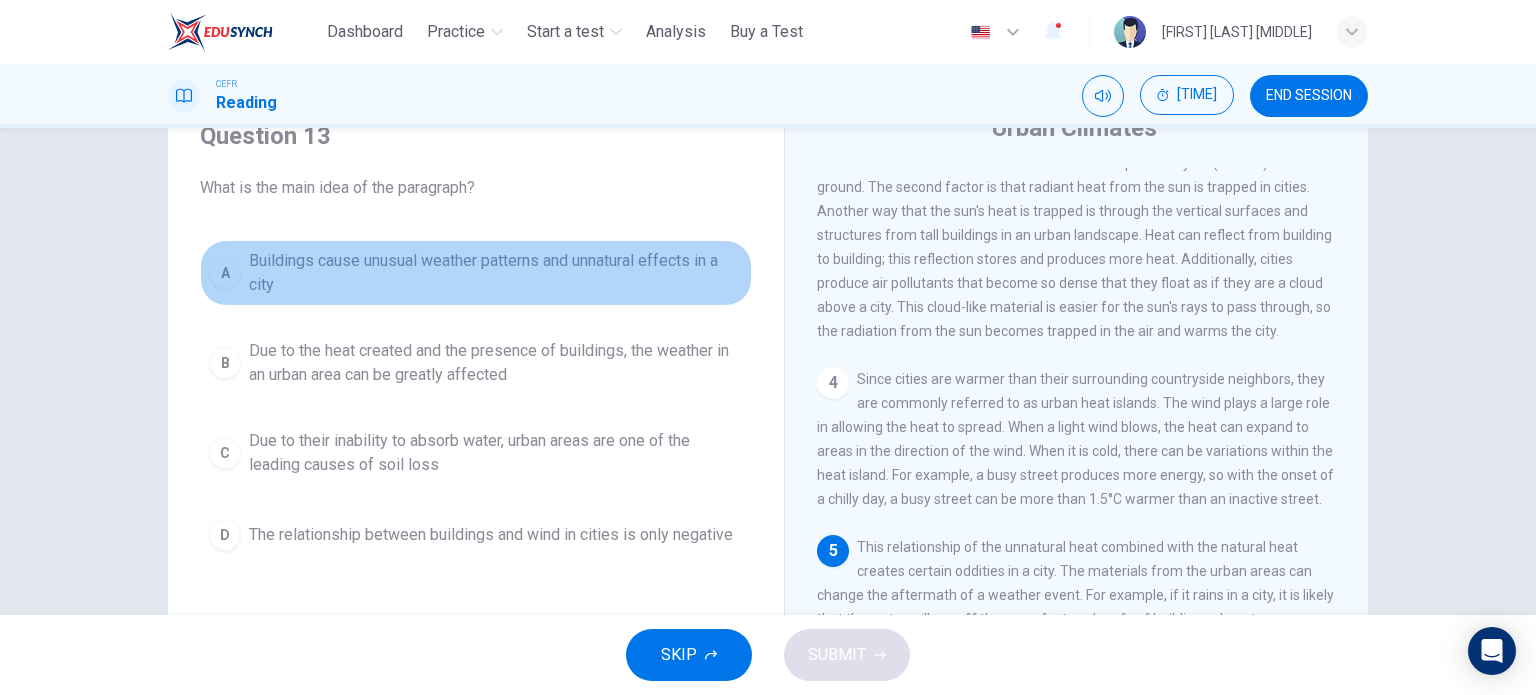 click on "Buildings cause unusual weather patterns and unnatural effects in a city" at bounding box center (496, 273) 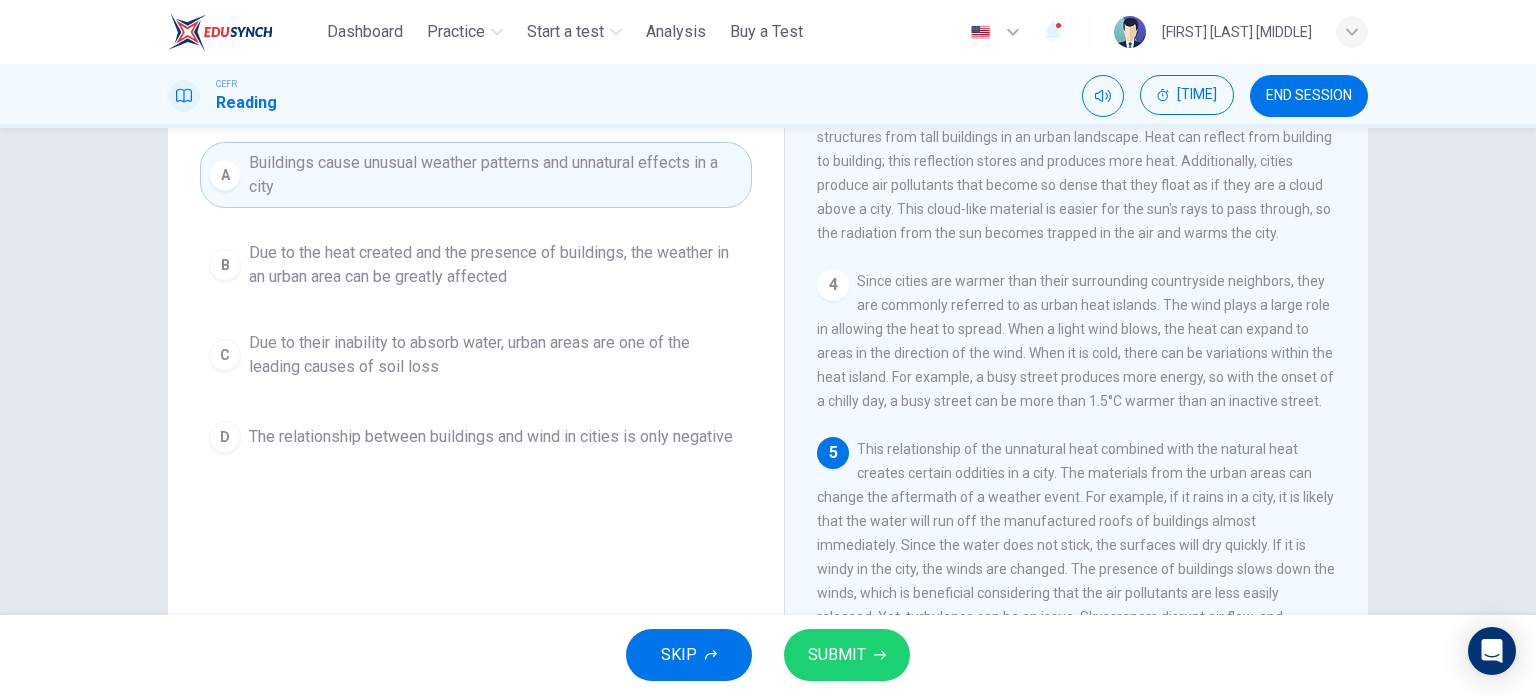 scroll, scrollTop: 188, scrollLeft: 0, axis: vertical 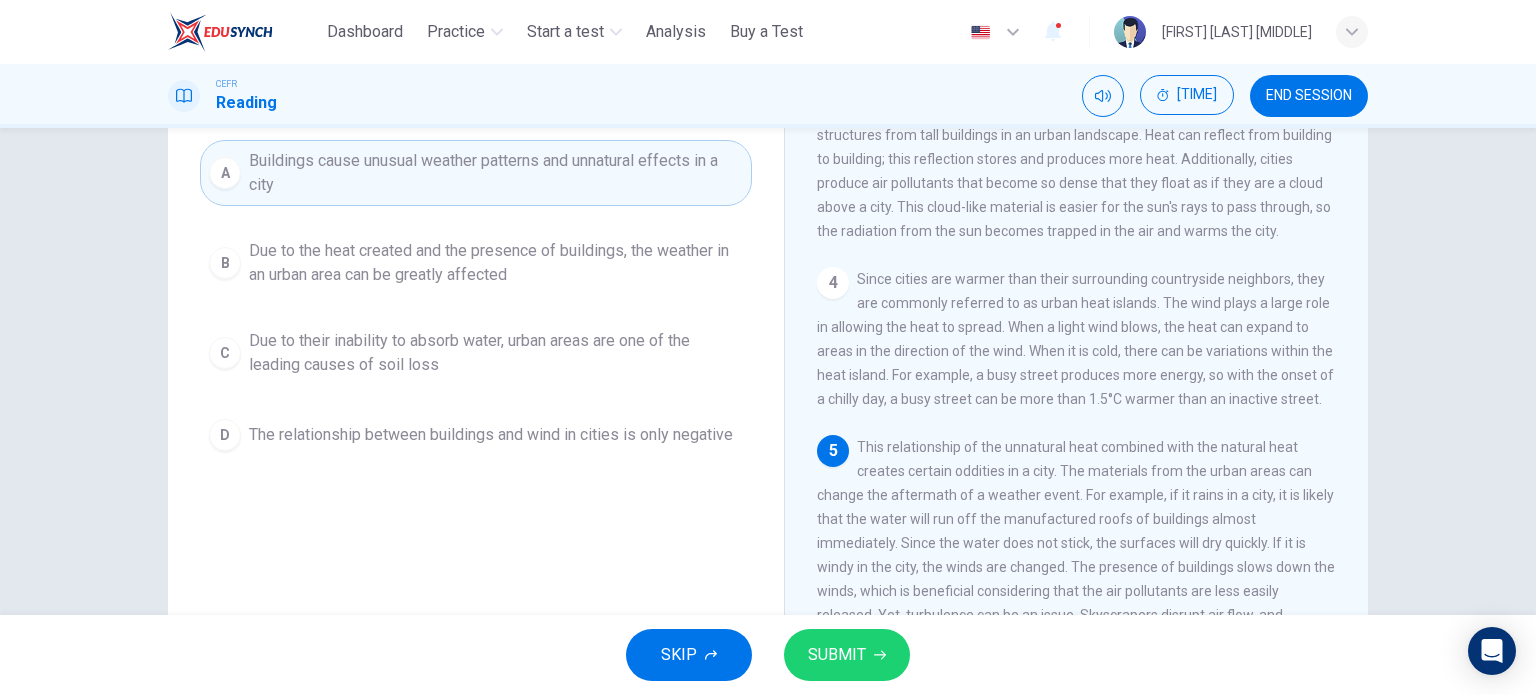 click on "SUBMIT" at bounding box center [847, 655] 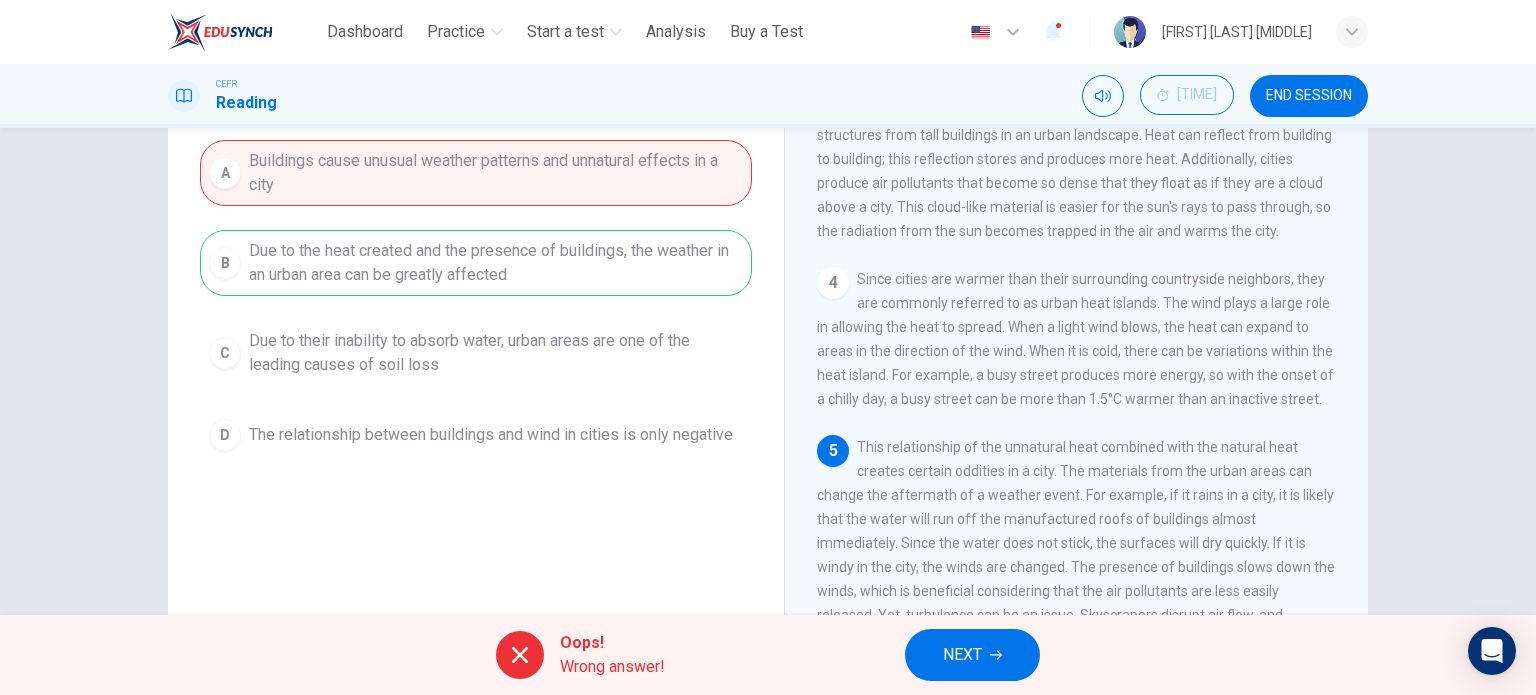 click on "NEXT" at bounding box center (962, 655) 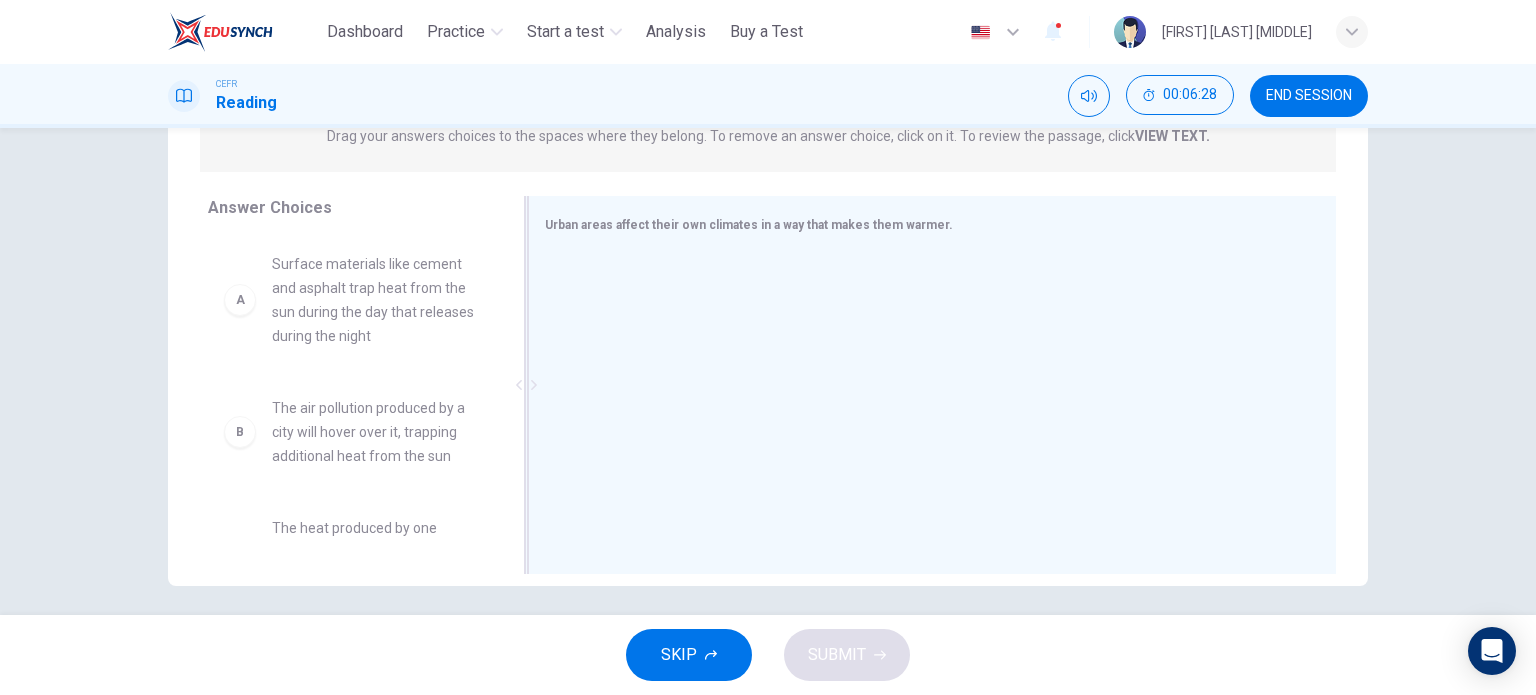 scroll, scrollTop: 288, scrollLeft: 0, axis: vertical 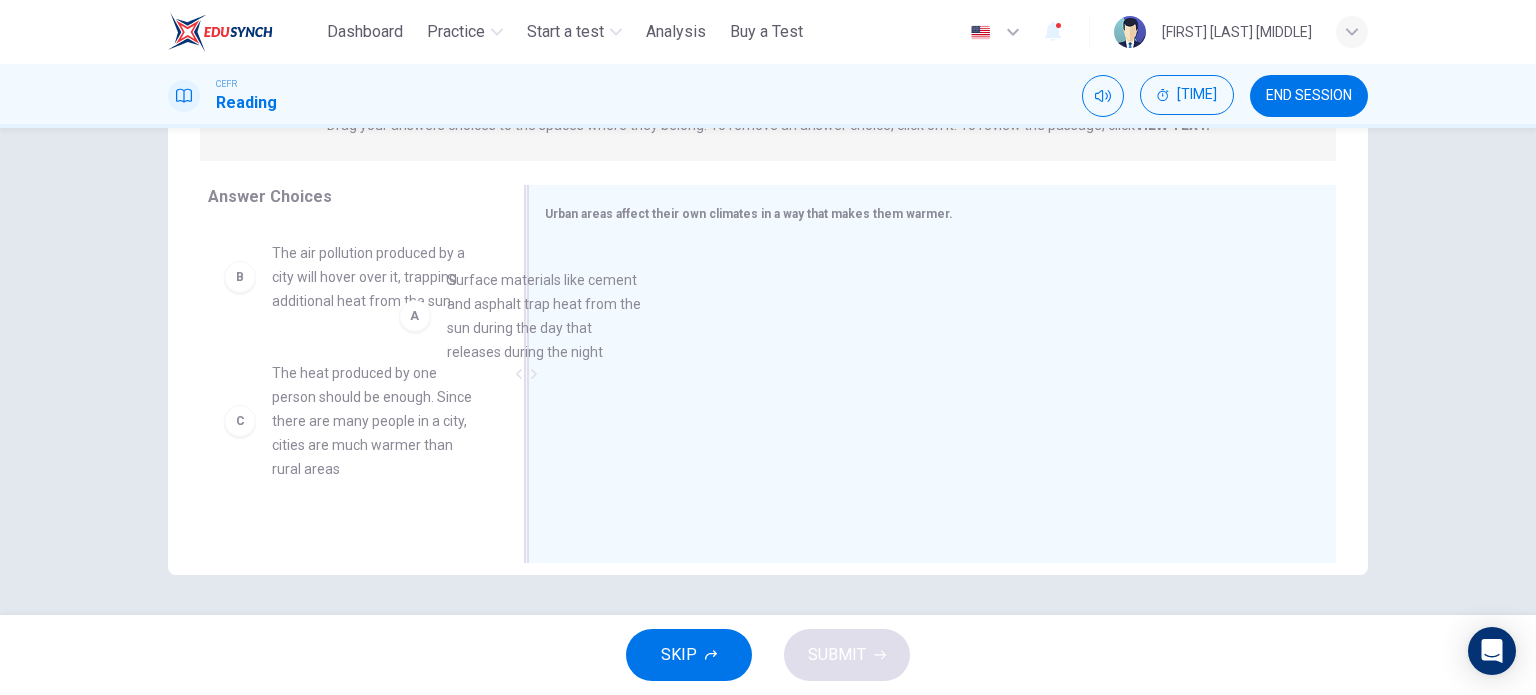 drag, startPoint x: 387, startPoint y: 302, endPoint x: 661, endPoint y: 330, distance: 275.42694 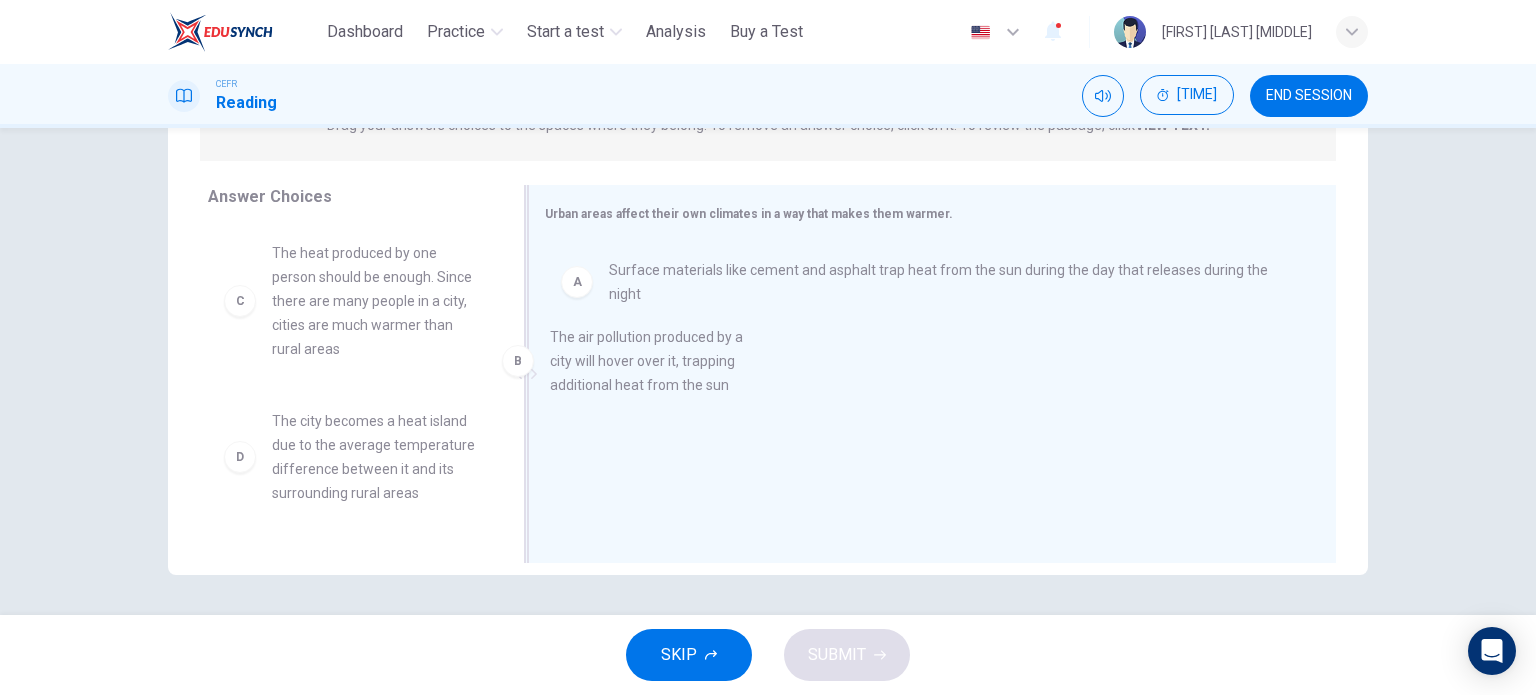 drag, startPoint x: 396, startPoint y: 273, endPoint x: 687, endPoint y: 359, distance: 303.44193 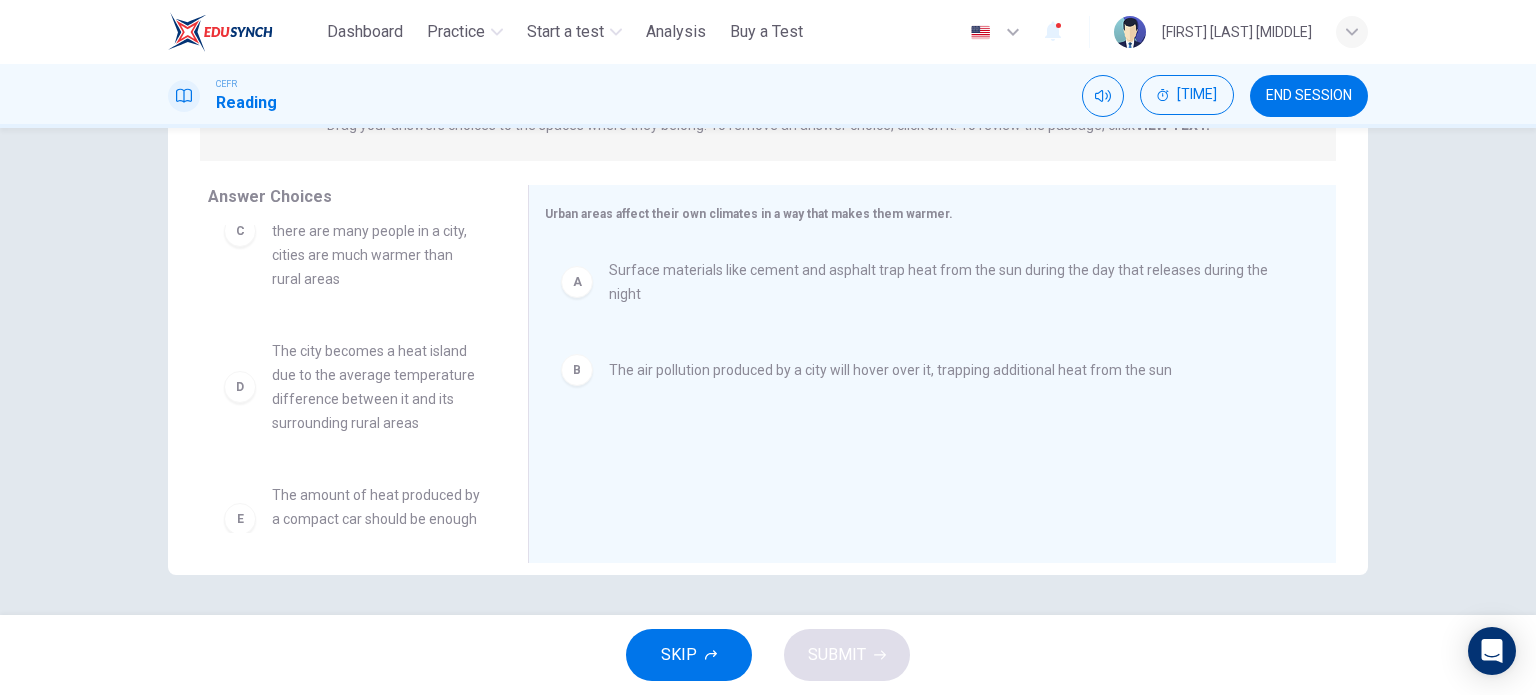 scroll, scrollTop: 28, scrollLeft: 0, axis: vertical 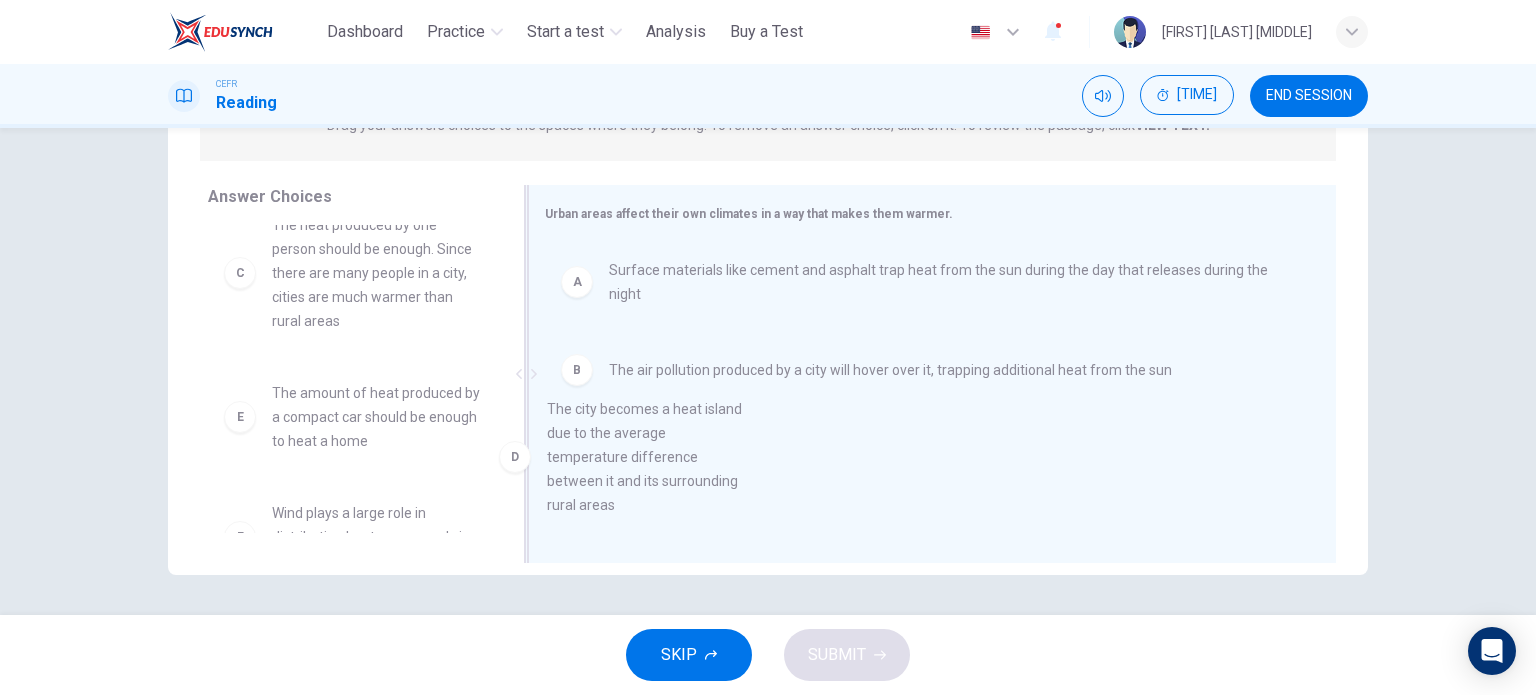 drag, startPoint x: 389, startPoint y: 421, endPoint x: 687, endPoint y: 441, distance: 298.67038 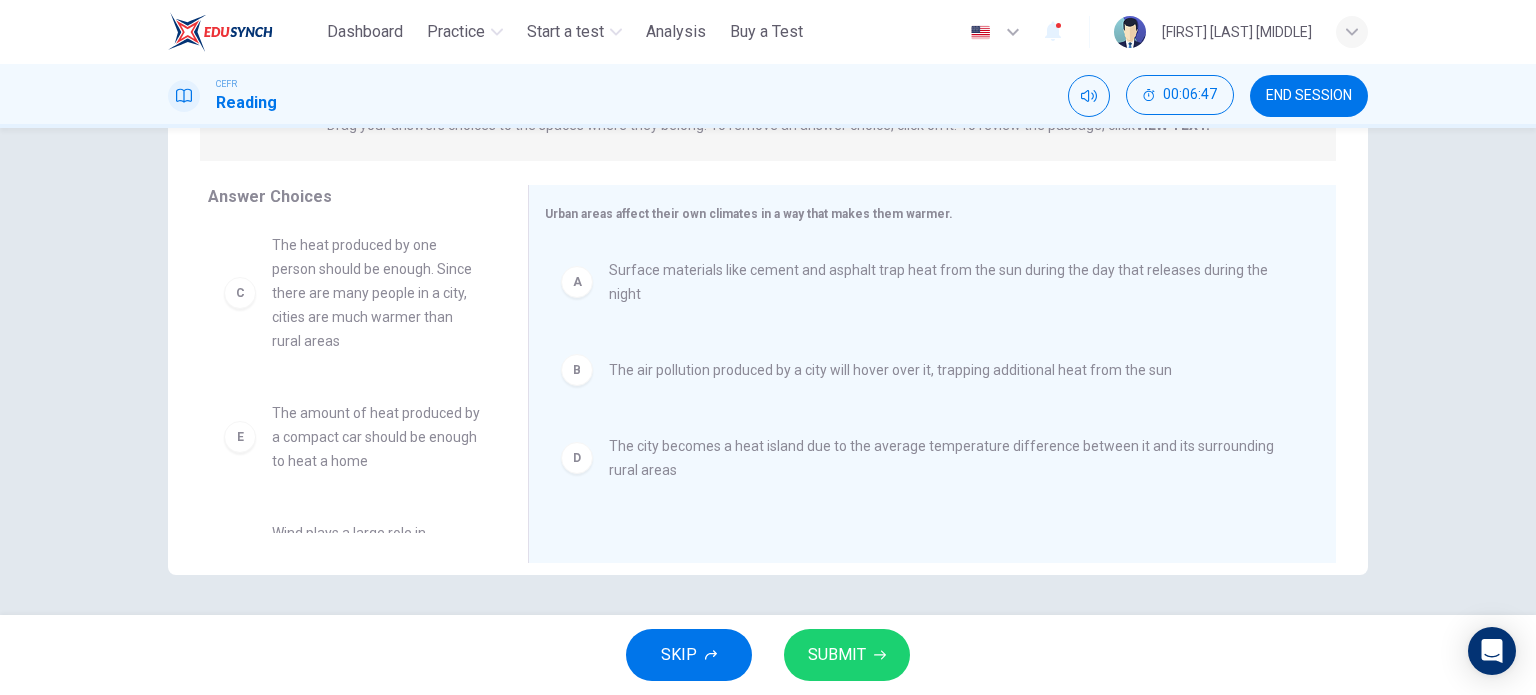 scroll, scrollTop: 0, scrollLeft: 0, axis: both 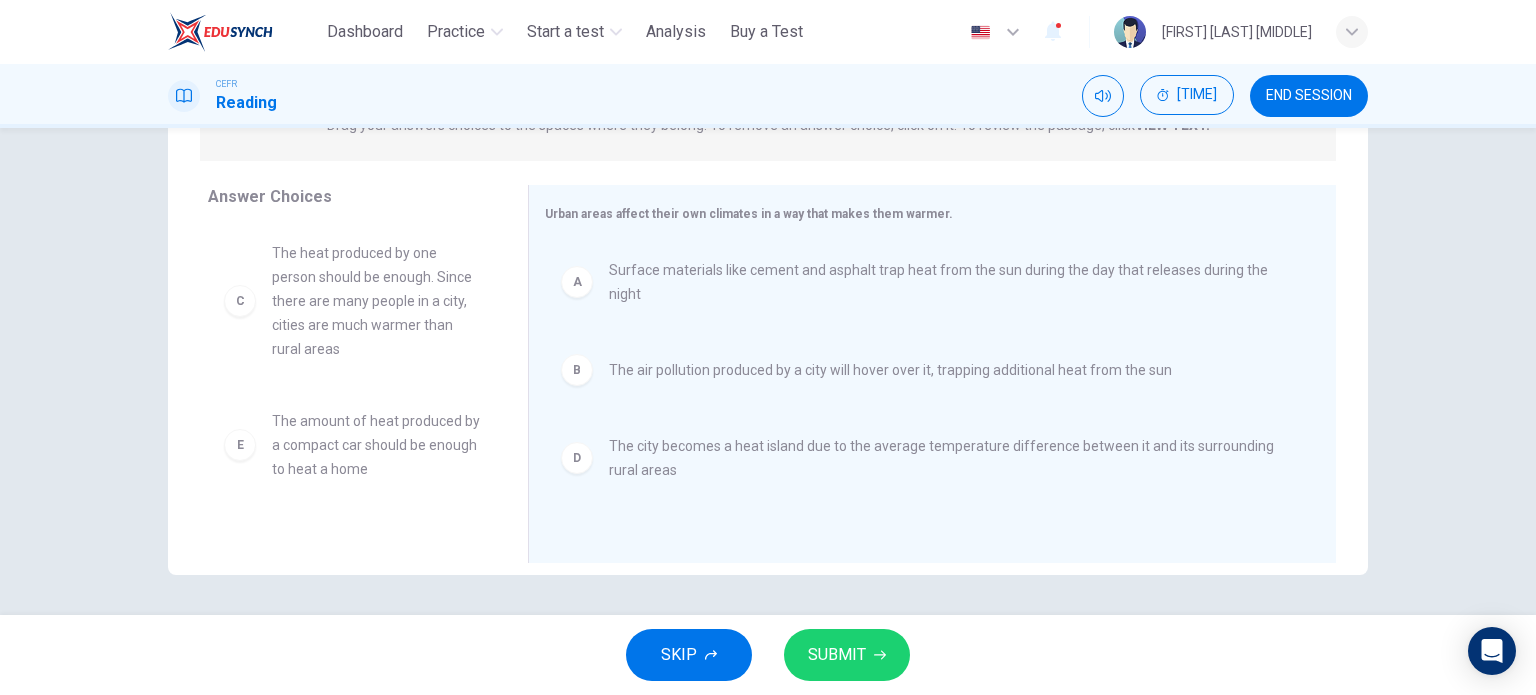 click on "SKIP SUBMIT" at bounding box center (768, 655) 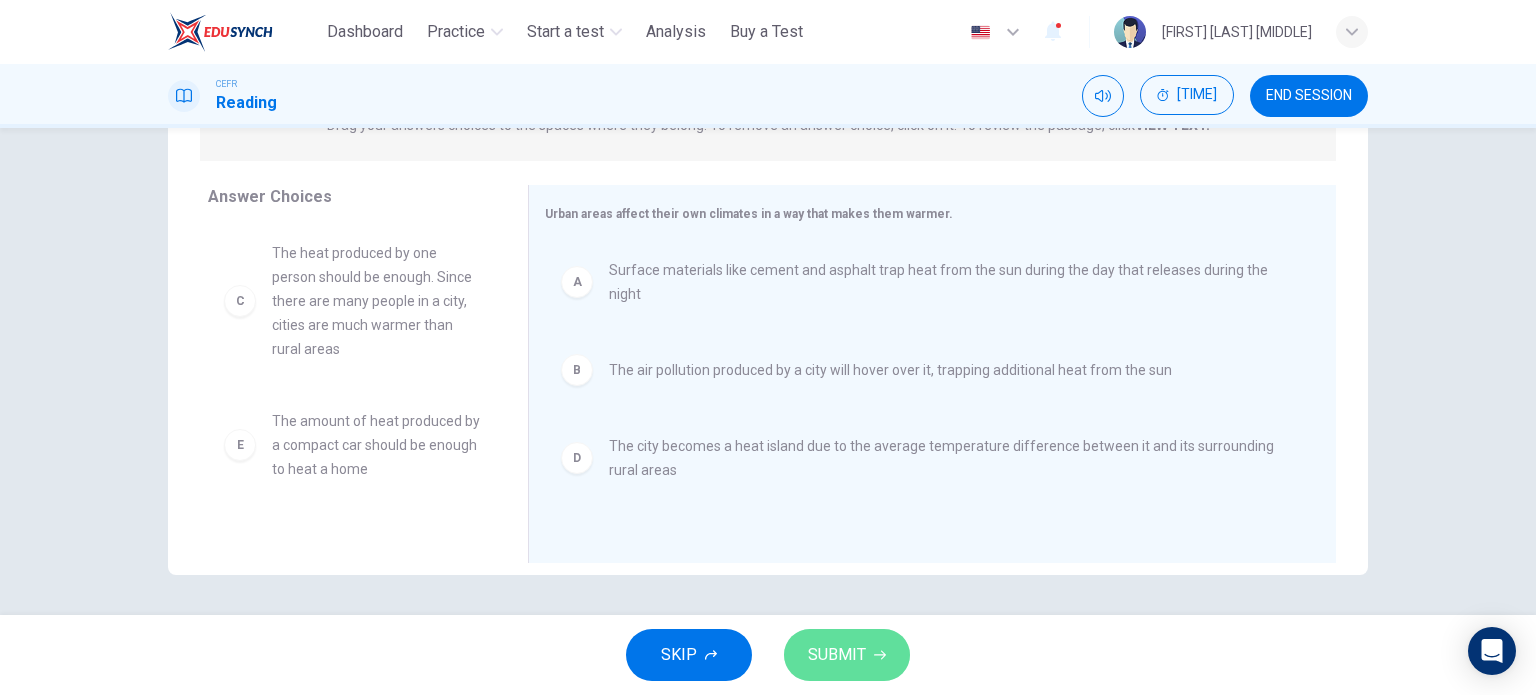 click on "SUBMIT" at bounding box center [837, 655] 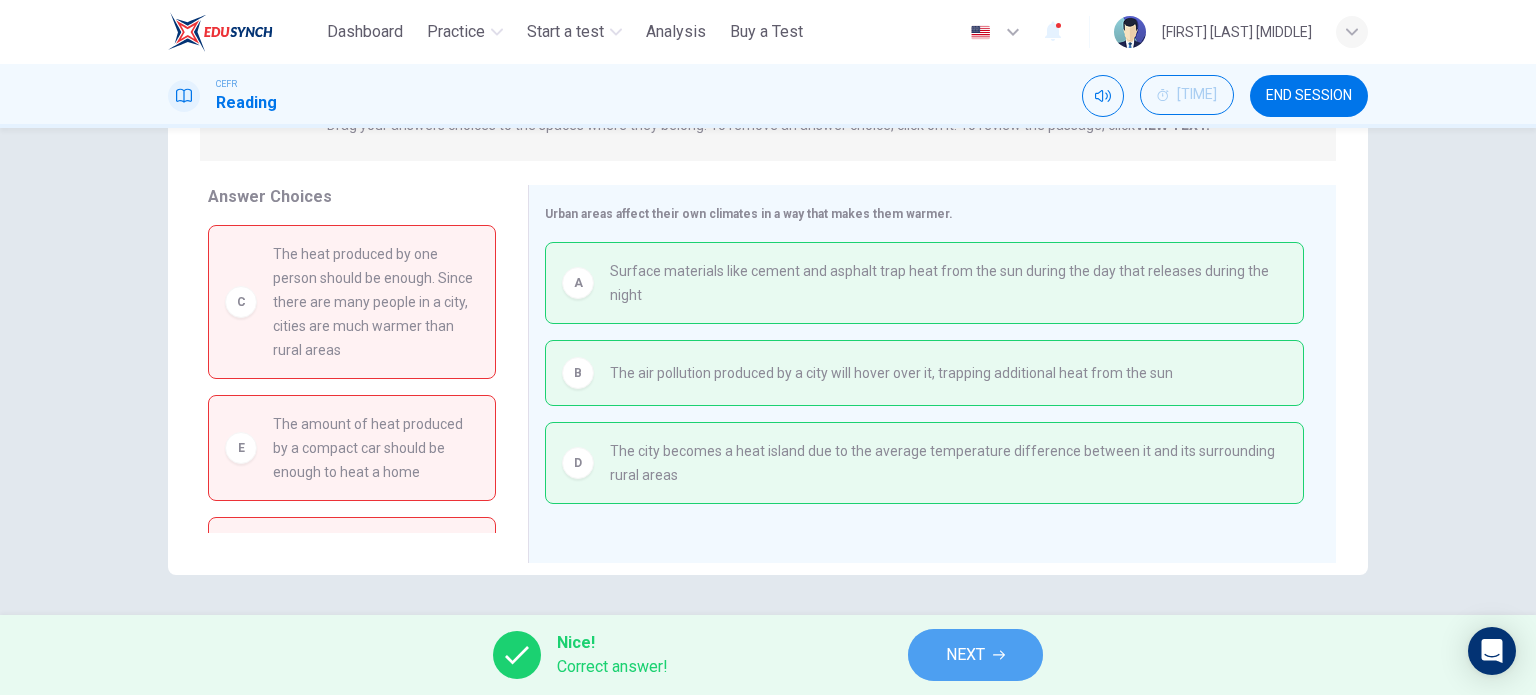 click on "NEXT" at bounding box center (975, 655) 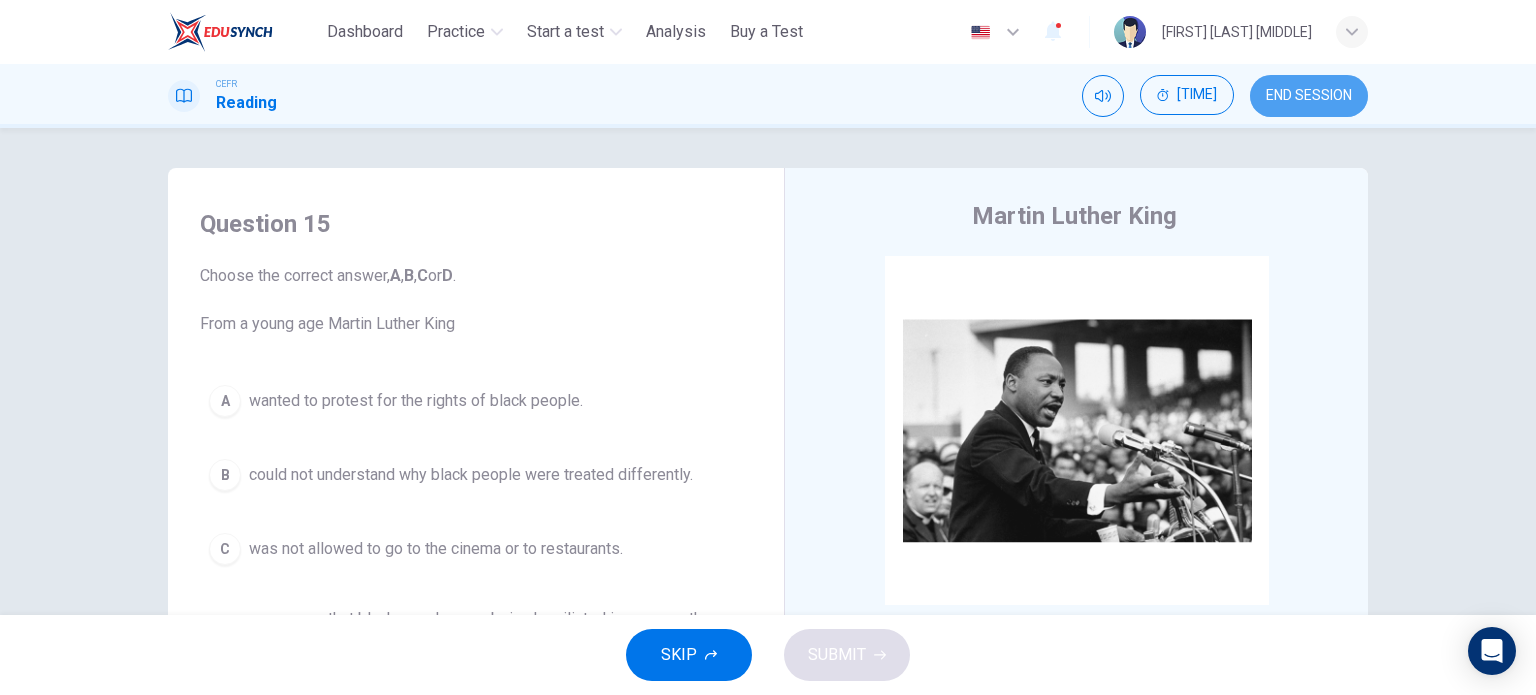 click on "END SESSION" at bounding box center [1309, 96] 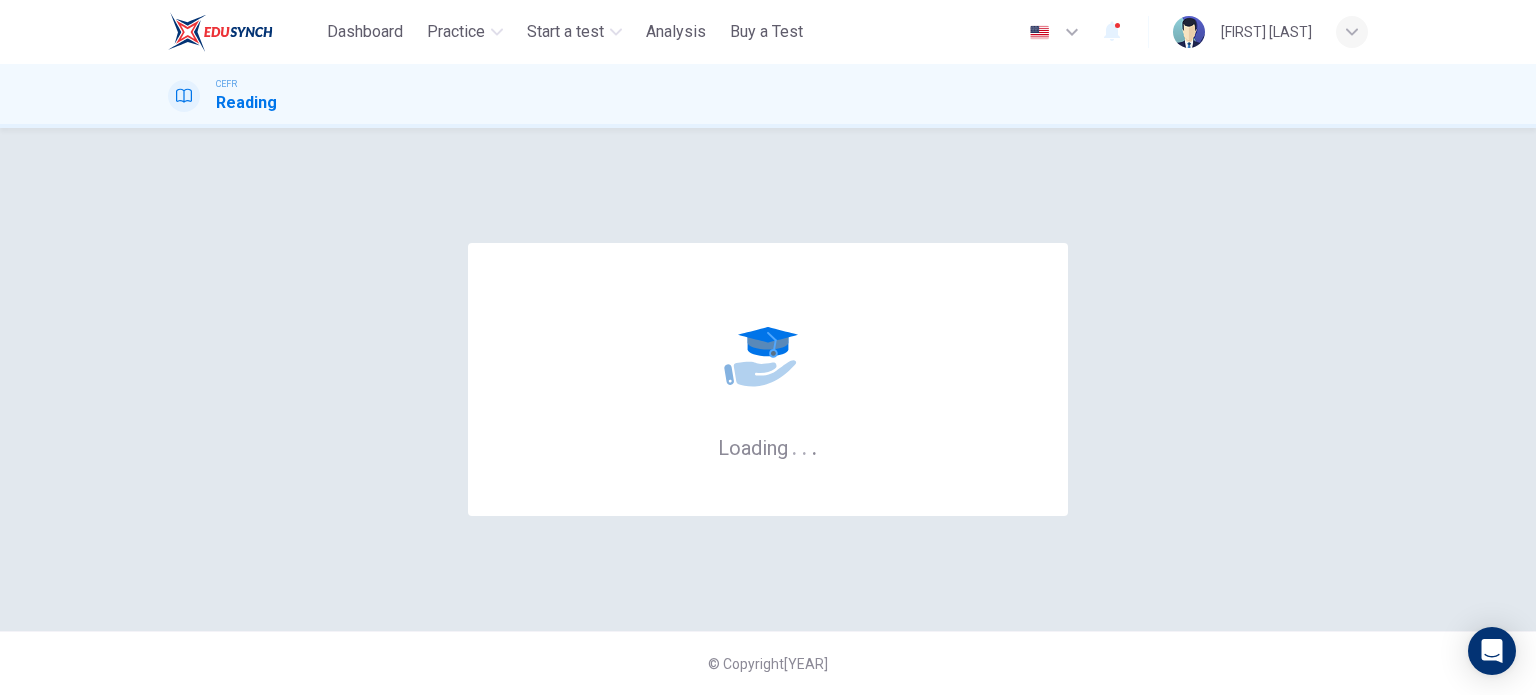 scroll, scrollTop: 0, scrollLeft: 0, axis: both 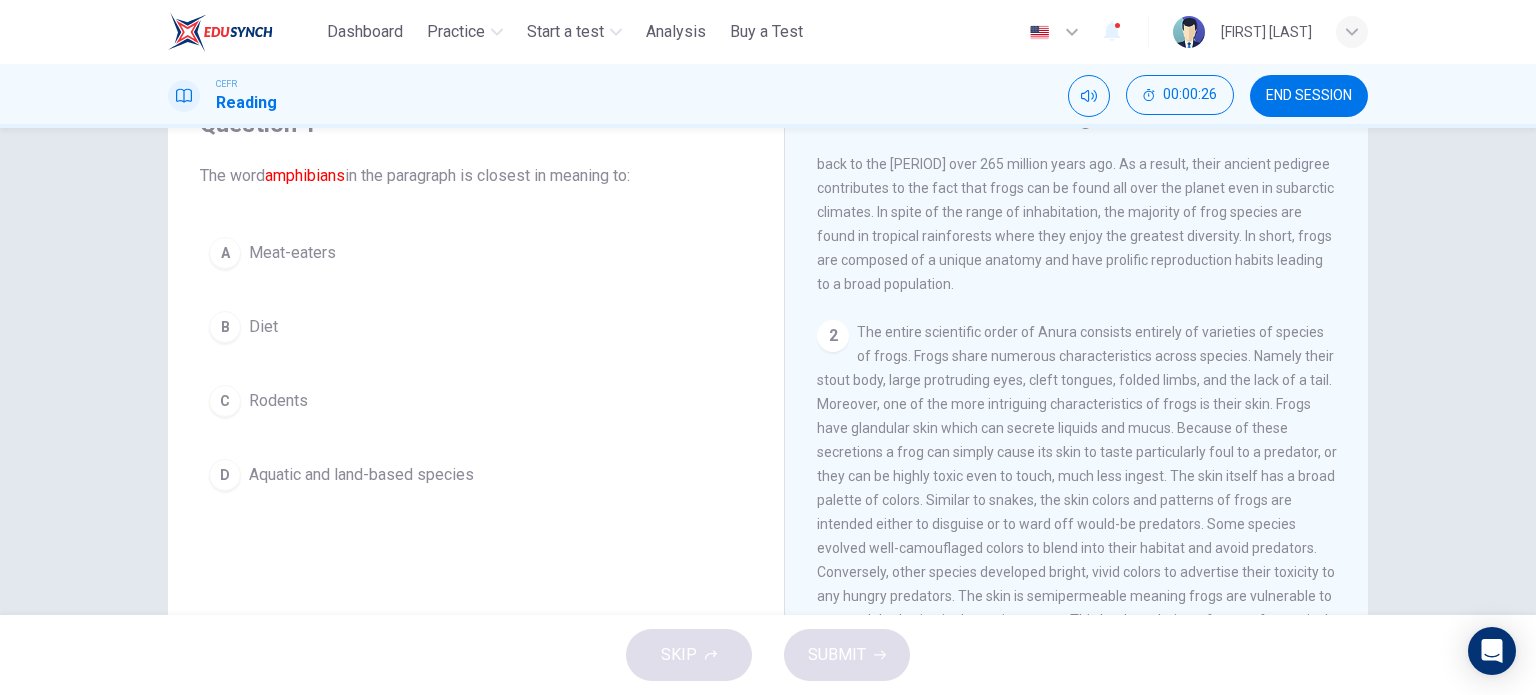 click on "Aquatic and land-based species" at bounding box center [292, 253] 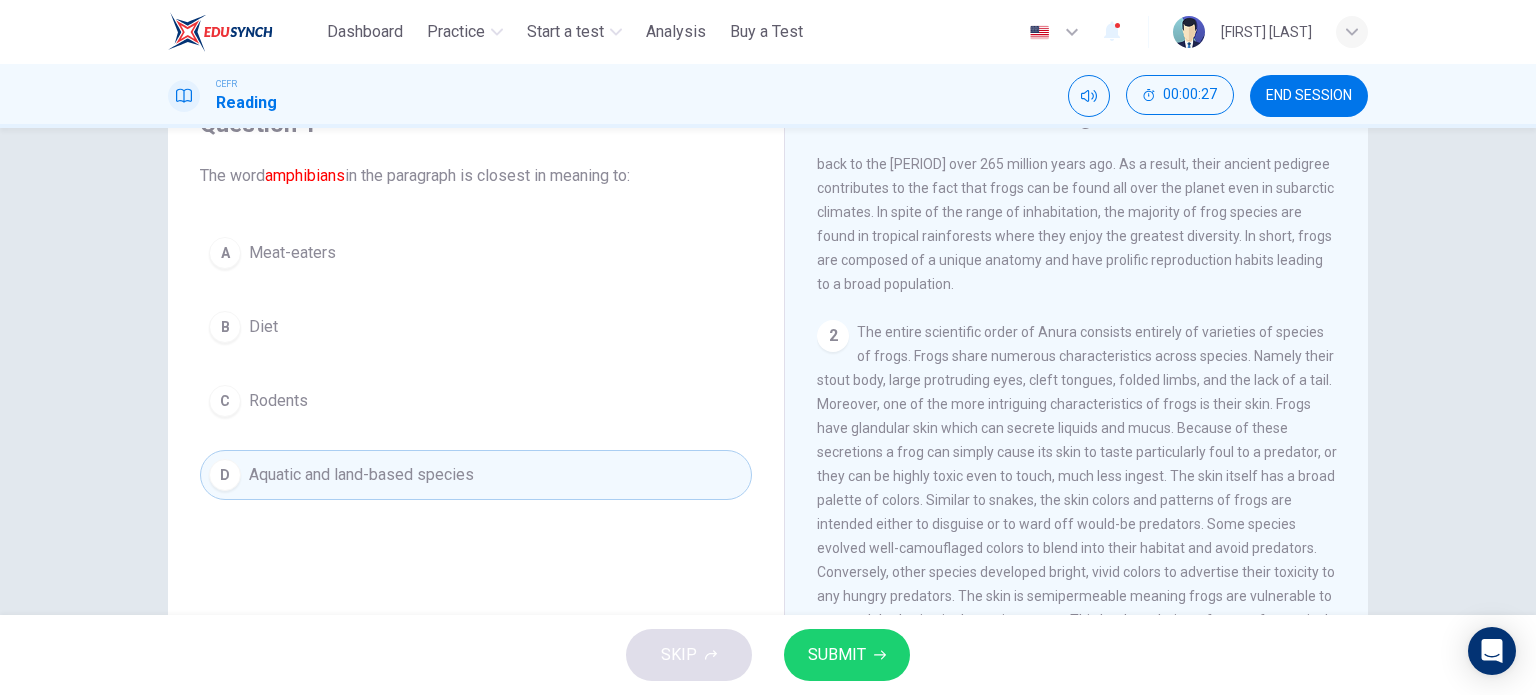 click on "SUBMIT" at bounding box center (837, 655) 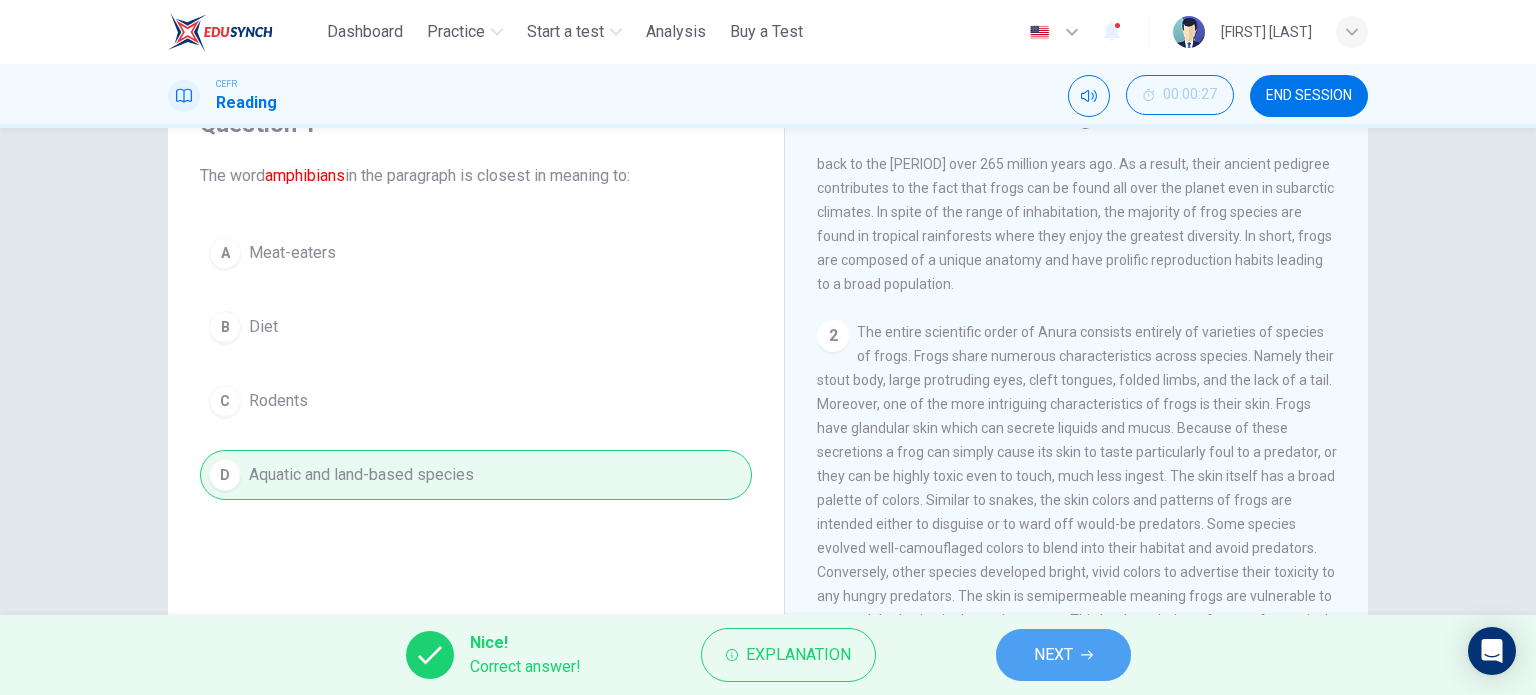 click on "NEXT" at bounding box center [1063, 655] 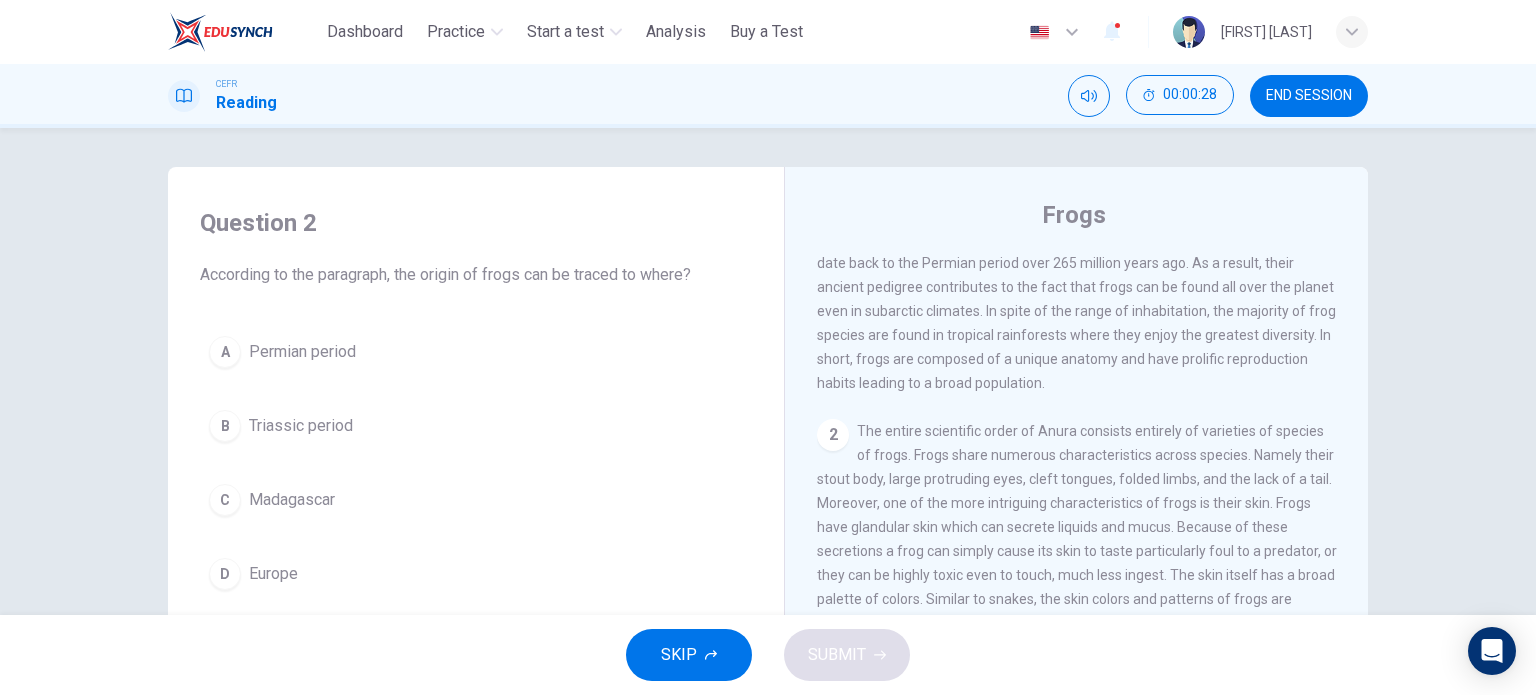 scroll, scrollTop: 0, scrollLeft: 0, axis: both 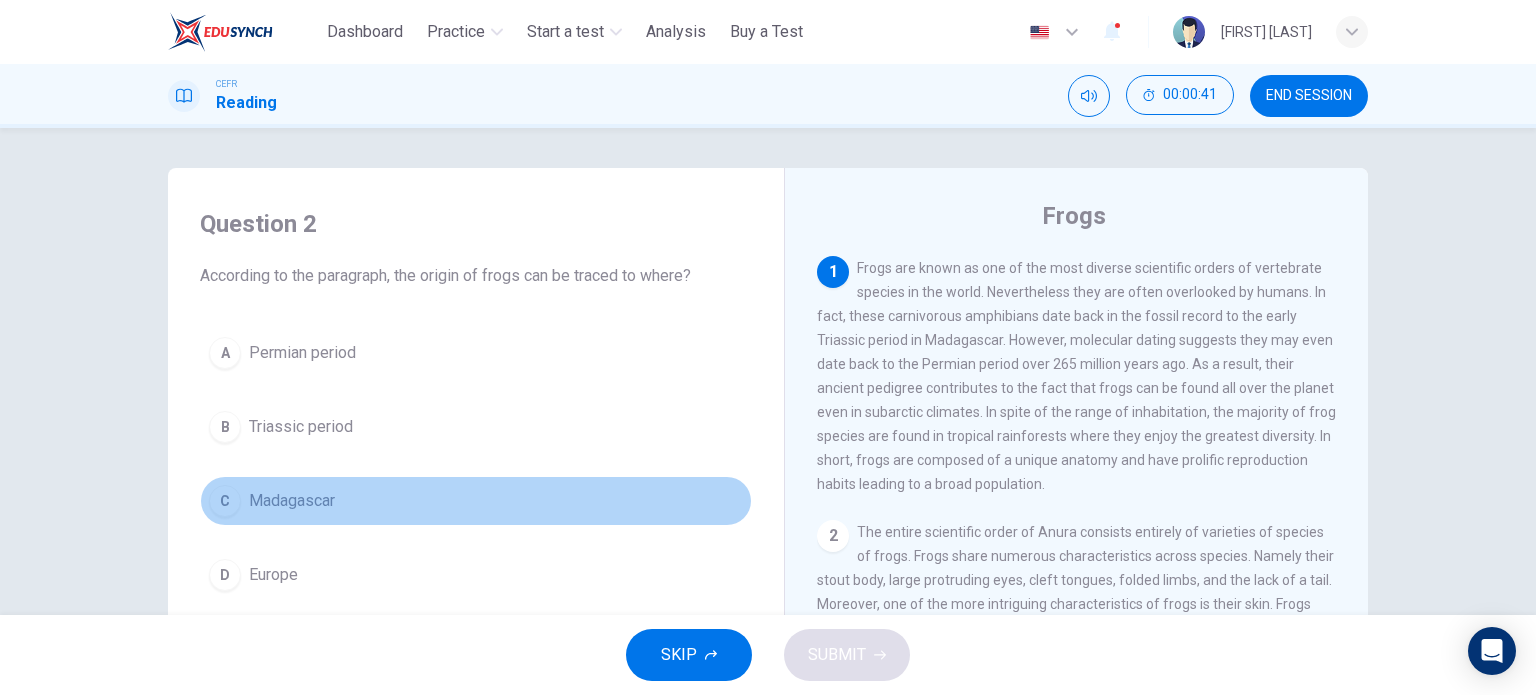 click on "Madagascar" at bounding box center (302, 353) 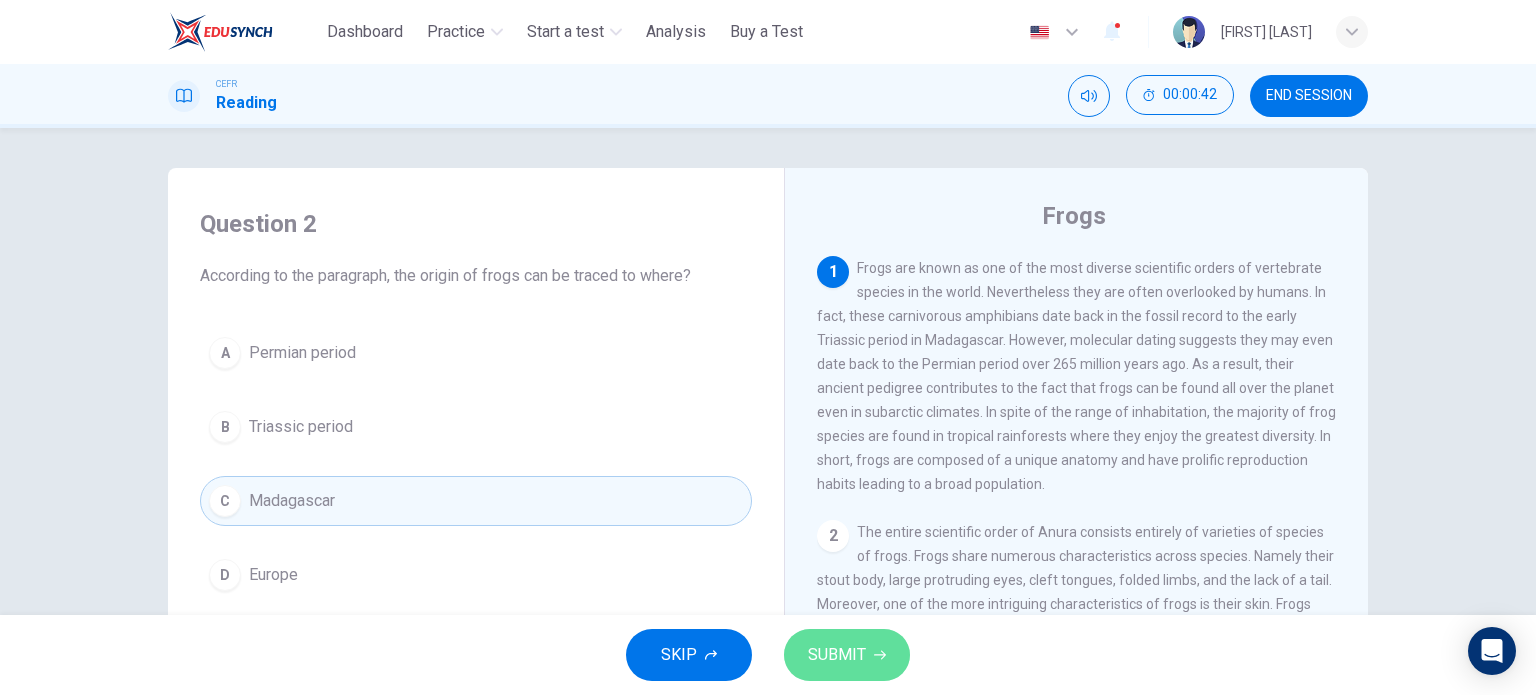 click on "SUBMIT" at bounding box center (847, 655) 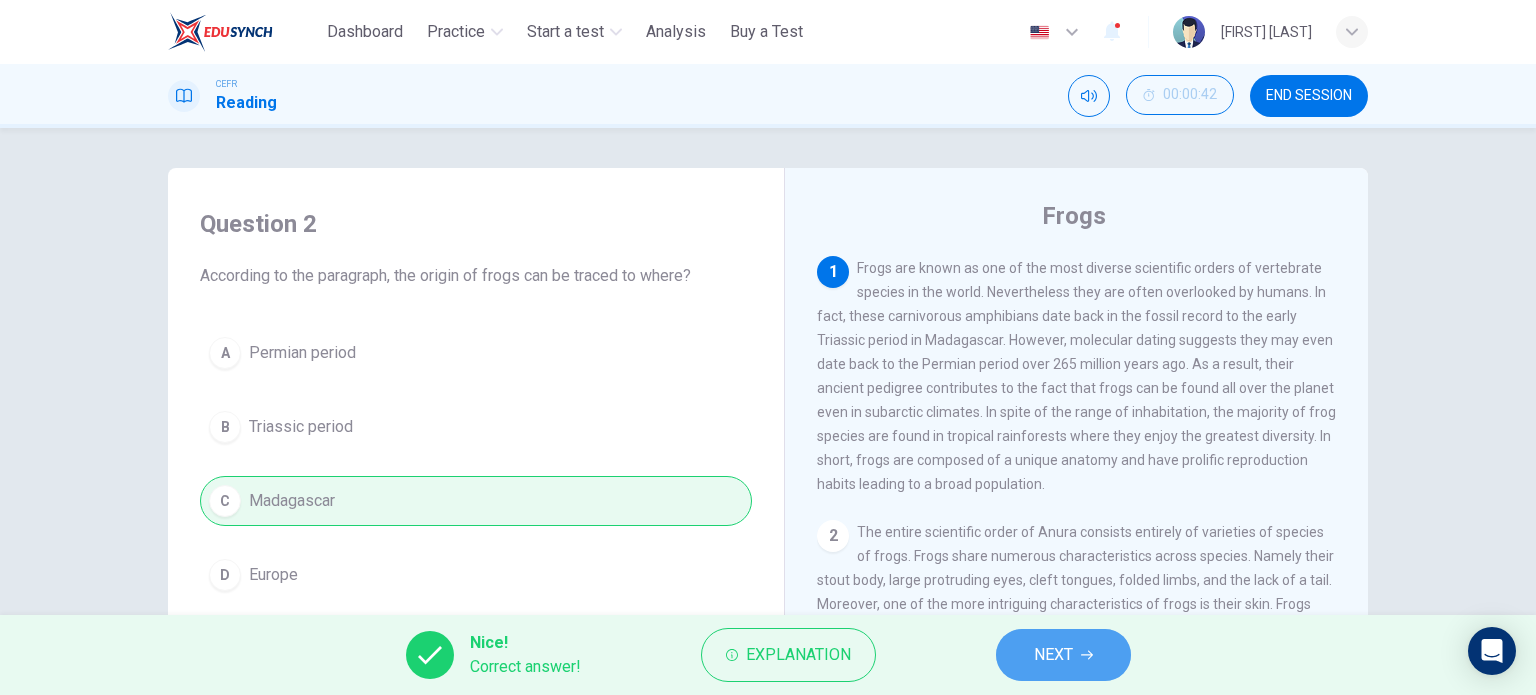 click on "NEXT" at bounding box center (1063, 655) 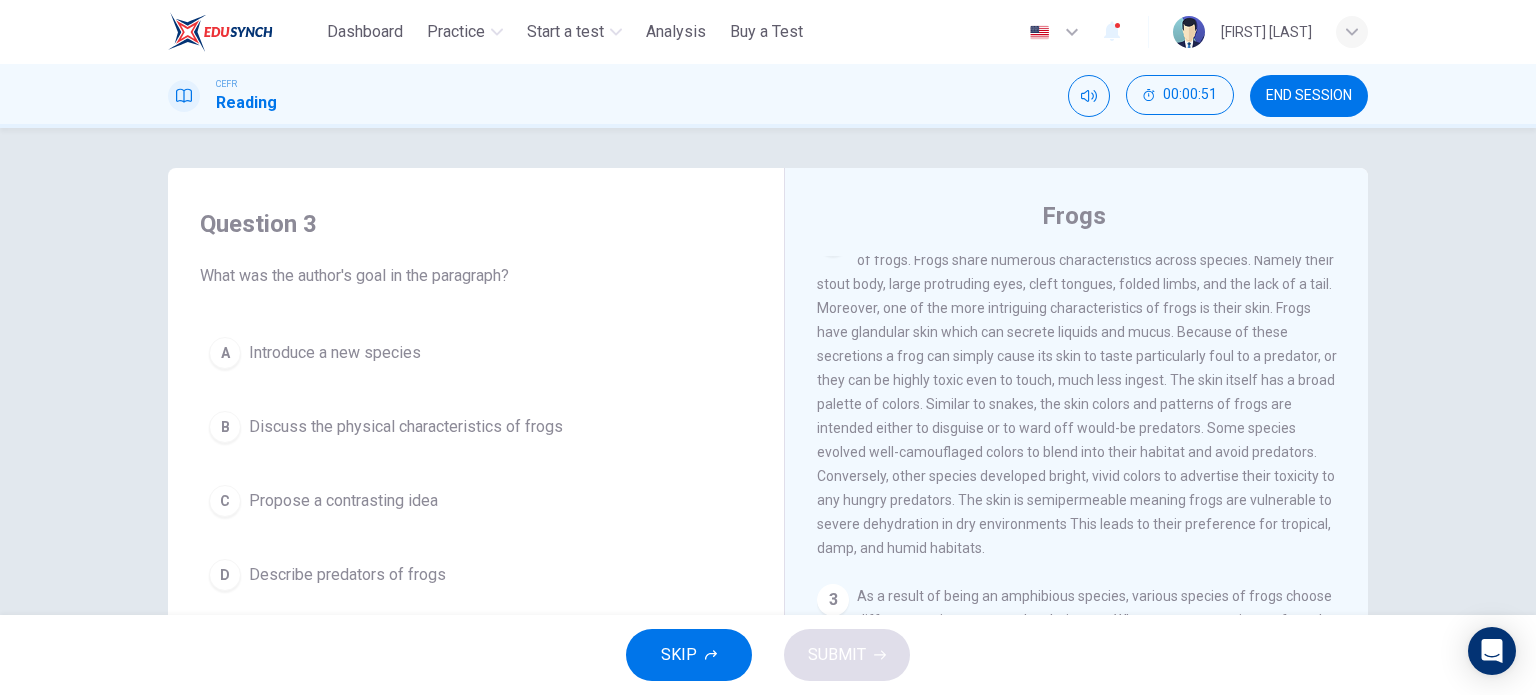 scroll, scrollTop: 300, scrollLeft: 0, axis: vertical 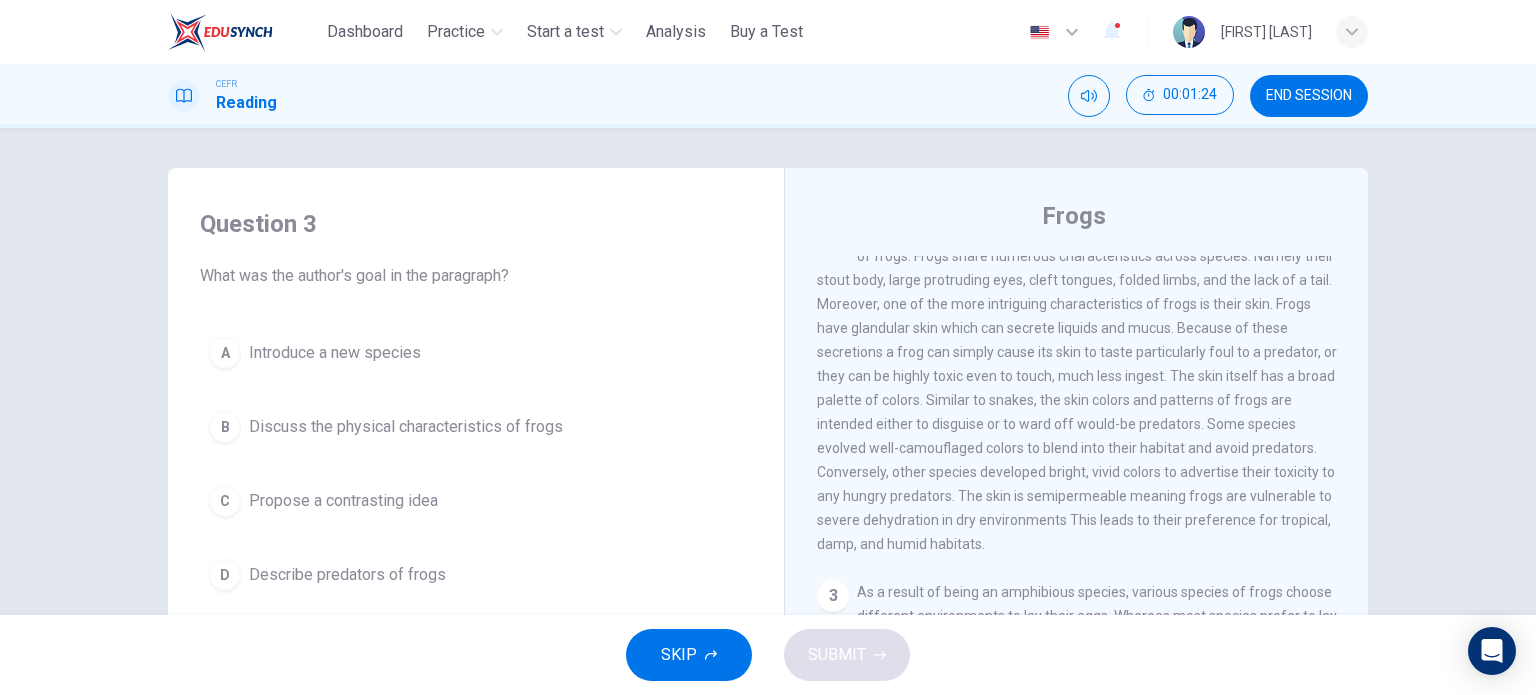click on "B Discuss the physical characteristics of frogs" at bounding box center [476, 427] 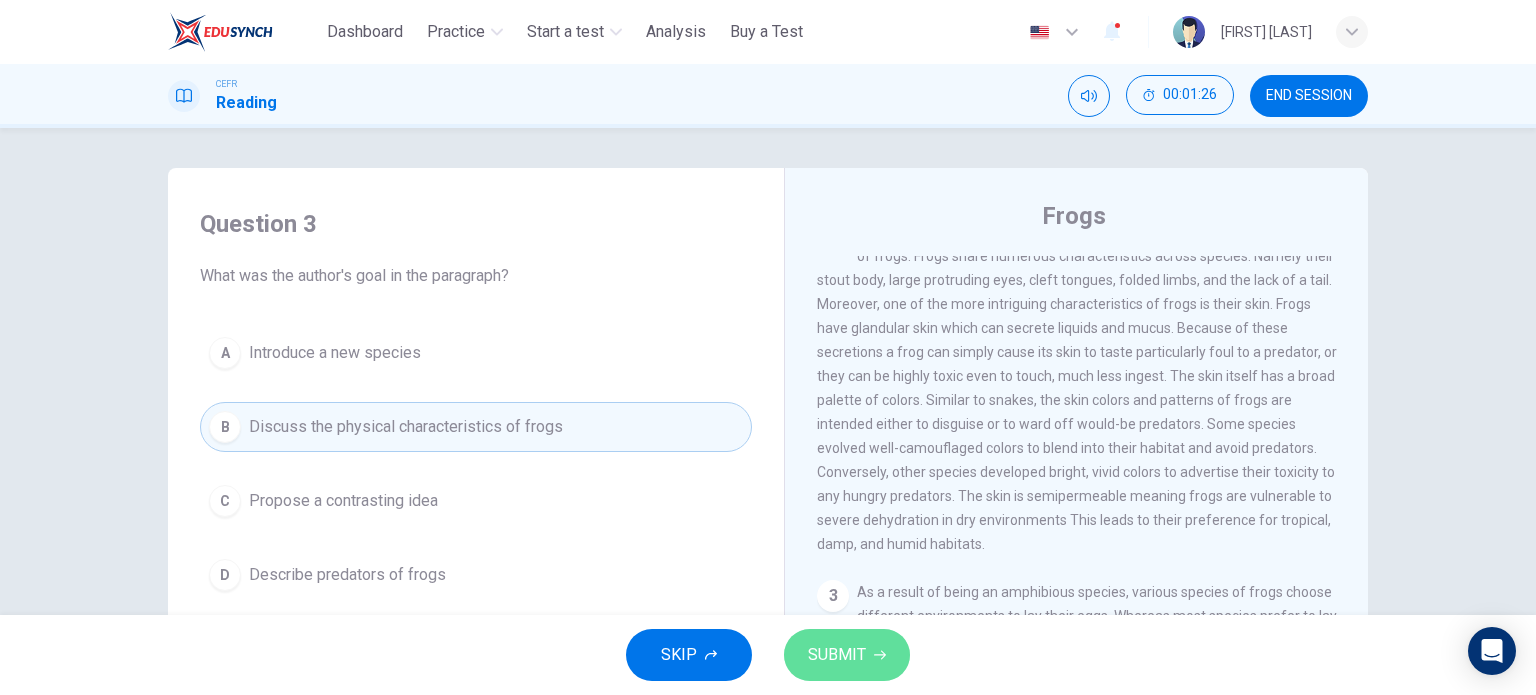 click on "SUBMIT" at bounding box center [847, 655] 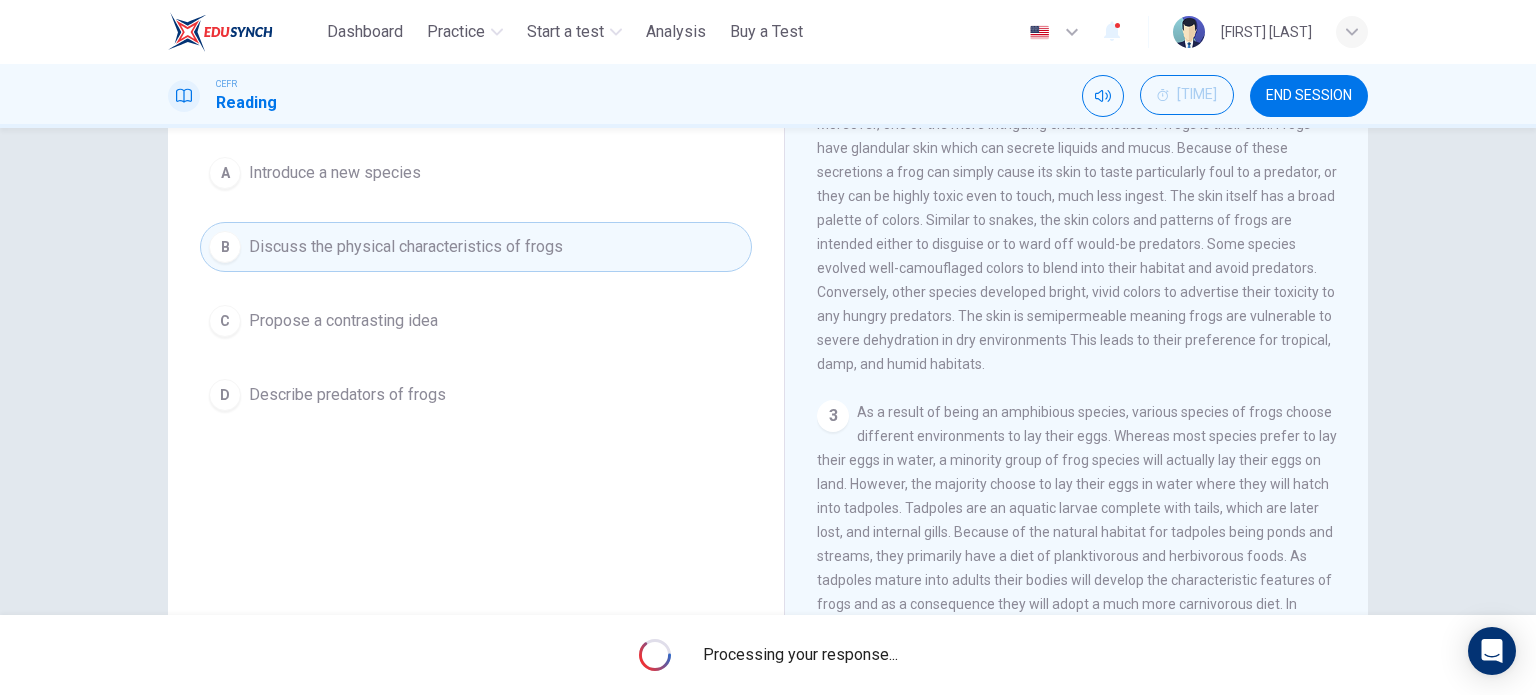 scroll, scrollTop: 200, scrollLeft: 0, axis: vertical 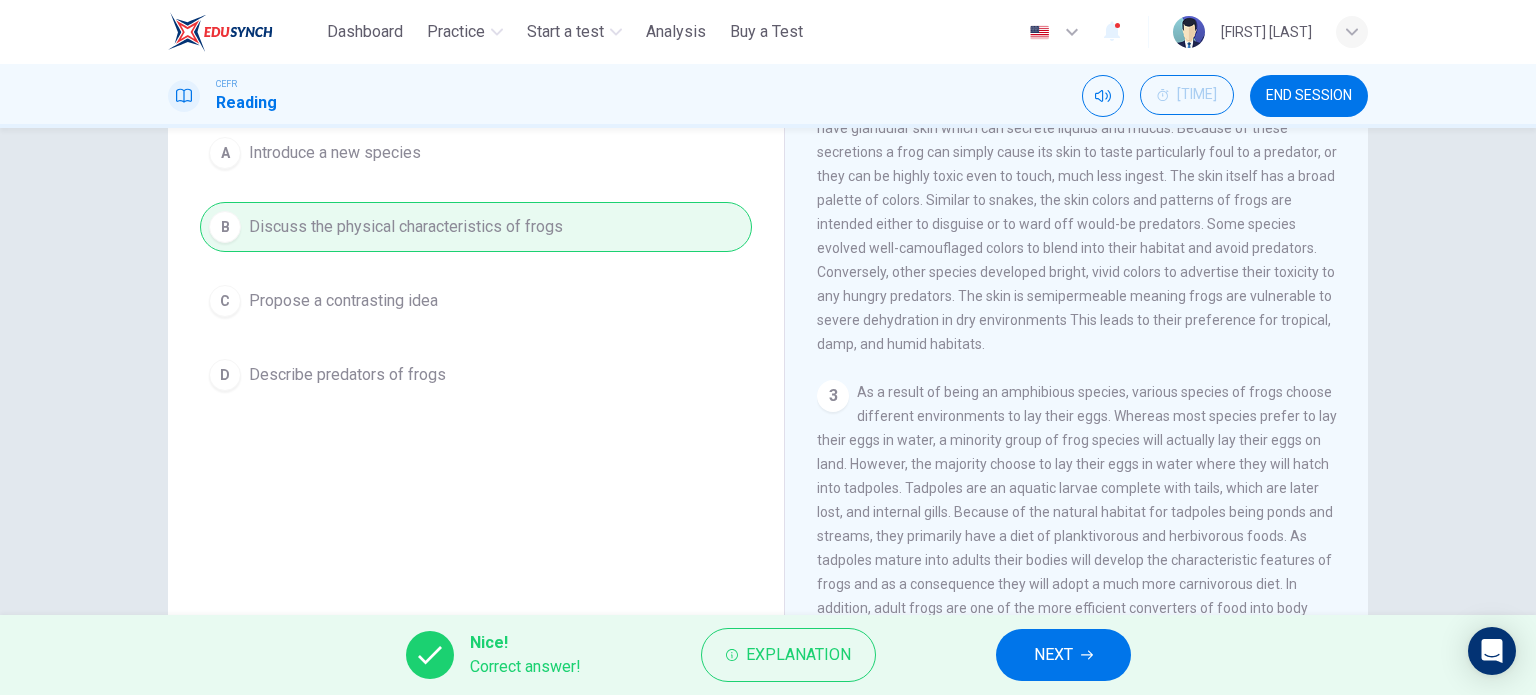 click on "NEXT" at bounding box center [1063, 655] 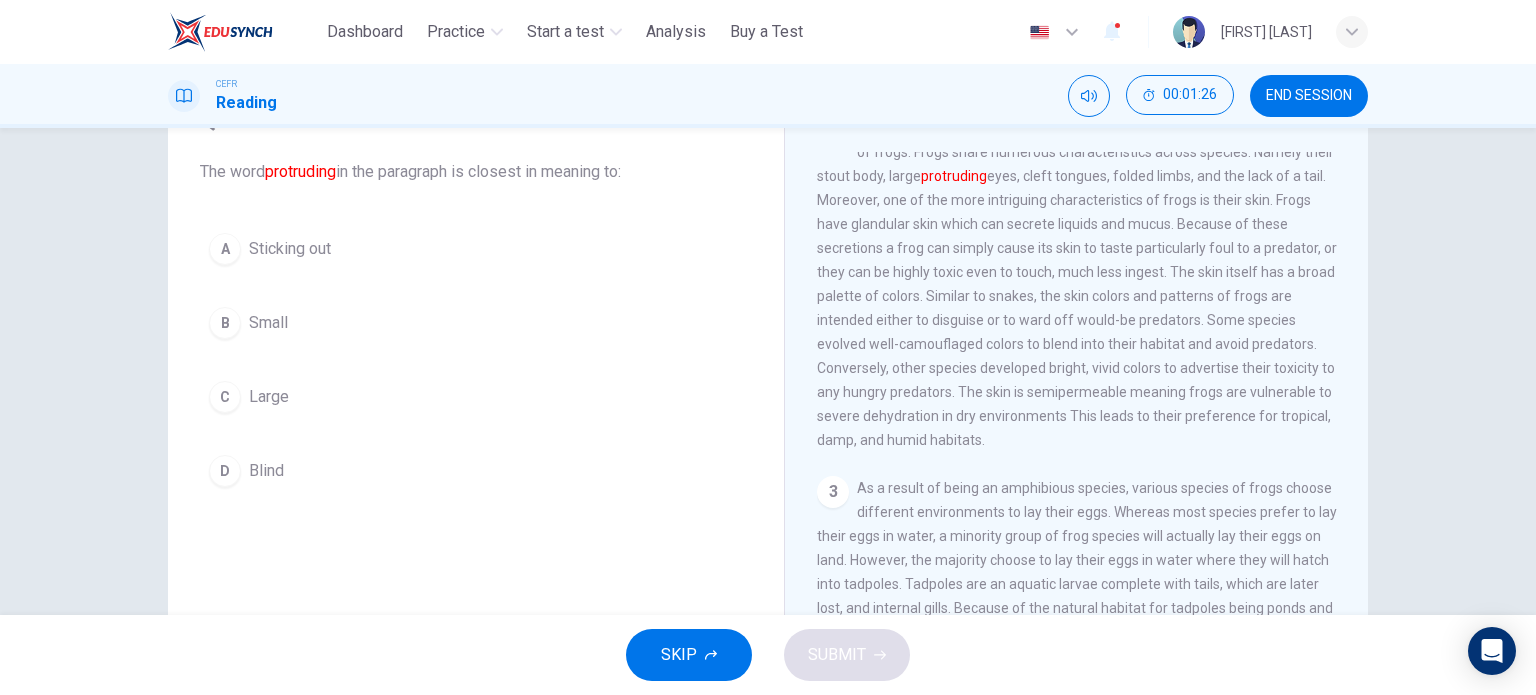 scroll, scrollTop: 100, scrollLeft: 0, axis: vertical 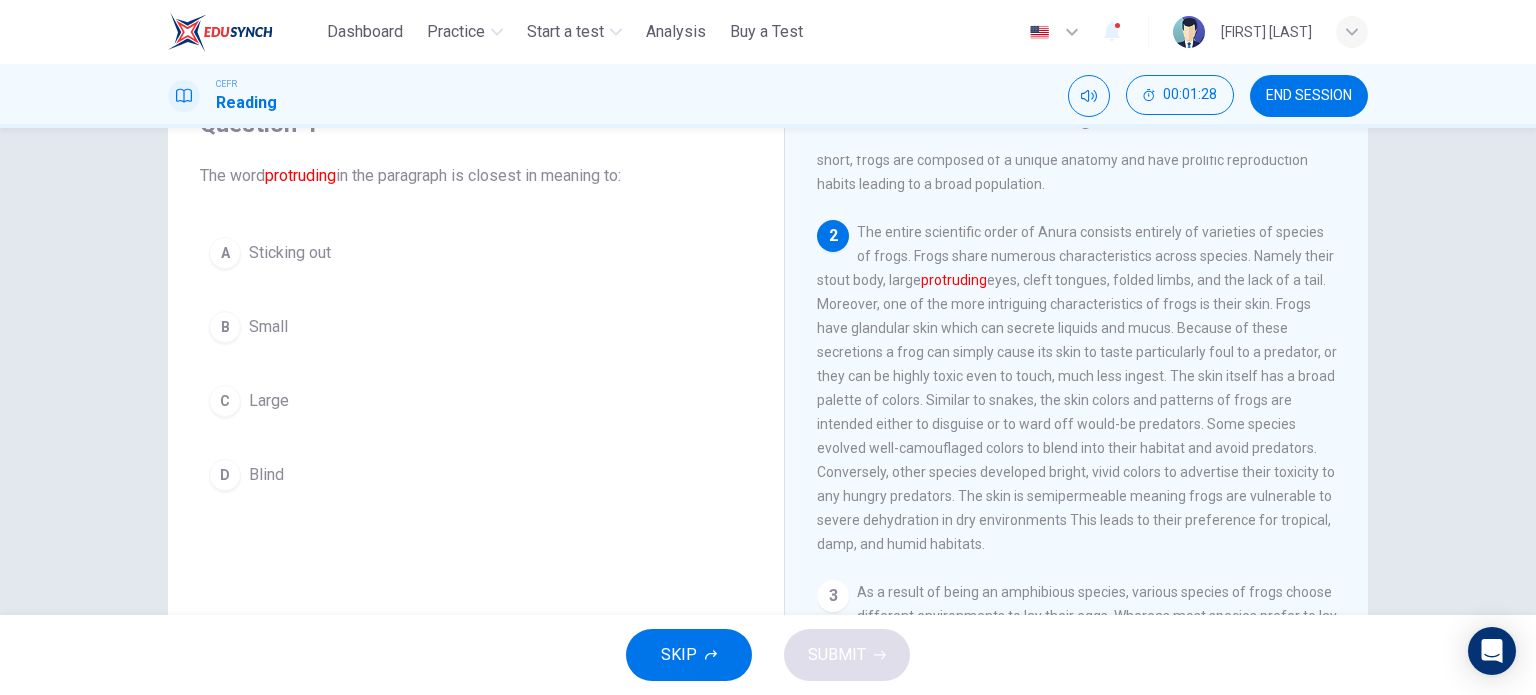click on "A Sticking out" at bounding box center [476, 253] 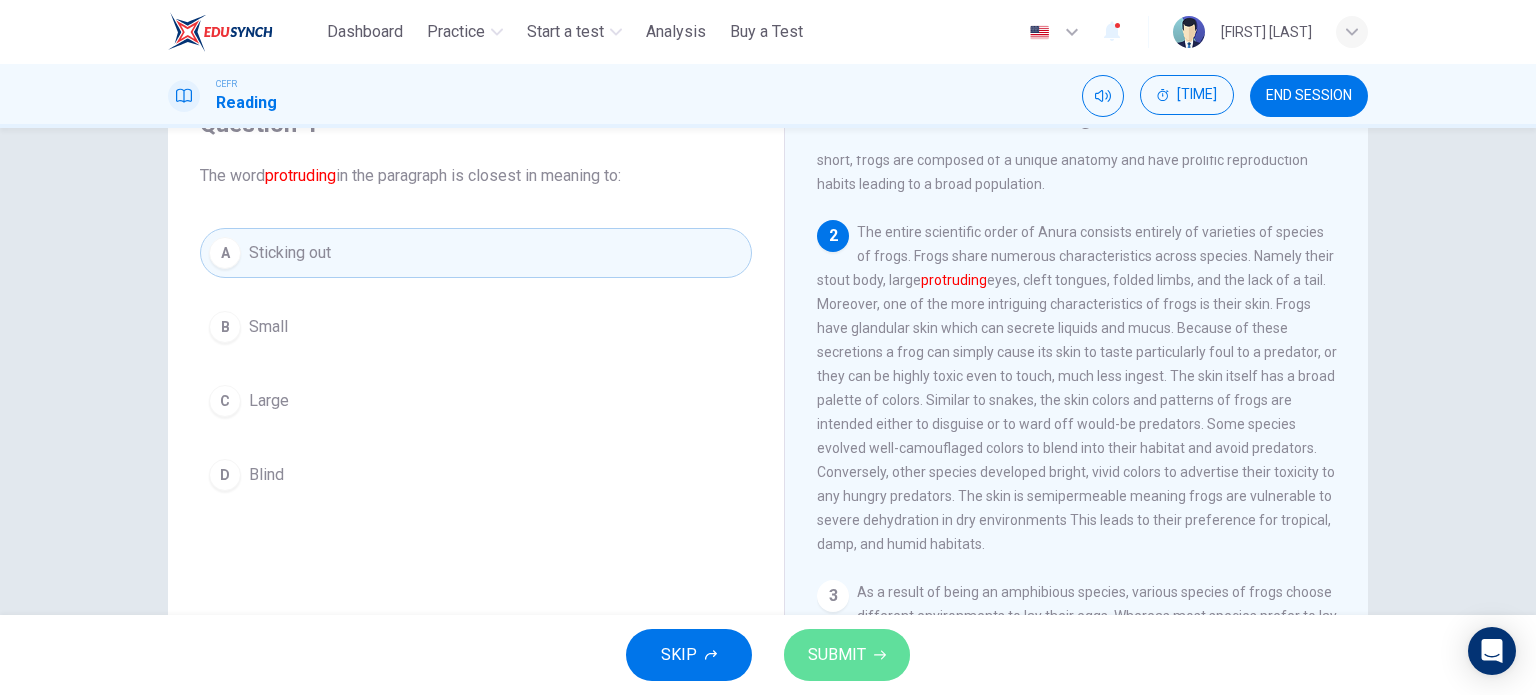 click on "SUBMIT" at bounding box center [847, 655] 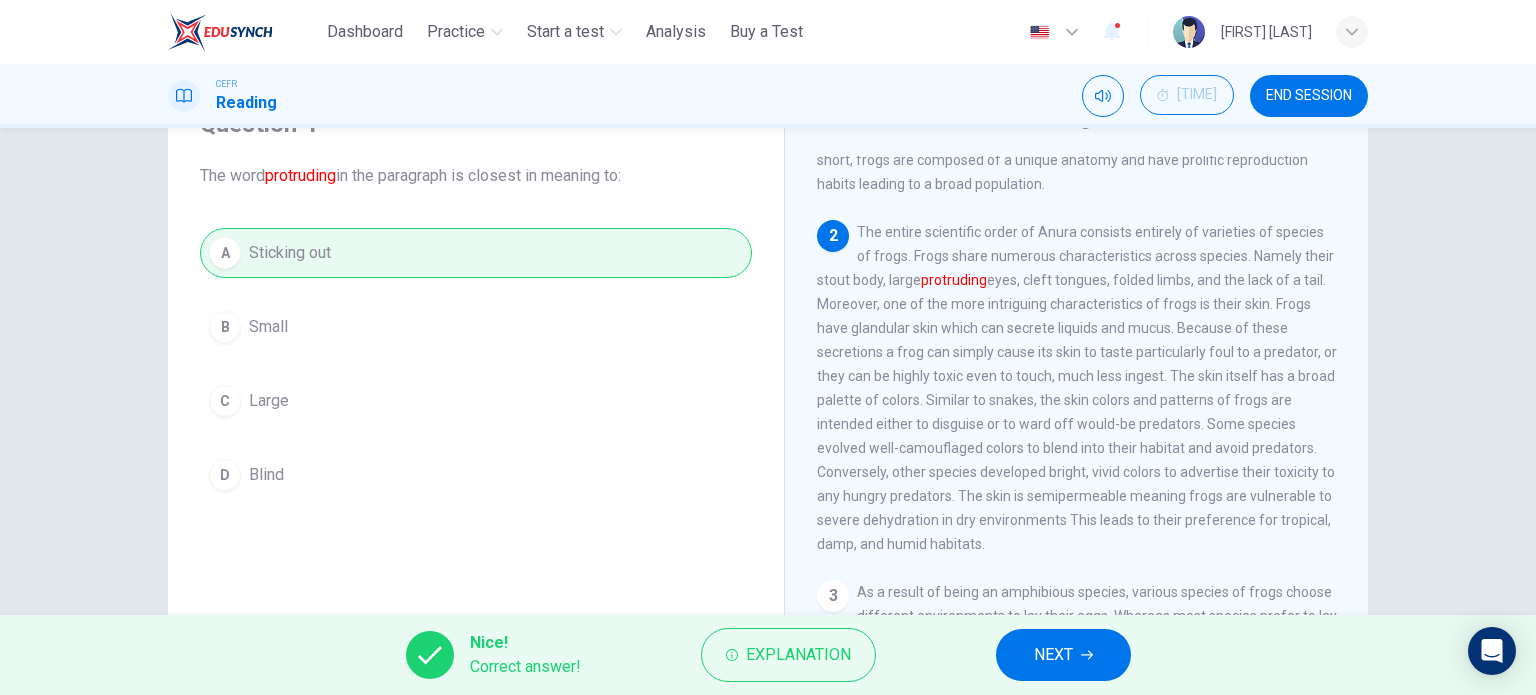 click on "NEXT" at bounding box center (1063, 655) 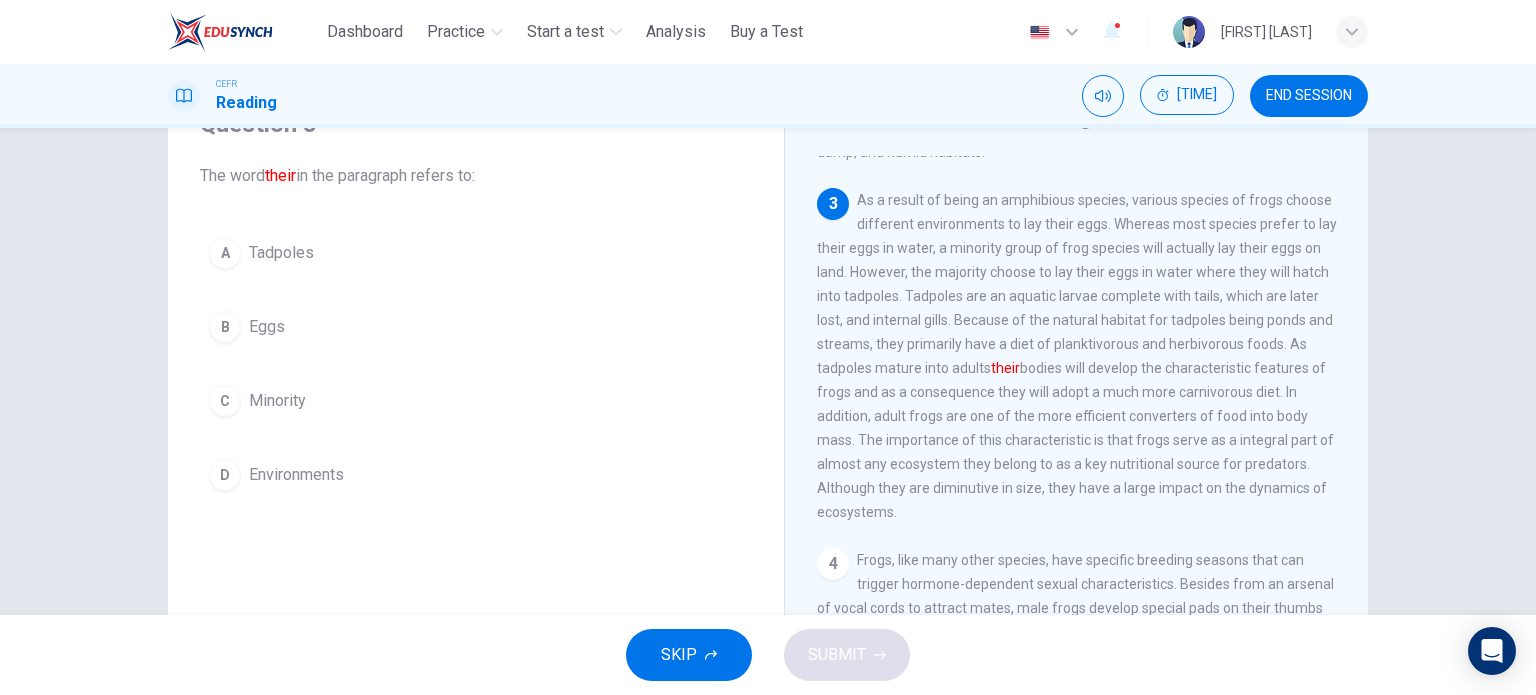 scroll, scrollTop: 600, scrollLeft: 0, axis: vertical 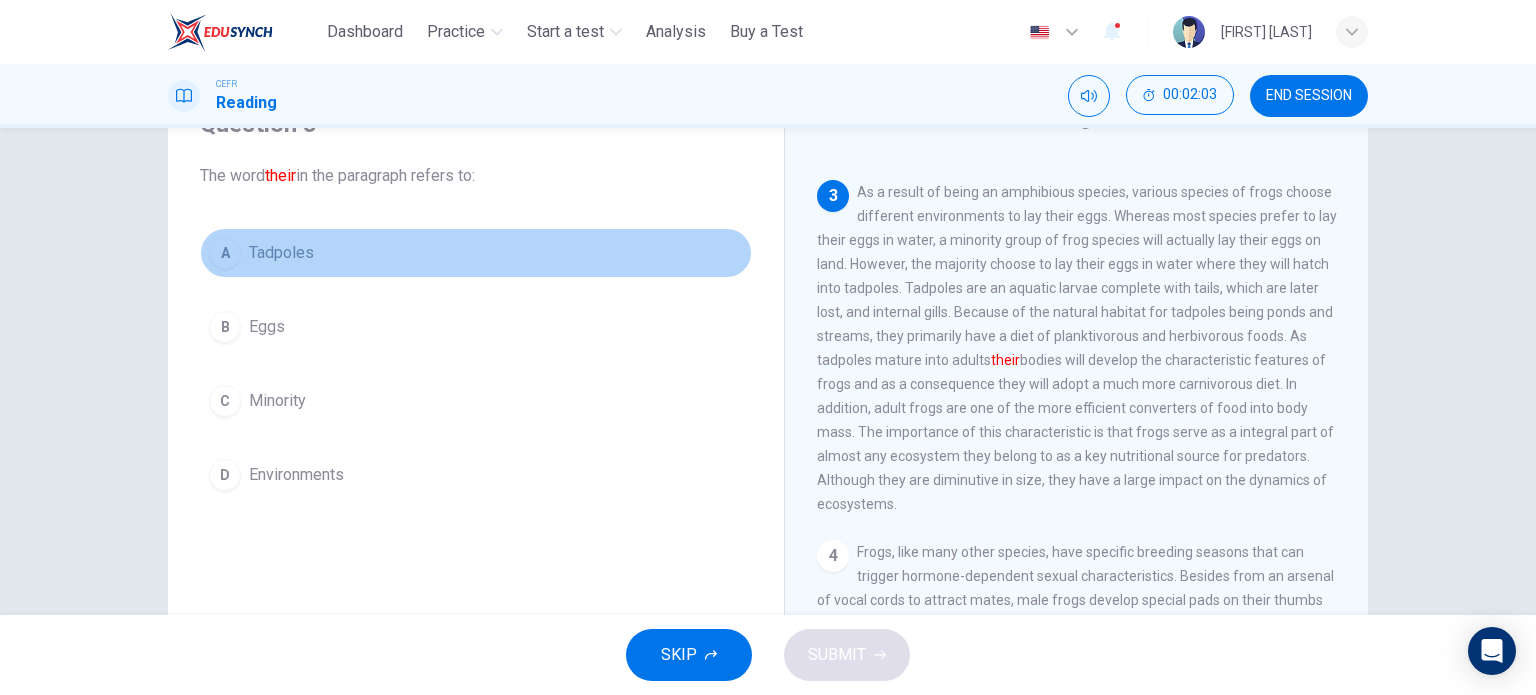 click on "A Tadpoles" at bounding box center (476, 253) 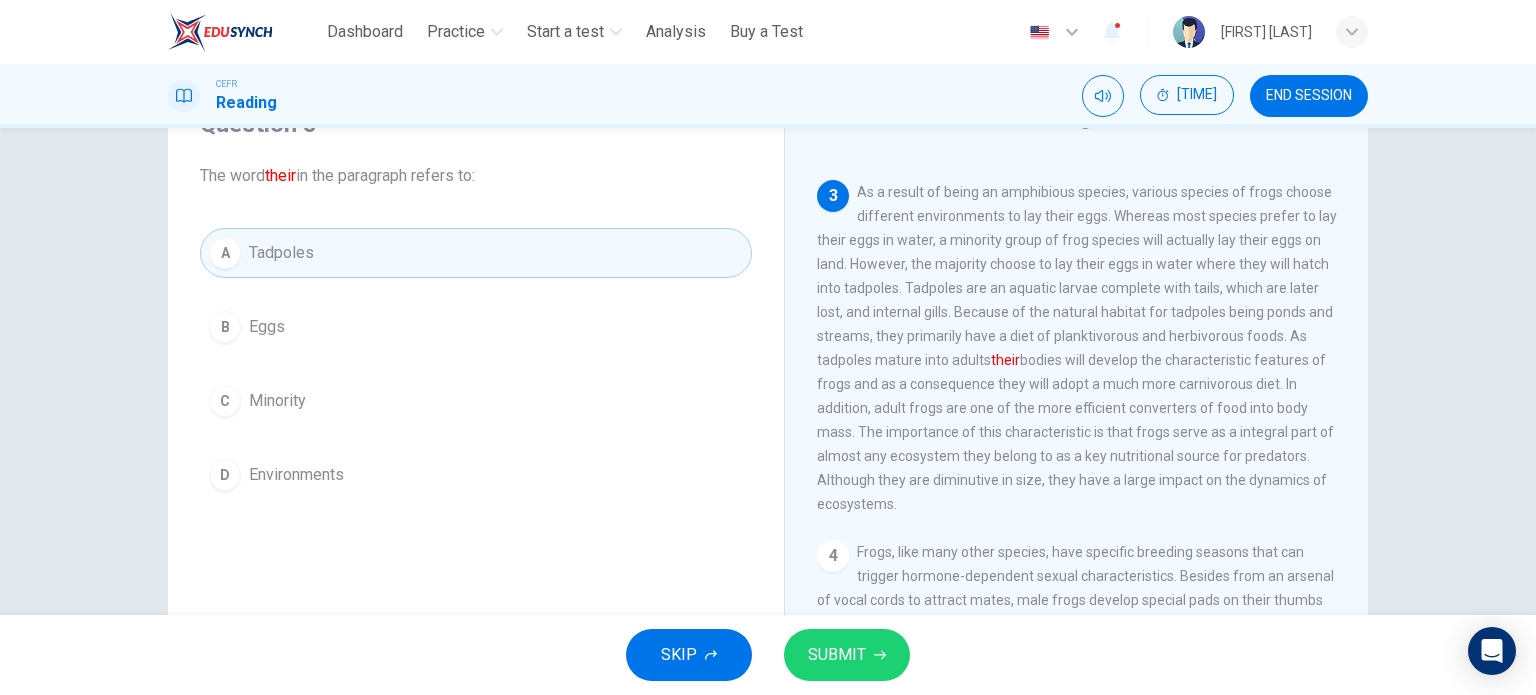 click on "SUBMIT" at bounding box center [837, 655] 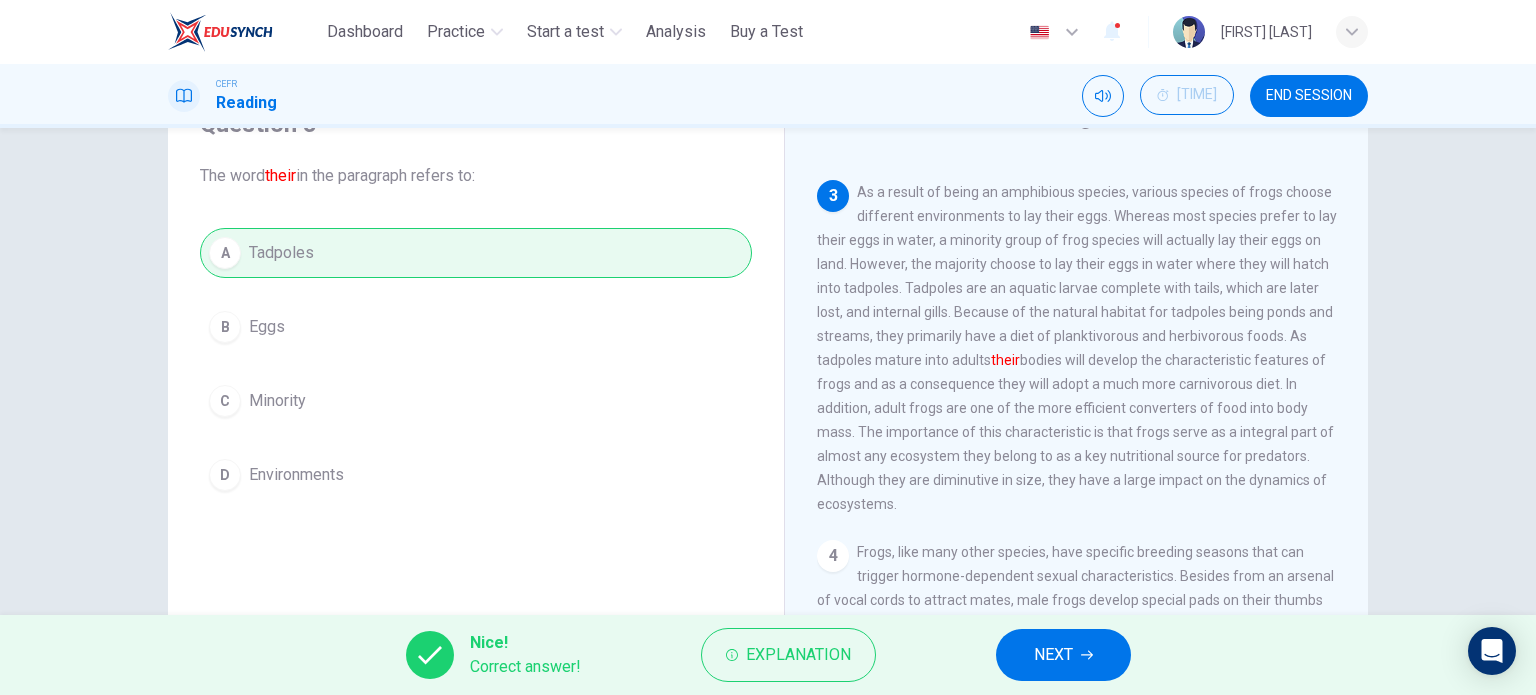 click on "NEXT" at bounding box center (1063, 655) 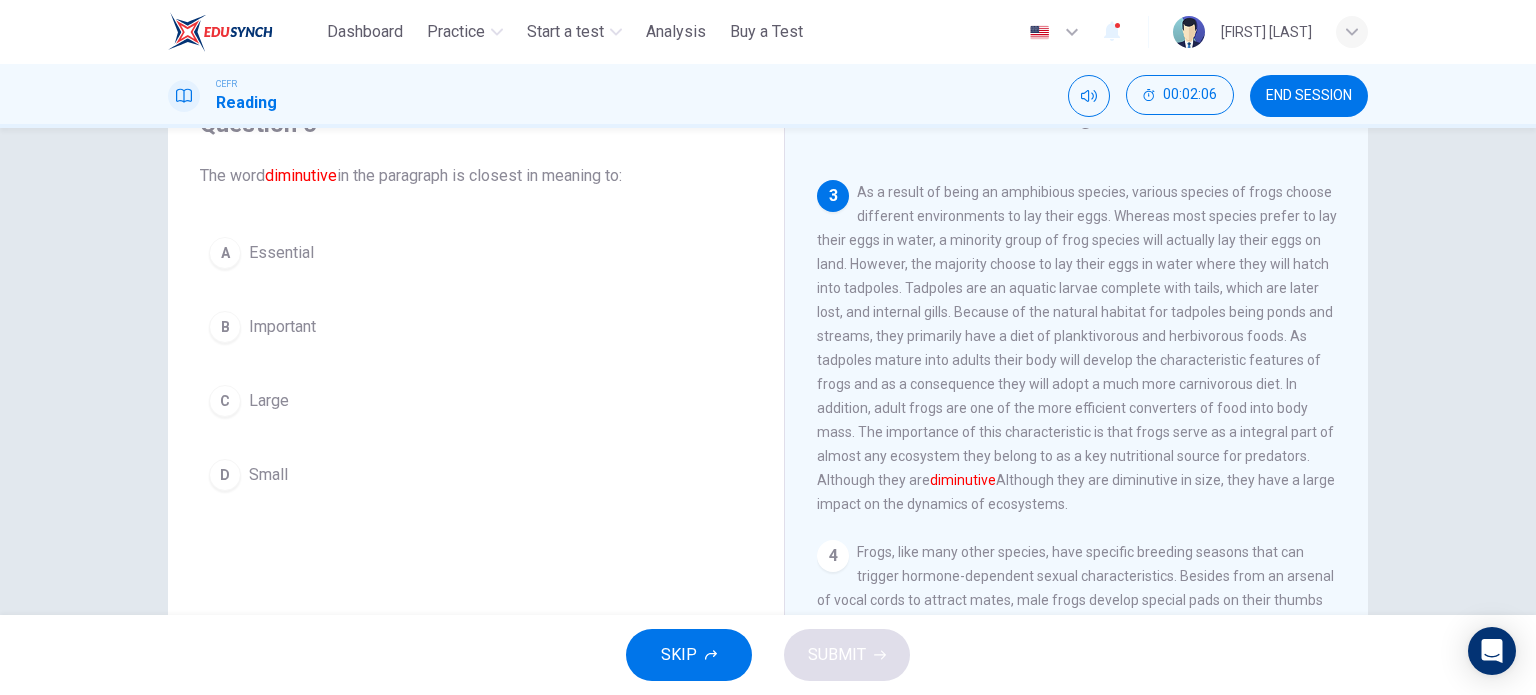 click on "D Small" at bounding box center [476, 475] 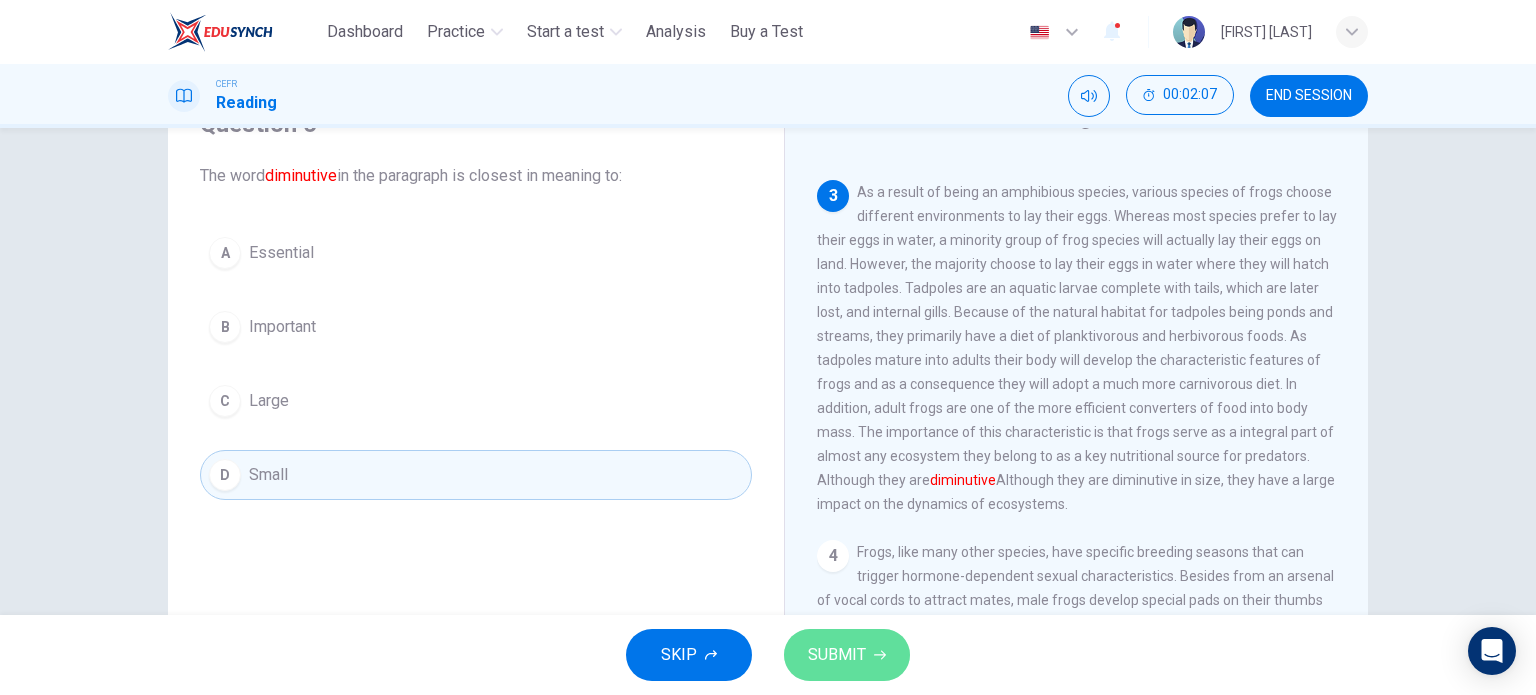 click on "SUBMIT" at bounding box center (847, 655) 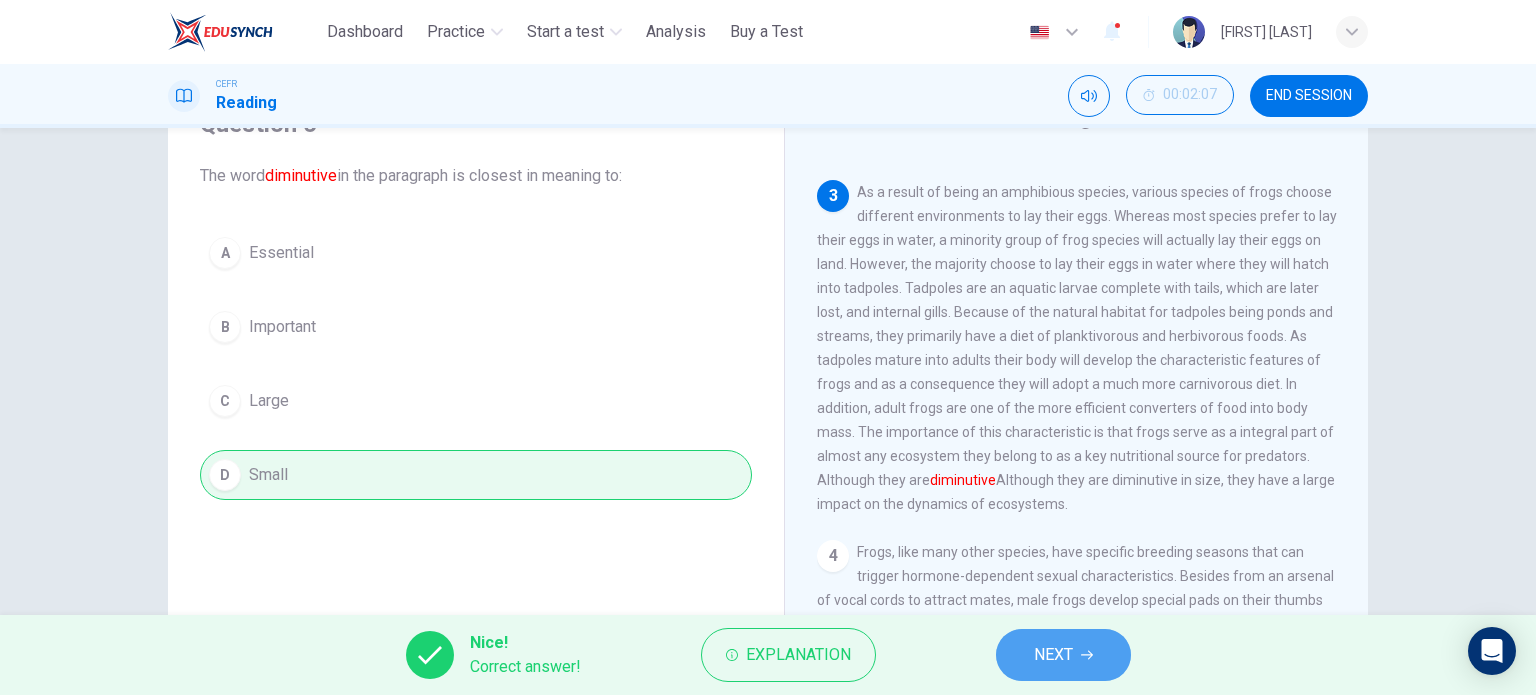 click on "NEXT" at bounding box center (1063, 655) 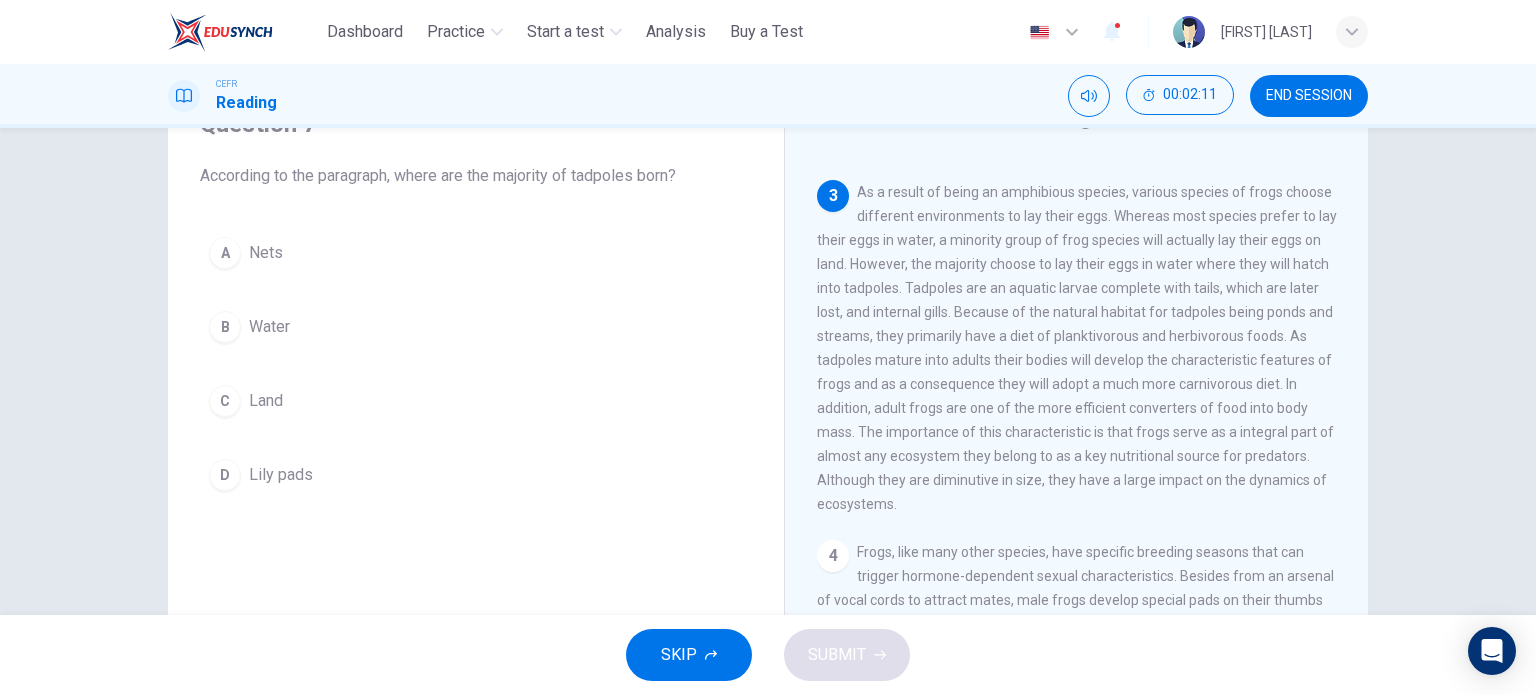 click on "B Water" at bounding box center (476, 327) 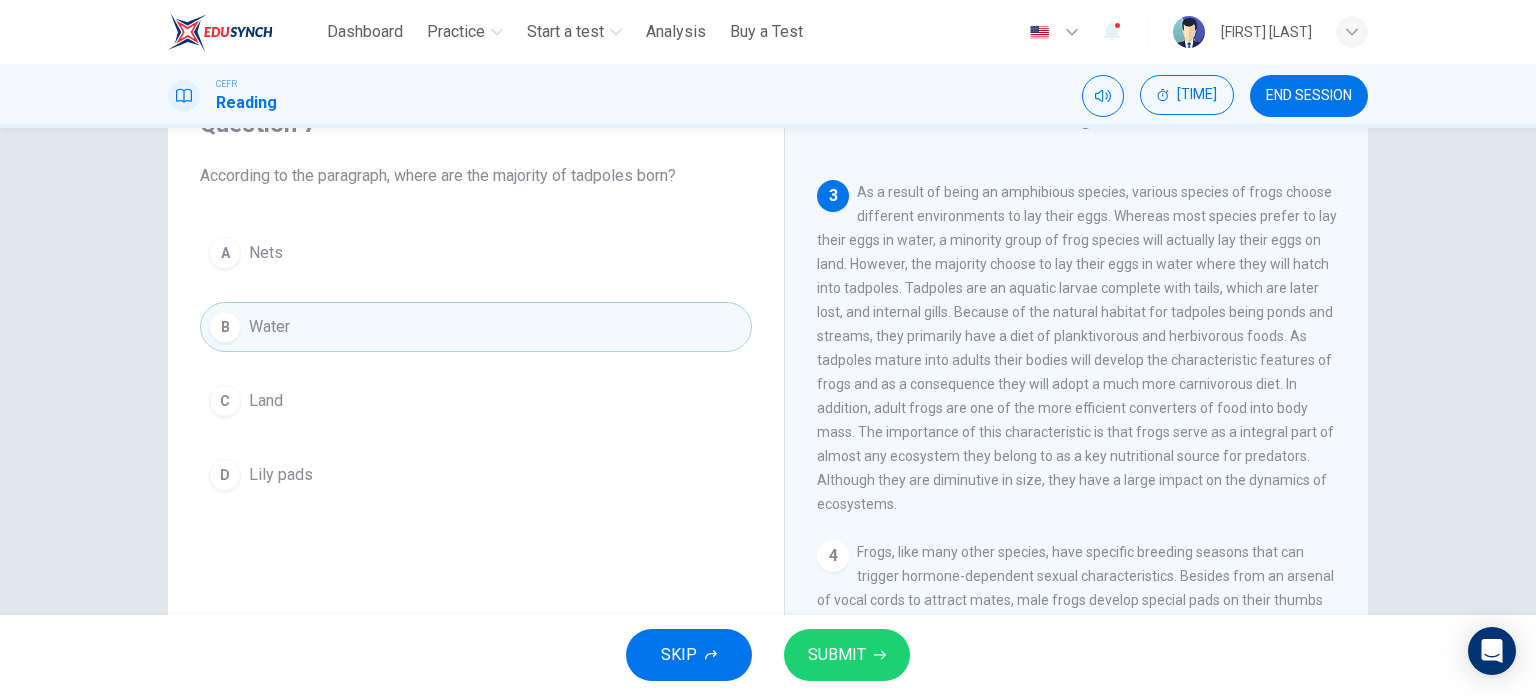 click on "SUBMIT" at bounding box center (837, 655) 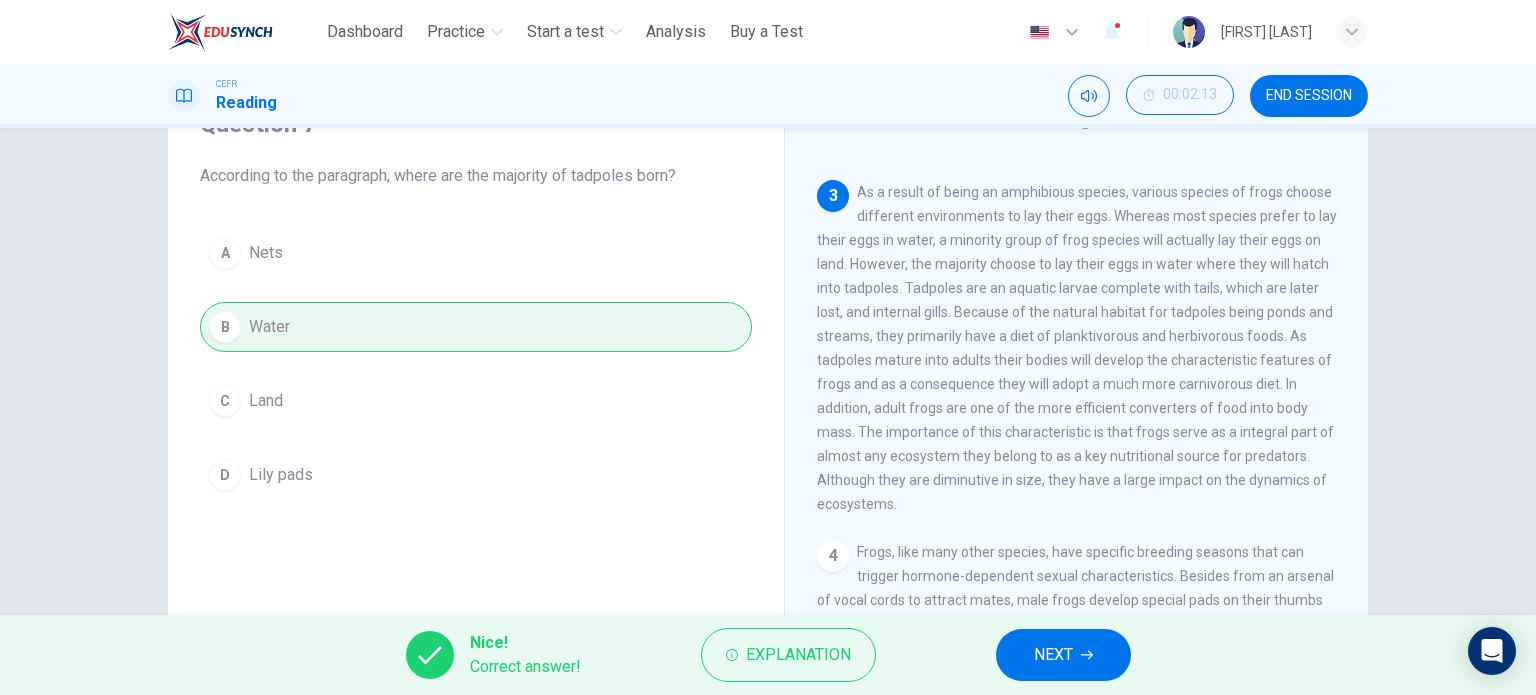 click on "NEXT" at bounding box center [1063, 655] 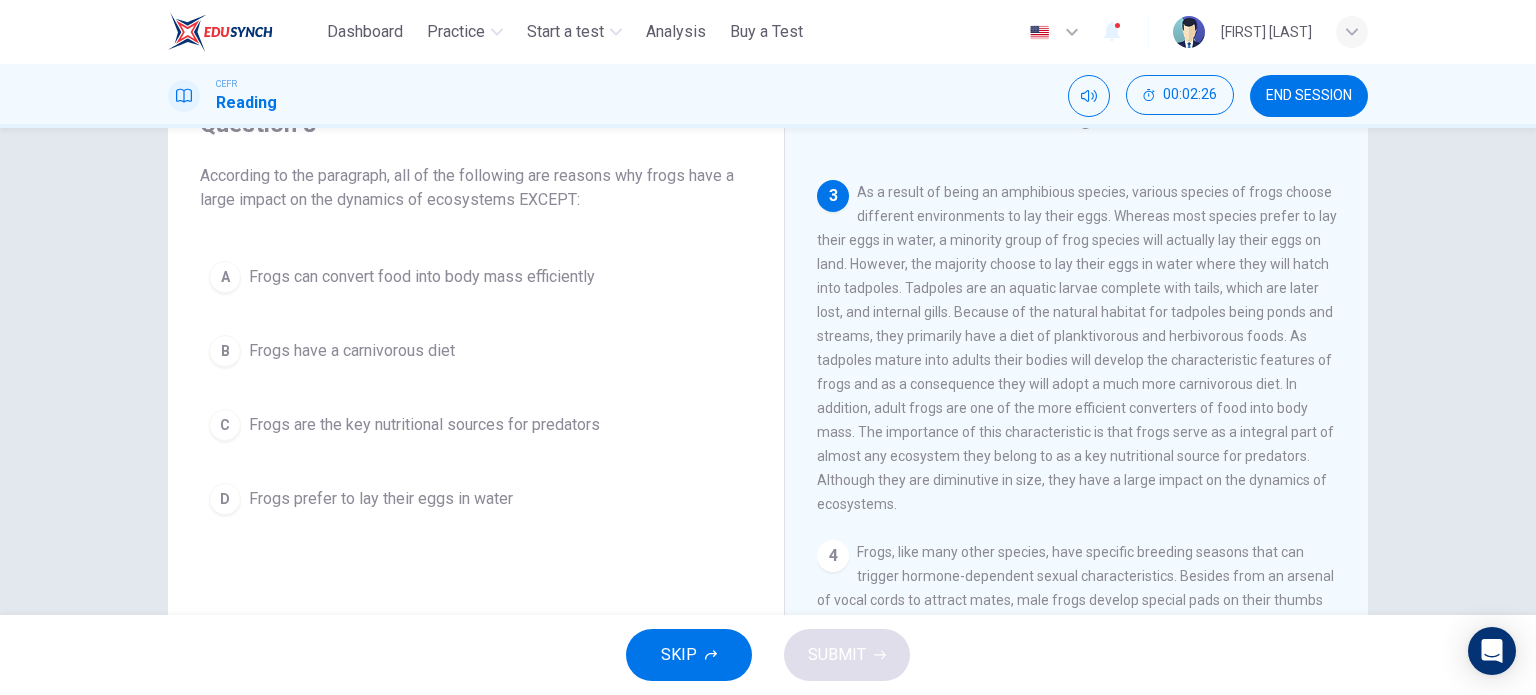 click on "D Frogs prefer to lay their eggs in water" at bounding box center (476, 499) 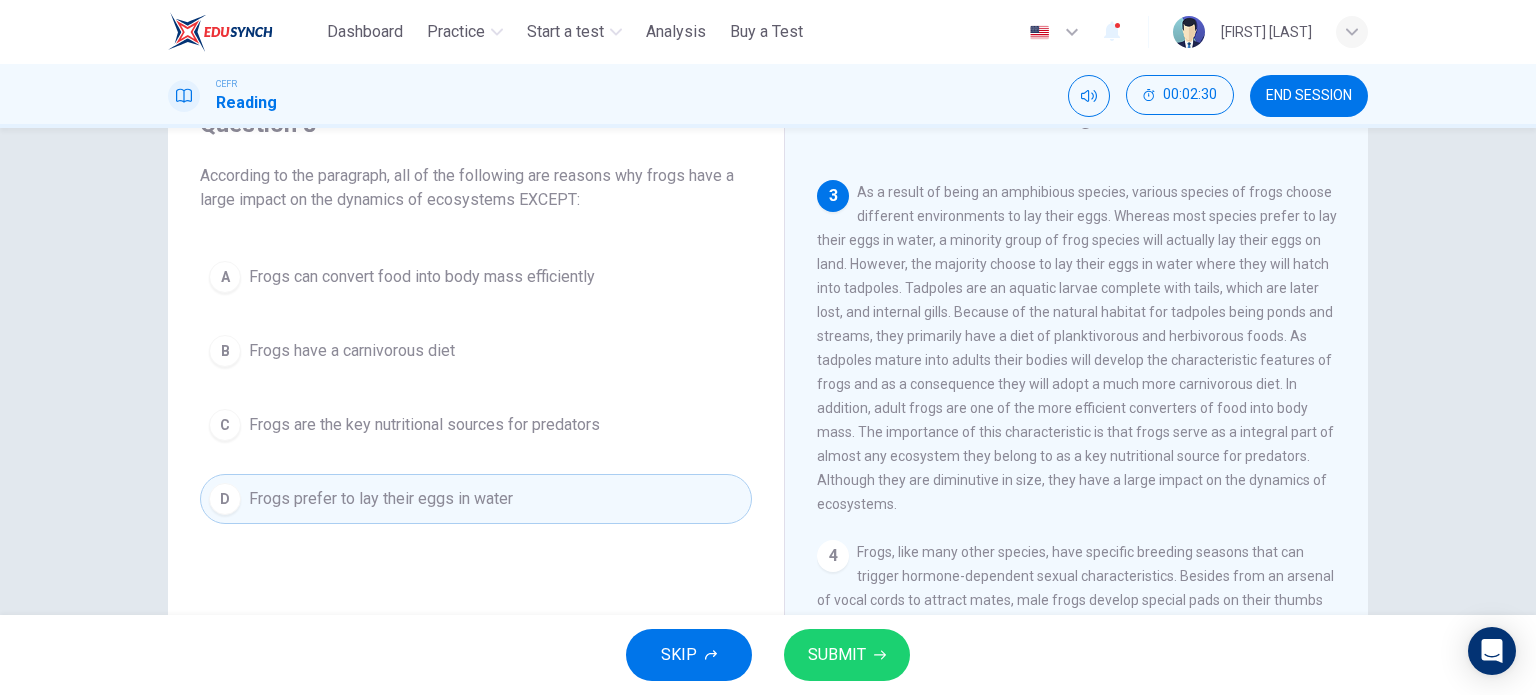 click on "SUBMIT" at bounding box center (847, 655) 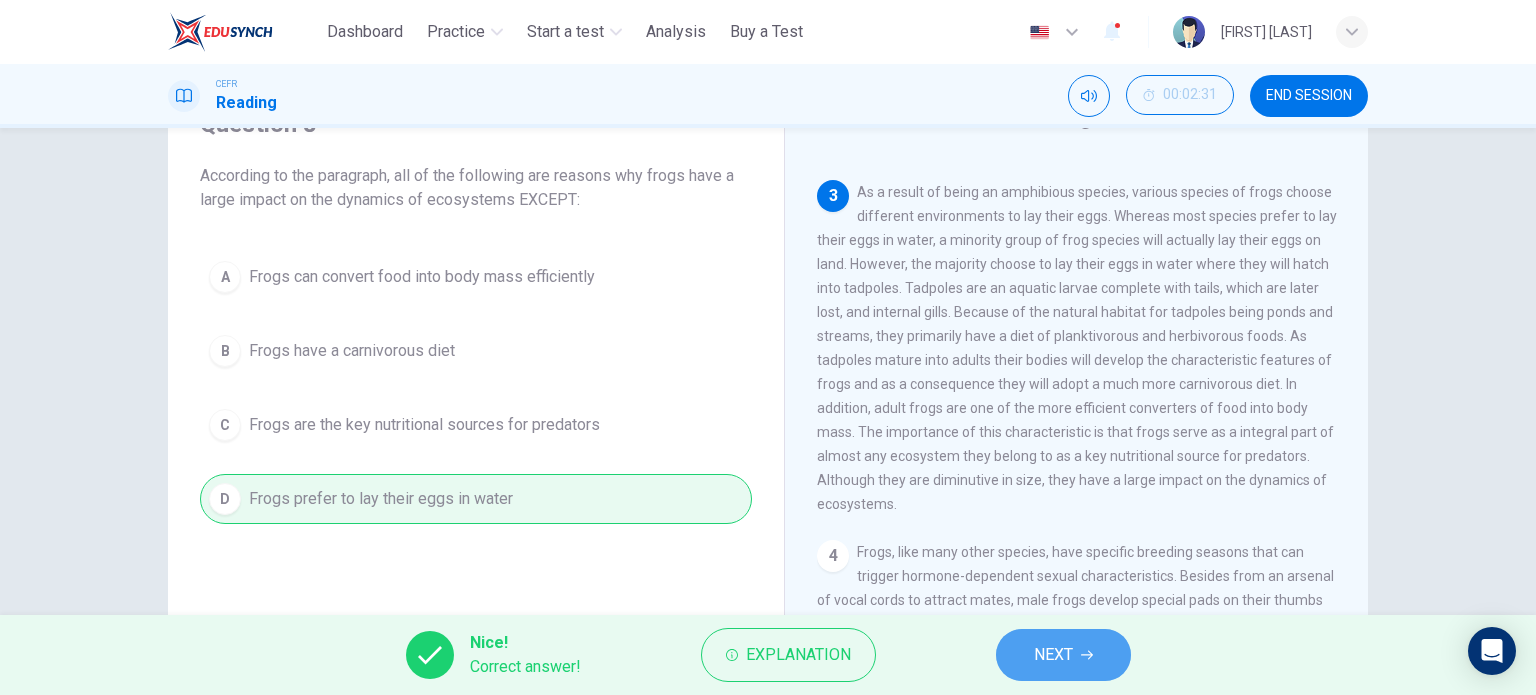 click on "NEXT" at bounding box center (1053, 655) 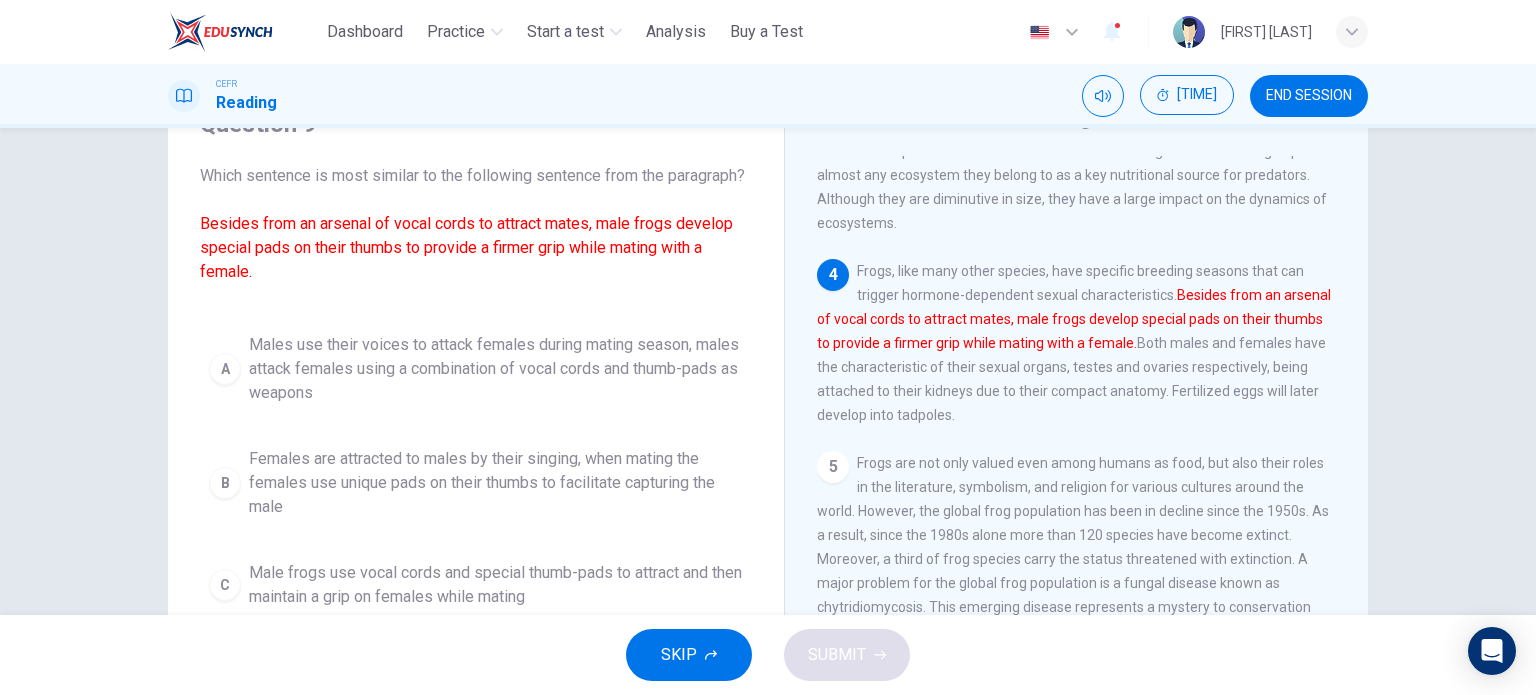 scroll, scrollTop: 900, scrollLeft: 0, axis: vertical 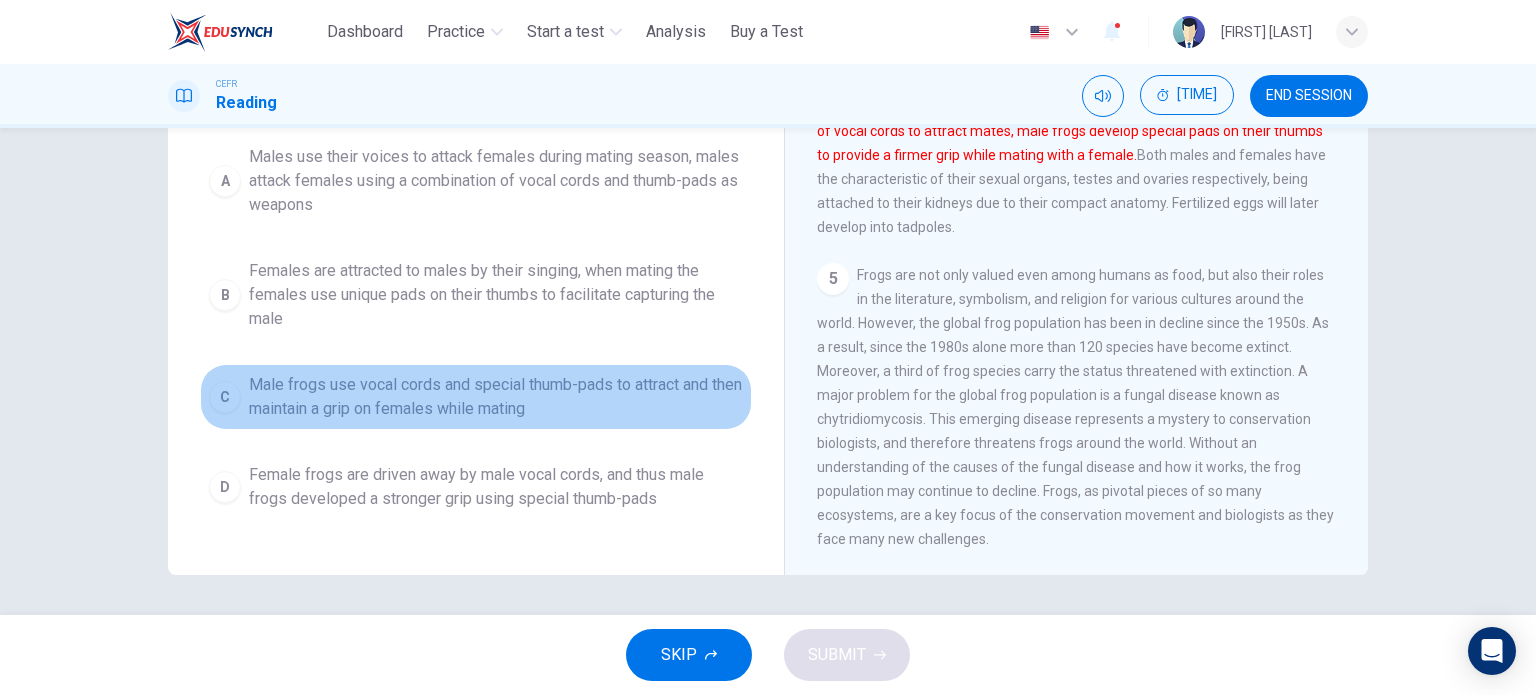 click on "Male frogs use vocal cords and special thumb-pads to attract and then maintain a grip on females while mating" at bounding box center [496, 181] 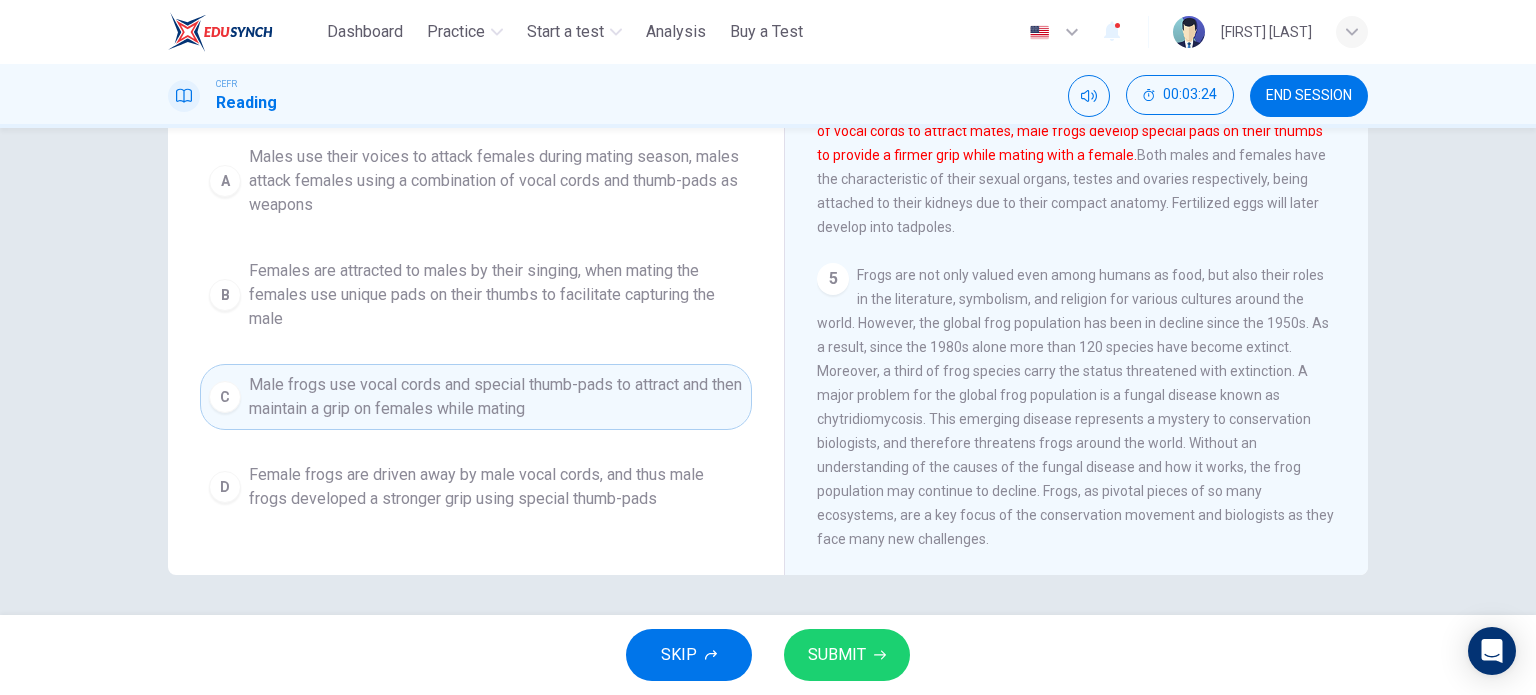 click on "SUBMIT" at bounding box center (847, 655) 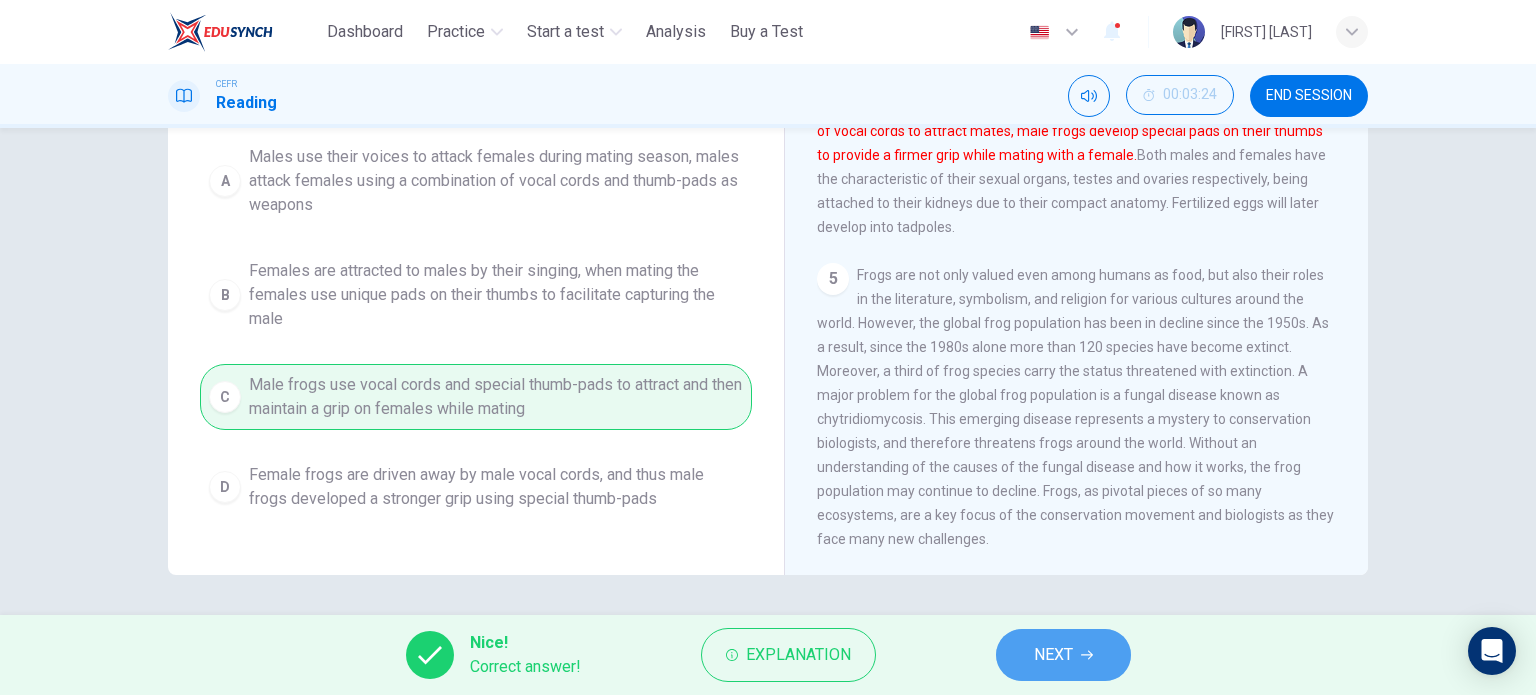 click on "NEXT" at bounding box center (1063, 655) 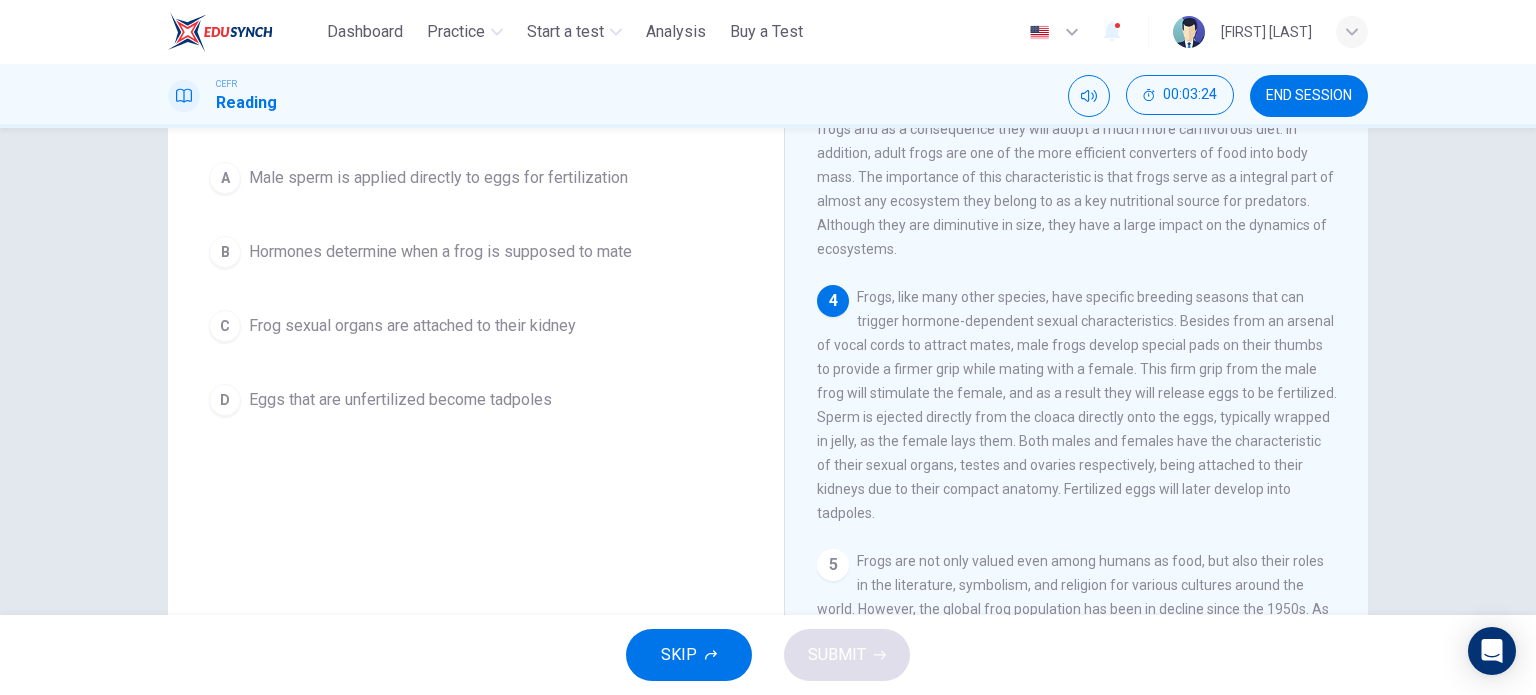 scroll, scrollTop: 700, scrollLeft: 0, axis: vertical 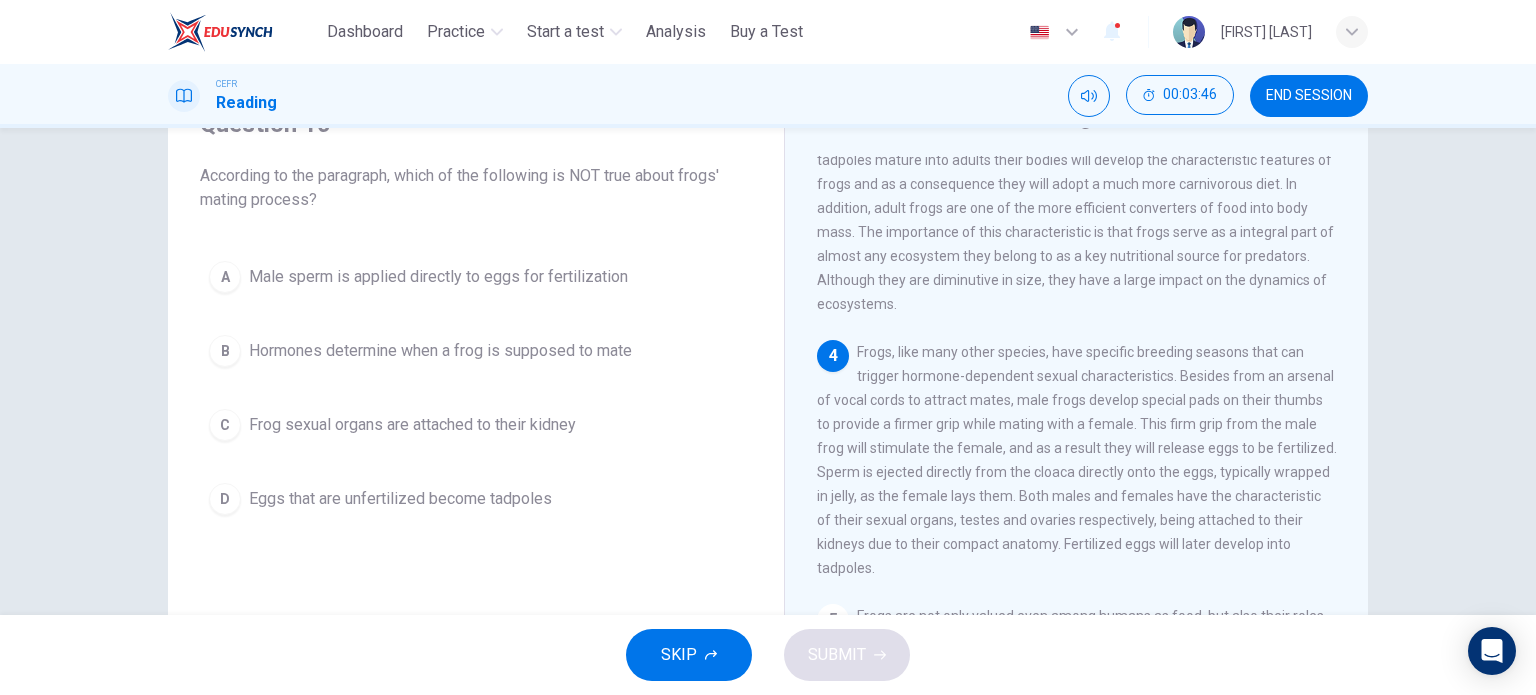 click on "D Eggs that are unfertilized become tadpoles" at bounding box center [476, 499] 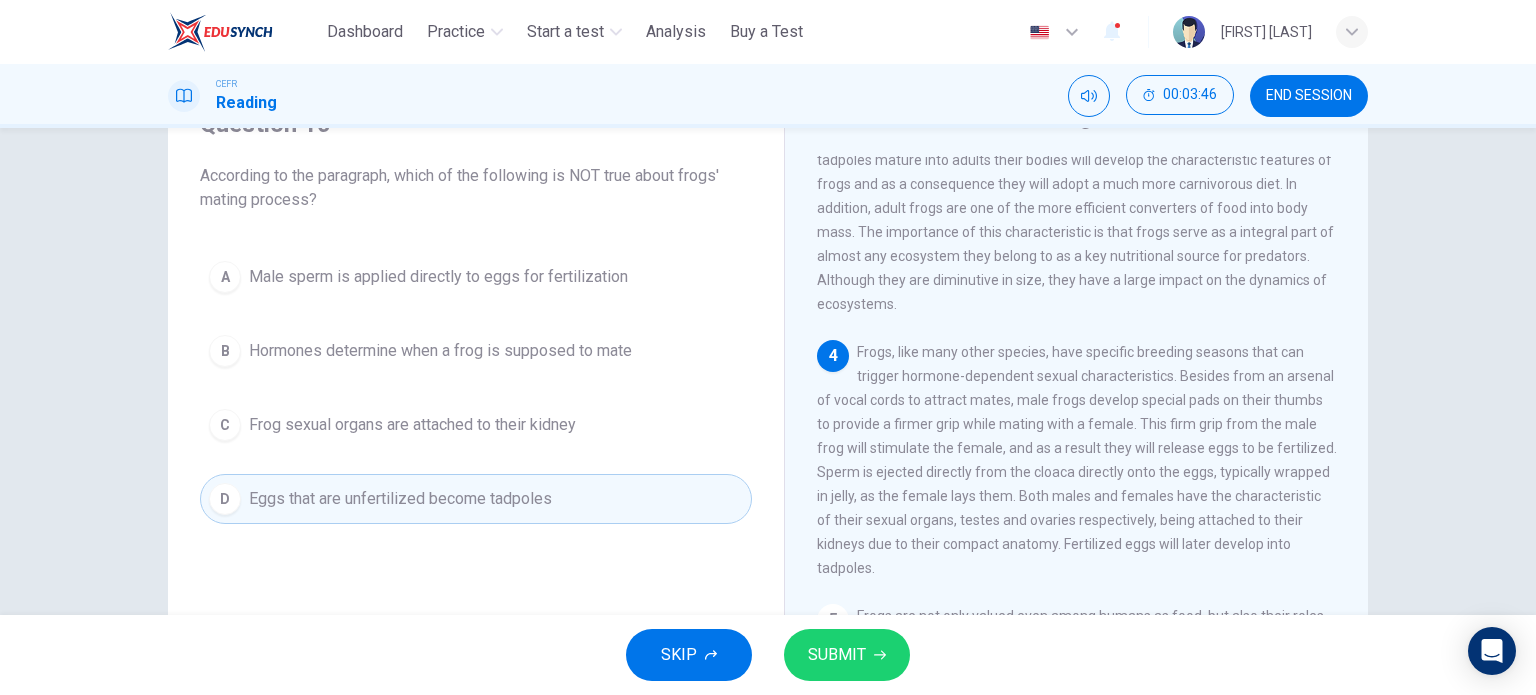 click on "SUBMIT" at bounding box center (847, 655) 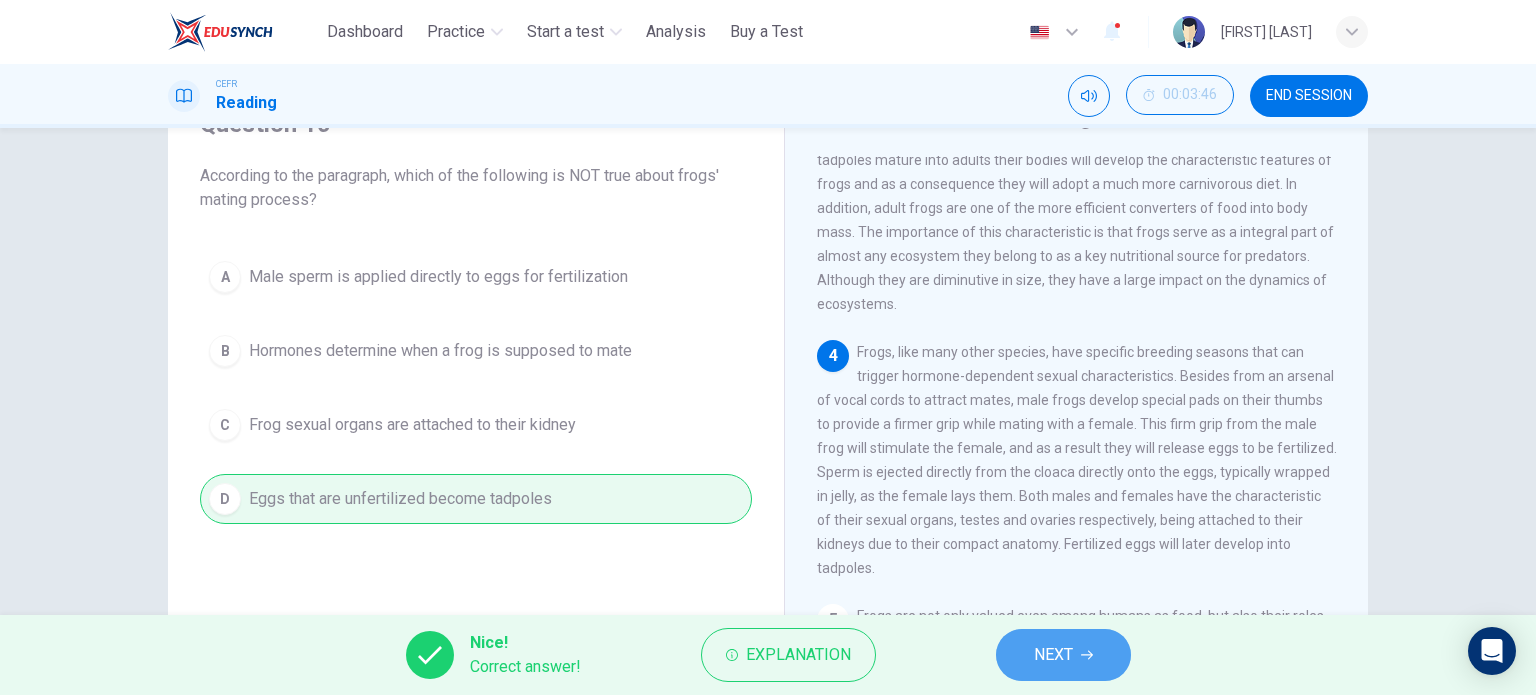 click on "NEXT" at bounding box center [1063, 655] 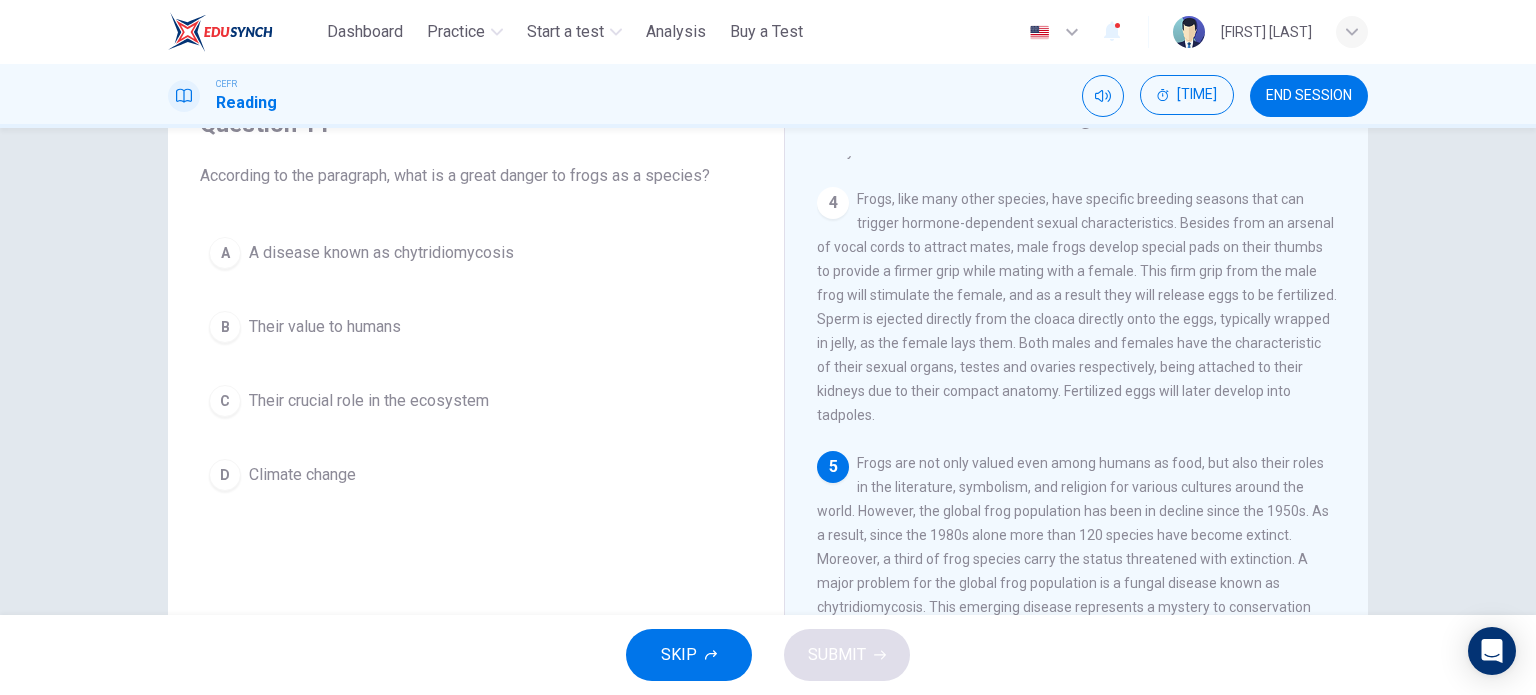 scroll, scrollTop: 1000, scrollLeft: 0, axis: vertical 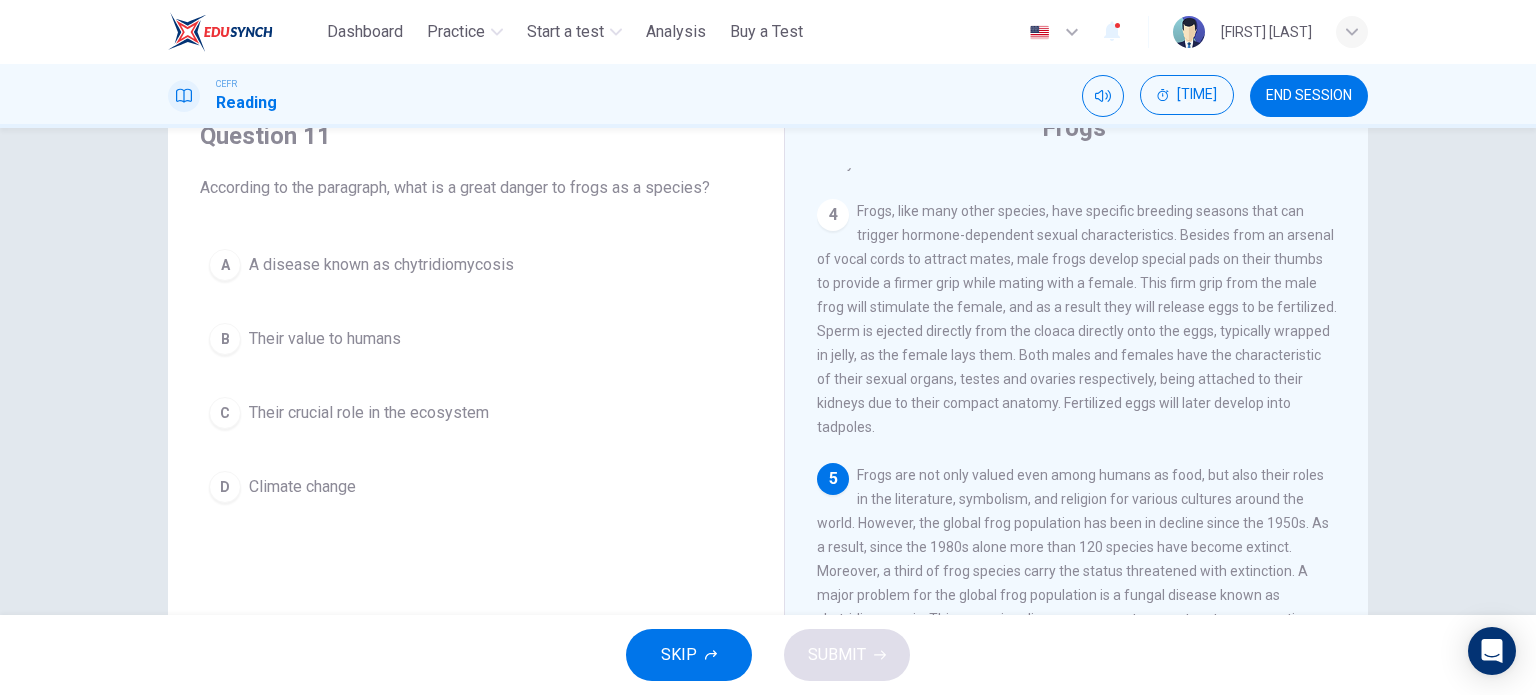 click on "A disease known as chytridiomycosis" at bounding box center [381, 265] 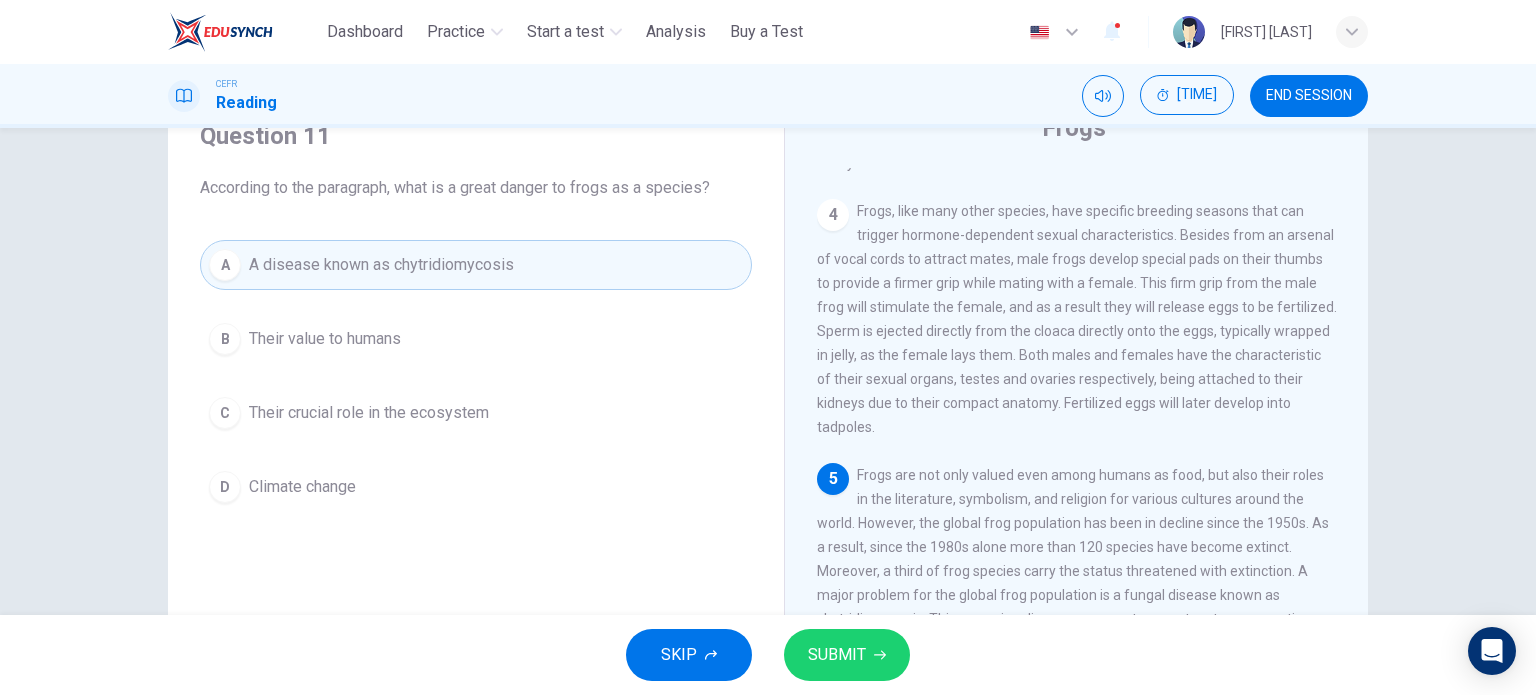 click at bounding box center [880, 655] 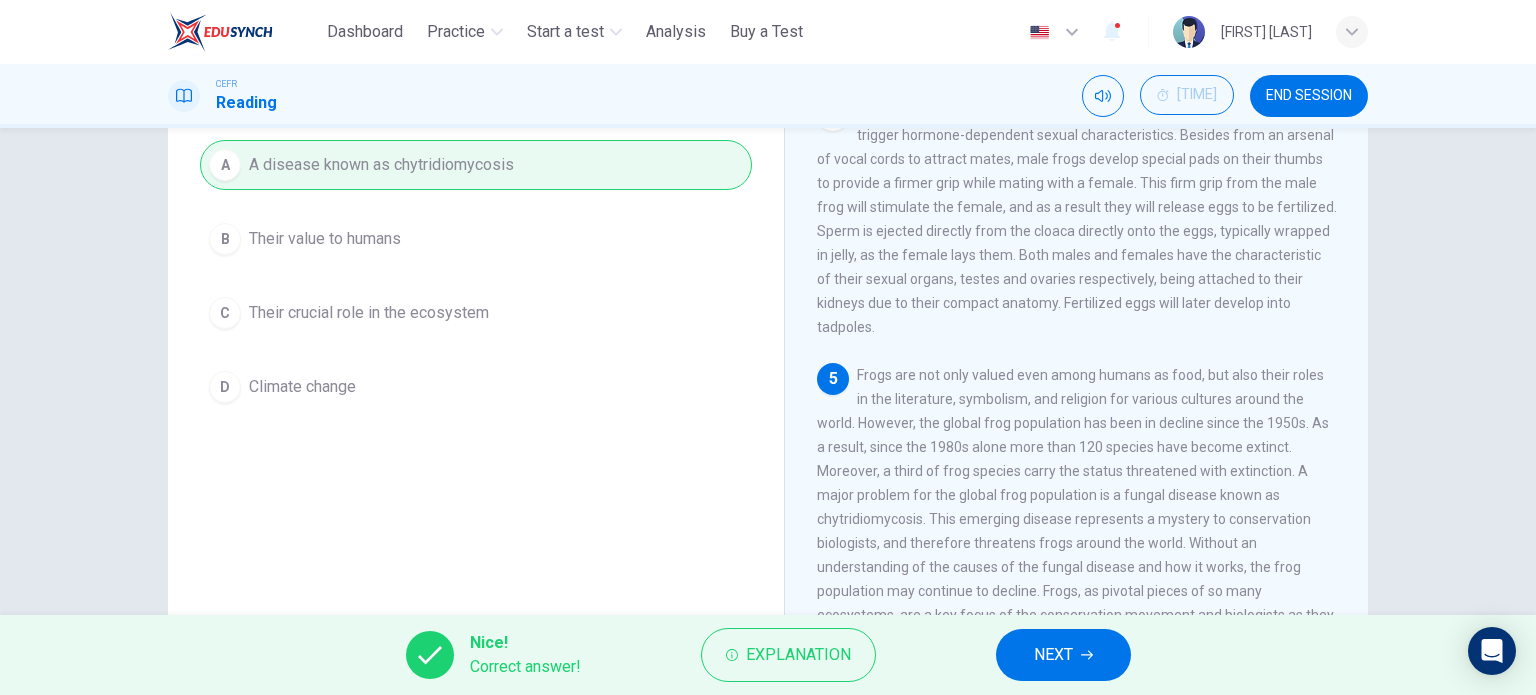 click on "NEXT" at bounding box center [1063, 655] 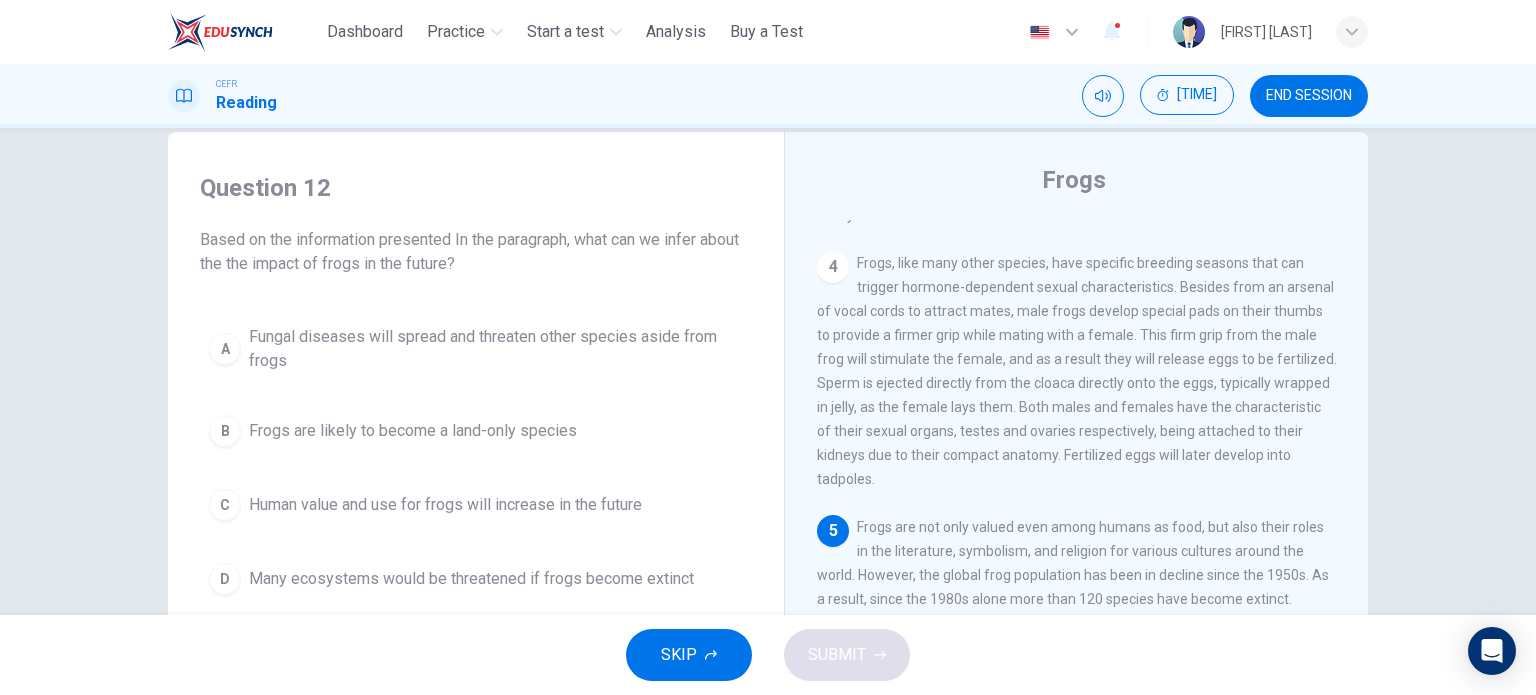scroll, scrollTop: 0, scrollLeft: 0, axis: both 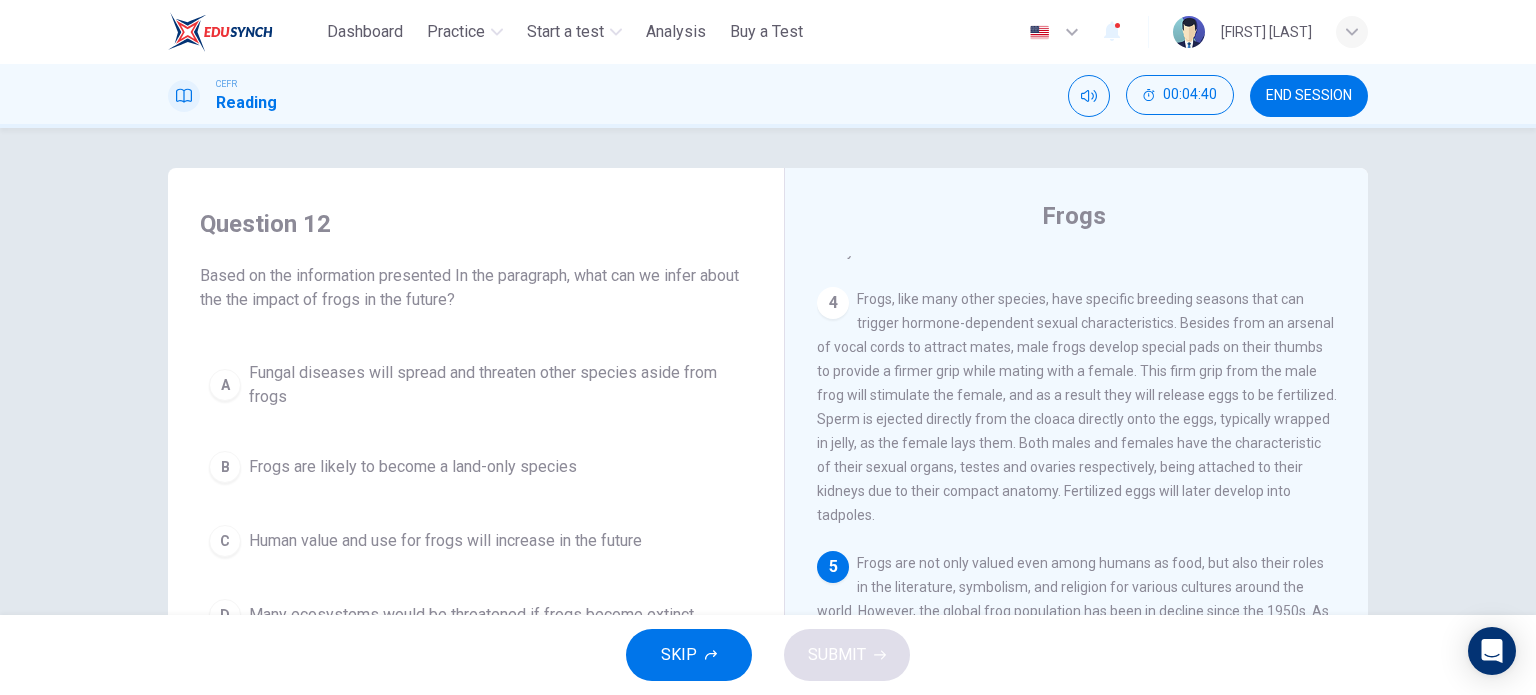click on "Fungal diseases will spread and threaten other species aside from frogs" at bounding box center [496, 385] 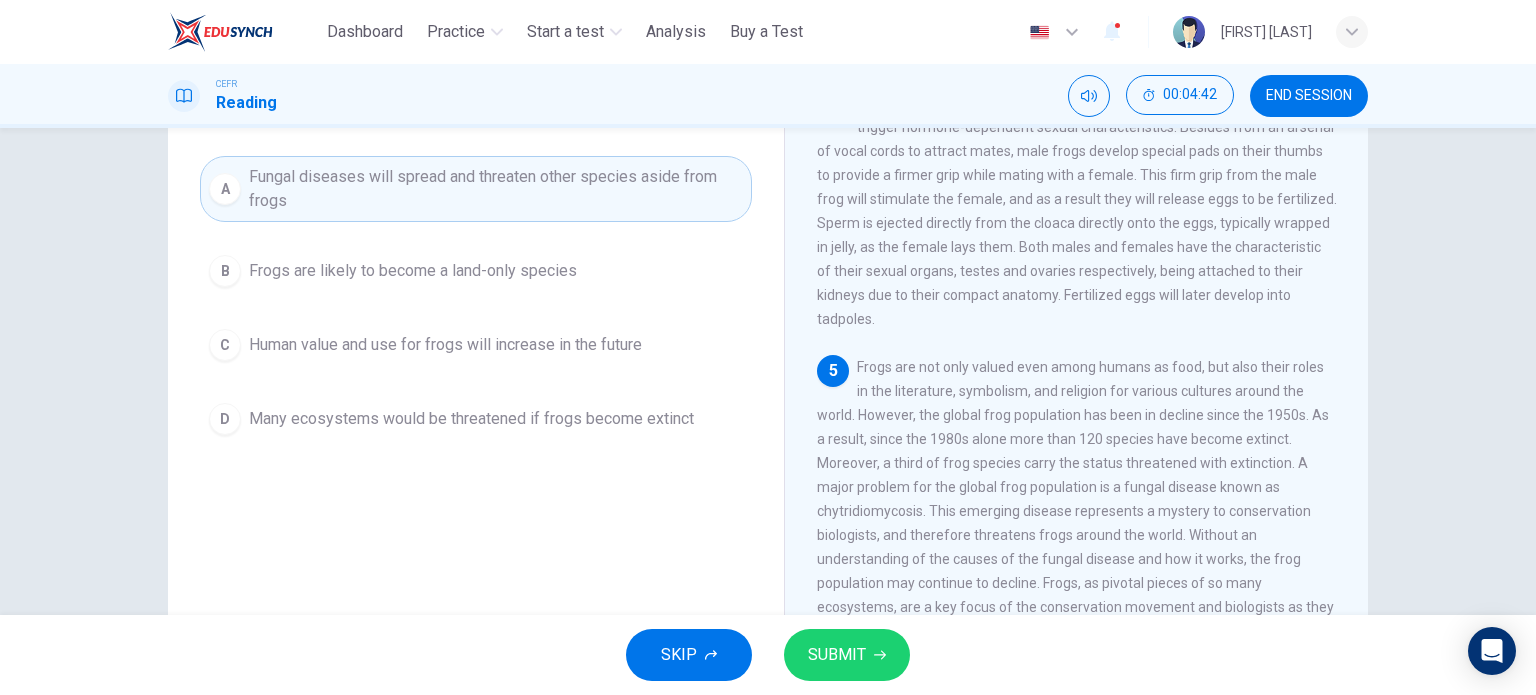 scroll, scrollTop: 200, scrollLeft: 0, axis: vertical 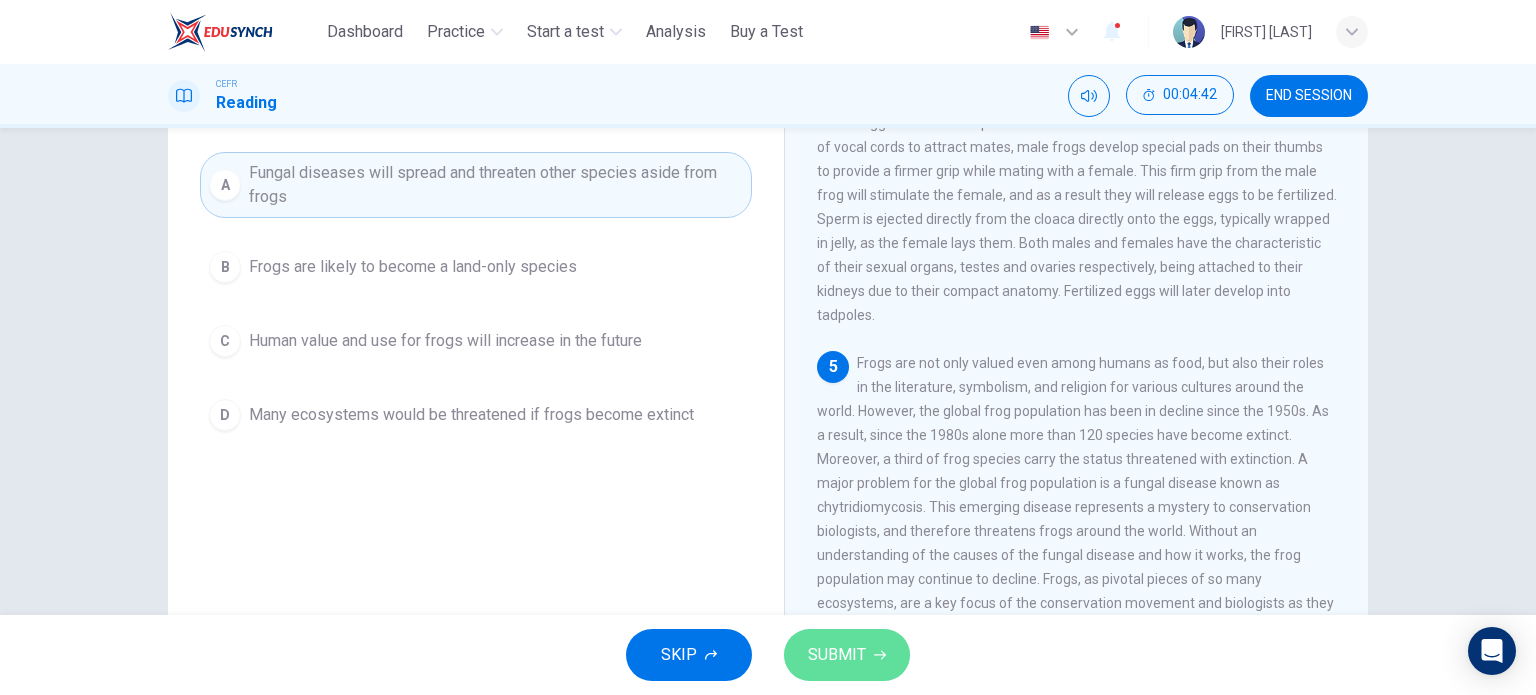 click on "SUBMIT" at bounding box center (837, 655) 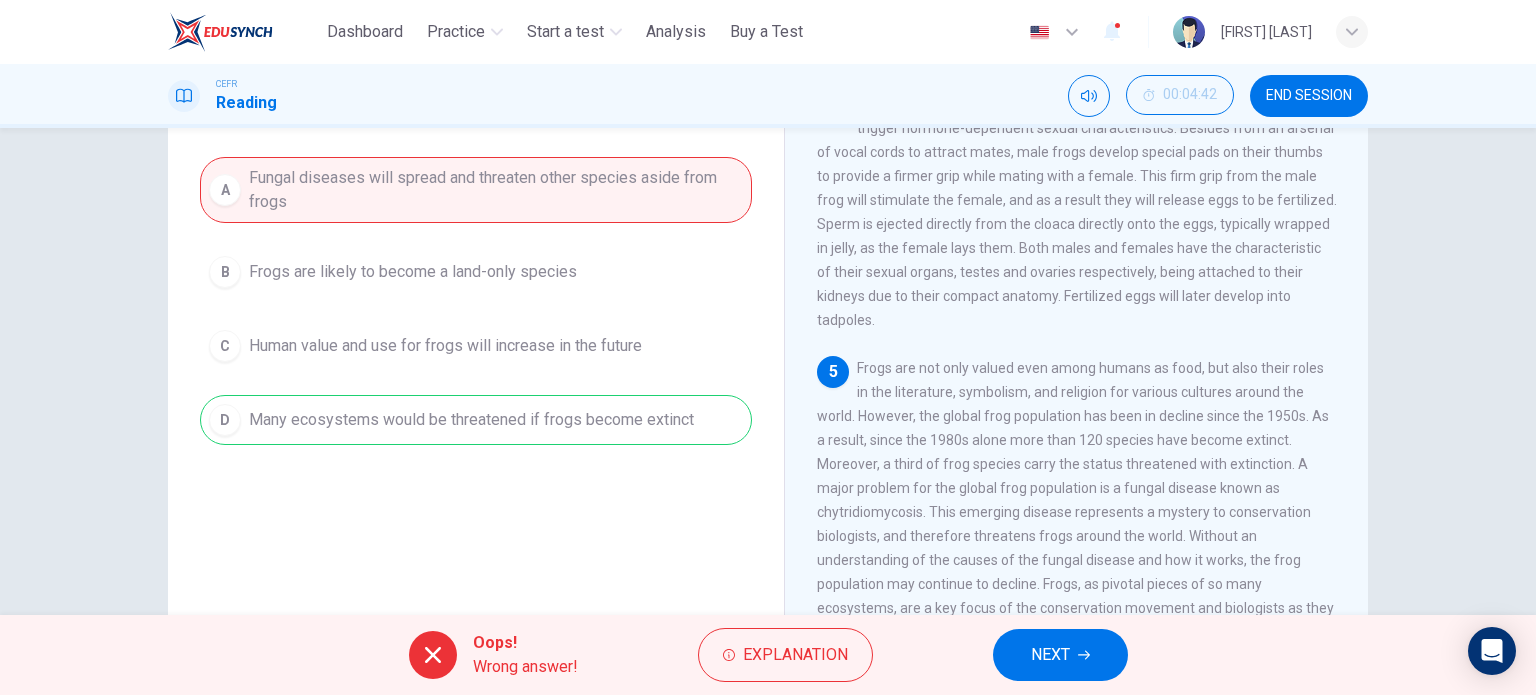 scroll, scrollTop: 200, scrollLeft: 0, axis: vertical 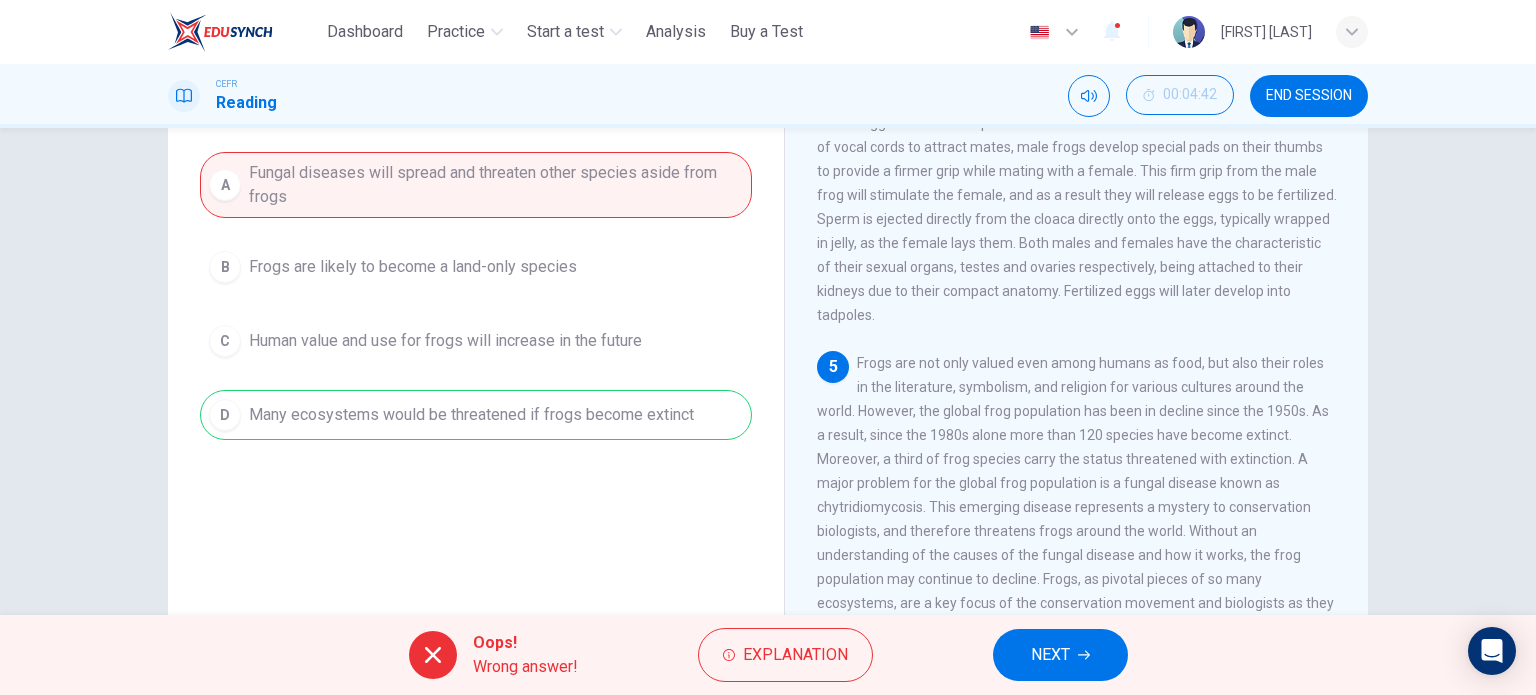 click on "NEXT" at bounding box center [1060, 655] 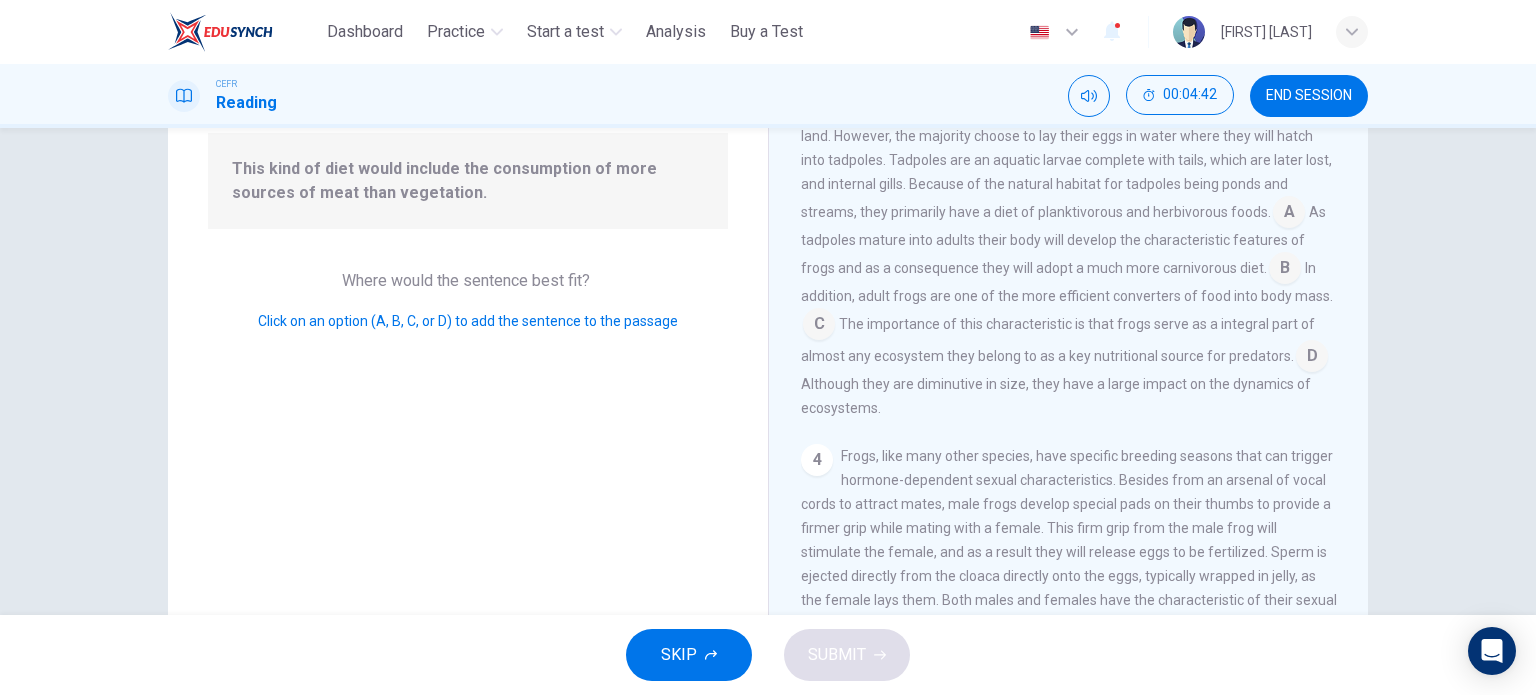 scroll, scrollTop: 611, scrollLeft: 0, axis: vertical 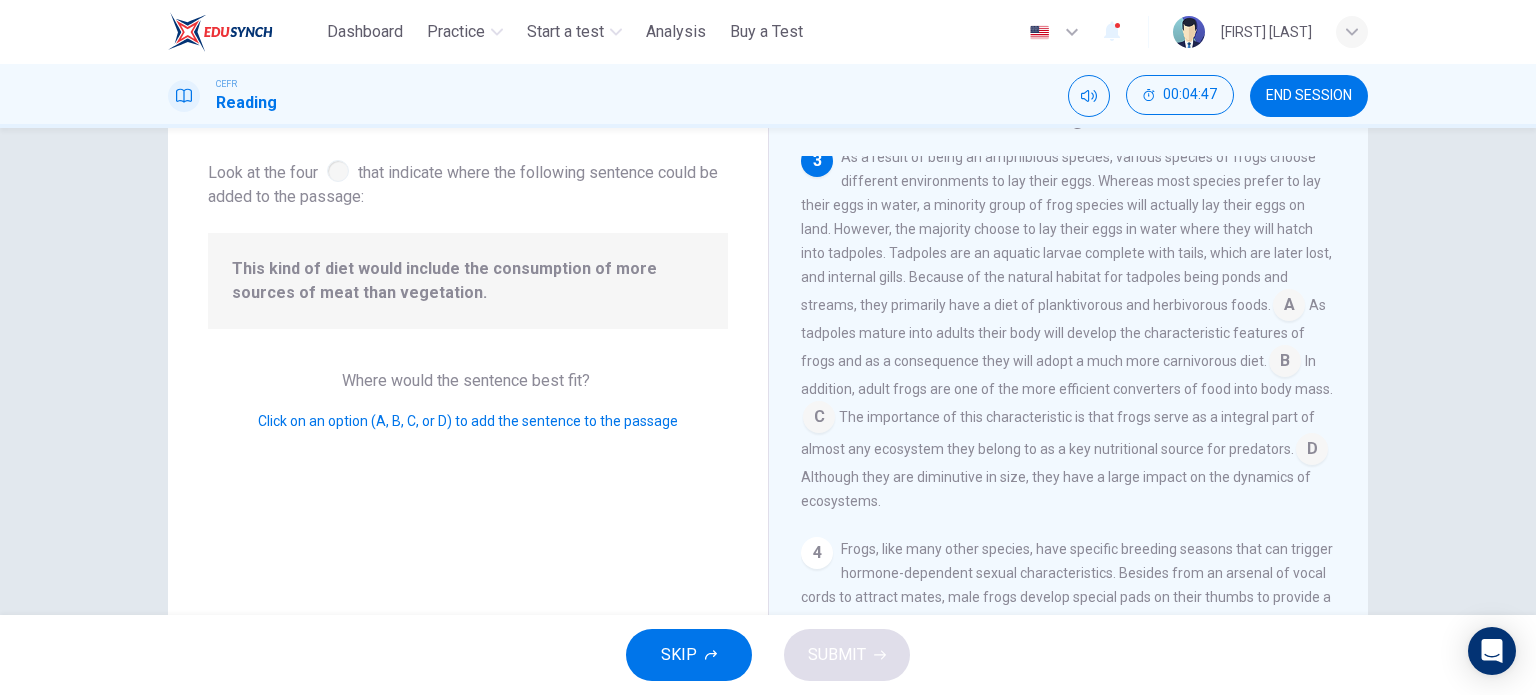 click at bounding box center (1289, 307) 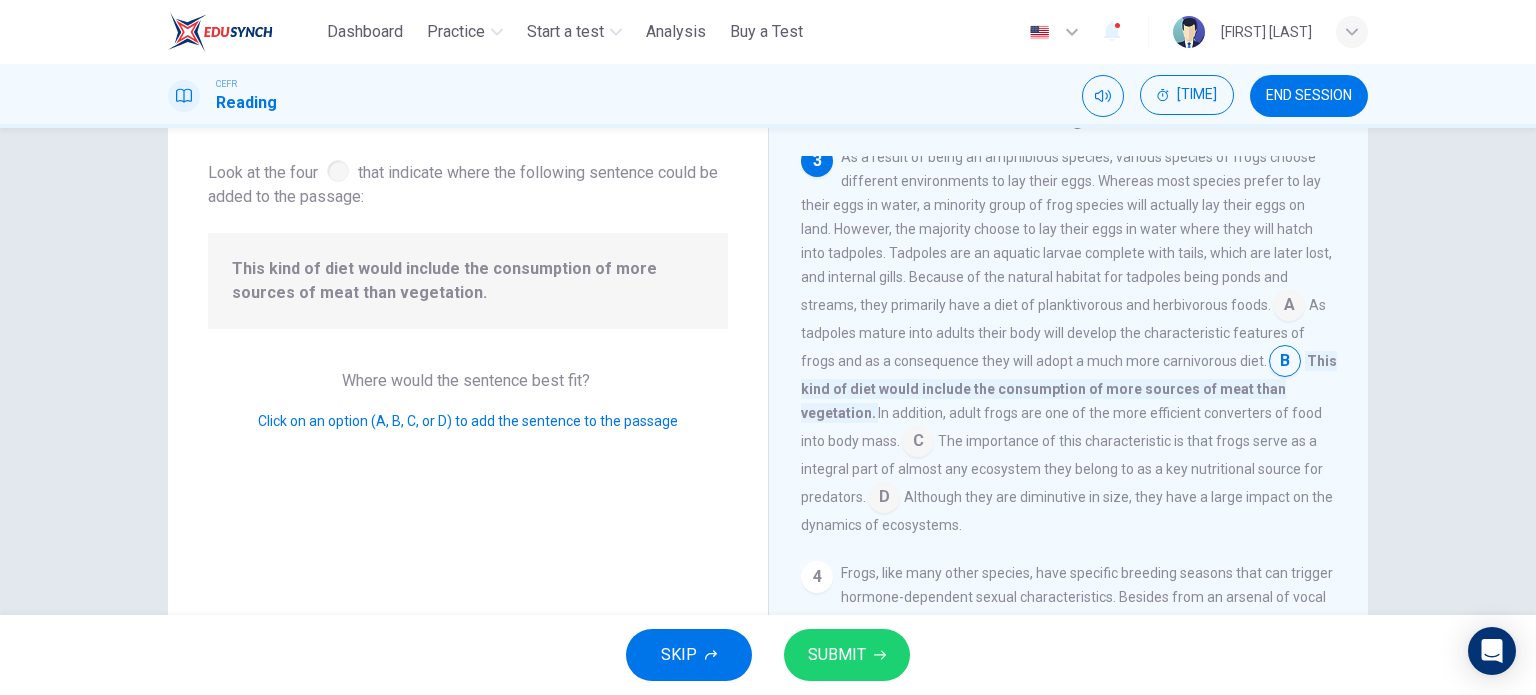 click on "SUBMIT" at bounding box center [847, 655] 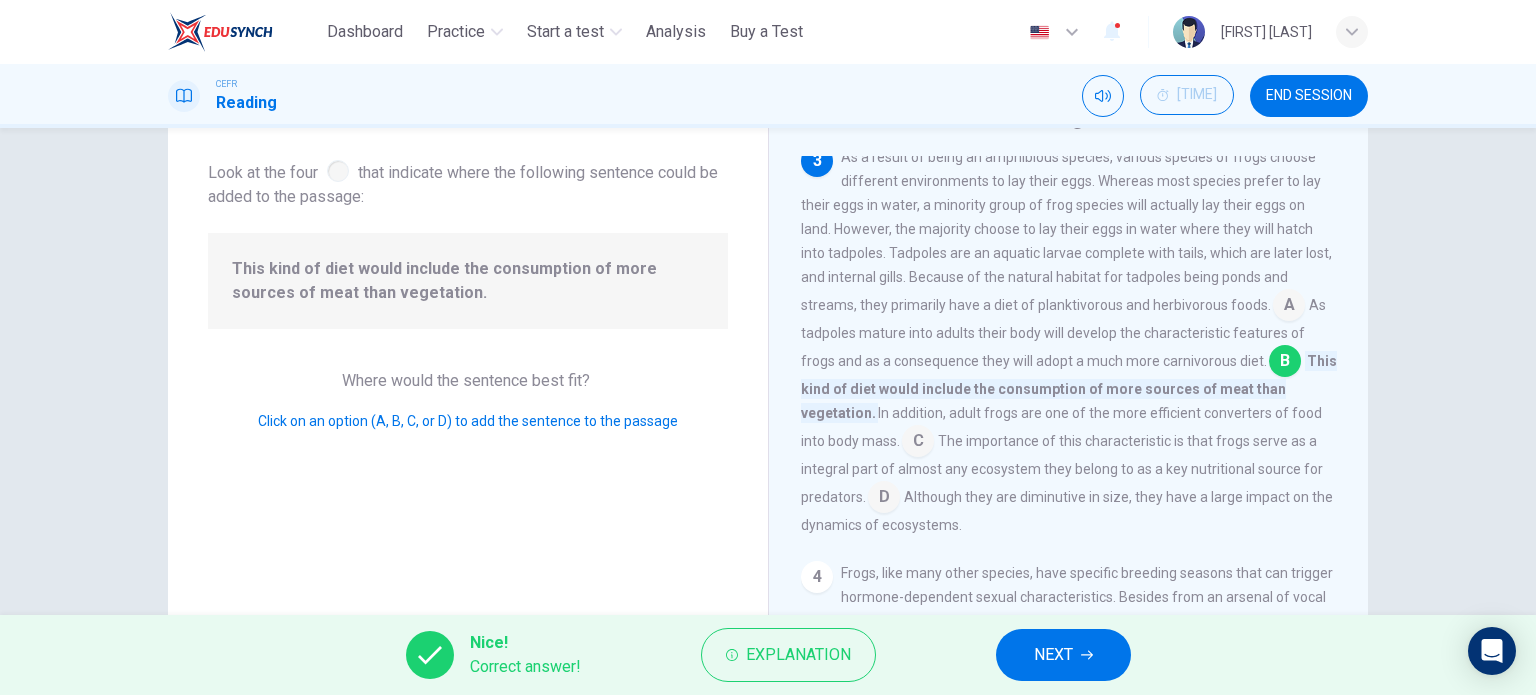 click on "NEXT" at bounding box center (1063, 655) 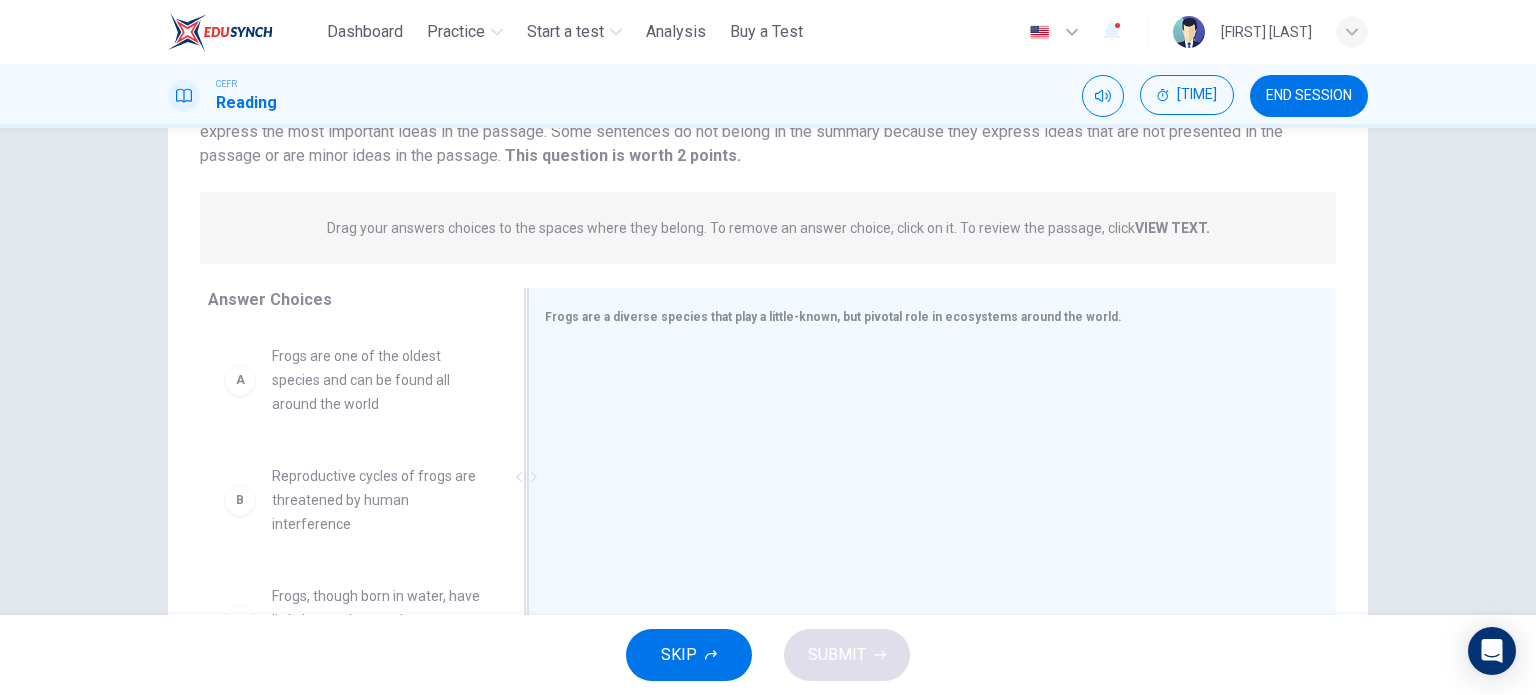 scroll, scrollTop: 200, scrollLeft: 0, axis: vertical 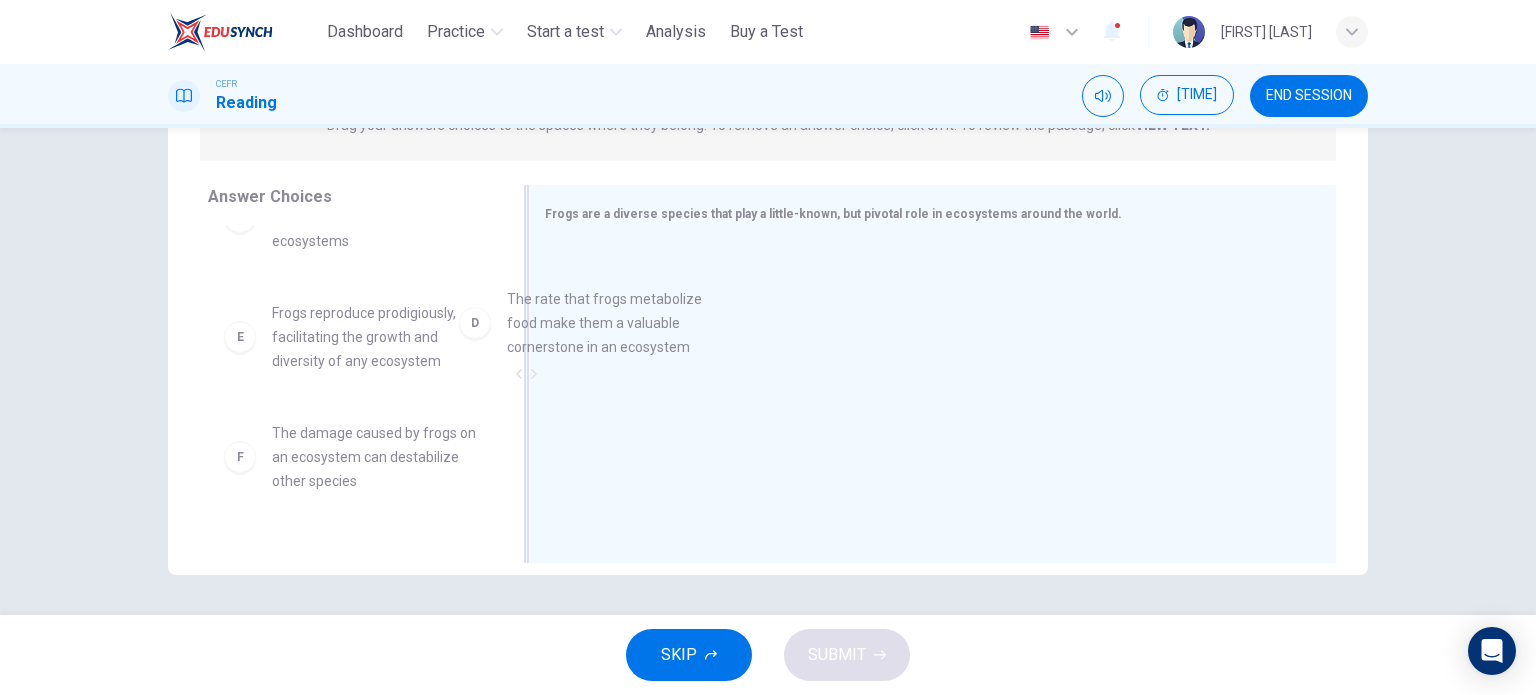 drag, startPoint x: 388, startPoint y: 341, endPoint x: 649, endPoint y: 329, distance: 261.27573 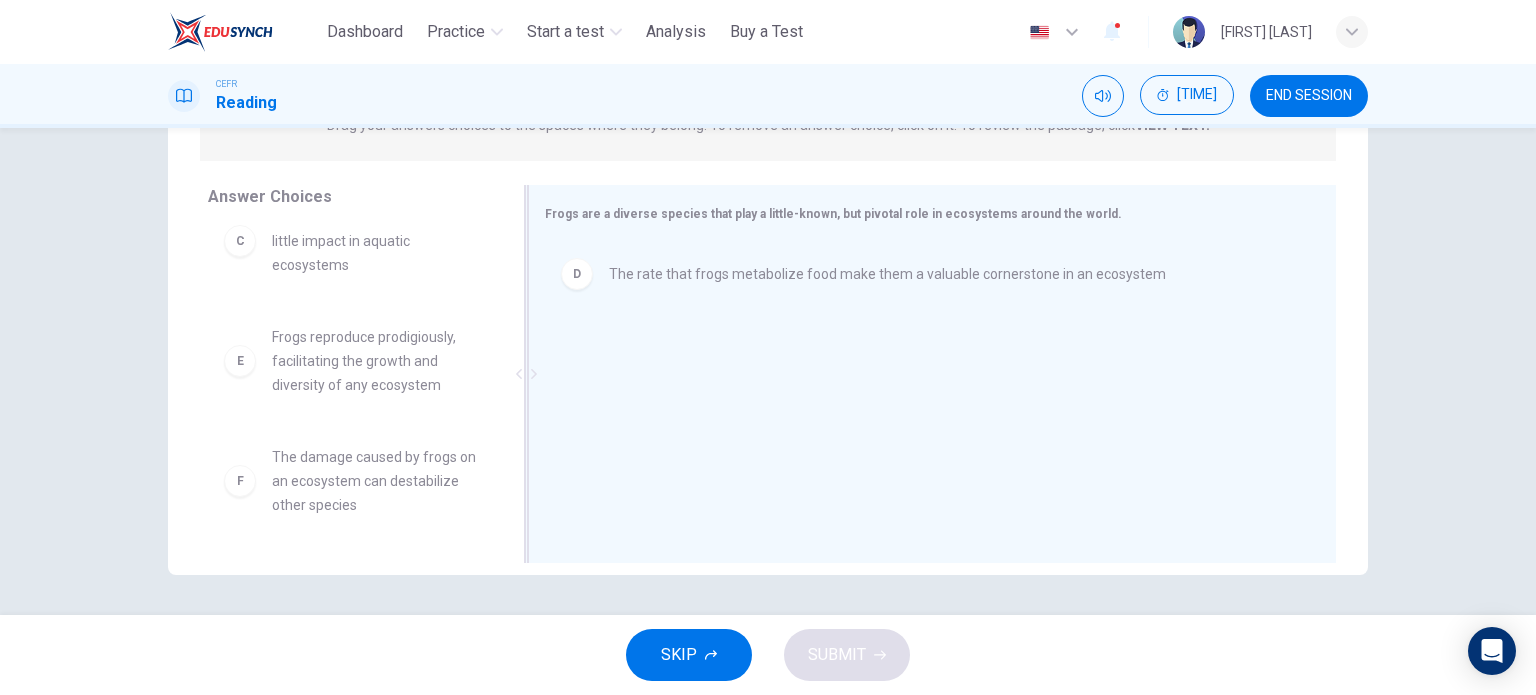 scroll, scrollTop: 276, scrollLeft: 0, axis: vertical 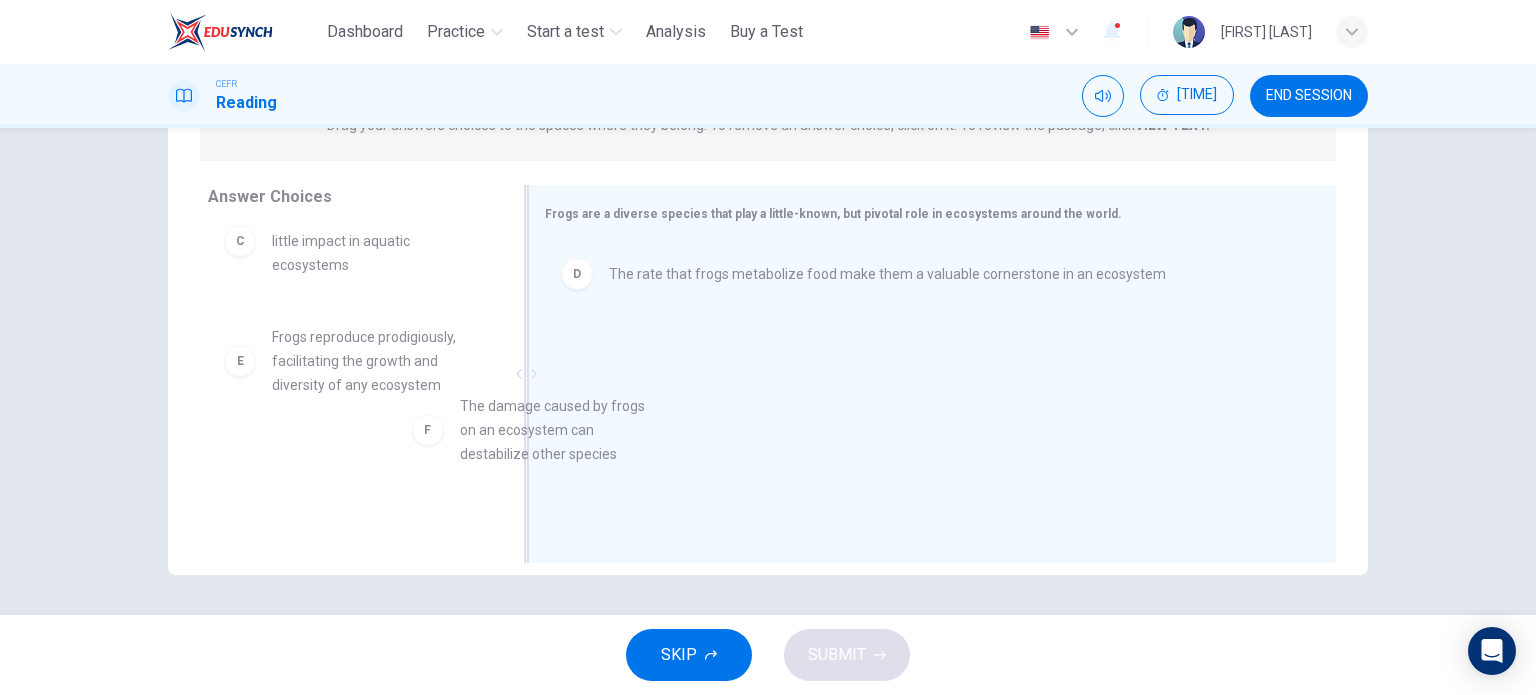 drag, startPoint x: 403, startPoint y: 486, endPoint x: 613, endPoint y: 433, distance: 216.58485 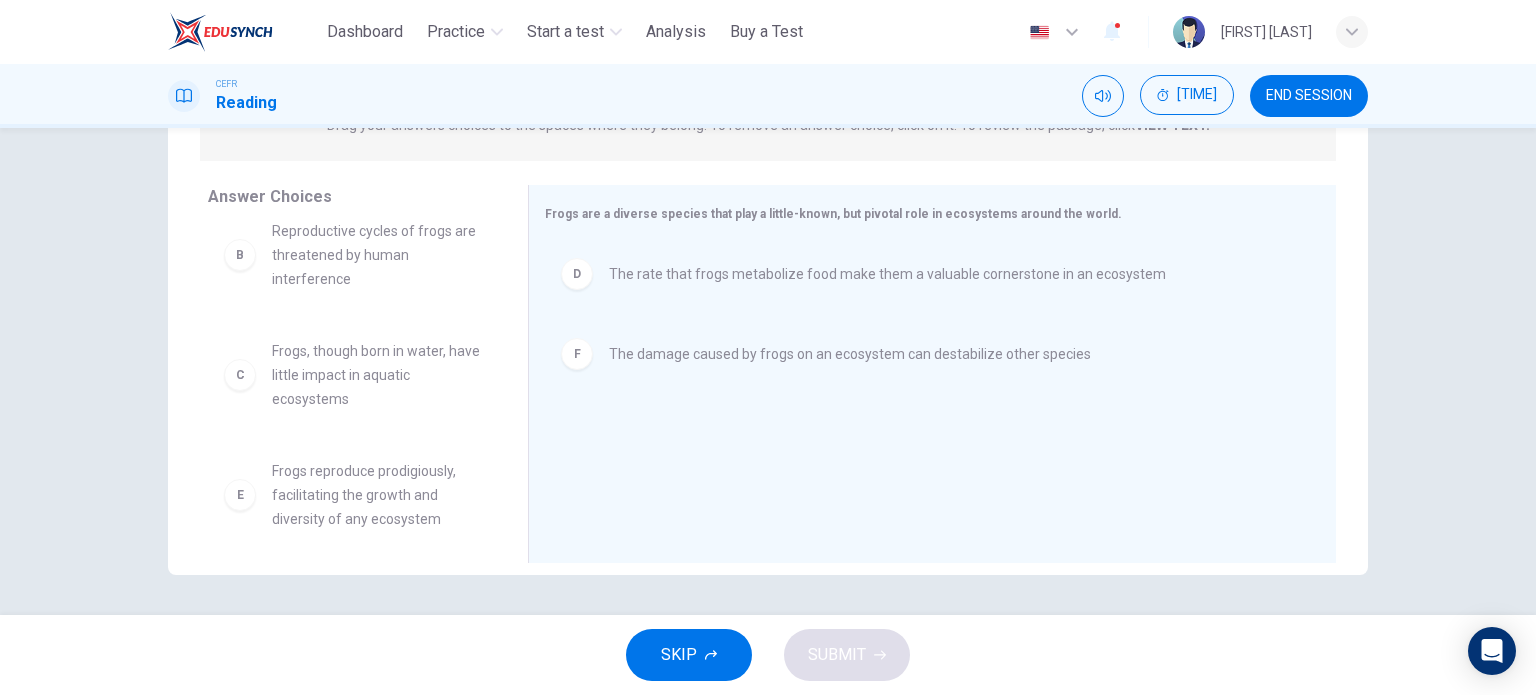scroll, scrollTop: 156, scrollLeft: 0, axis: vertical 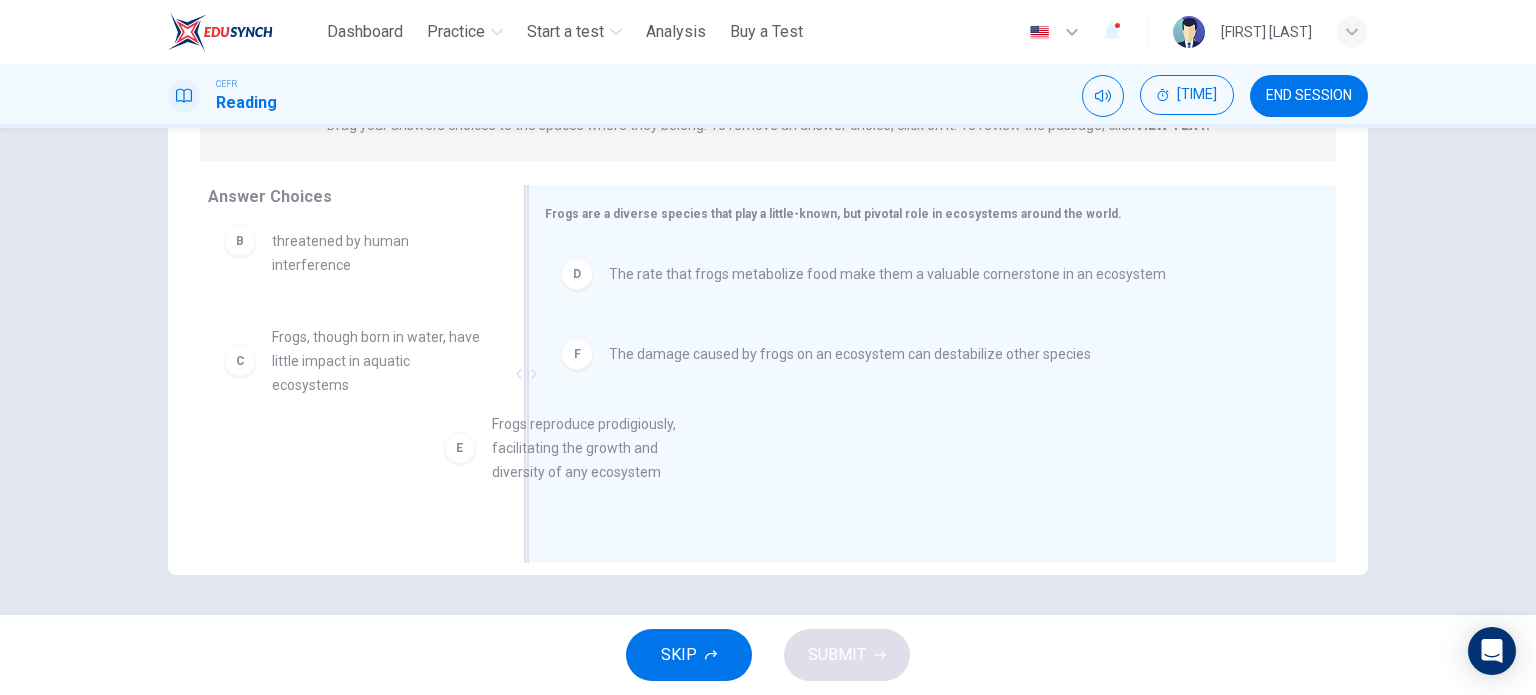 drag, startPoint x: 378, startPoint y: 497, endPoint x: 621, endPoint y: 461, distance: 245.65219 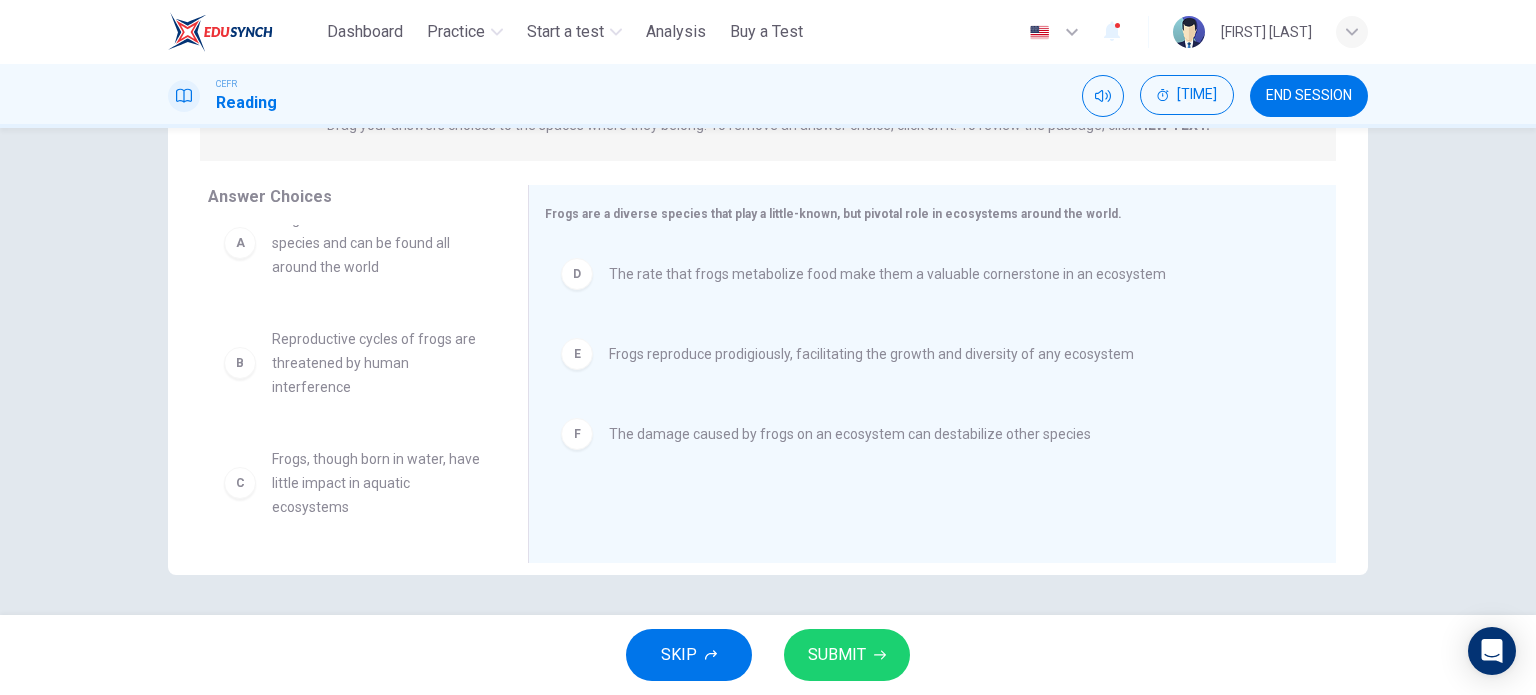 scroll, scrollTop: 36, scrollLeft: 0, axis: vertical 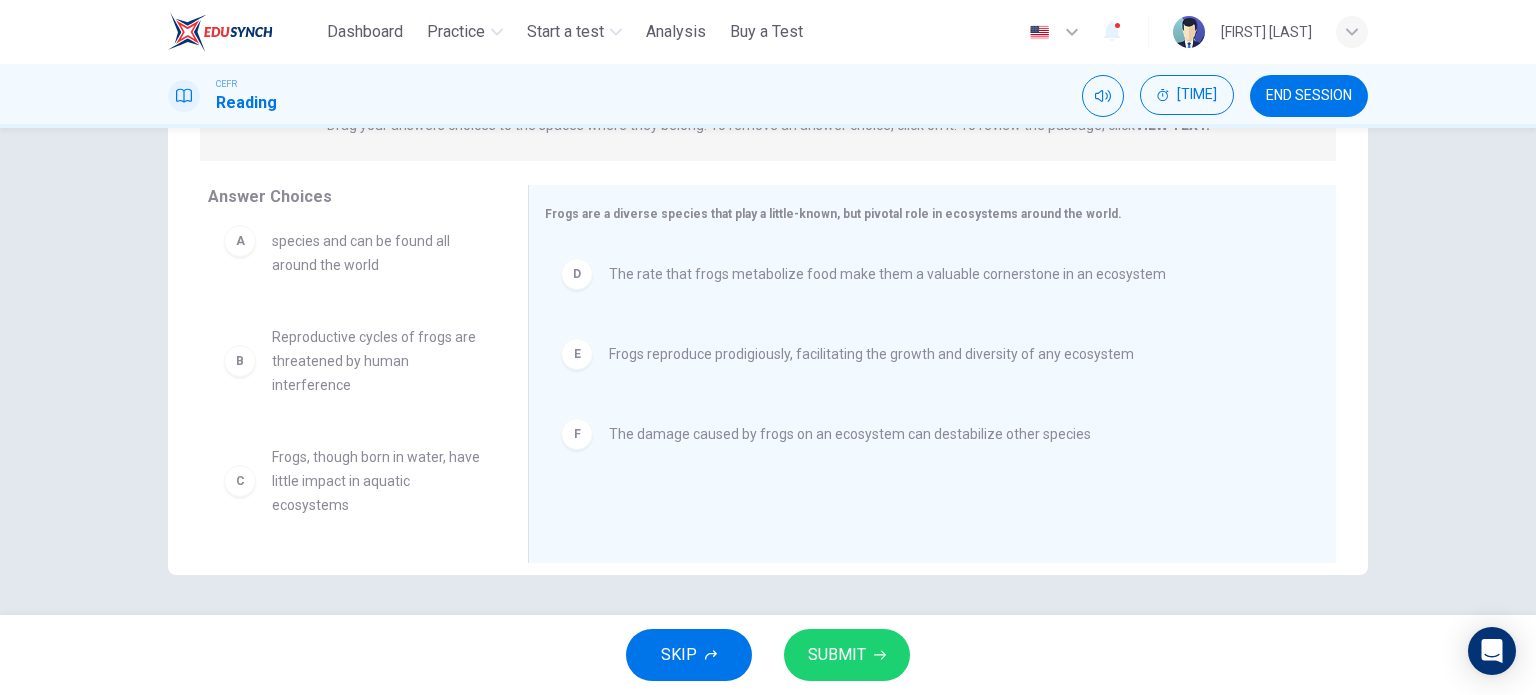 click on "SUBMIT" at bounding box center [837, 655] 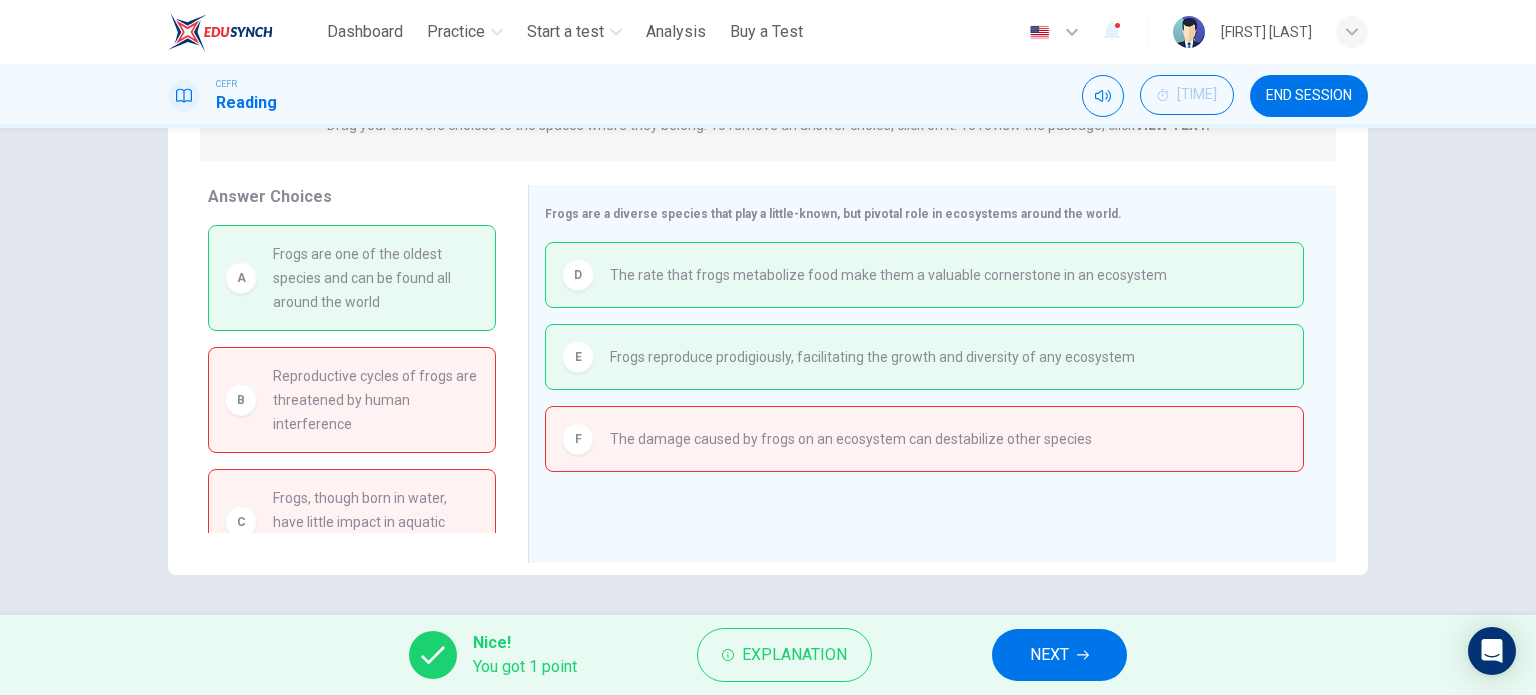 scroll, scrollTop: 0, scrollLeft: 0, axis: both 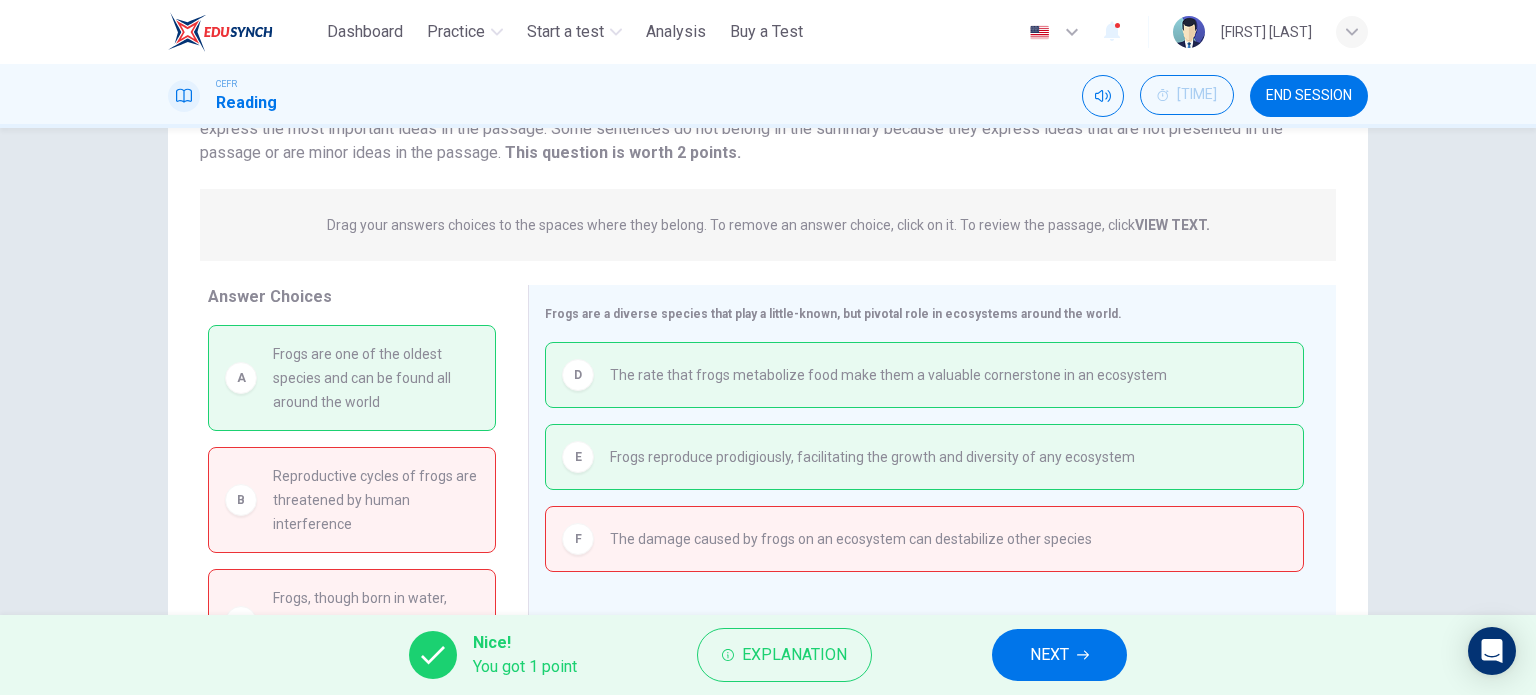 click at bounding box center (1083, 655) 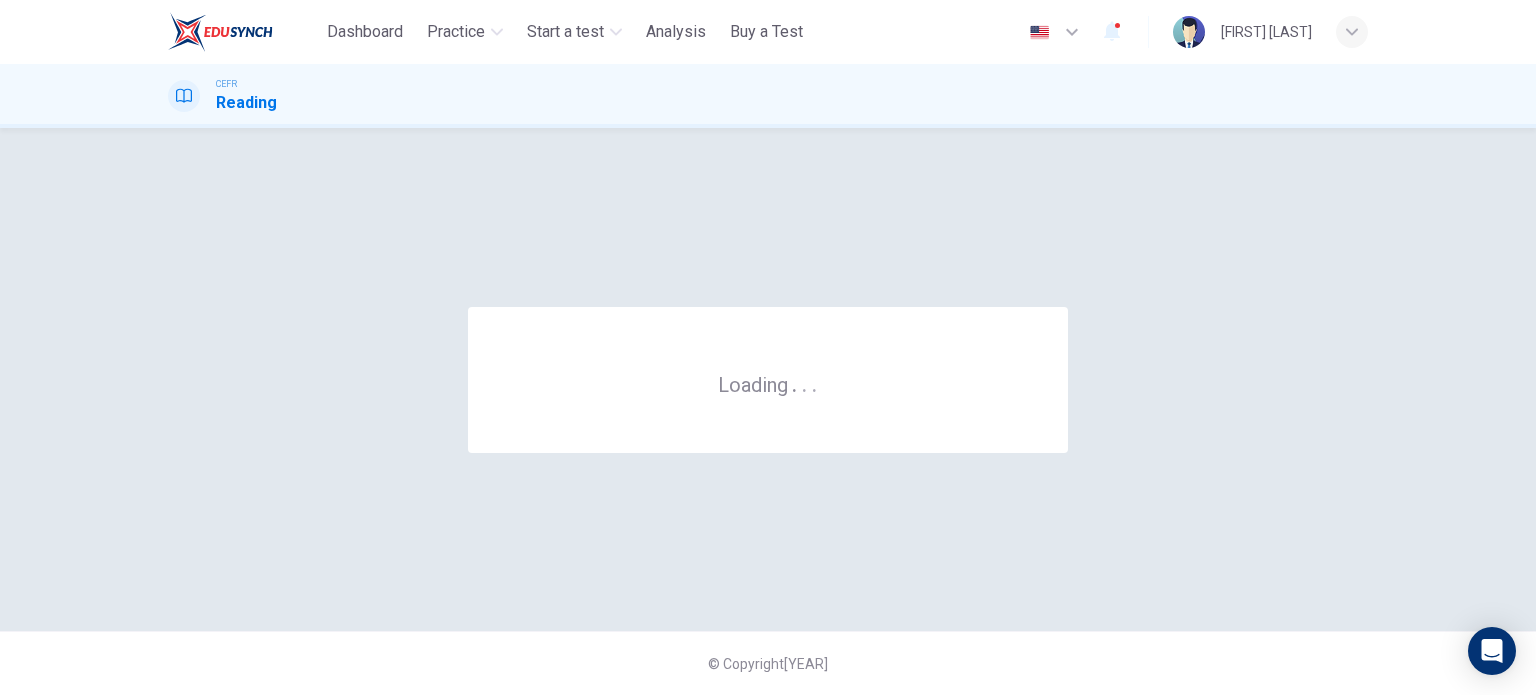 scroll, scrollTop: 0, scrollLeft: 0, axis: both 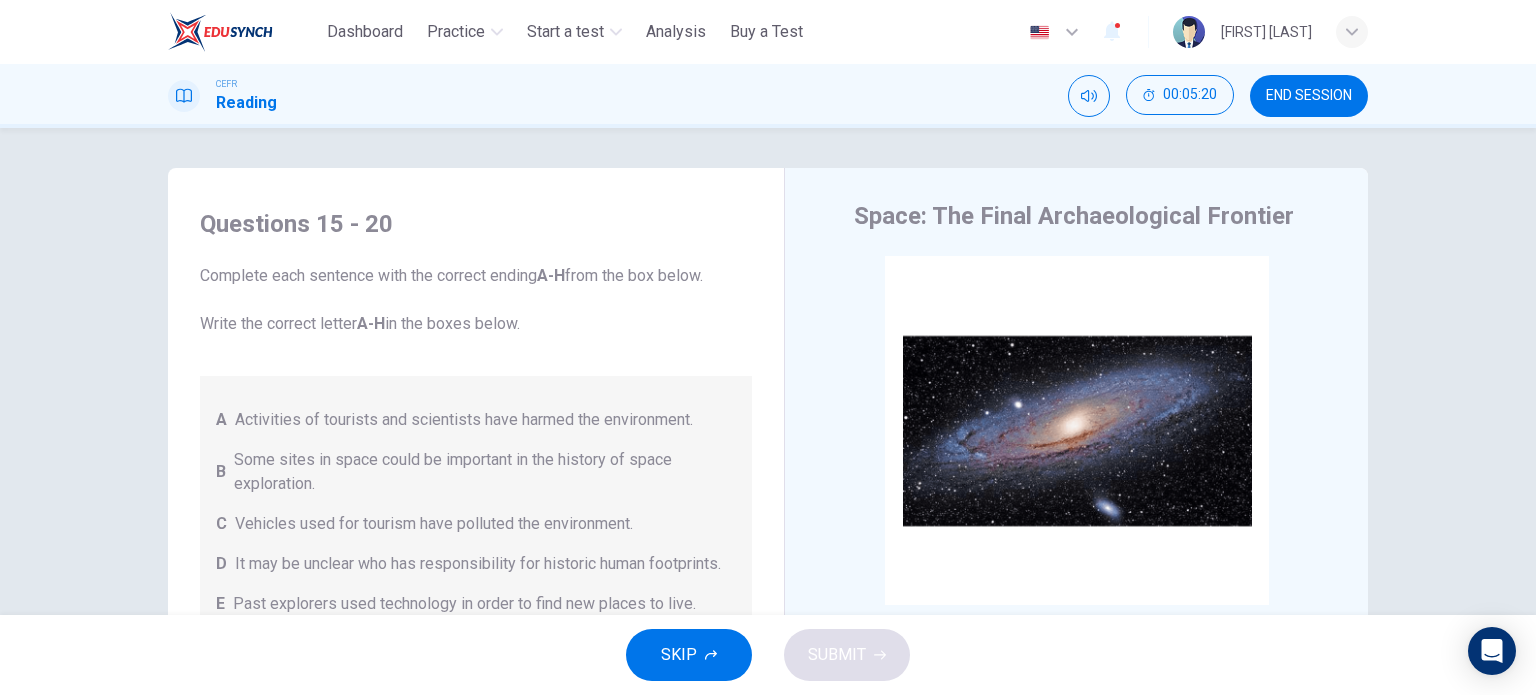 click on "END SESSION" at bounding box center [1309, 96] 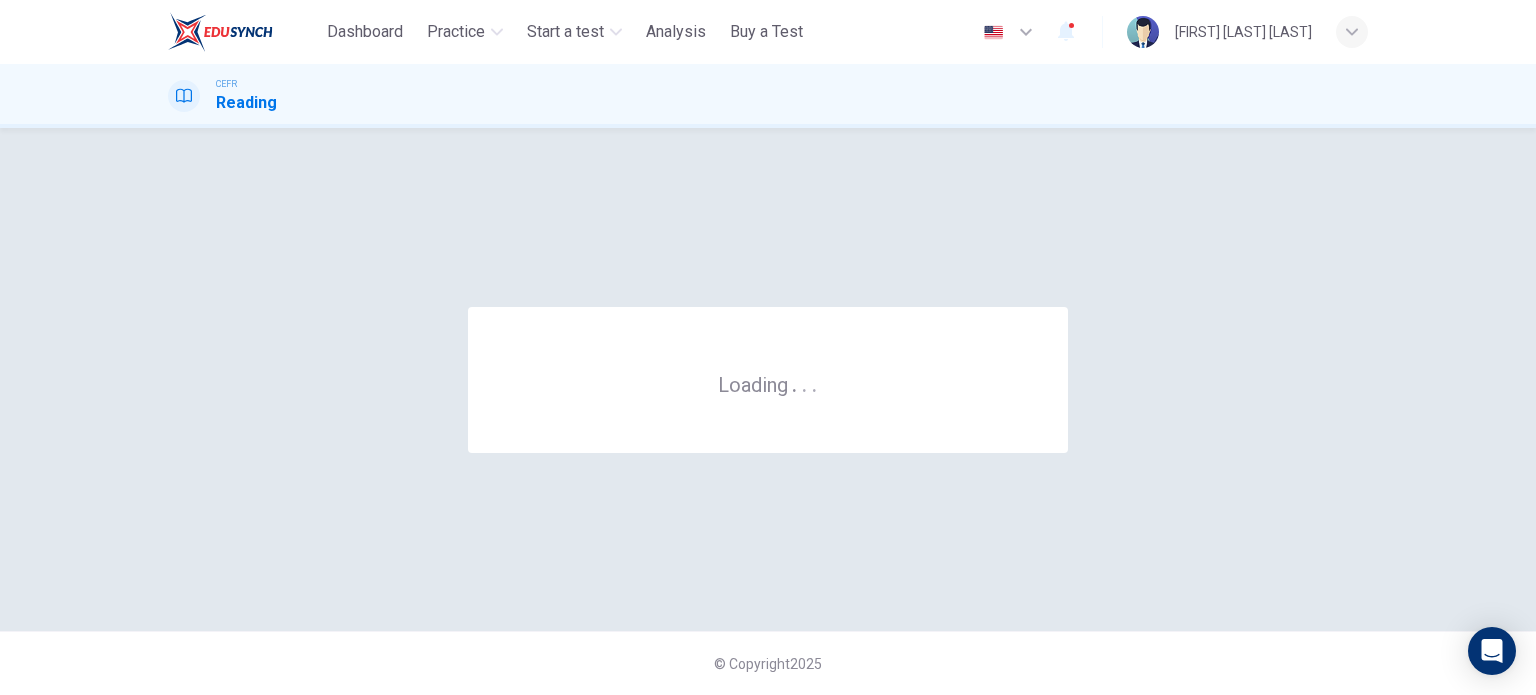 scroll, scrollTop: 0, scrollLeft: 0, axis: both 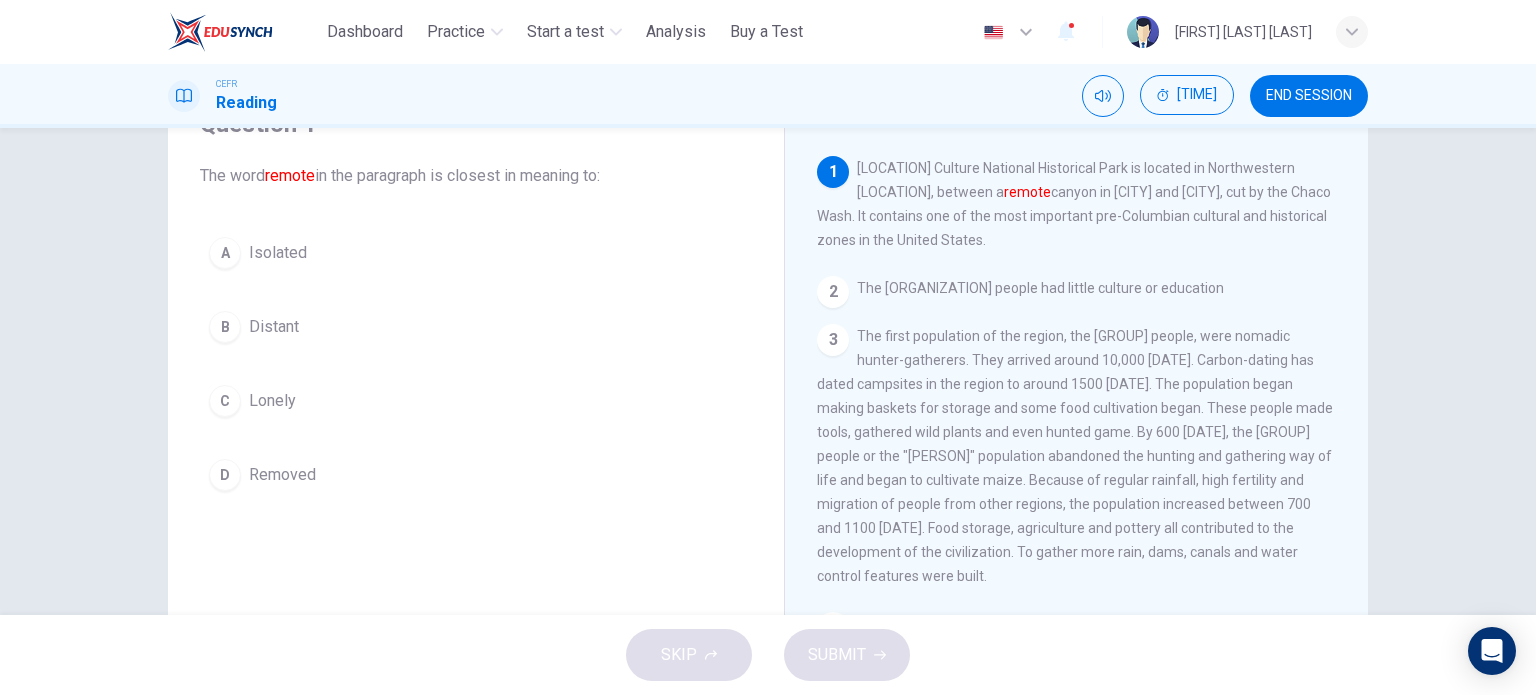 click on "A Isolated" at bounding box center [476, 253] 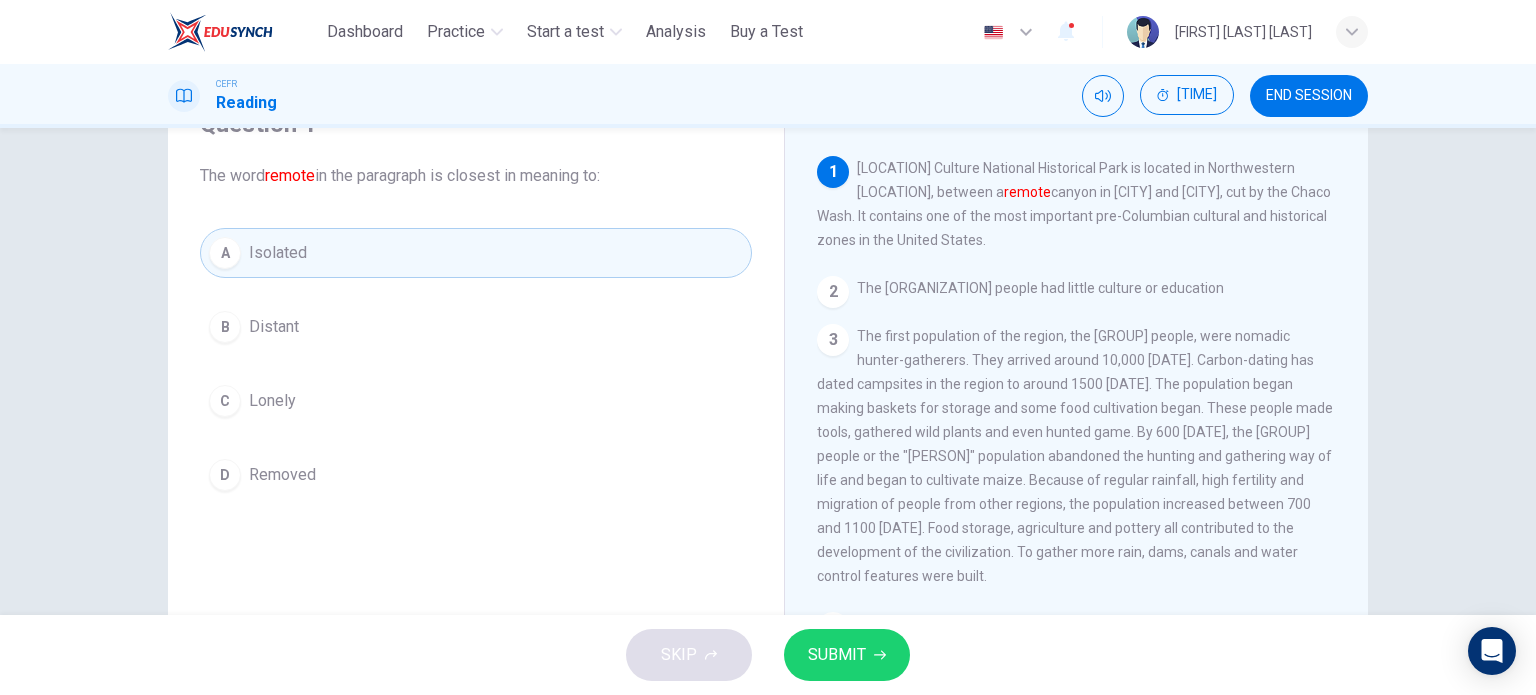 click on "SUBMIT" at bounding box center [847, 655] 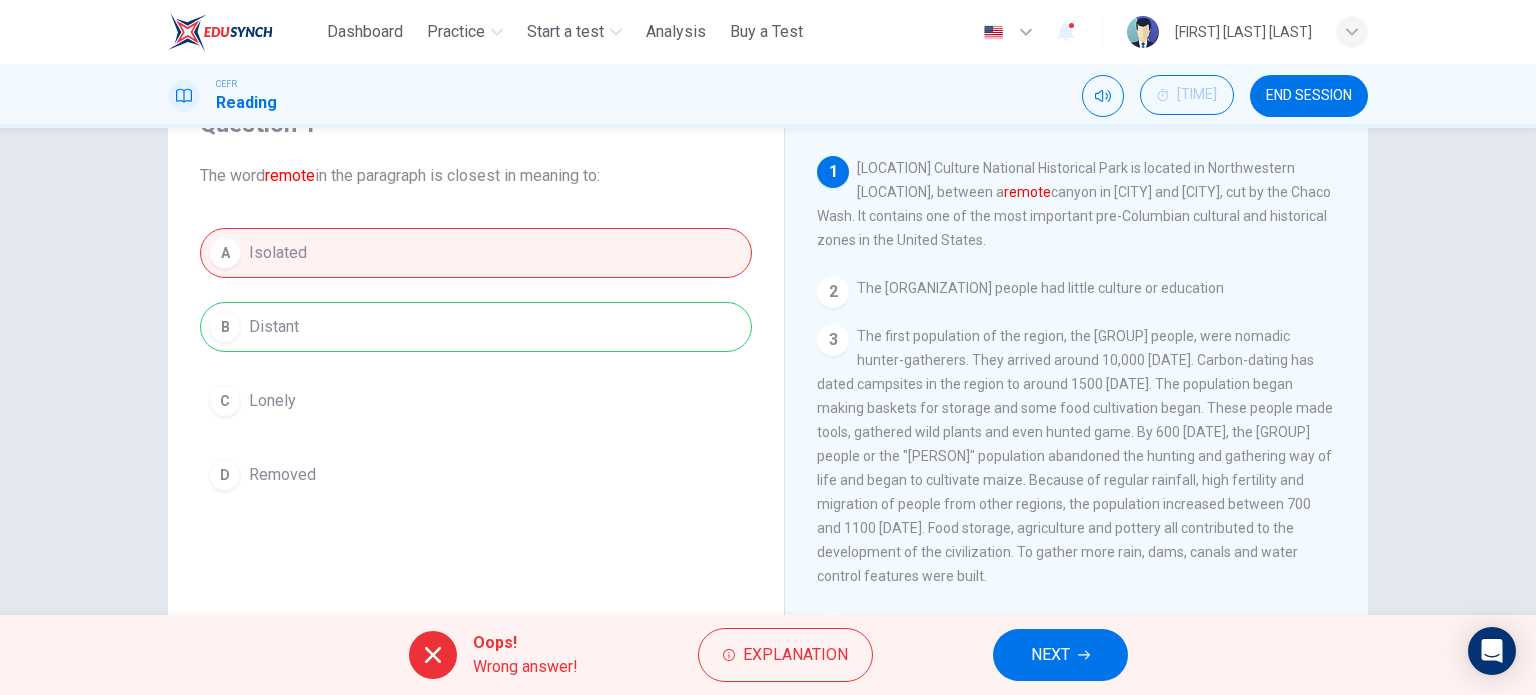 click on "NEXT" at bounding box center (1060, 655) 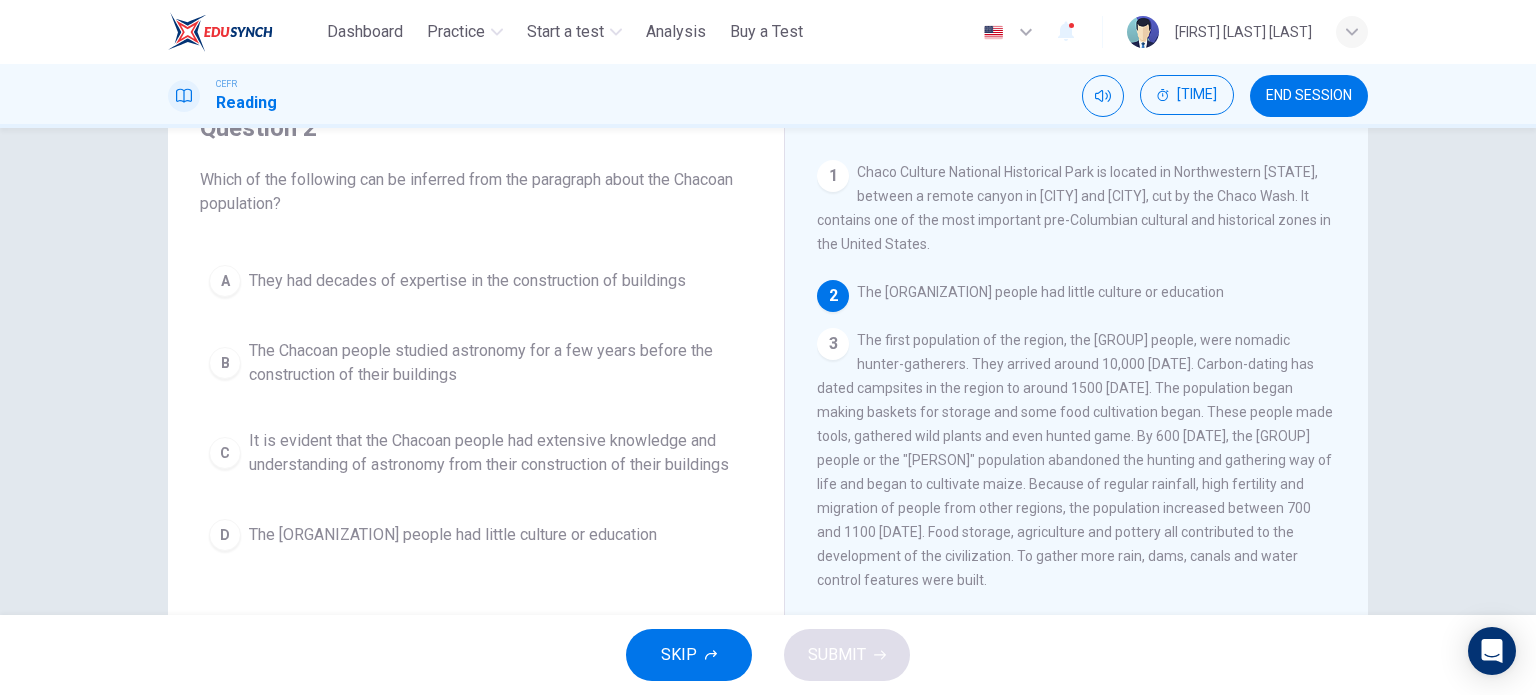scroll, scrollTop: 100, scrollLeft: 0, axis: vertical 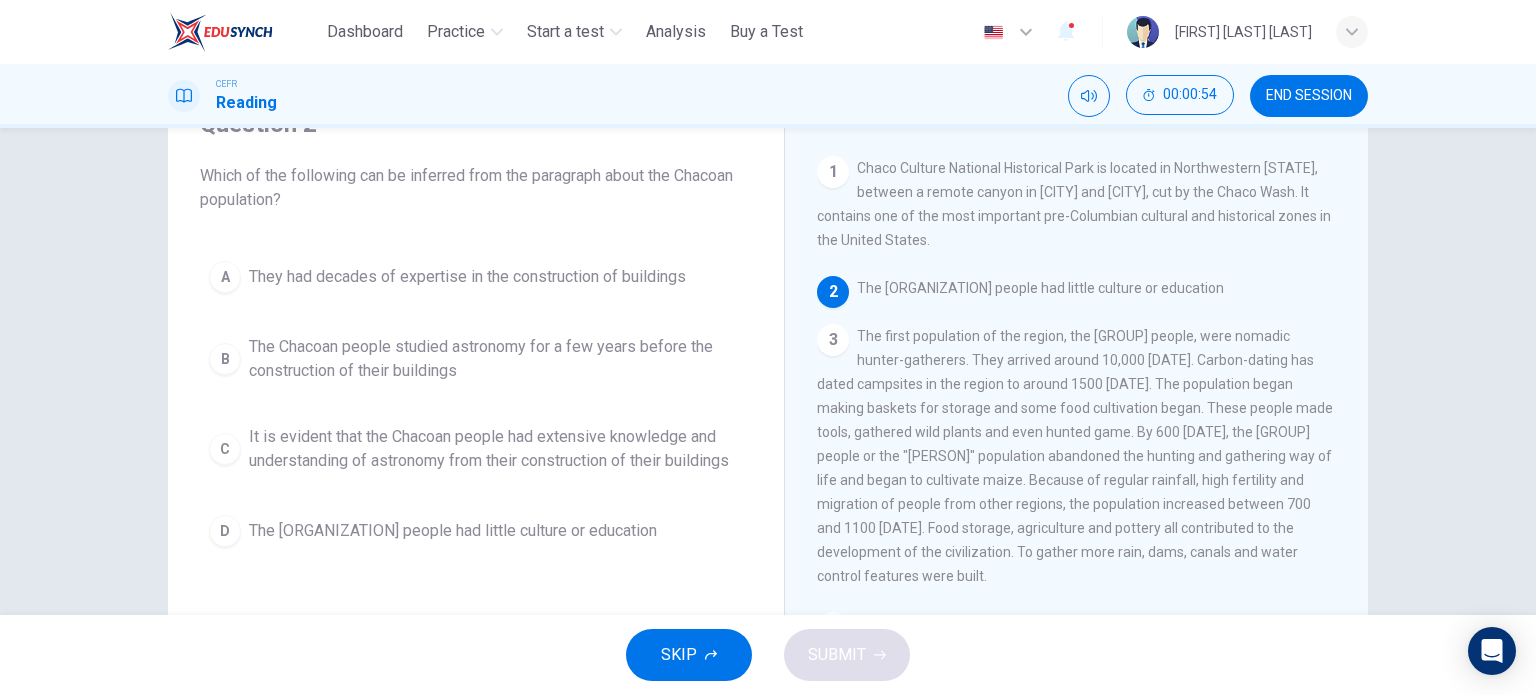 click on "It is evident that the Chacoan people had extensive knowledge and understanding of astronomy from their construction of their buildings" at bounding box center (467, 277) 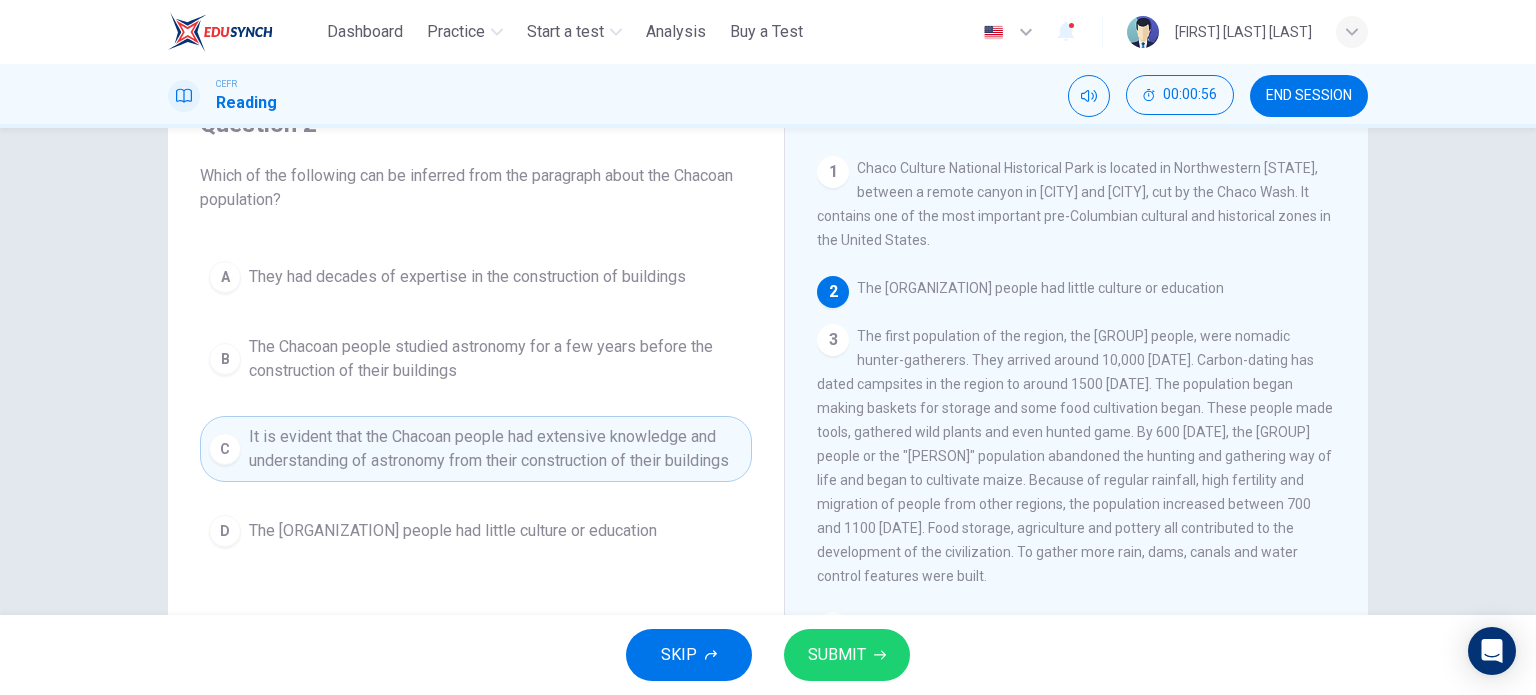 click on "SUBMIT" at bounding box center (847, 655) 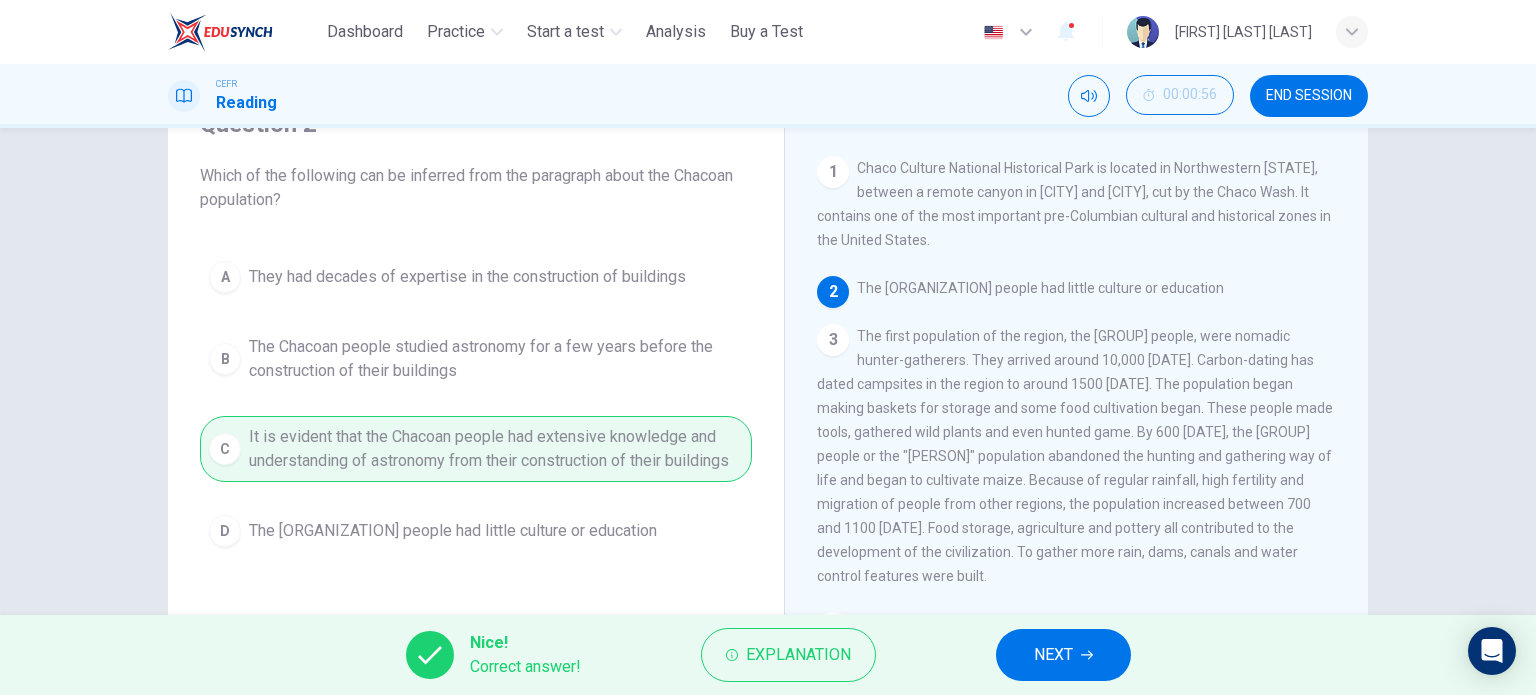 click on "NEXT" at bounding box center [1053, 655] 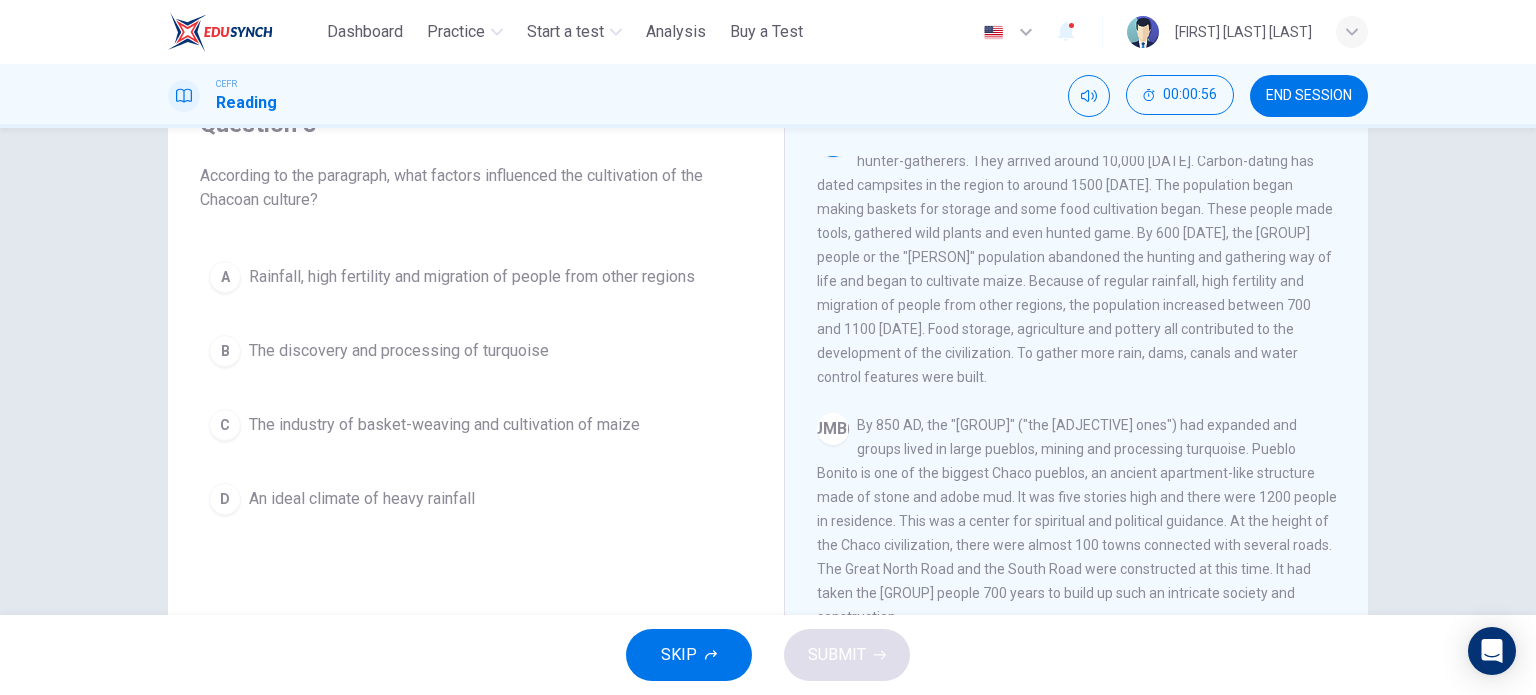 scroll, scrollTop: 200, scrollLeft: 0, axis: vertical 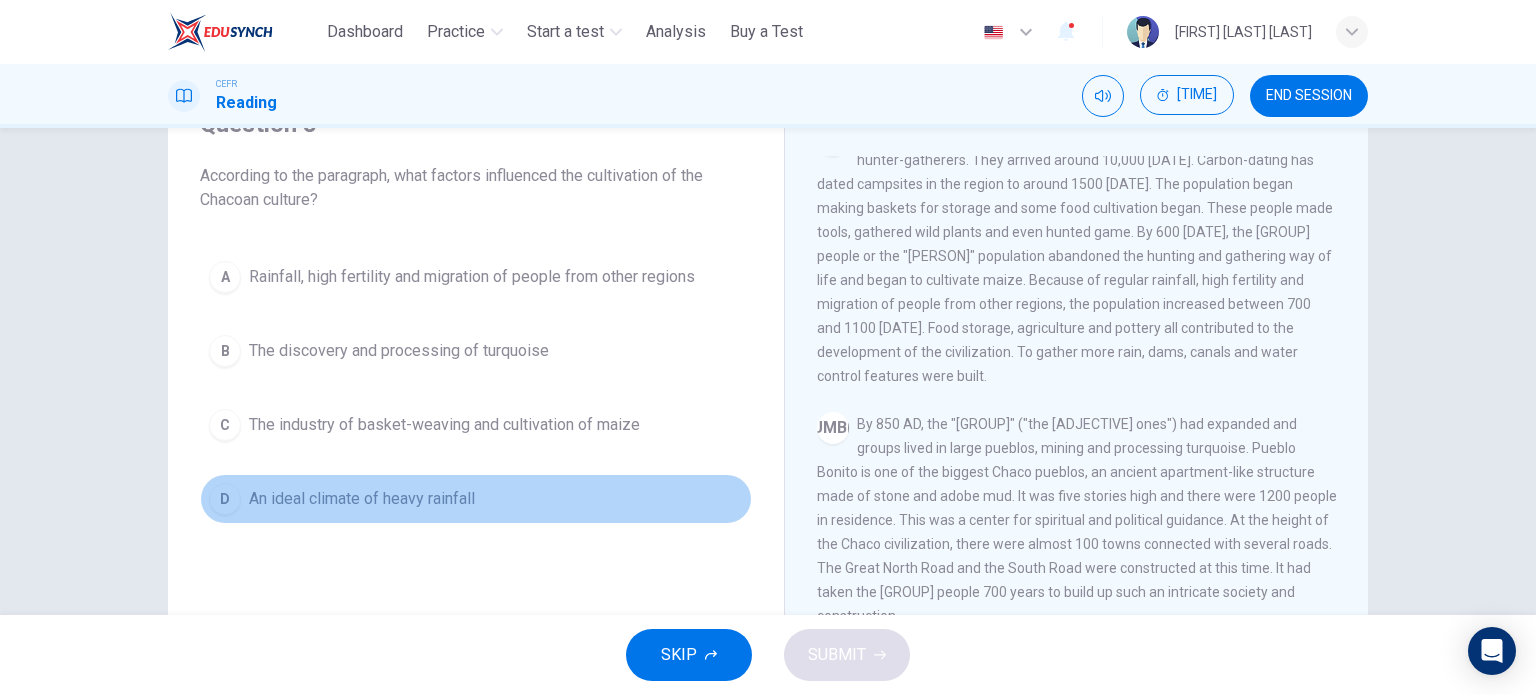 click on "An ideal climate of heavy rainfall" at bounding box center (472, 277) 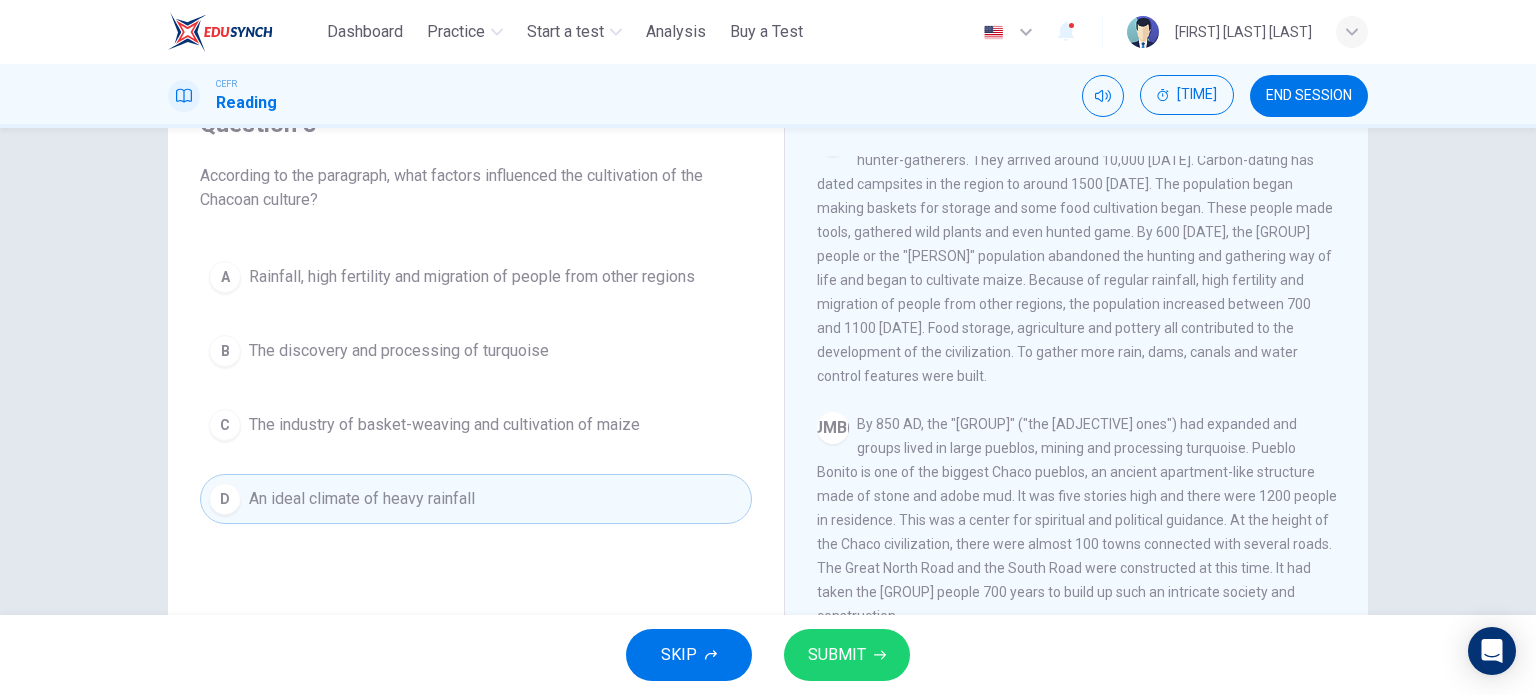 click on "Rainfall, high fertility and migration of people from other regions" at bounding box center (472, 277) 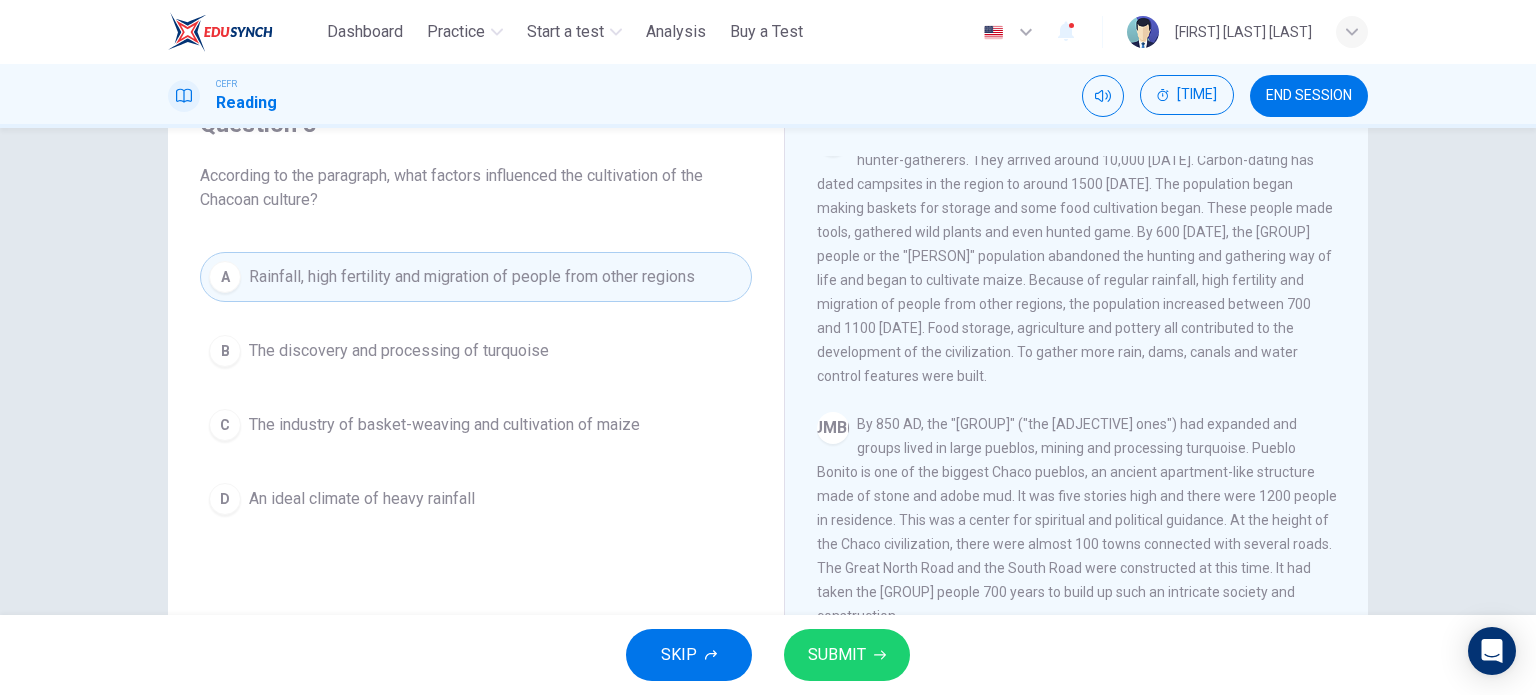 click on "SUBMIT" at bounding box center [847, 655] 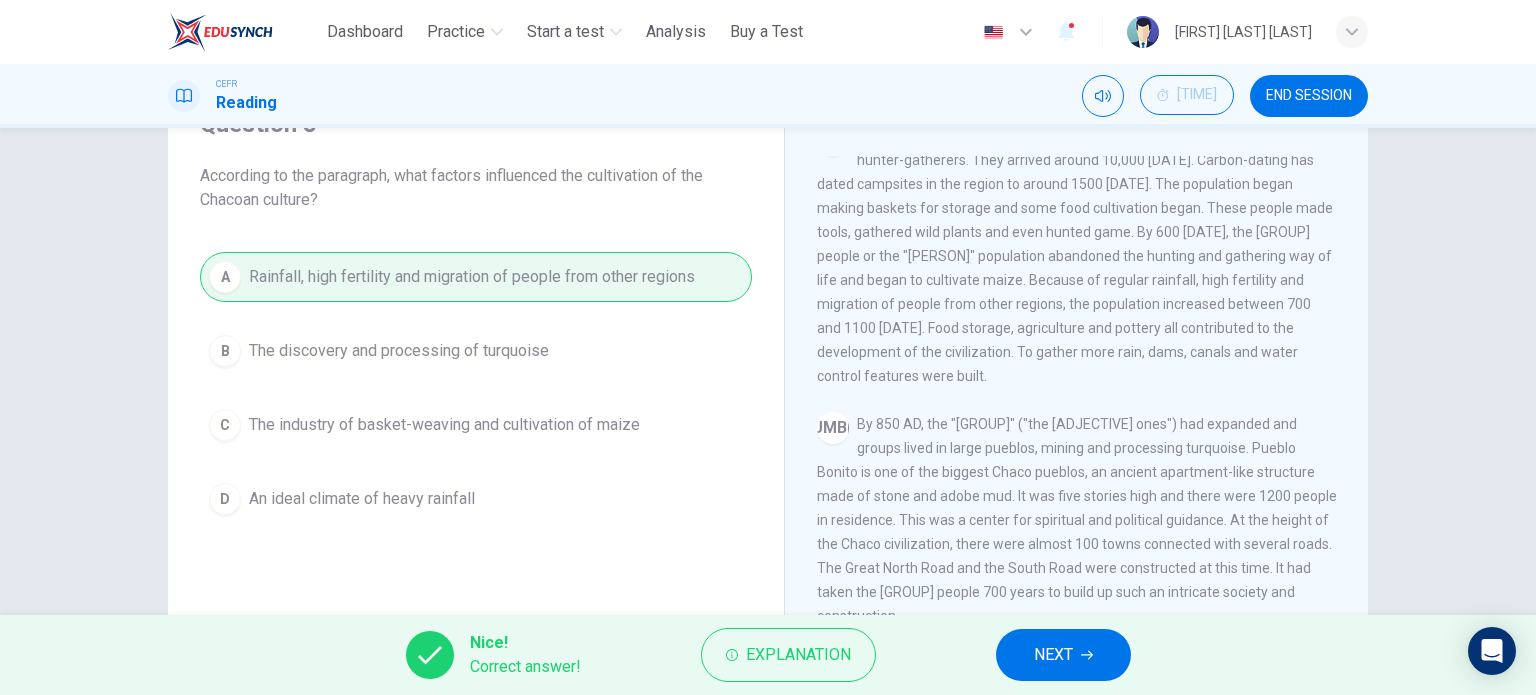 click on "NEXT" at bounding box center (1063, 655) 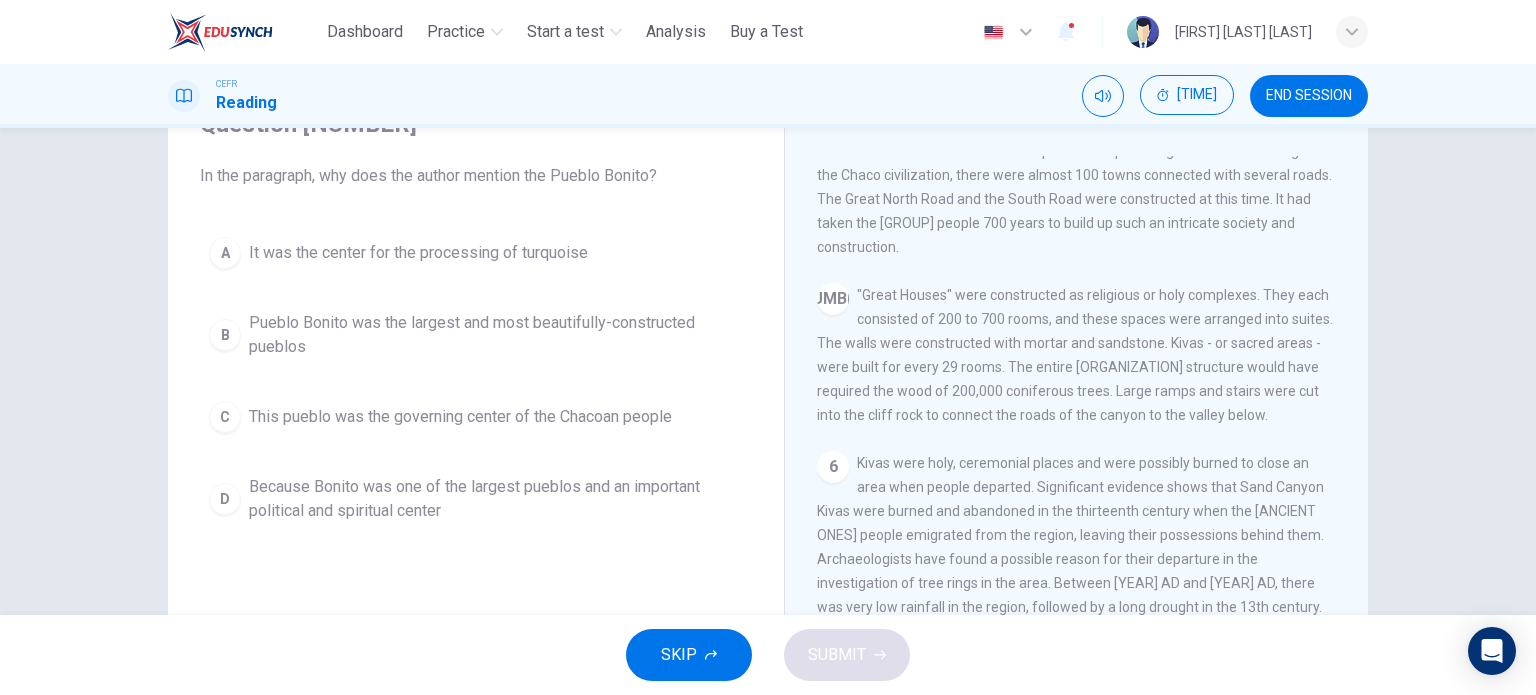scroll, scrollTop: 500, scrollLeft: 0, axis: vertical 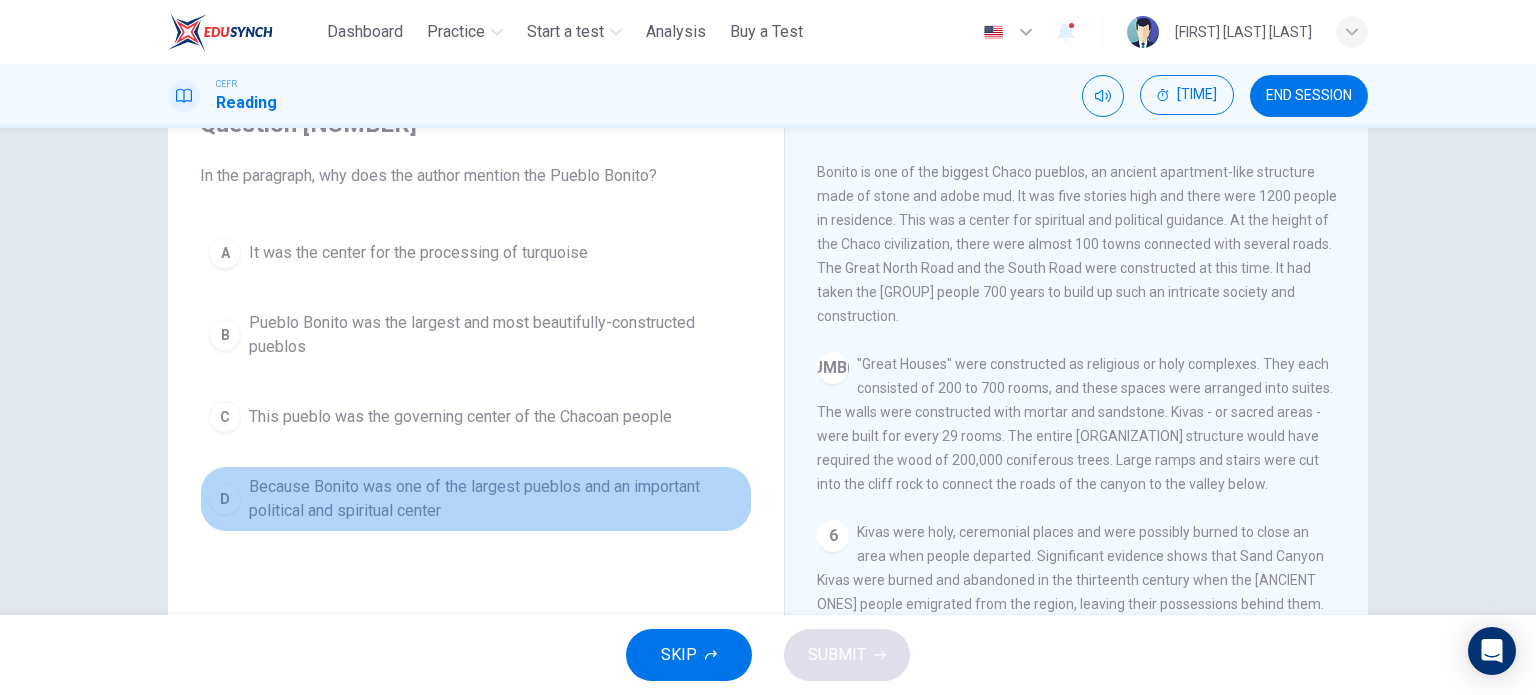 click on "Because Bonito was one of the largest pueblos and an important political and spiritual center" at bounding box center (418, 253) 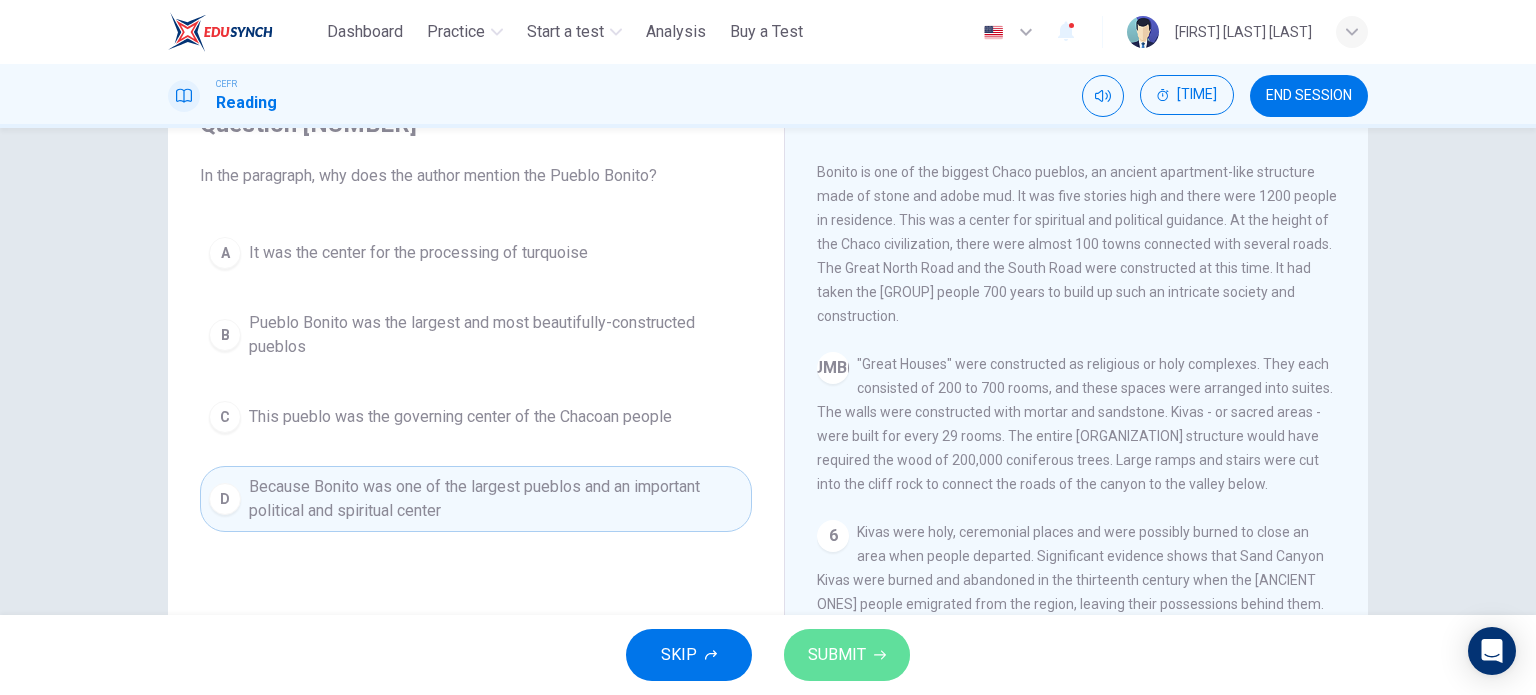 click on "SUBMIT" at bounding box center [847, 655] 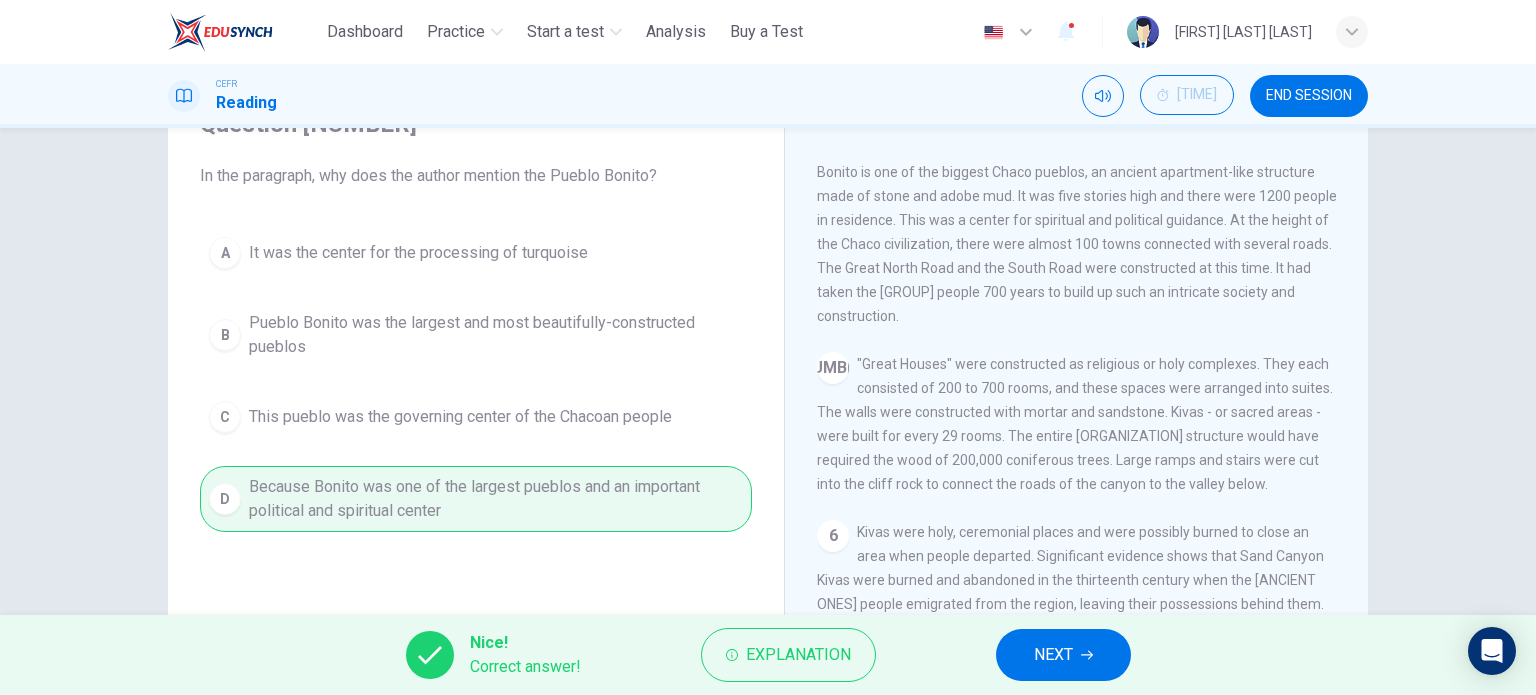 click on "NEXT" at bounding box center (1063, 655) 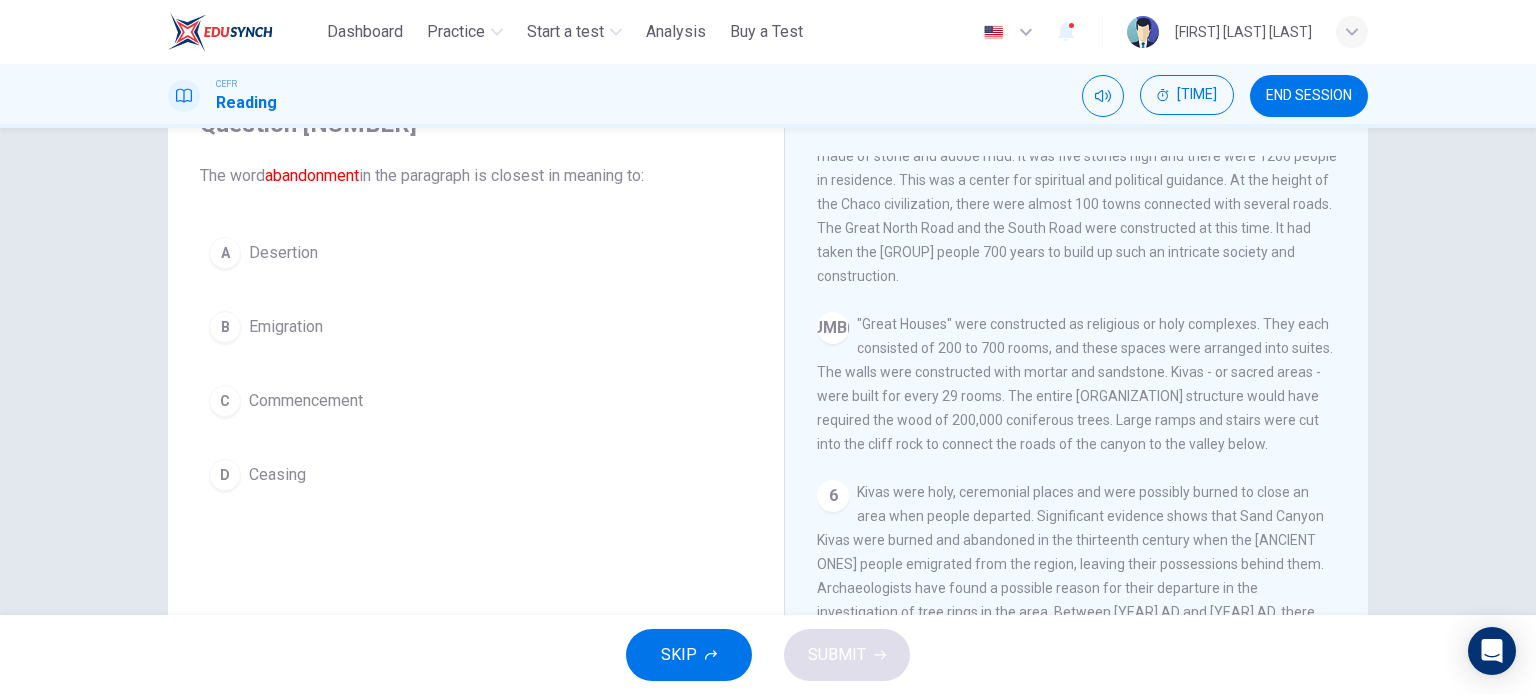 scroll, scrollTop: 700, scrollLeft: 0, axis: vertical 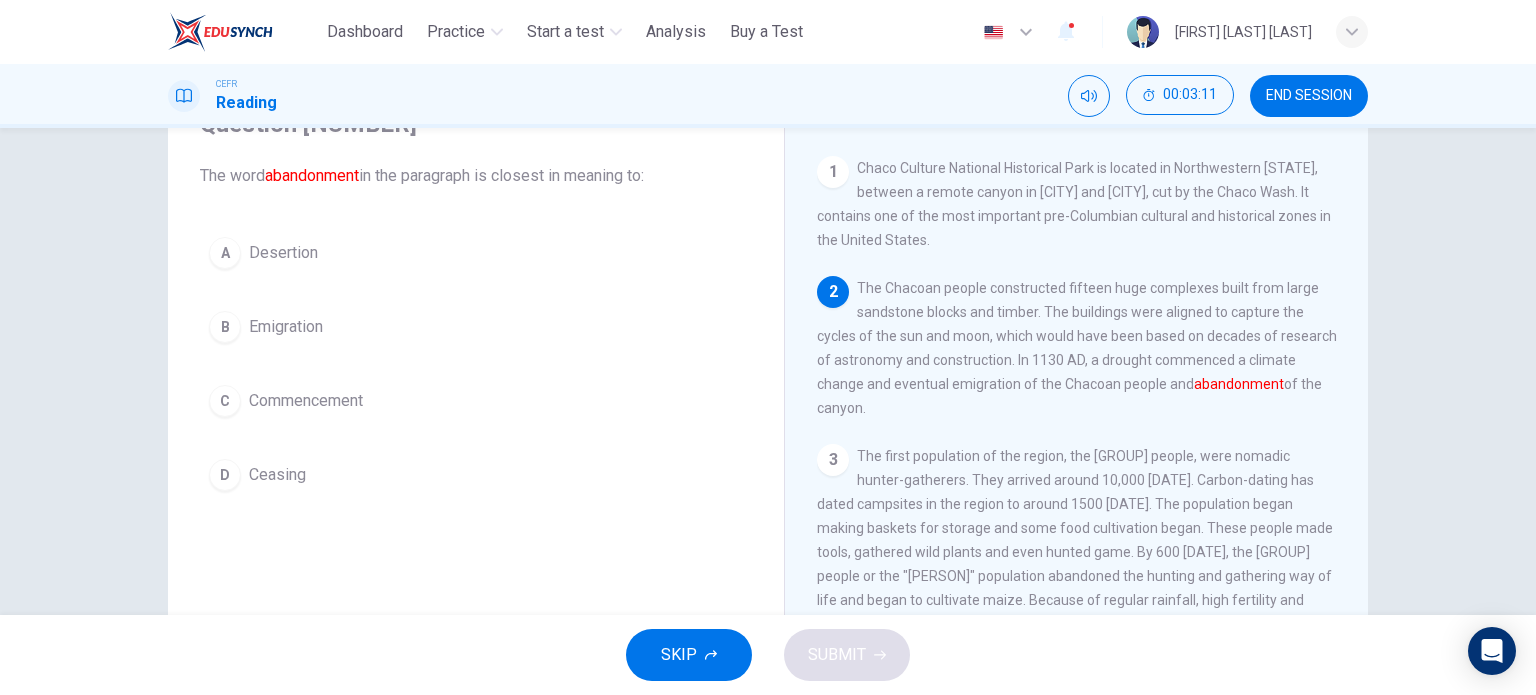 click on "Desertion" at bounding box center (283, 253) 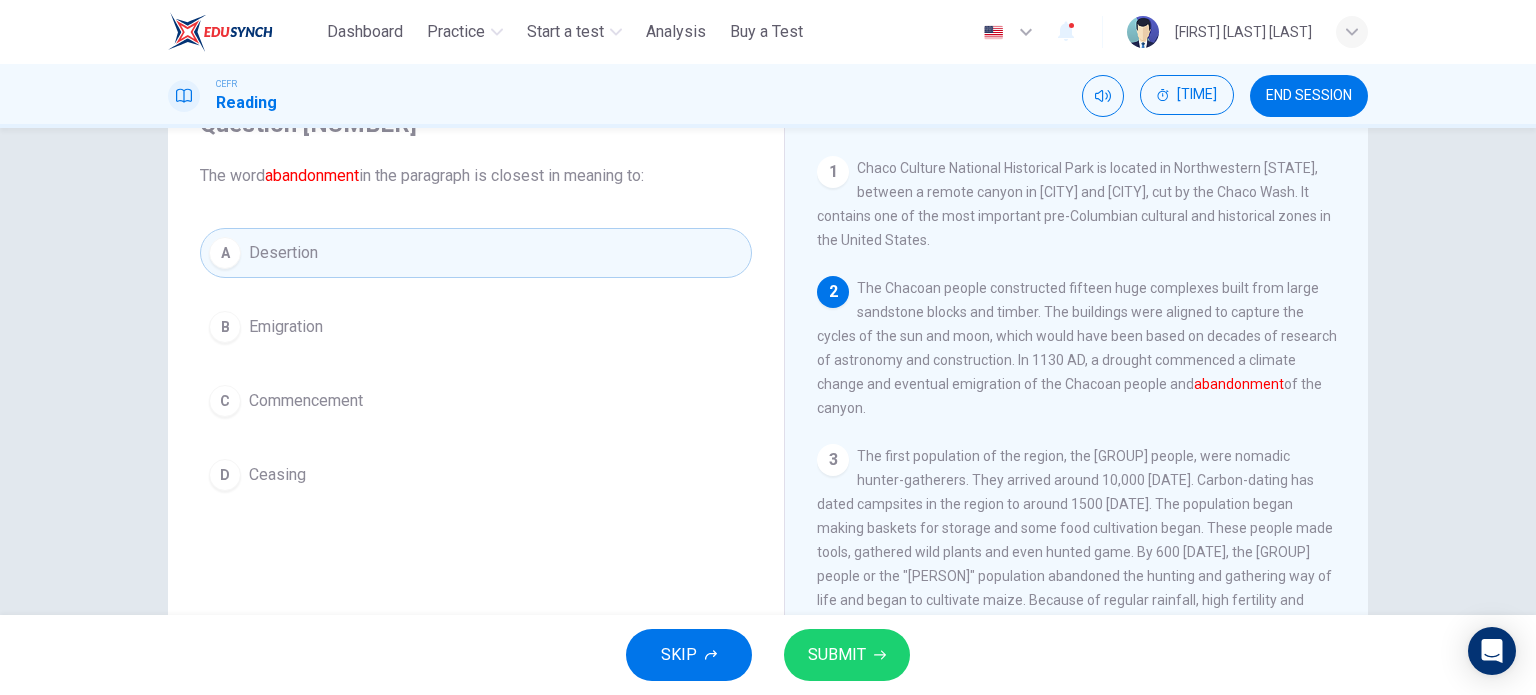 click on "SUBMIT" at bounding box center [847, 655] 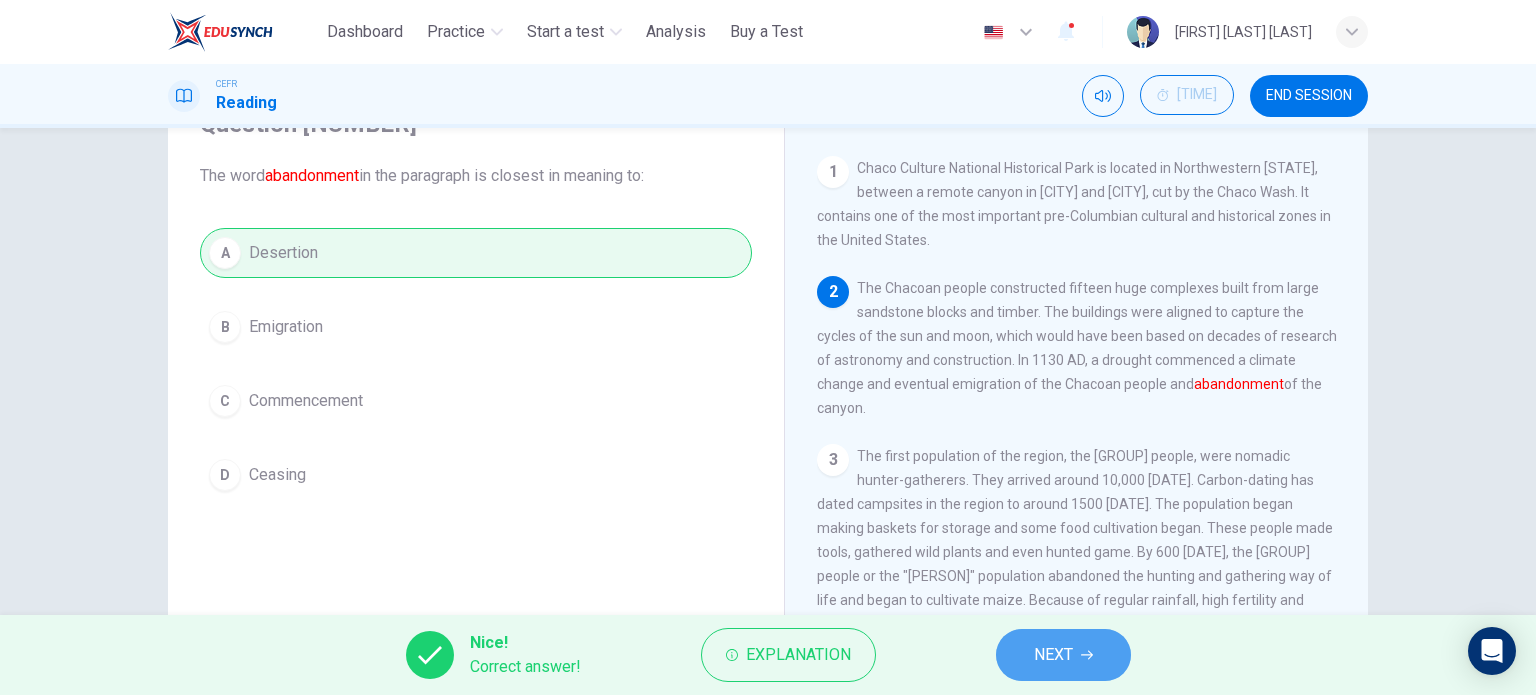 click on "NEXT" at bounding box center [1063, 655] 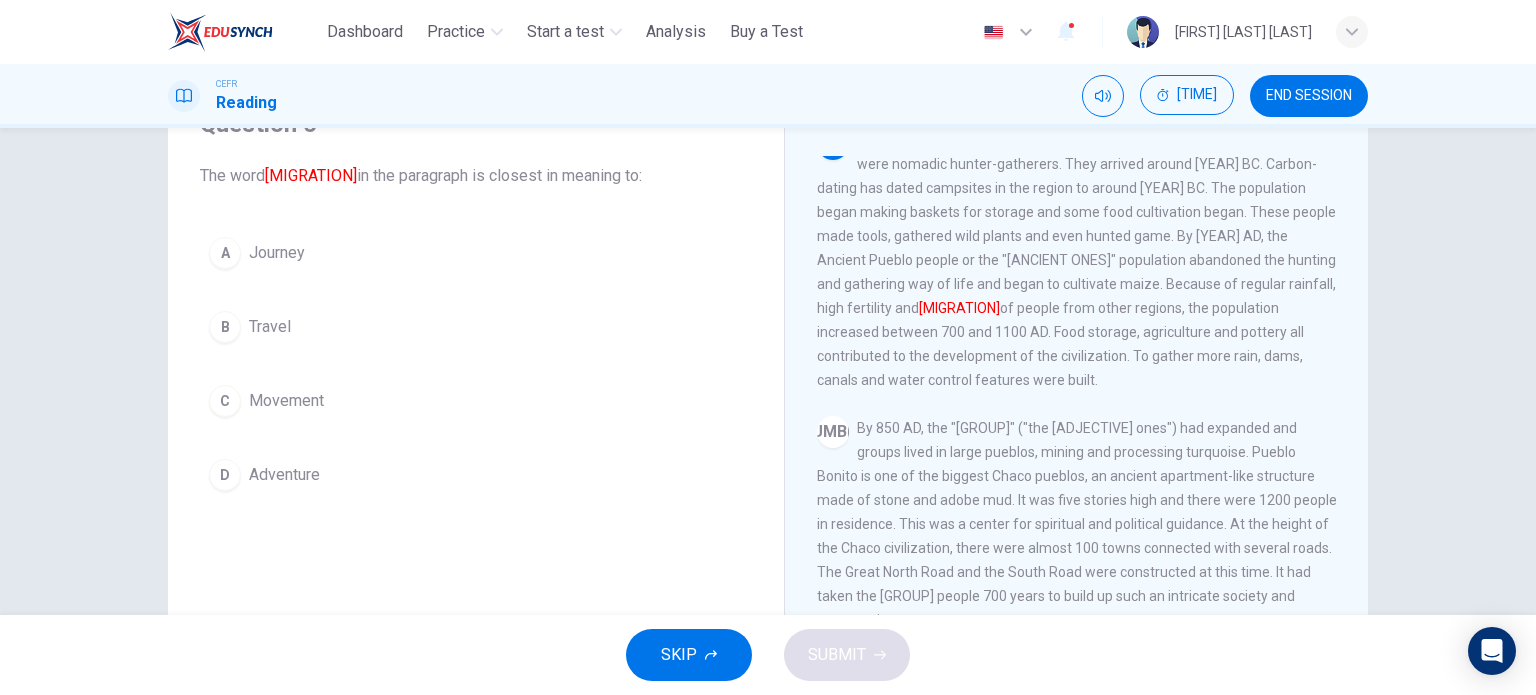 scroll, scrollTop: 200, scrollLeft: 0, axis: vertical 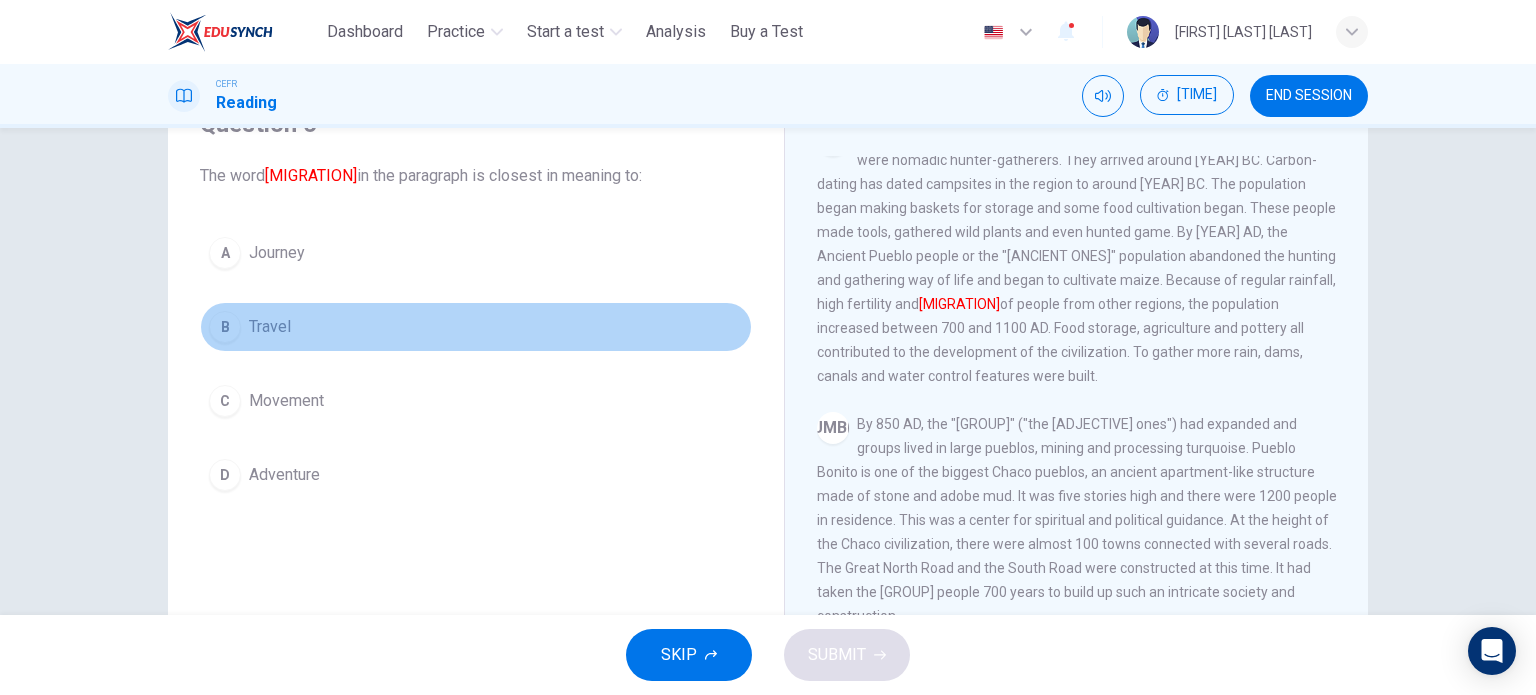 click on "B [TRAVEL]" at bounding box center [476, 327] 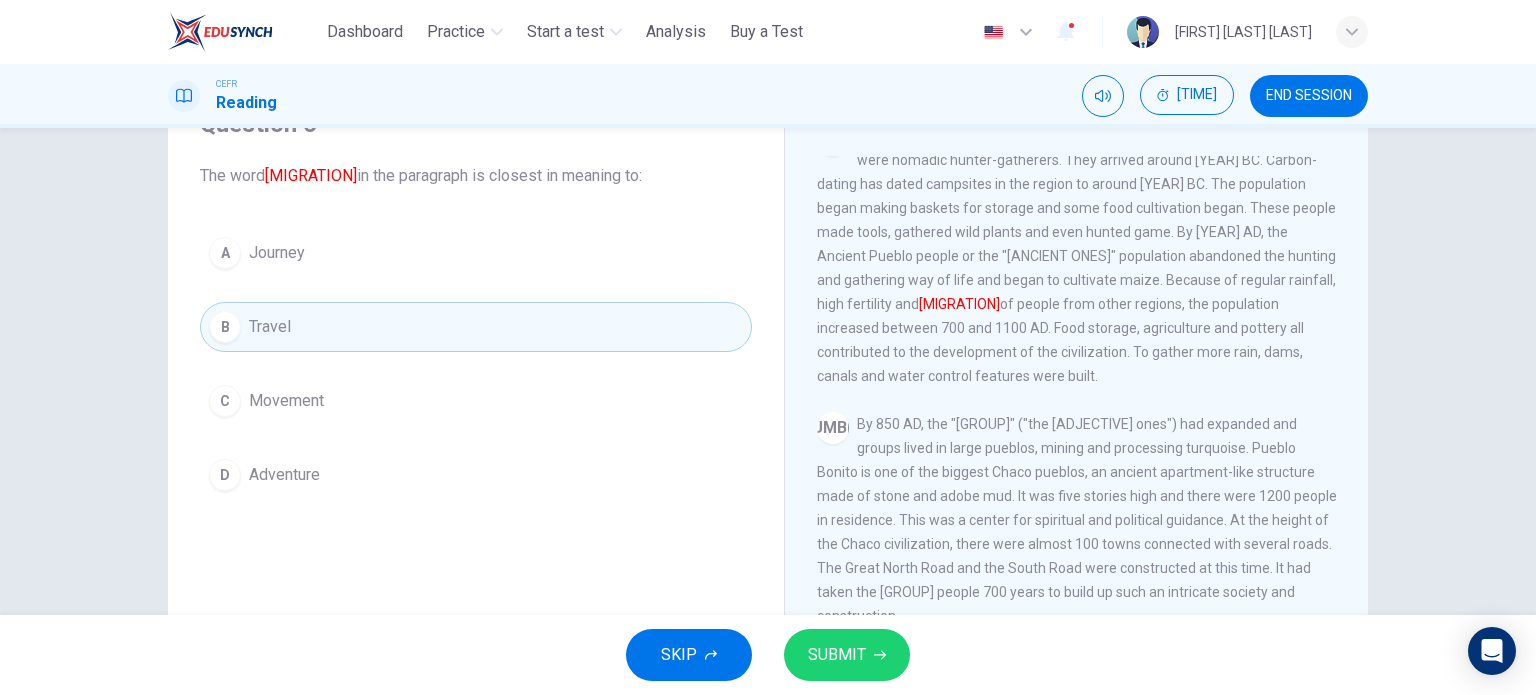 click on "C [MOVEMENT]" at bounding box center (476, 401) 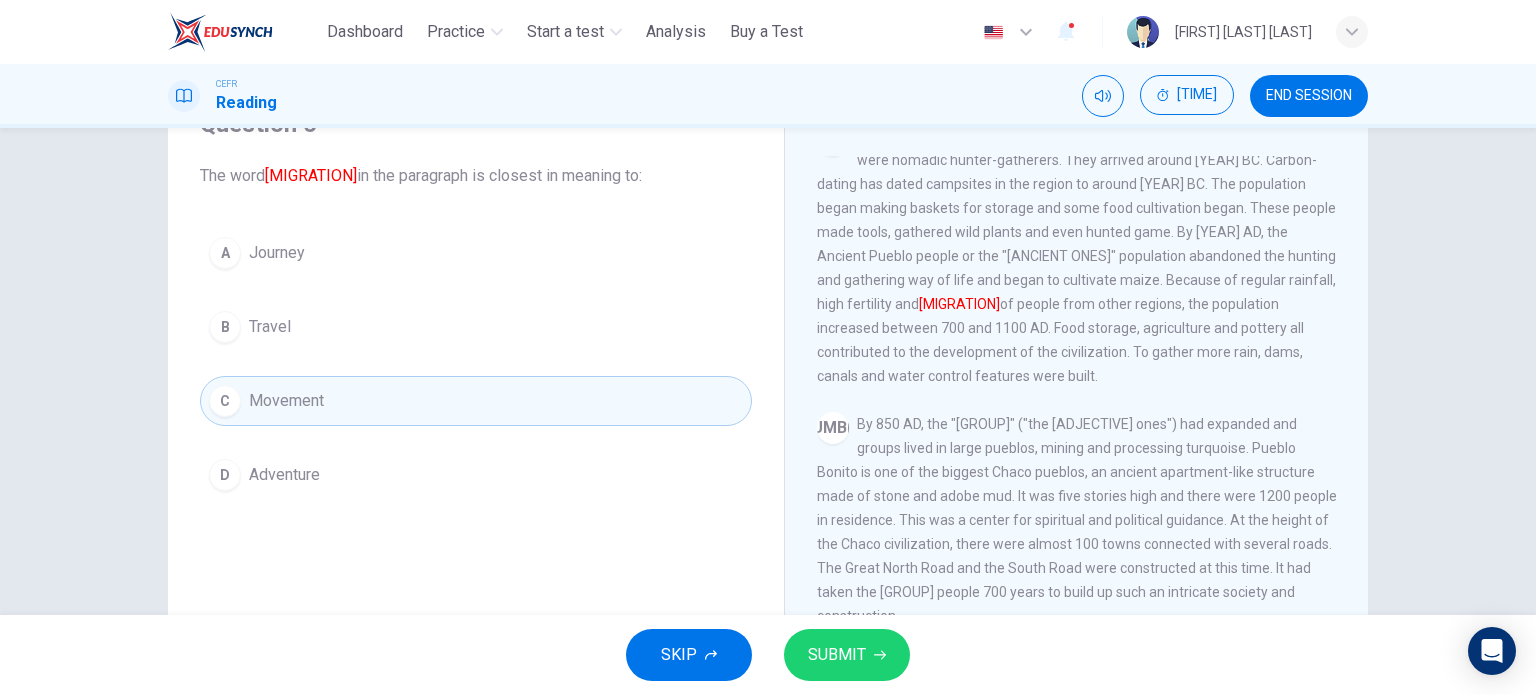 click on "SUBMIT" at bounding box center (847, 655) 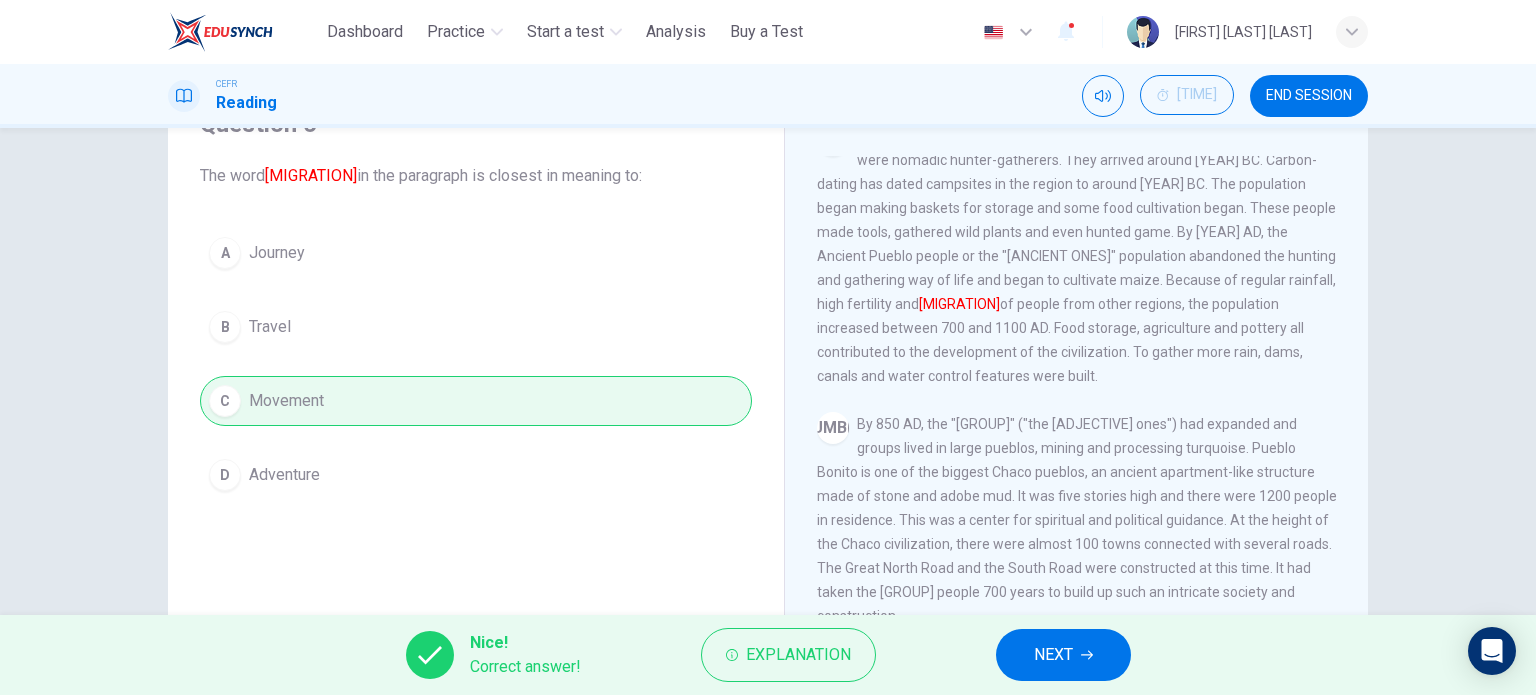 click on "NEXT" at bounding box center (1053, 655) 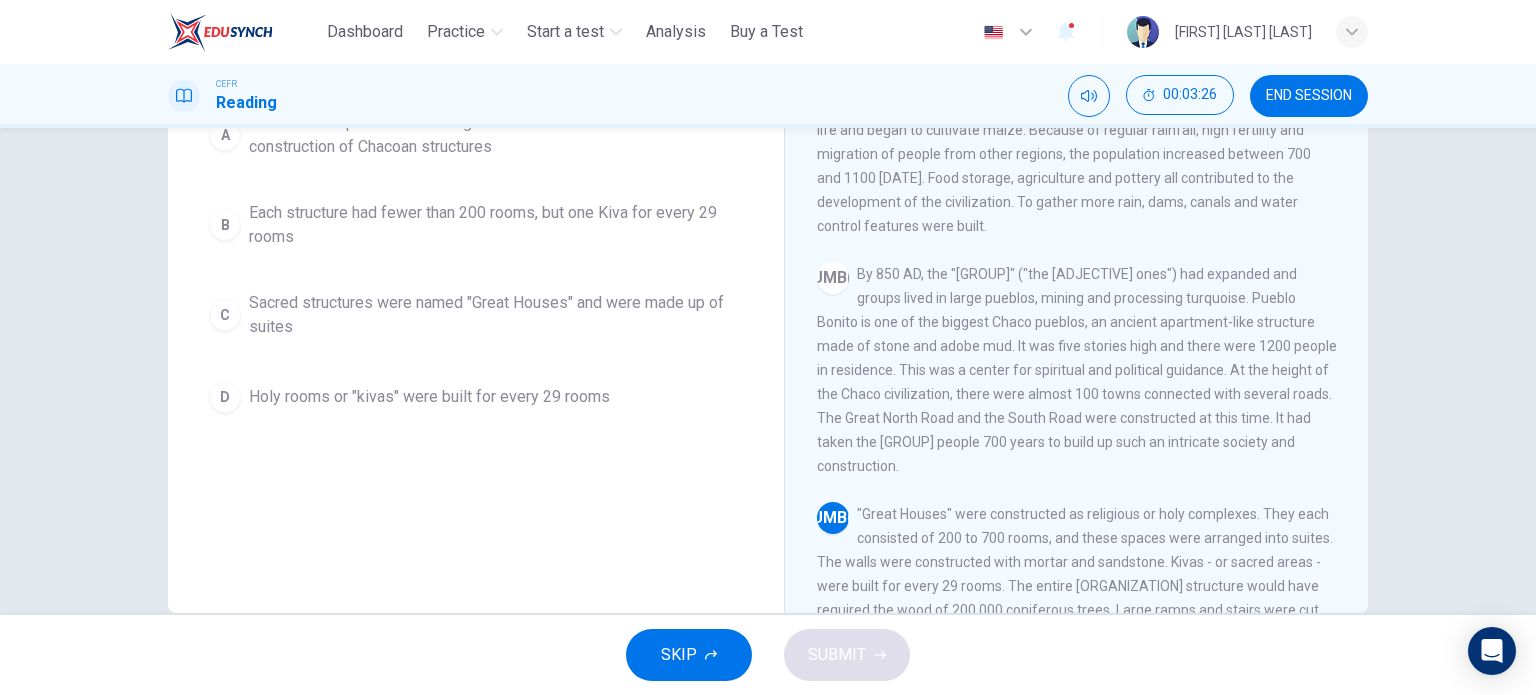 scroll, scrollTop: 288, scrollLeft: 0, axis: vertical 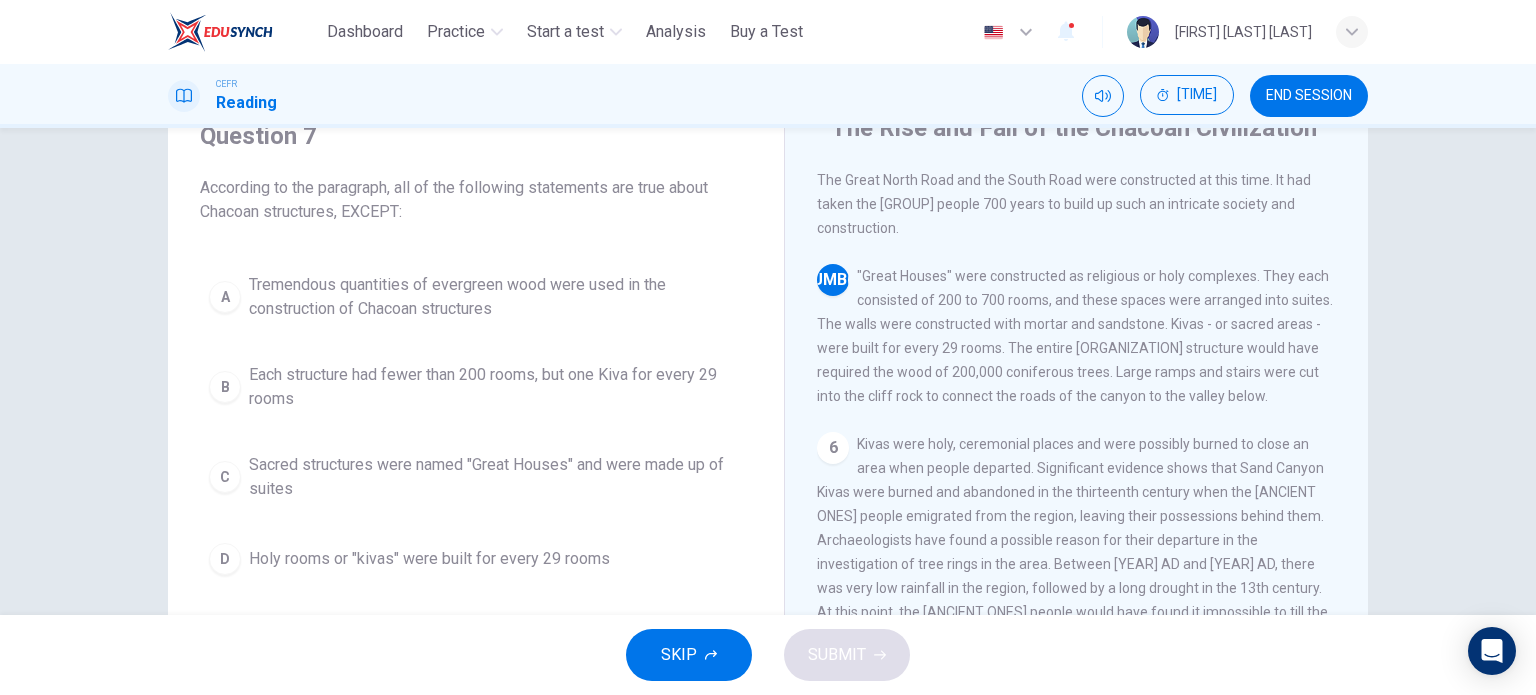 click on "Tremendous quantities of evergreen wood were used in the construction of Chacoan structures" at bounding box center (496, 297) 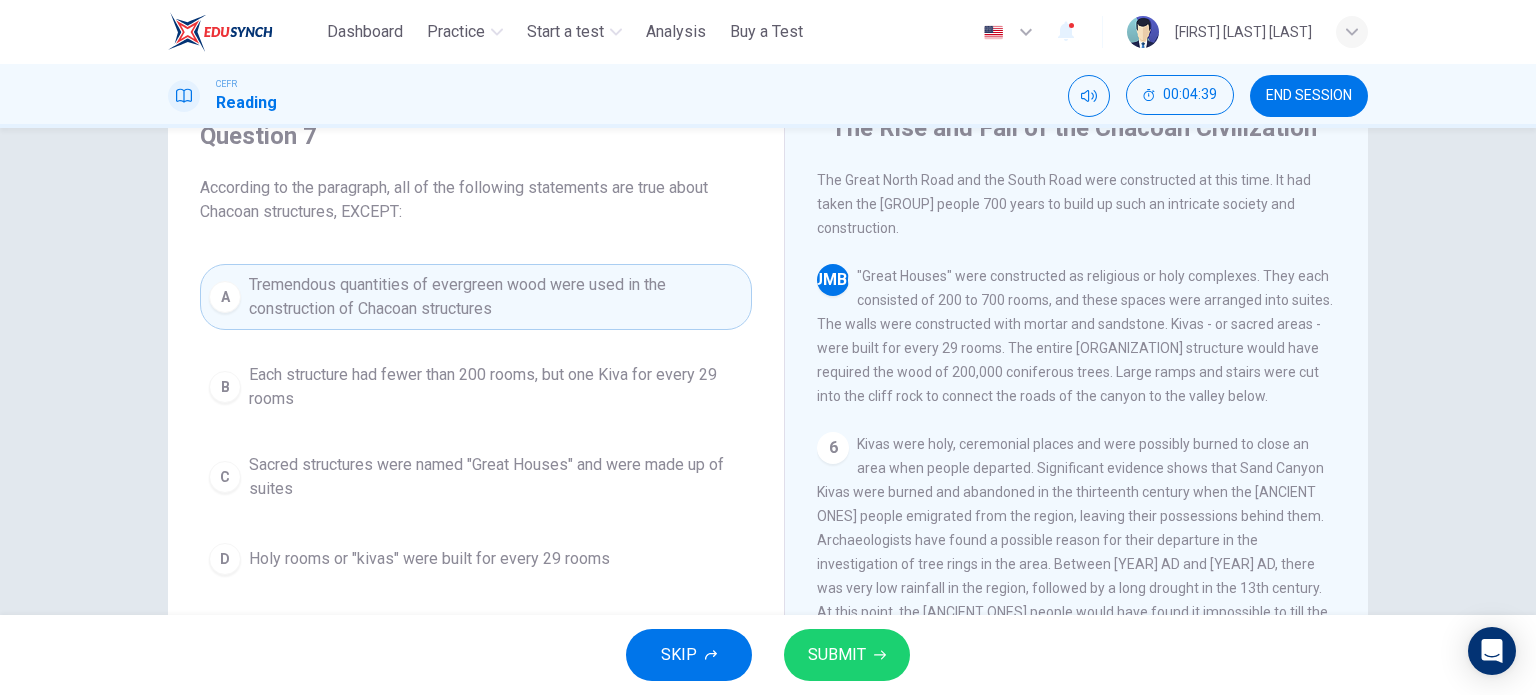 click on "SUBMIT" at bounding box center [837, 655] 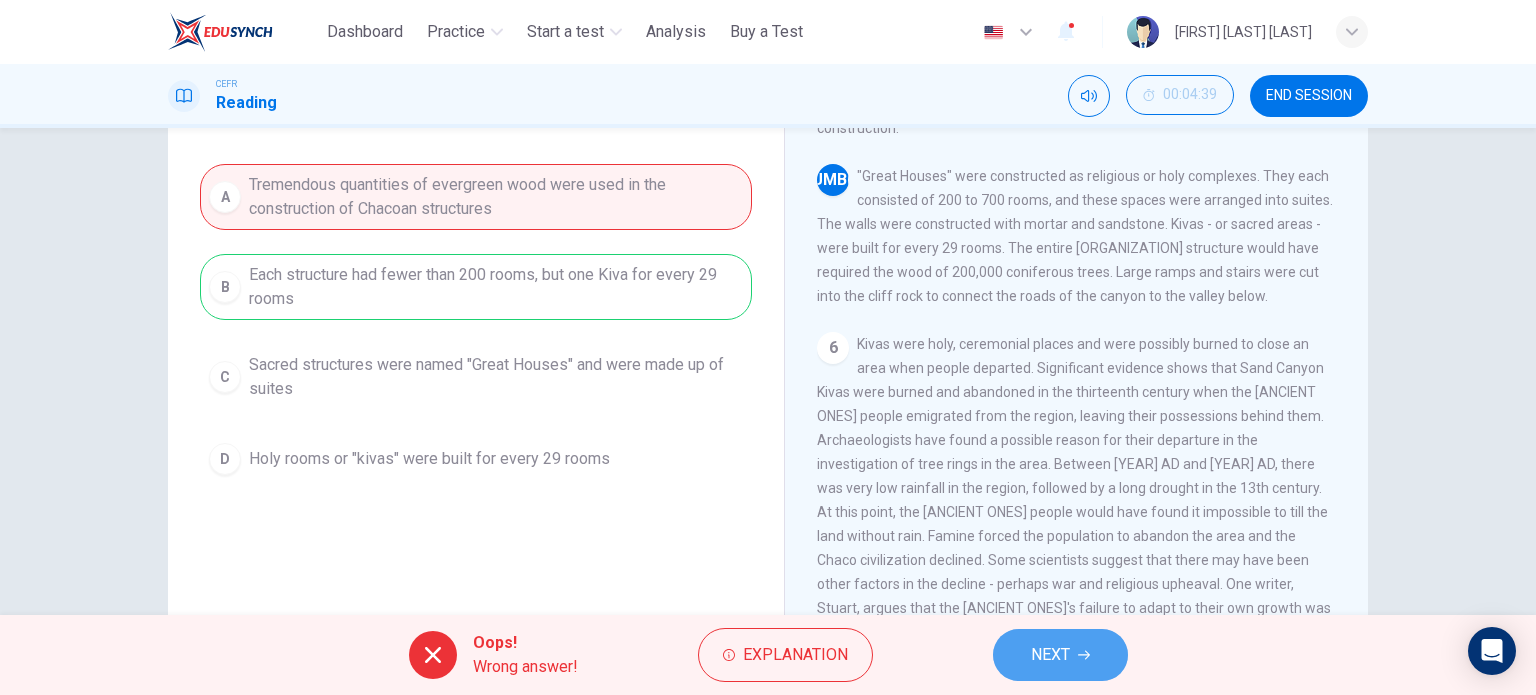 click on "NEXT" at bounding box center (1060, 655) 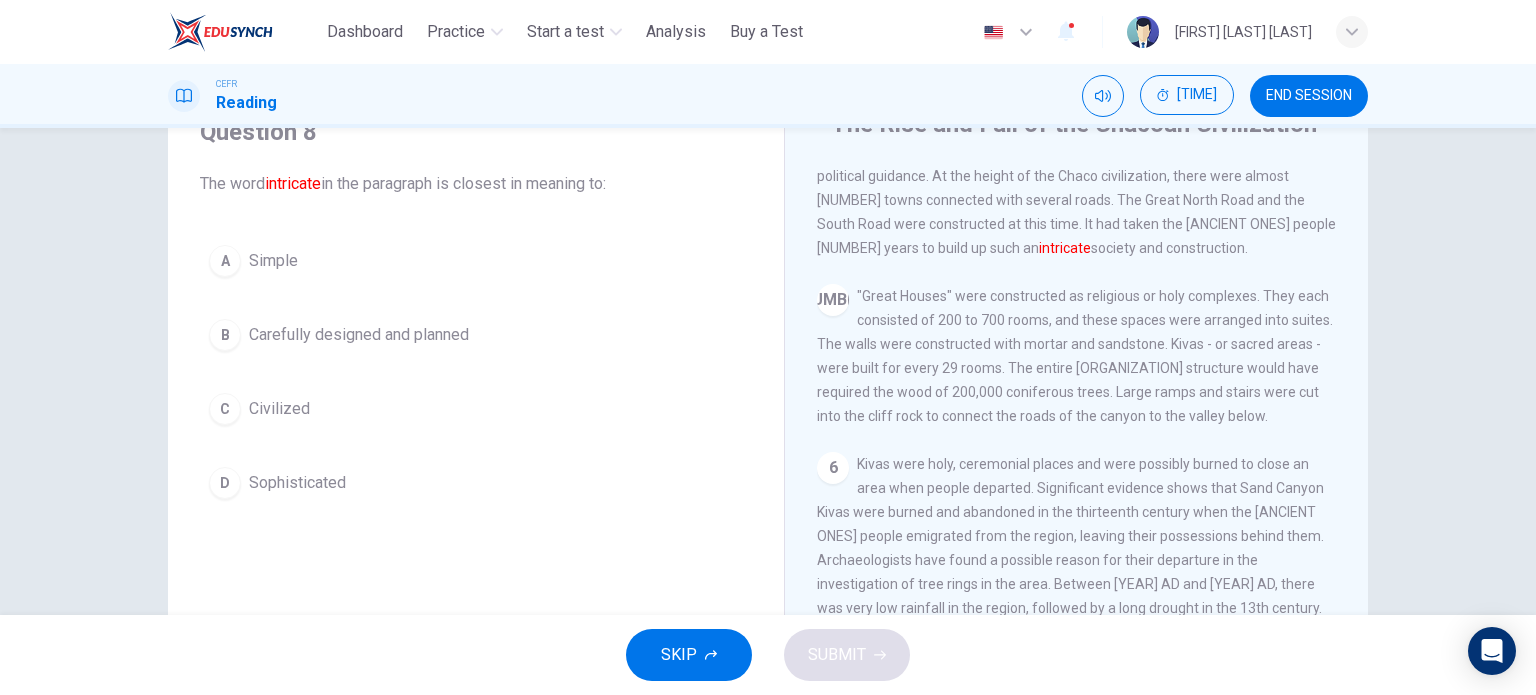 scroll, scrollTop: 100, scrollLeft: 0, axis: vertical 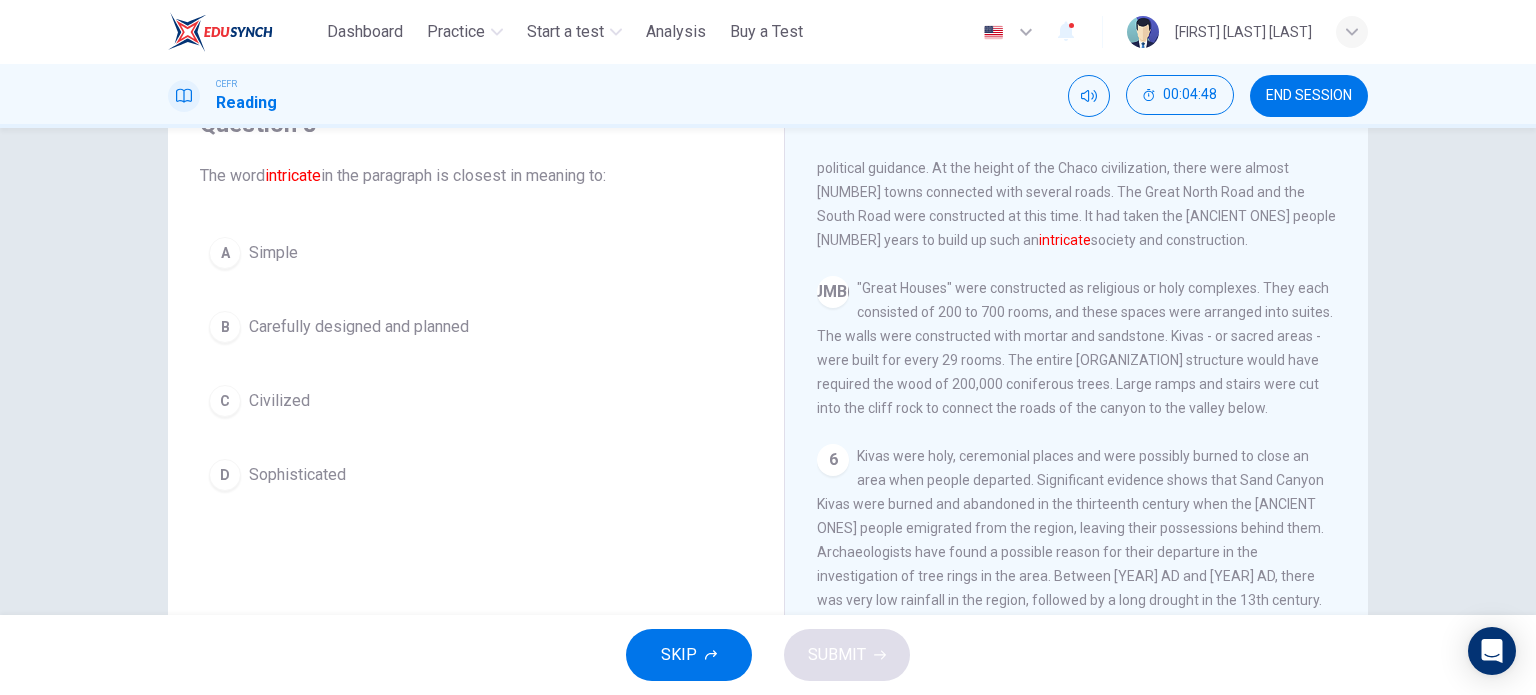 click on "D Sophisticated" at bounding box center (476, 475) 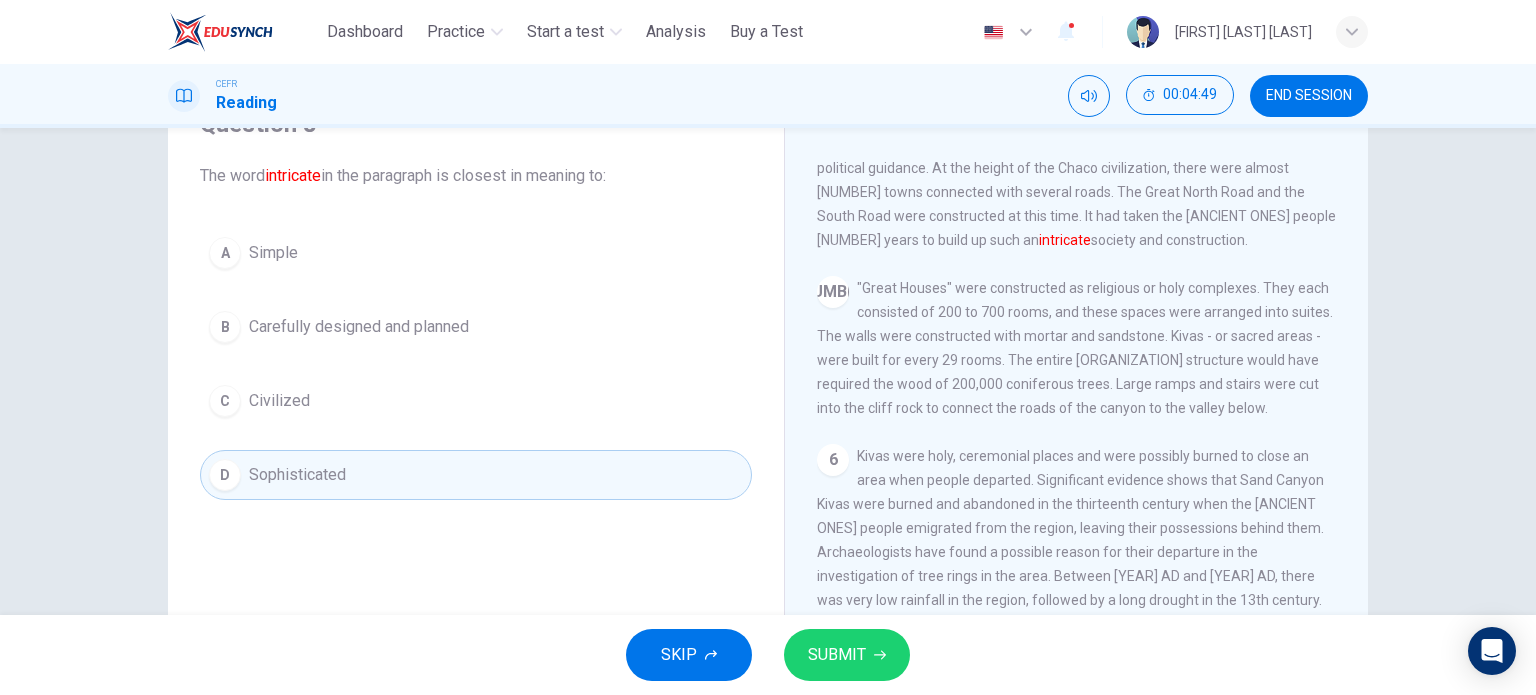 click on "SUBMIT" at bounding box center [847, 655] 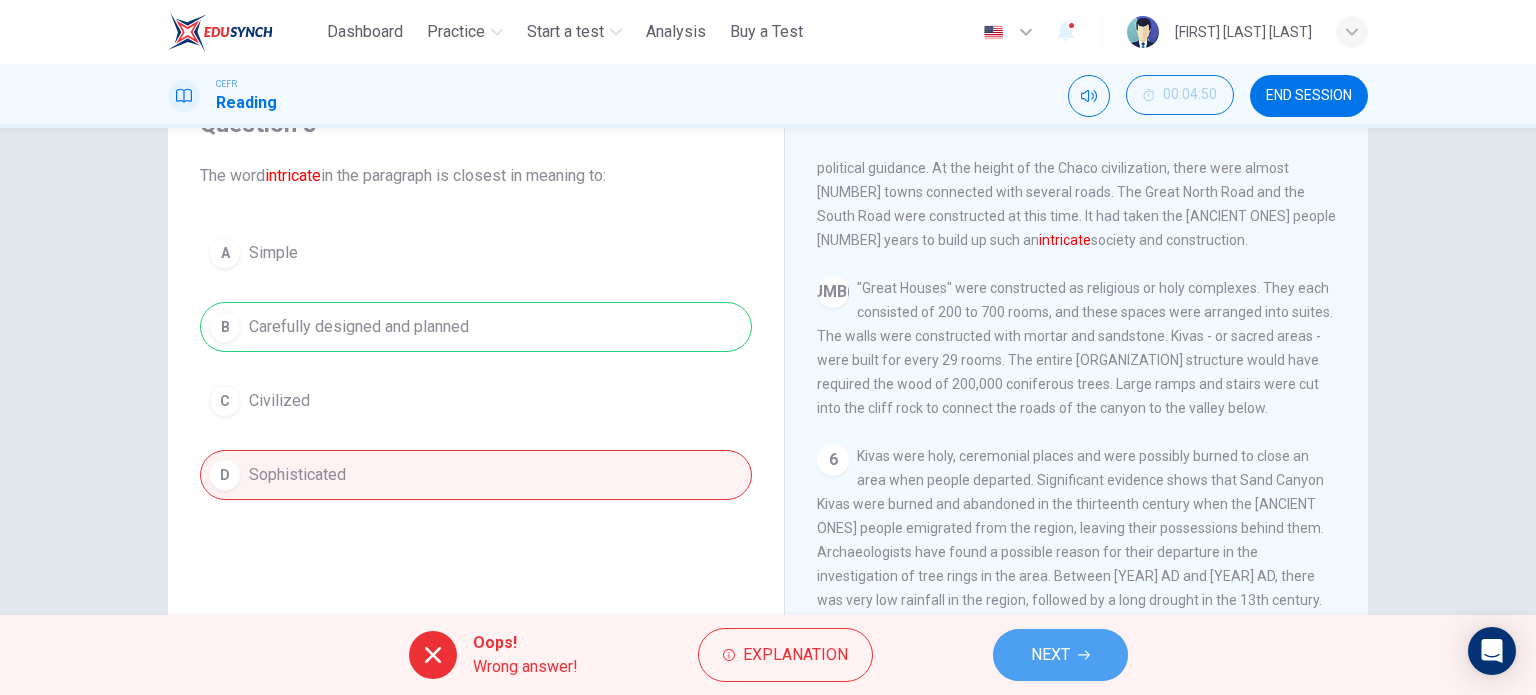 click on "NEXT" at bounding box center [1060, 655] 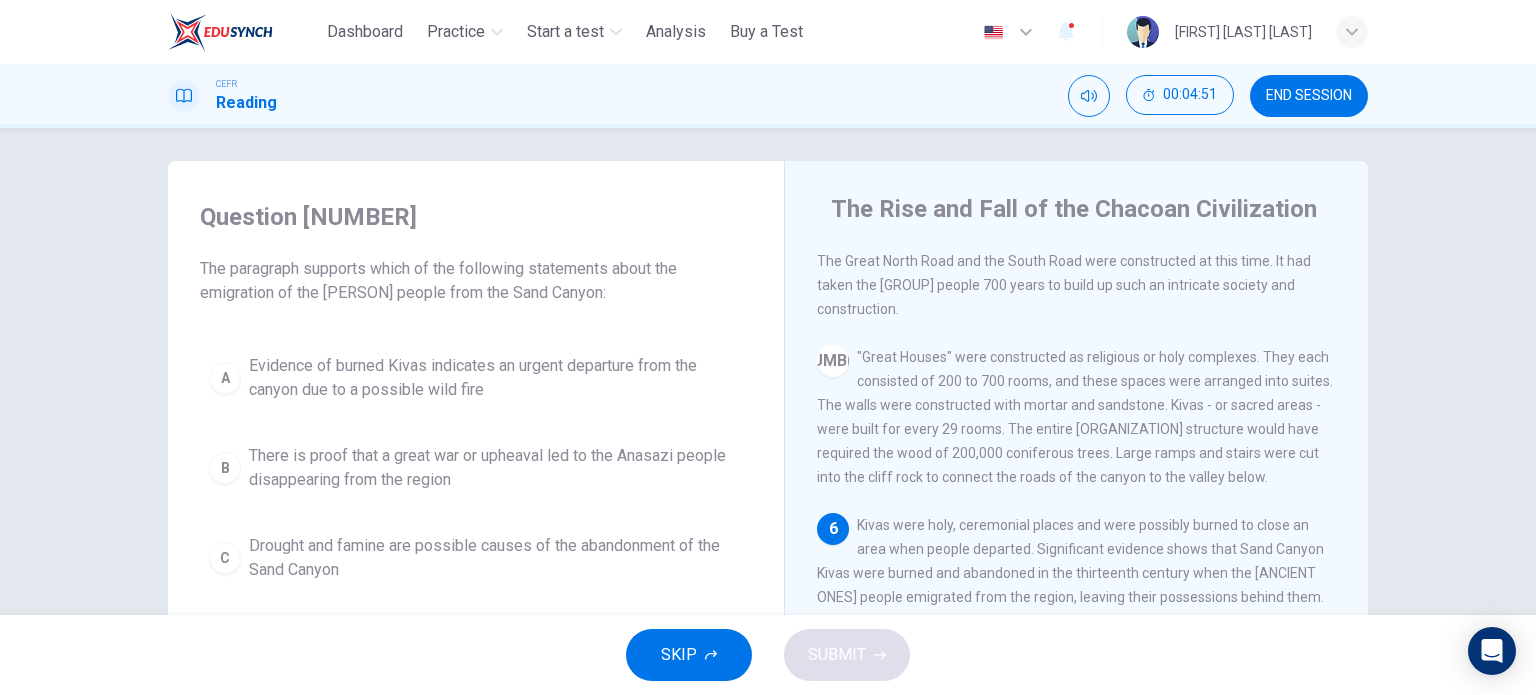 scroll, scrollTop: 0, scrollLeft: 0, axis: both 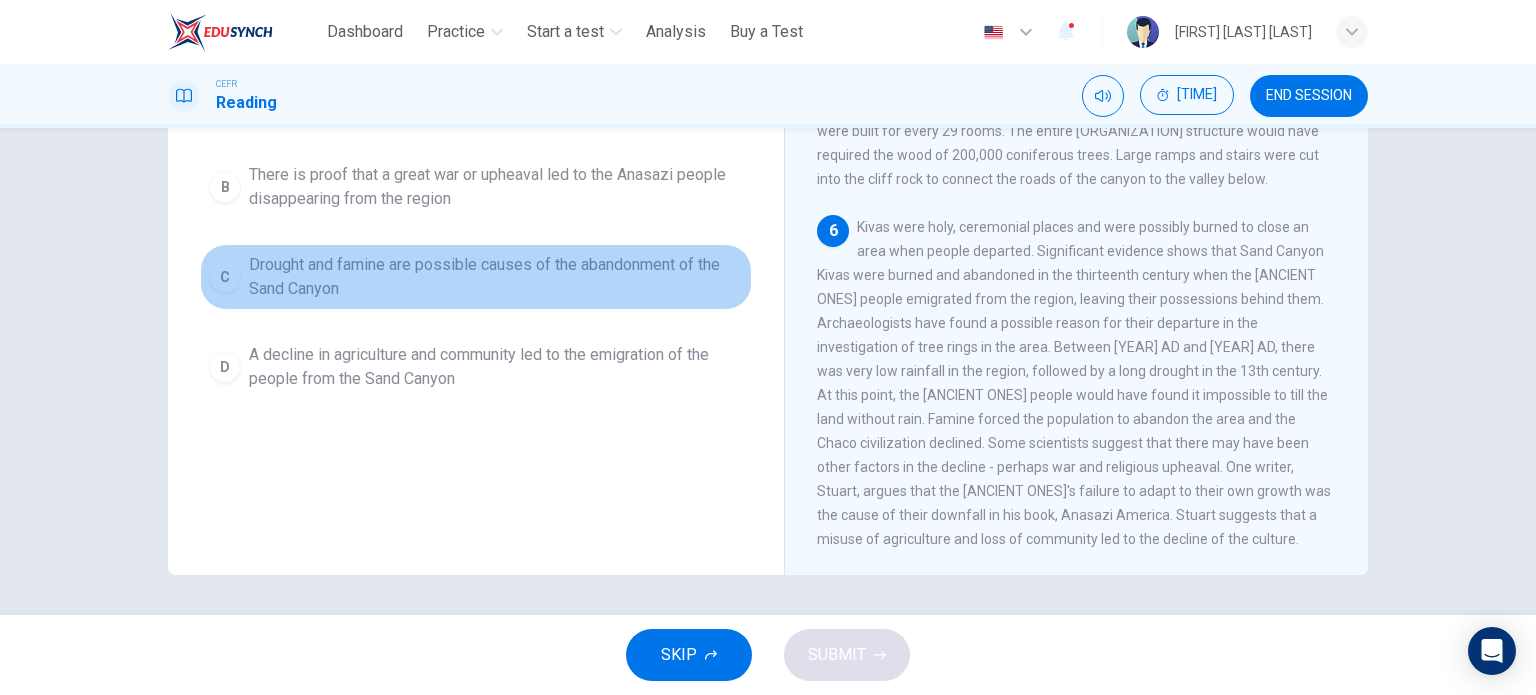 click on "Drought and famine are possible causes of the abandonment of the Sand Canyon" at bounding box center (496, 97) 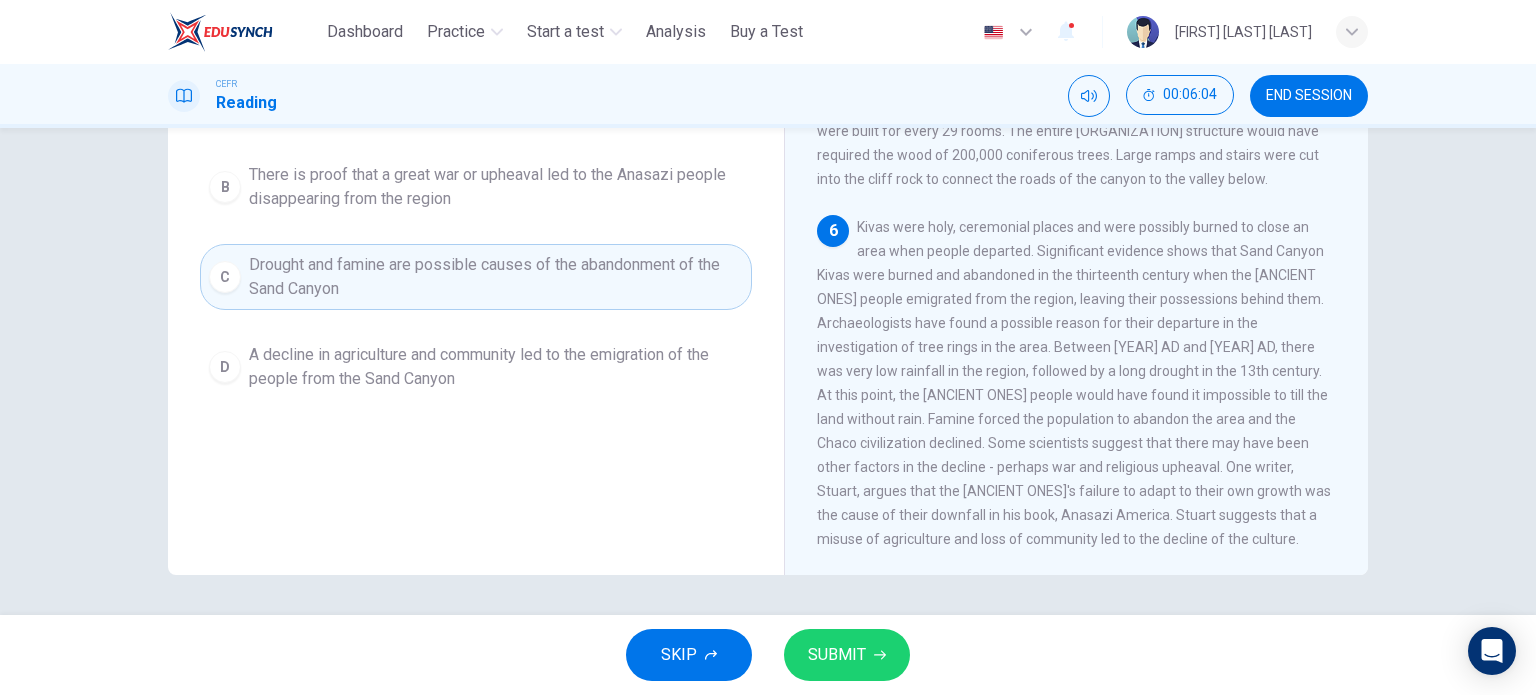 click on "SUBMIT" at bounding box center (837, 655) 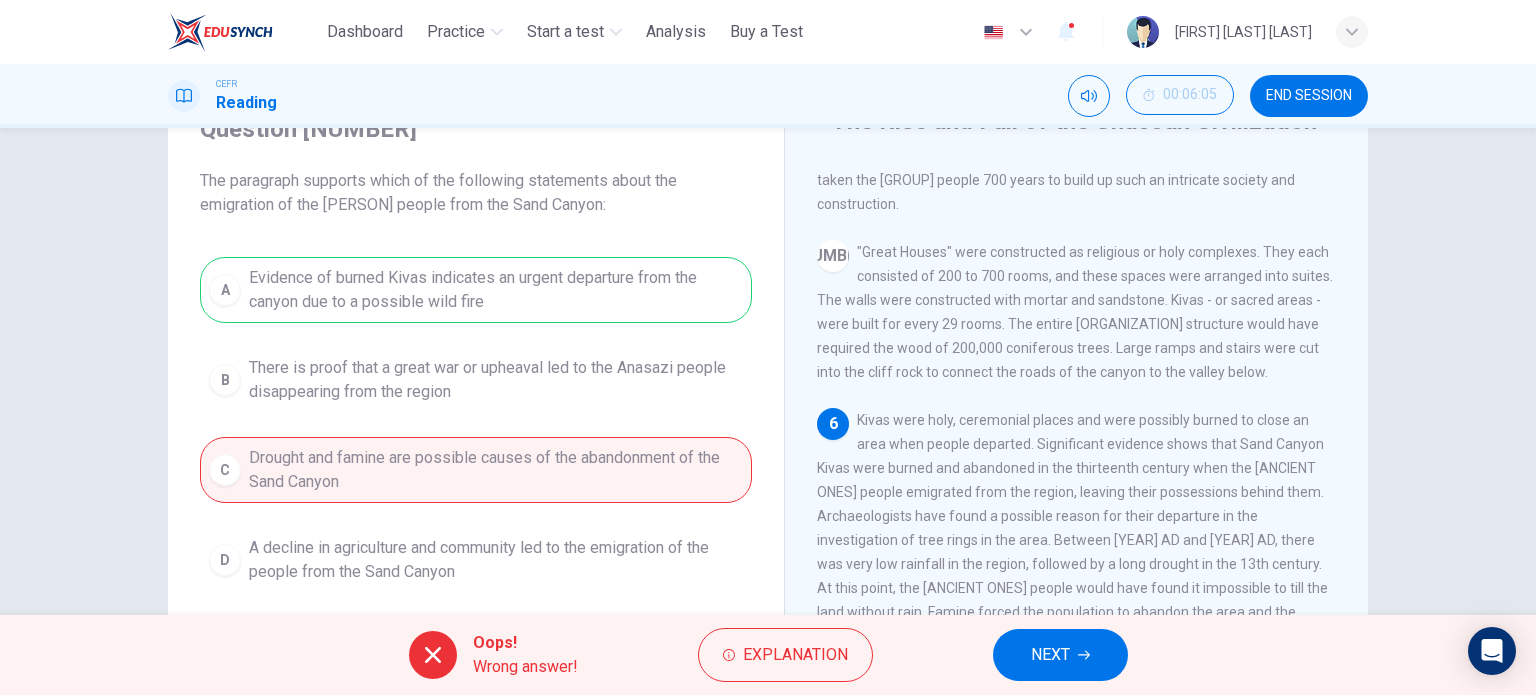 scroll, scrollTop: 100, scrollLeft: 0, axis: vertical 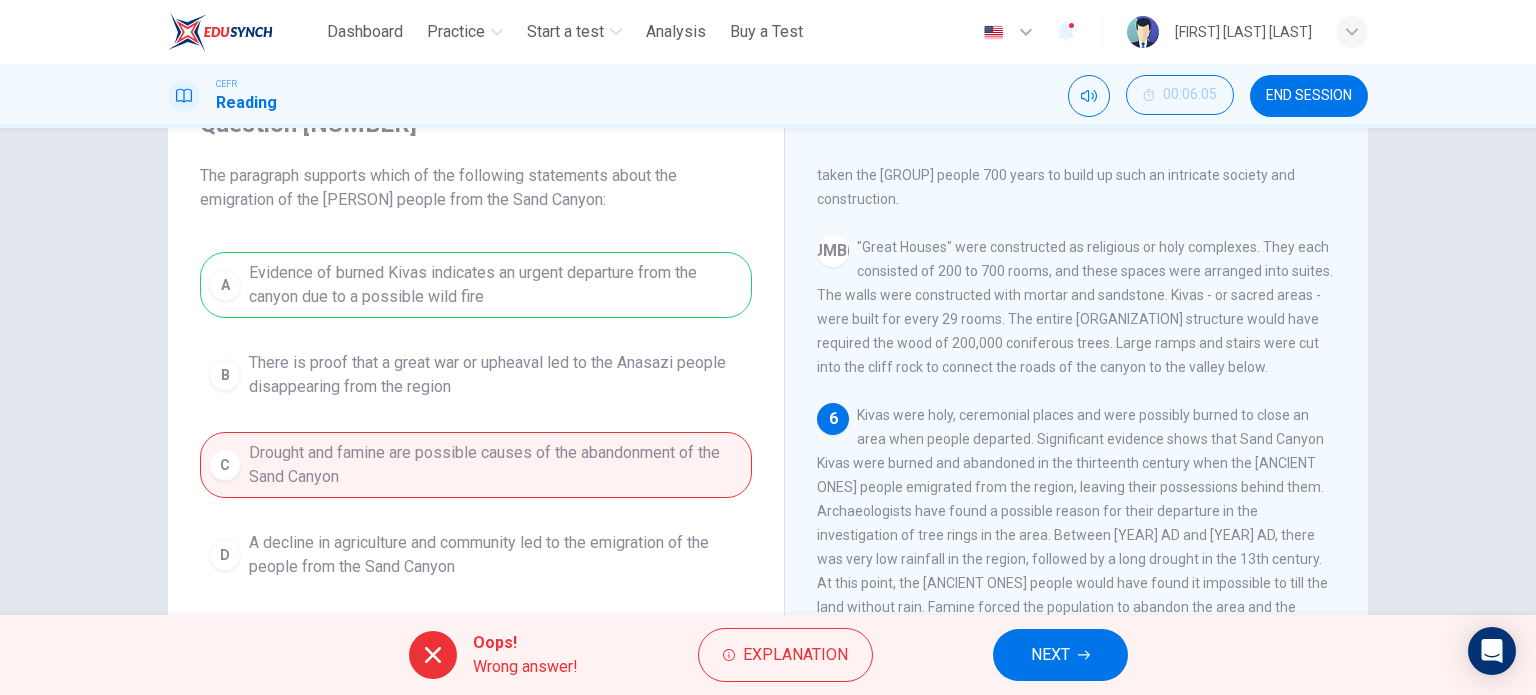 click on "NEXT" at bounding box center [1060, 655] 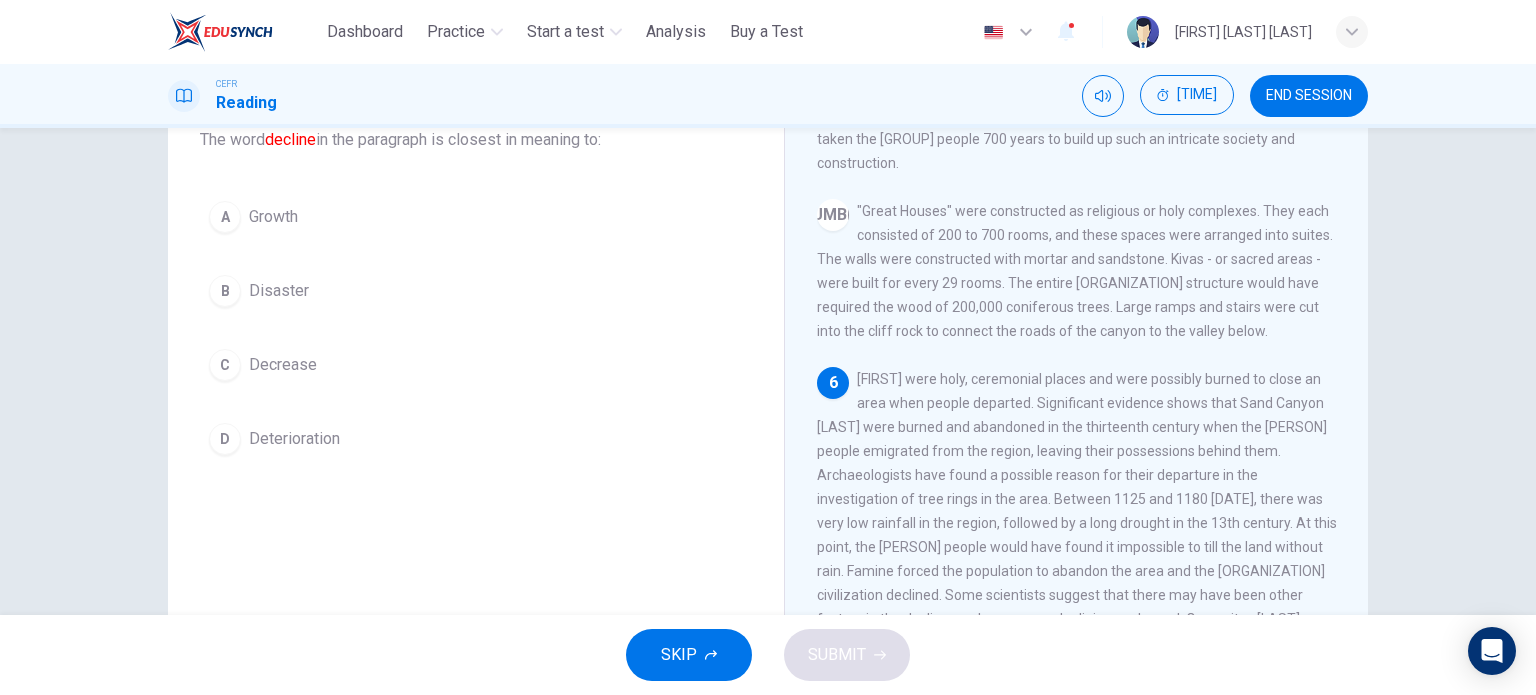scroll, scrollTop: 88, scrollLeft: 0, axis: vertical 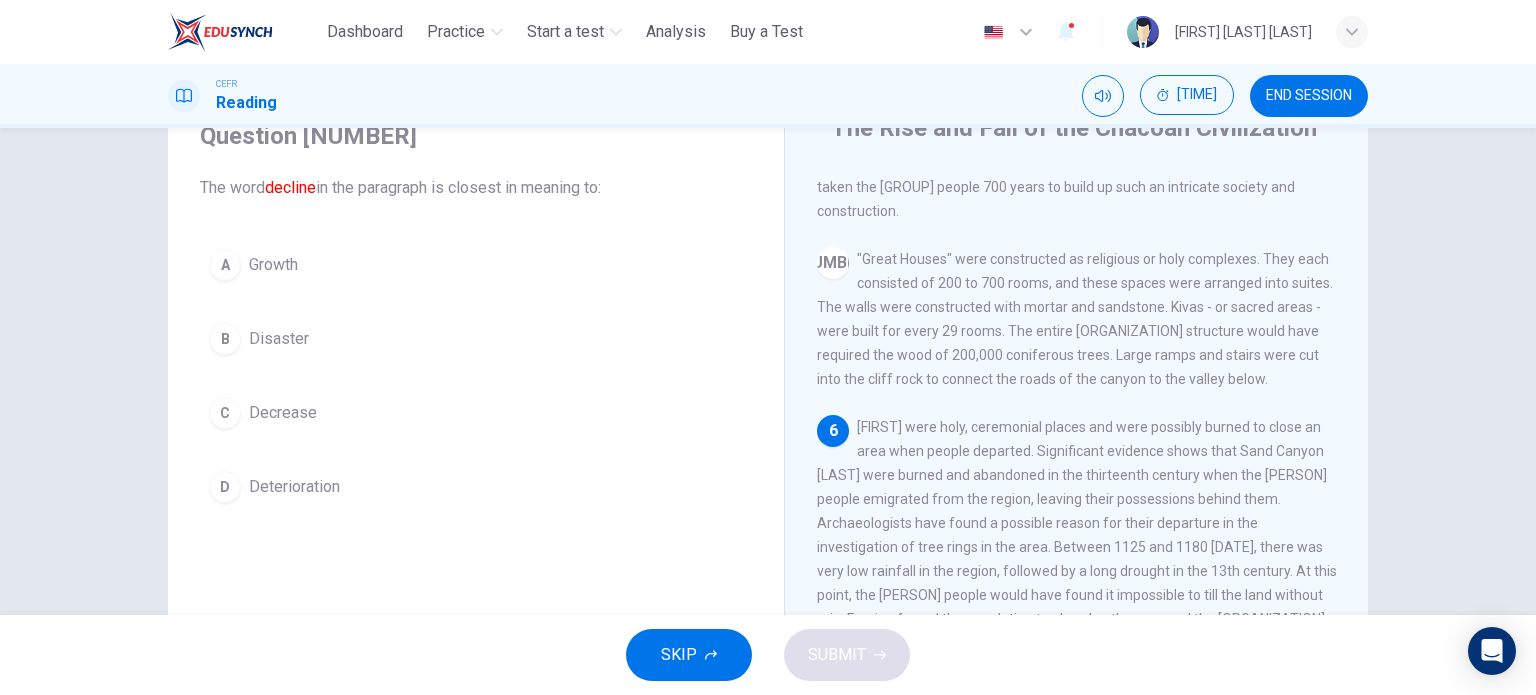 click on "C Decrease" at bounding box center [476, 413] 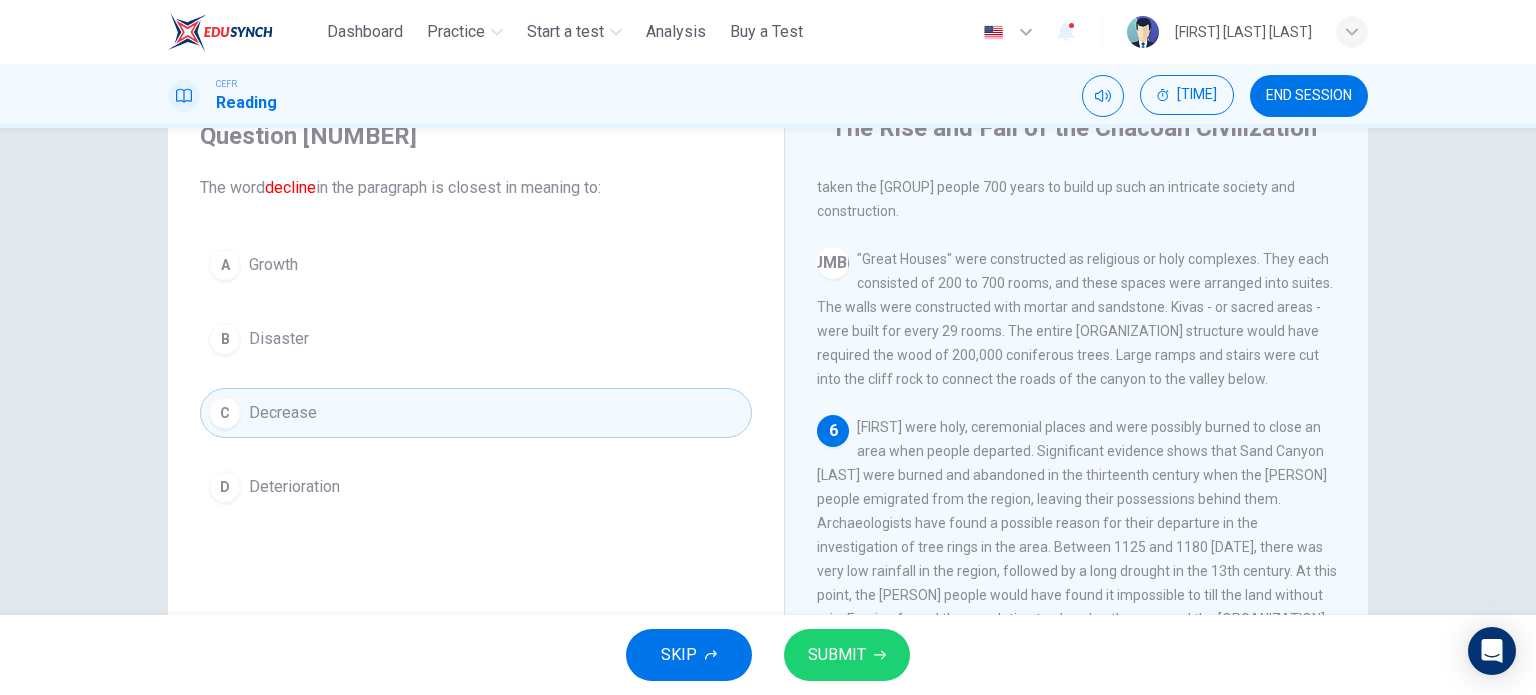 click on "D Deterioration" at bounding box center [476, 487] 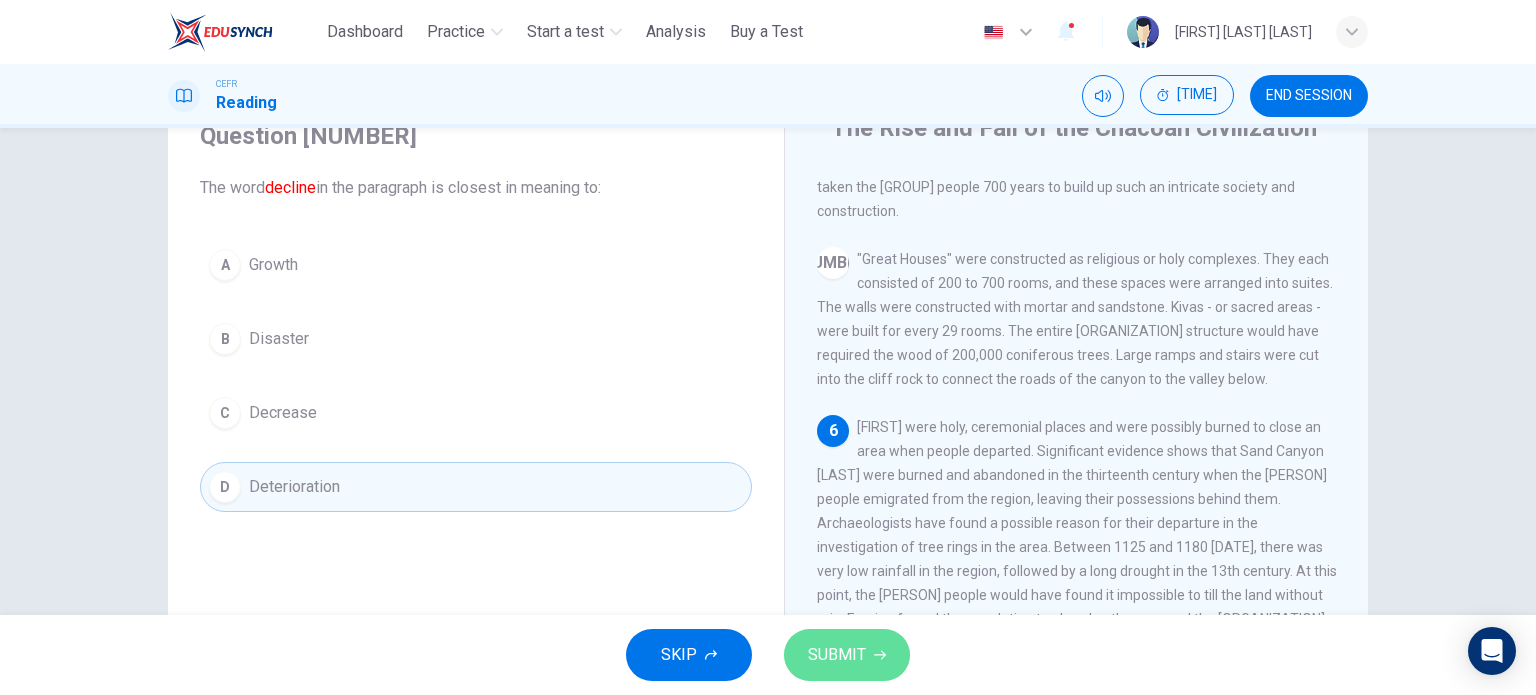 click on "SUBMIT" at bounding box center (837, 655) 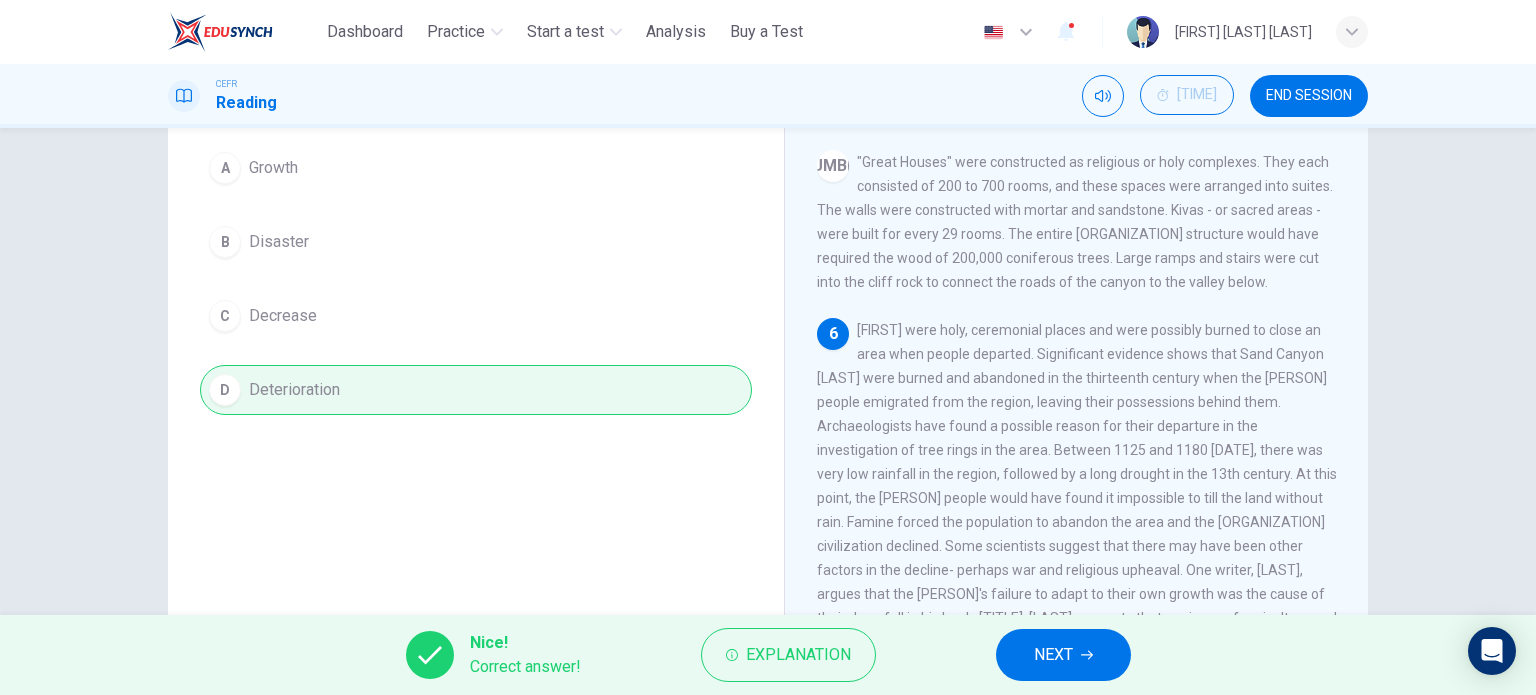 scroll, scrollTop: 188, scrollLeft: 0, axis: vertical 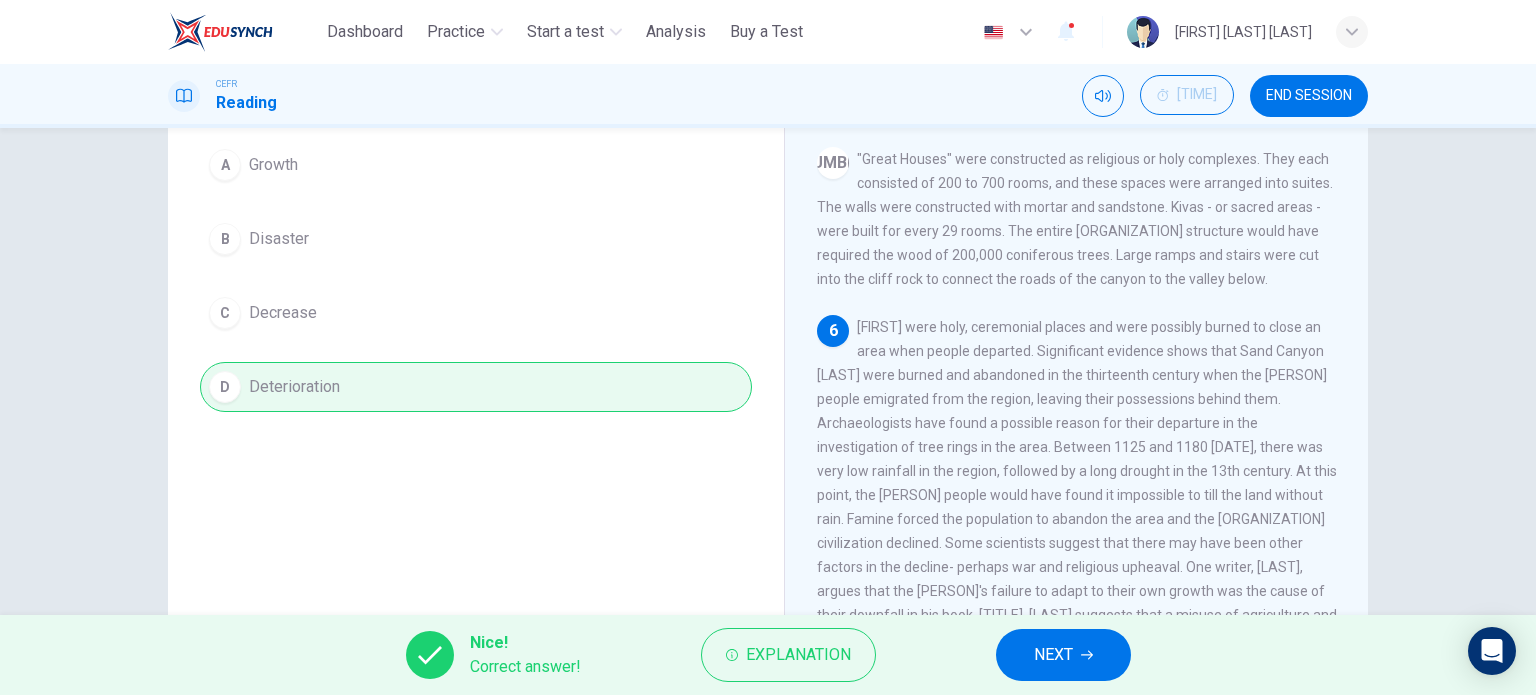 click on "NEXT" at bounding box center (1063, 655) 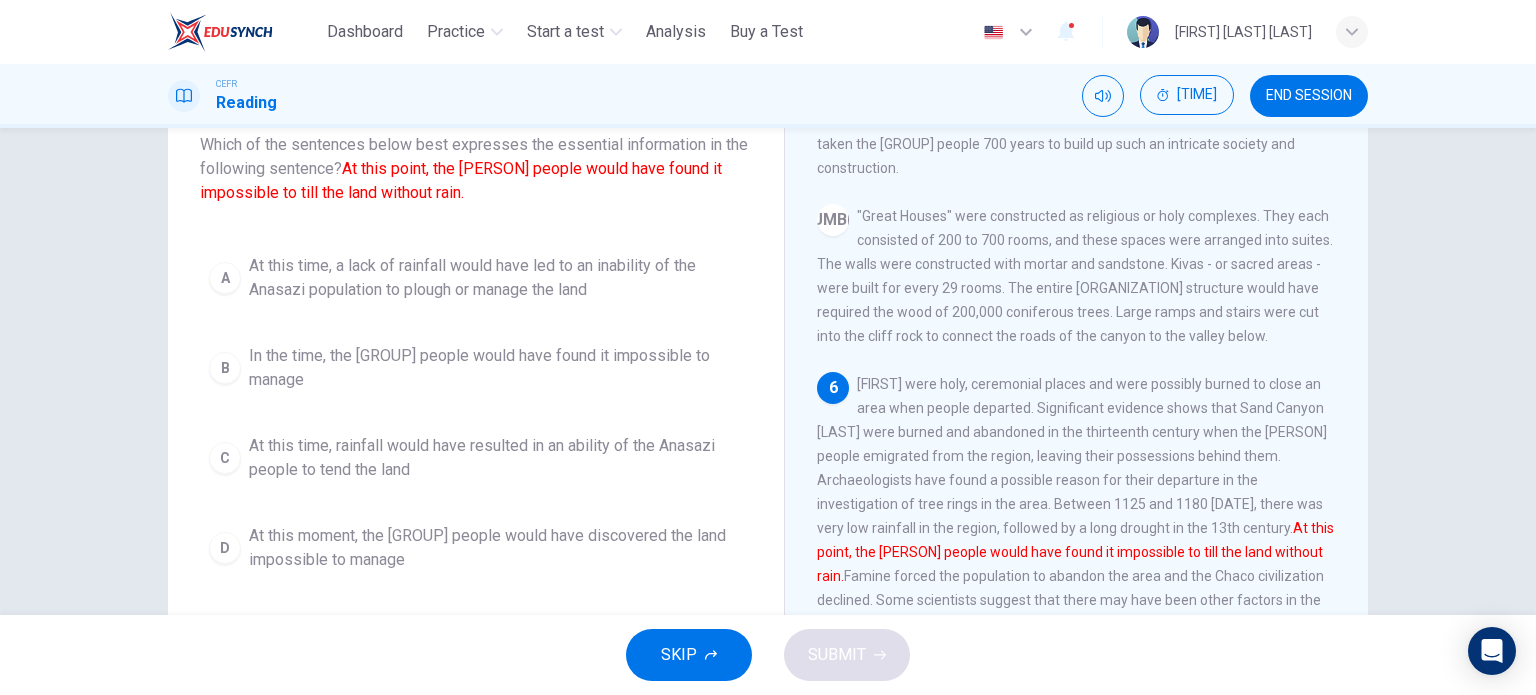 scroll, scrollTop: 136, scrollLeft: 0, axis: vertical 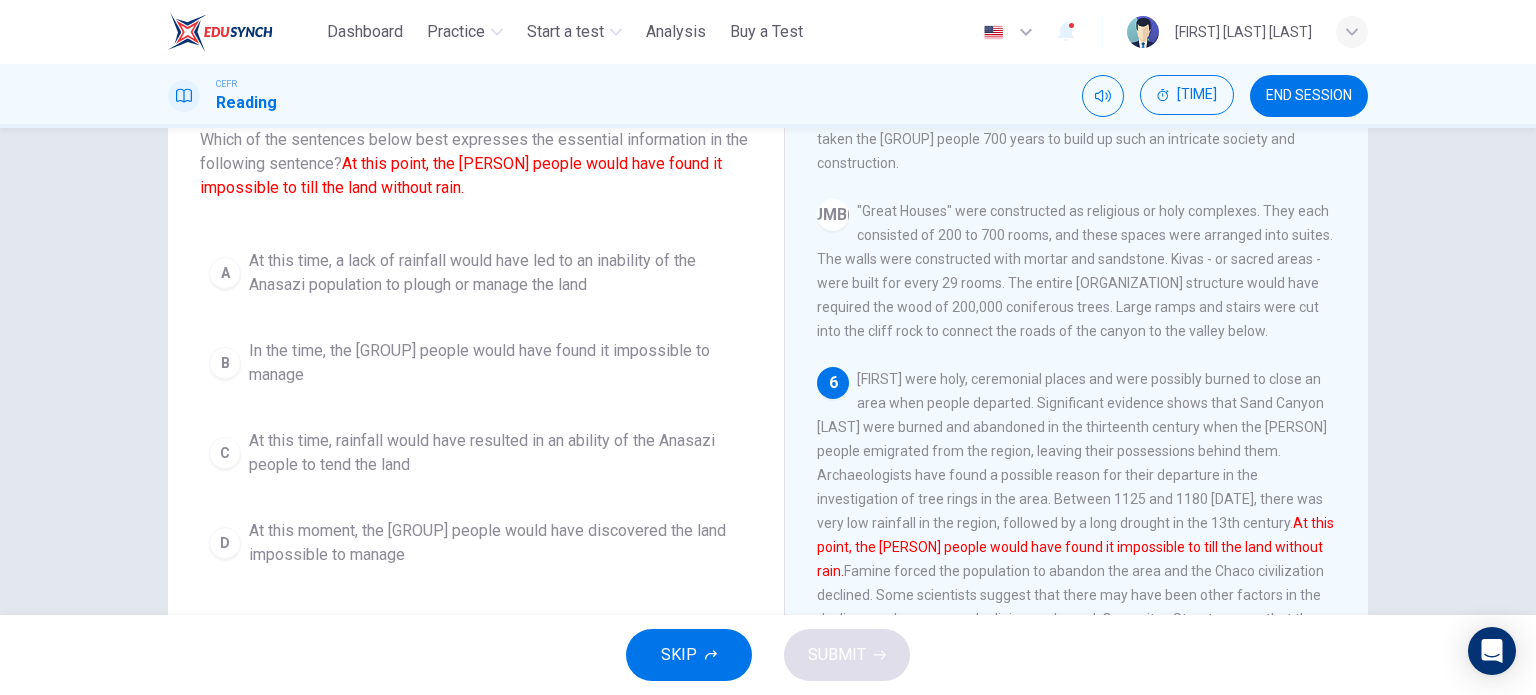 click on "At this moment, the [GROUP] people would have discovered the land impossible to manage" at bounding box center [496, 273] 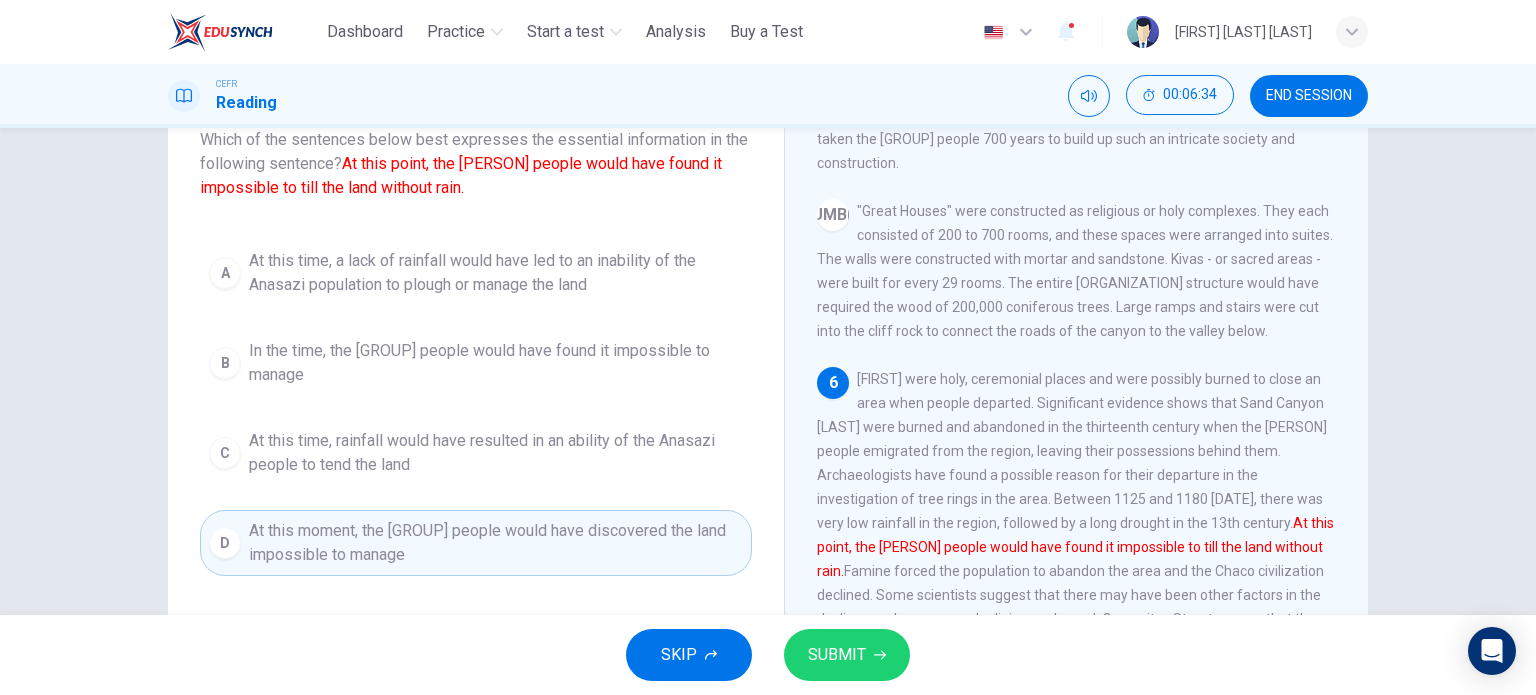 click on "SUBMIT" at bounding box center [847, 655] 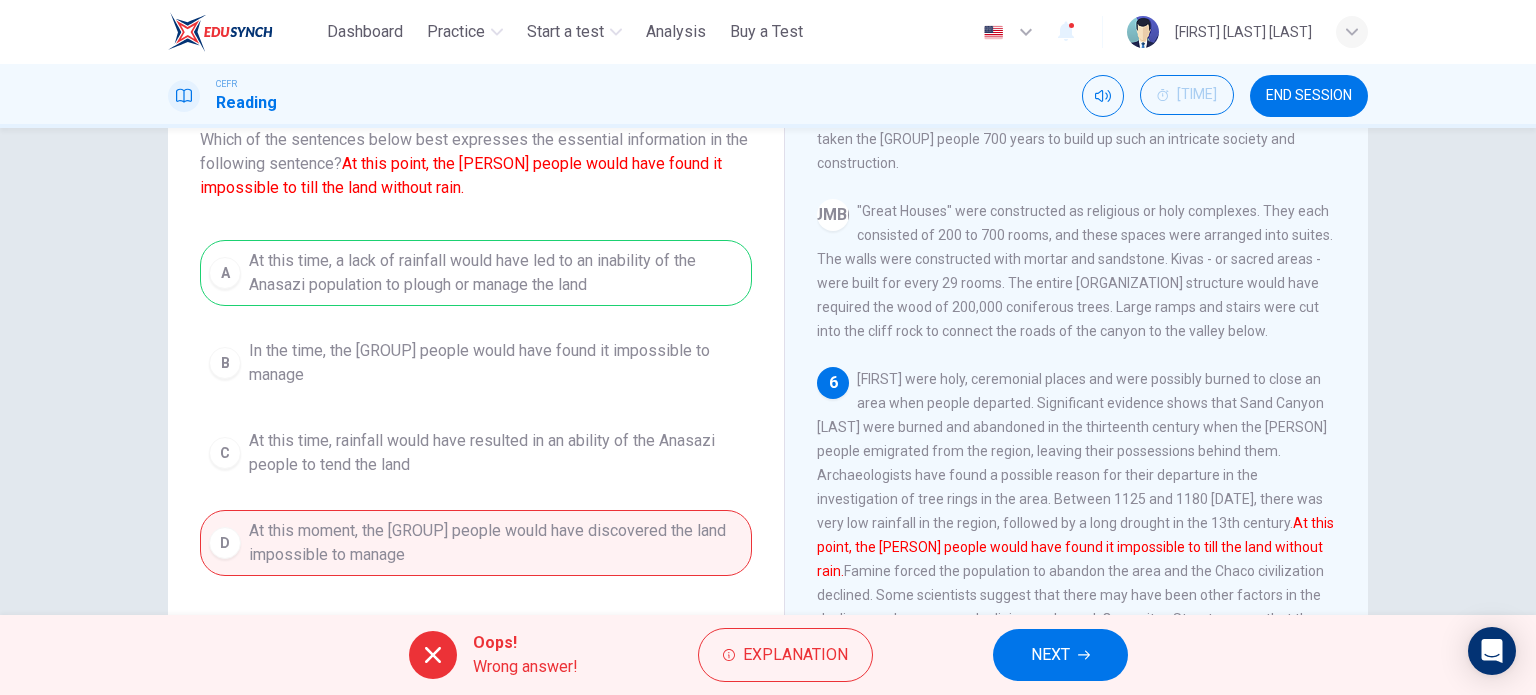click on "NEXT" at bounding box center (1050, 655) 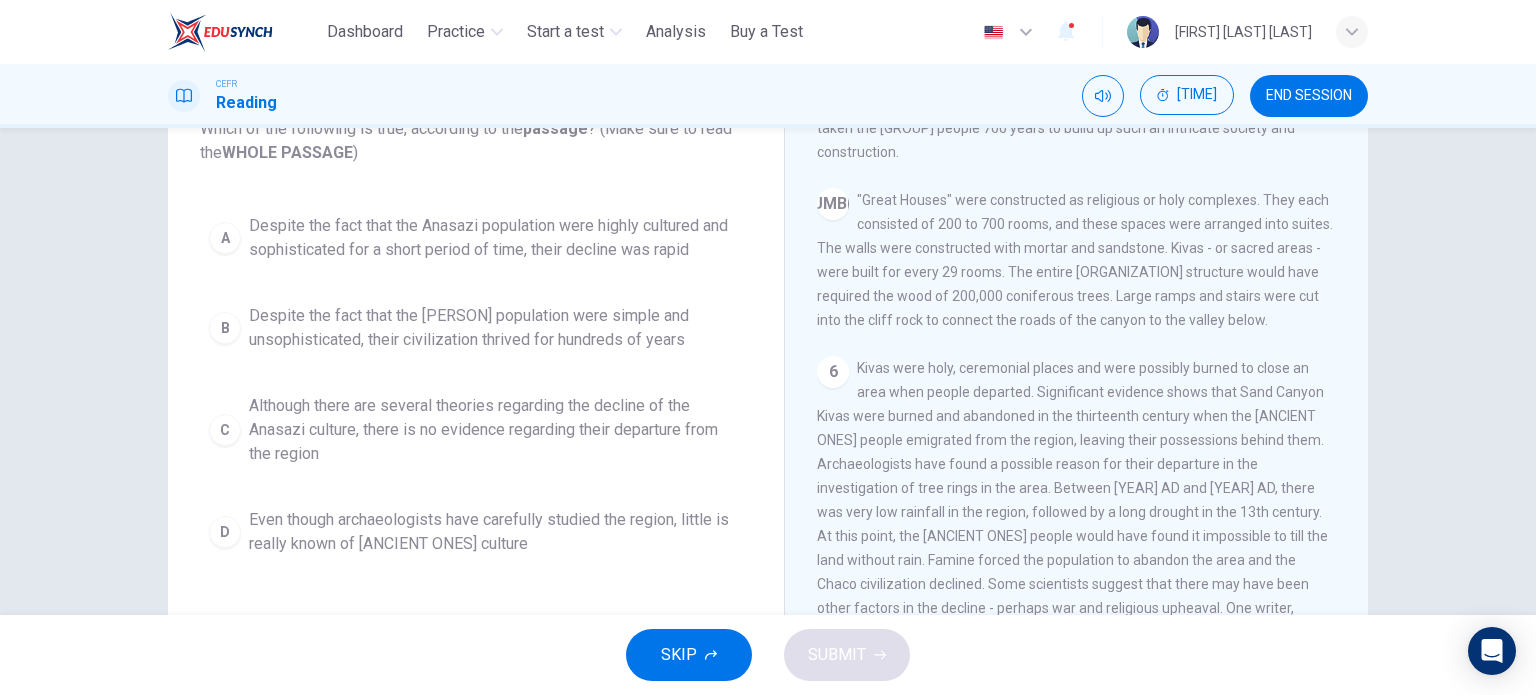 scroll, scrollTop: 288, scrollLeft: 0, axis: vertical 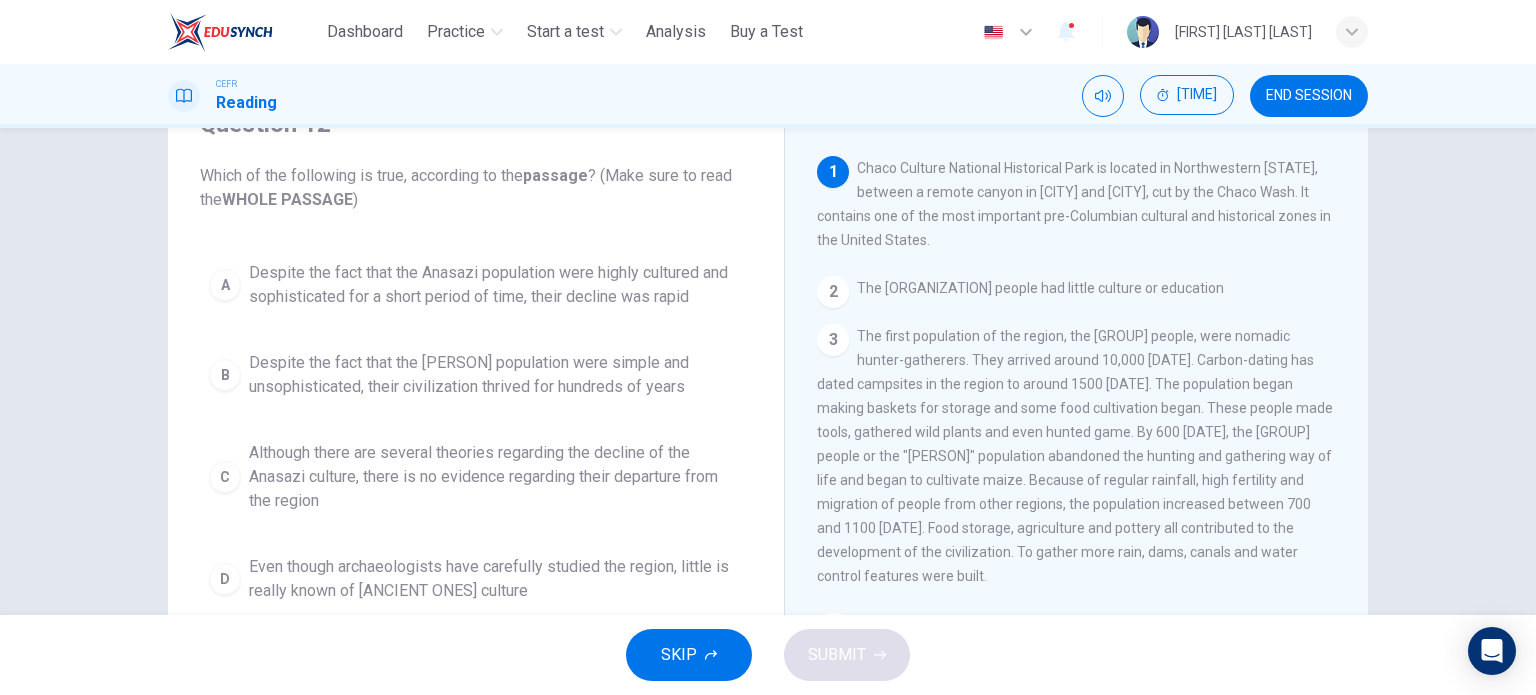 click on "Despite the fact that the Anasazi population were highly cultured and sophisticated for a short period of time, their decline was rapid" at bounding box center [496, 285] 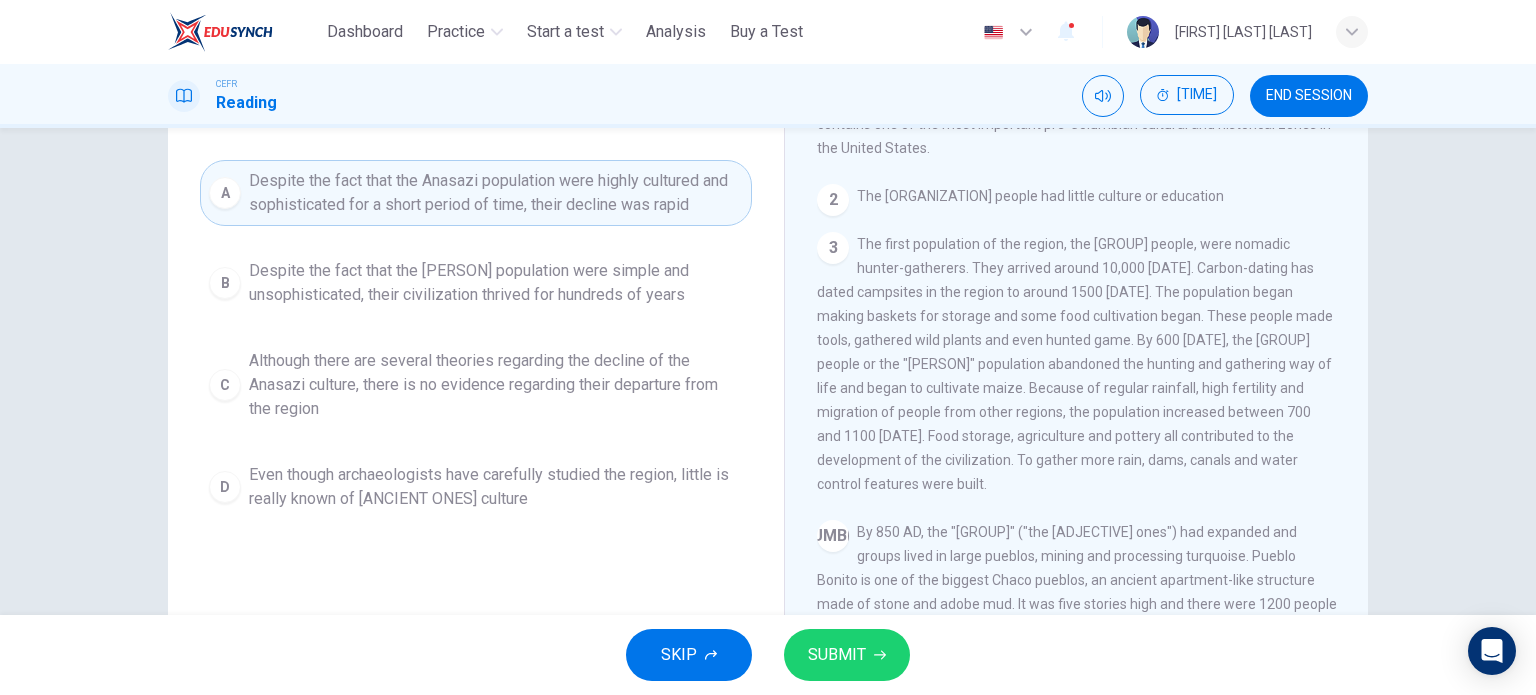 scroll, scrollTop: 200, scrollLeft: 0, axis: vertical 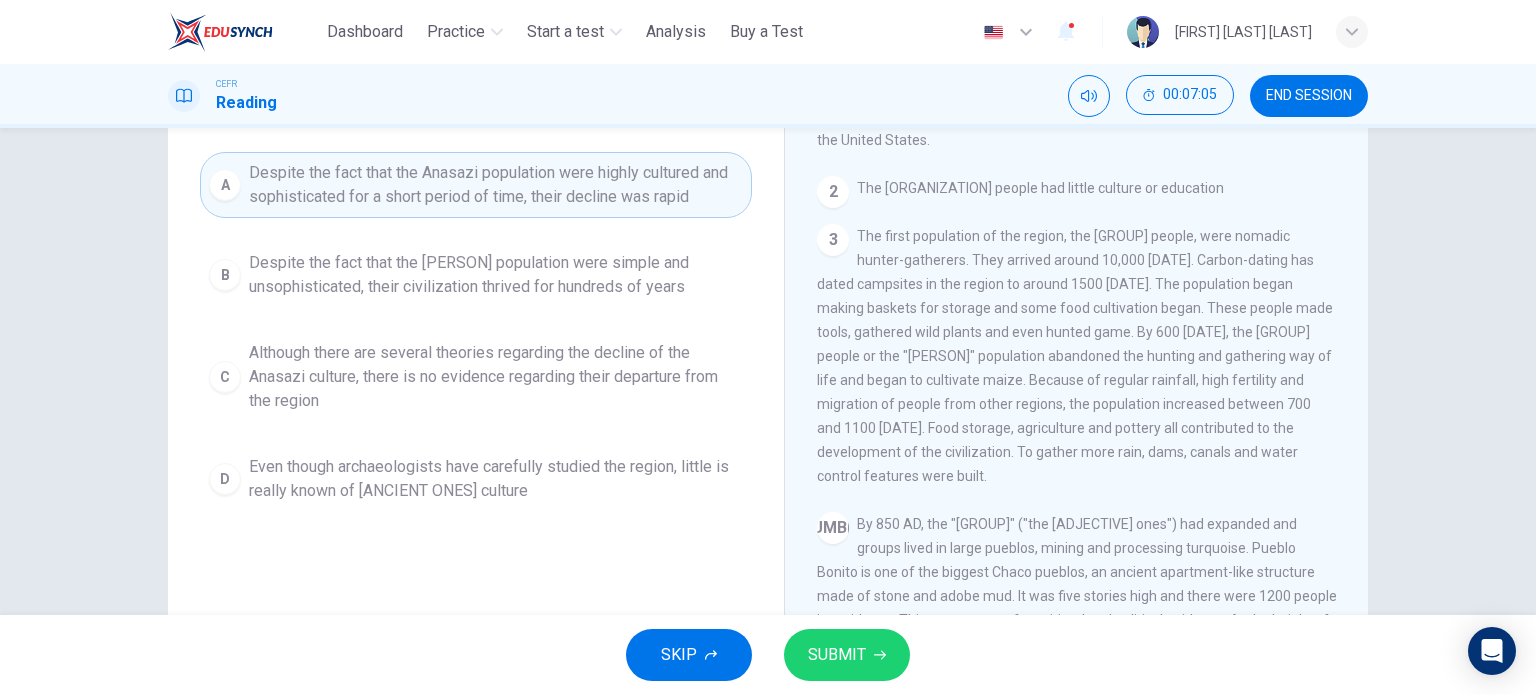 click on "SUBMIT" at bounding box center [847, 655] 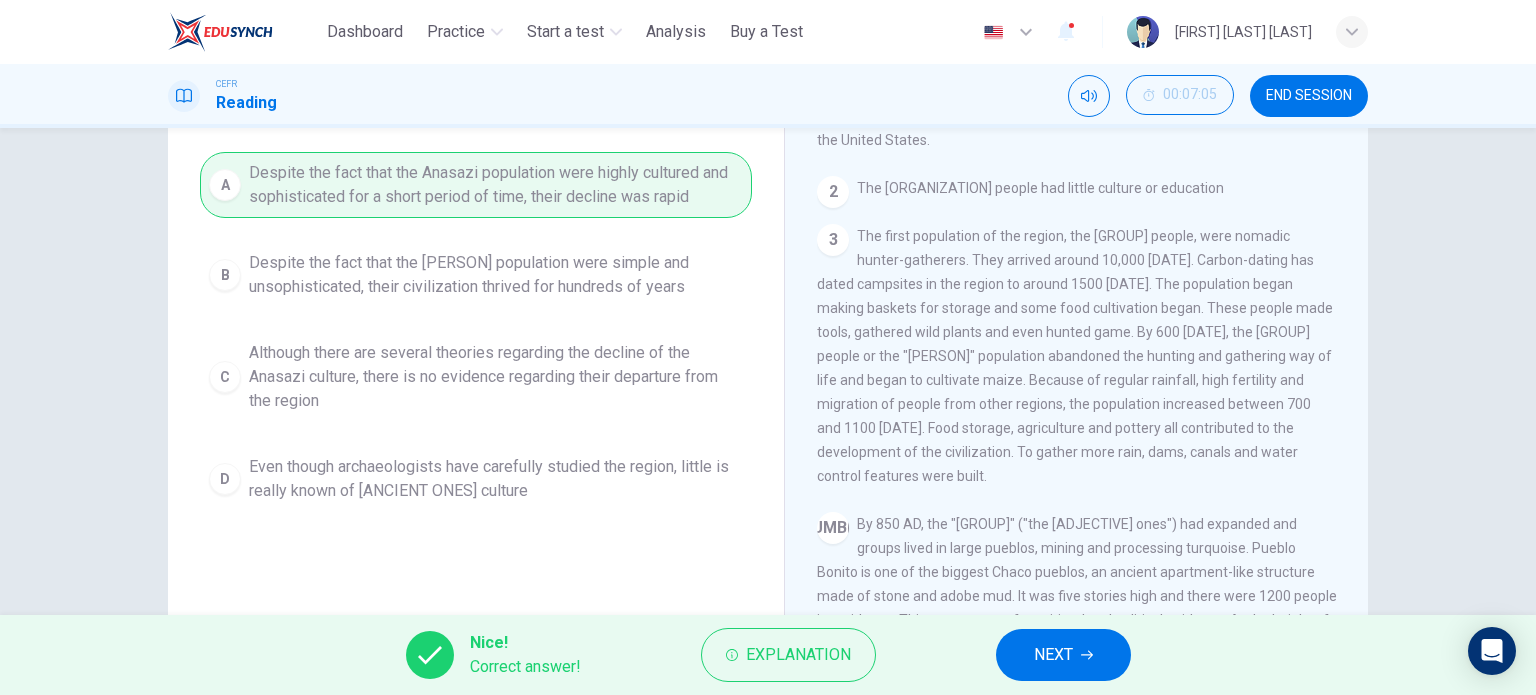 click at bounding box center [1087, 655] 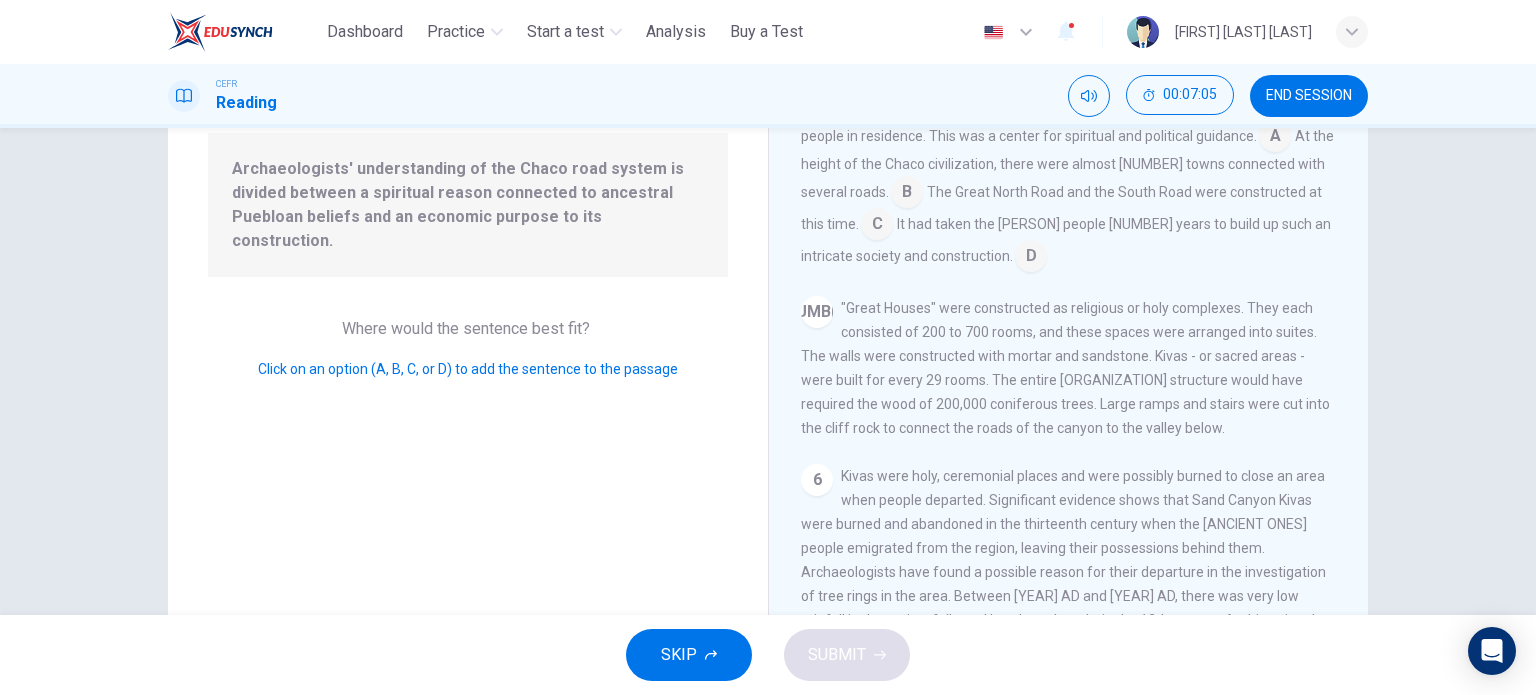 scroll, scrollTop: 489, scrollLeft: 0, axis: vertical 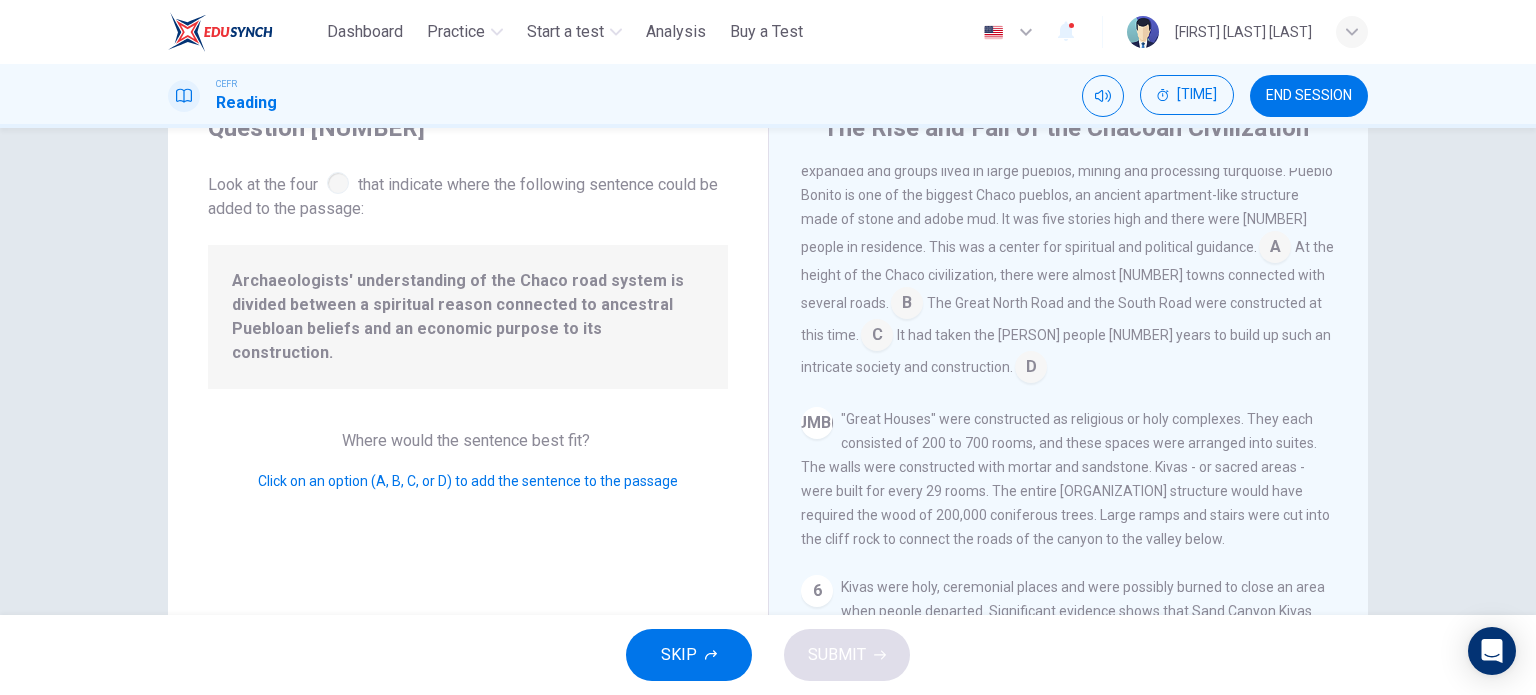 click at bounding box center (1275, 249) 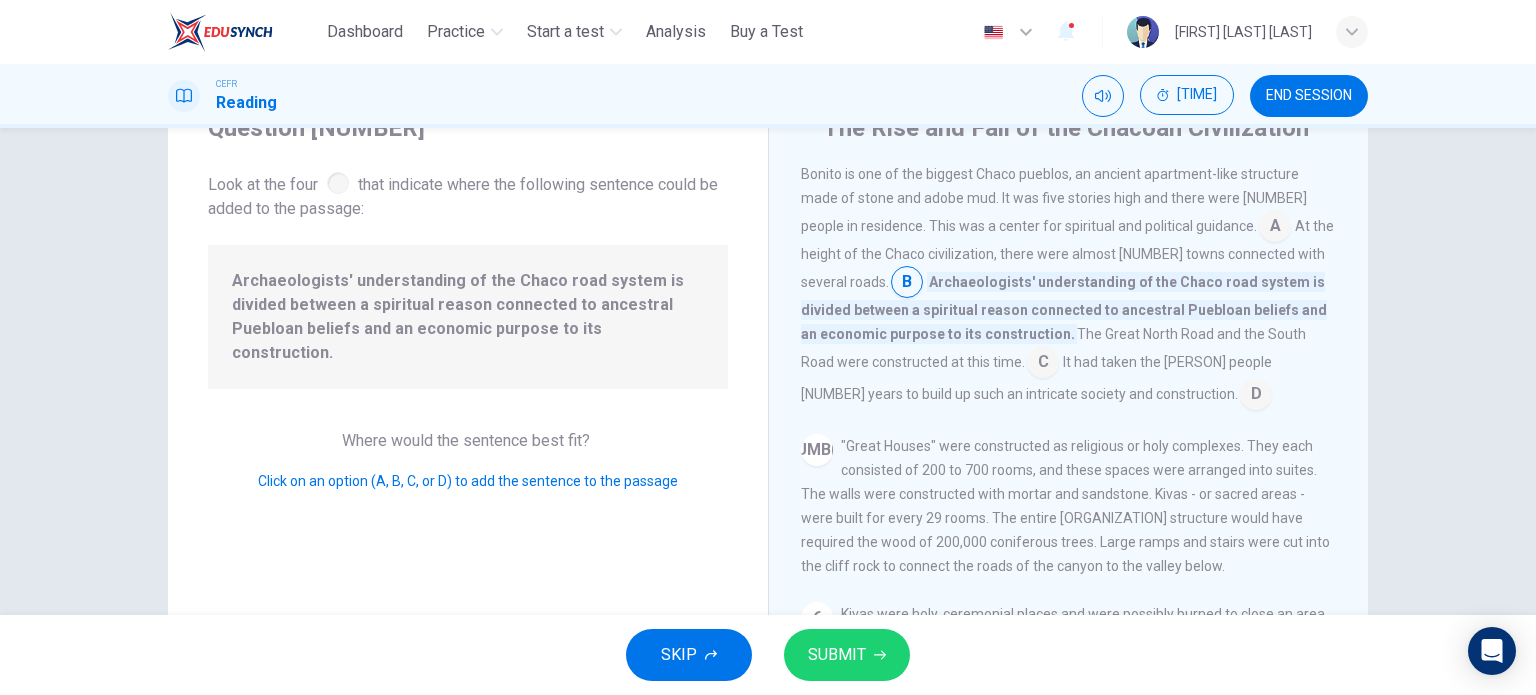 scroll, scrollTop: 589, scrollLeft: 0, axis: vertical 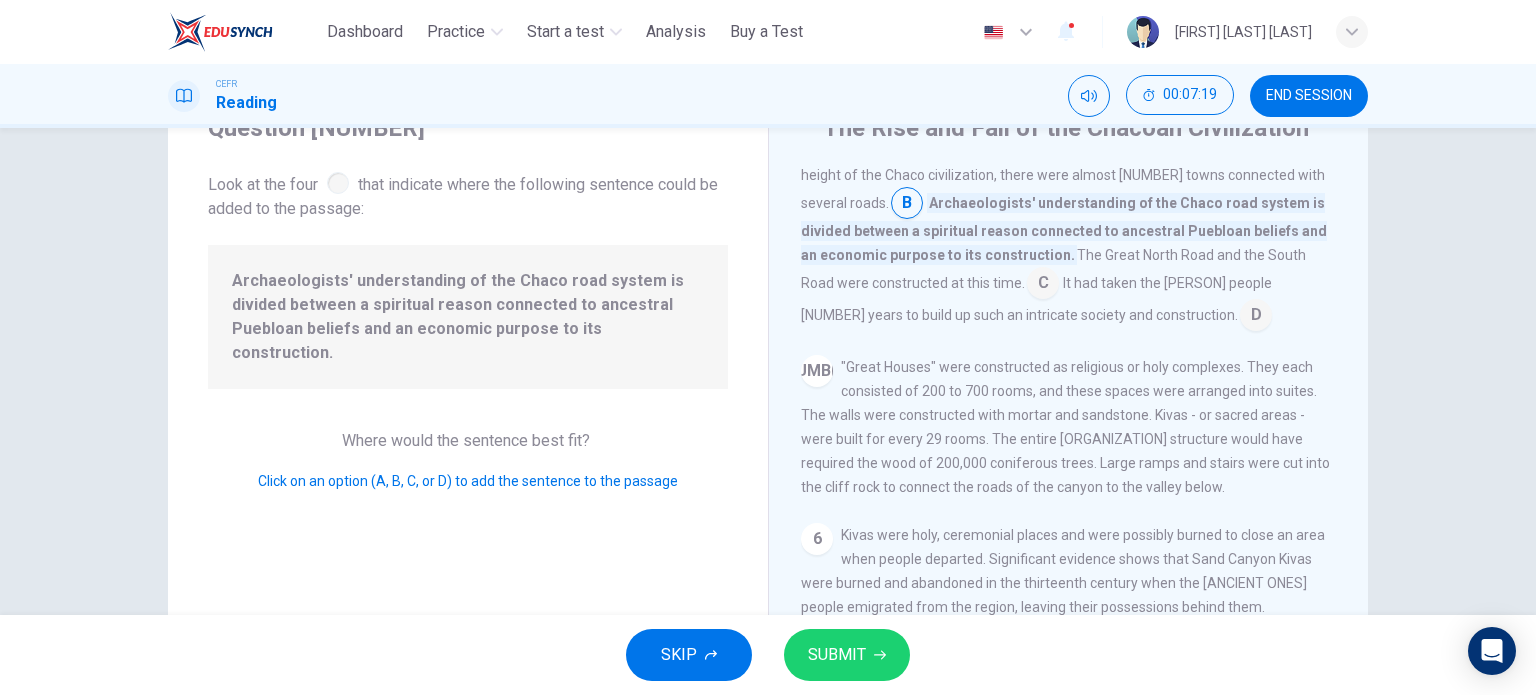 click on "By [YEAR] AD, the "[ANCIENT ONES]" ("the ancient ones") had expanded and groups lived in large pueblos, mining and processing turquoise. Pueblo Bonito is one of the biggest Chaco pueblos, an ancient apartment-like structure made of stone and adobe mud. It was five stories high and there were [NUMBER] people in residence. This was a center for spiritual and political guidance. At the height of the Chaco civilization, there were almost [NUMBER] towns connected with several roads. The Great North Road and the South Road were constructed at this time. It had taken the [ANCIENT ONES] people [NUMBER] years to build up such an intricate society and construction." at bounding box center (1069, 171) 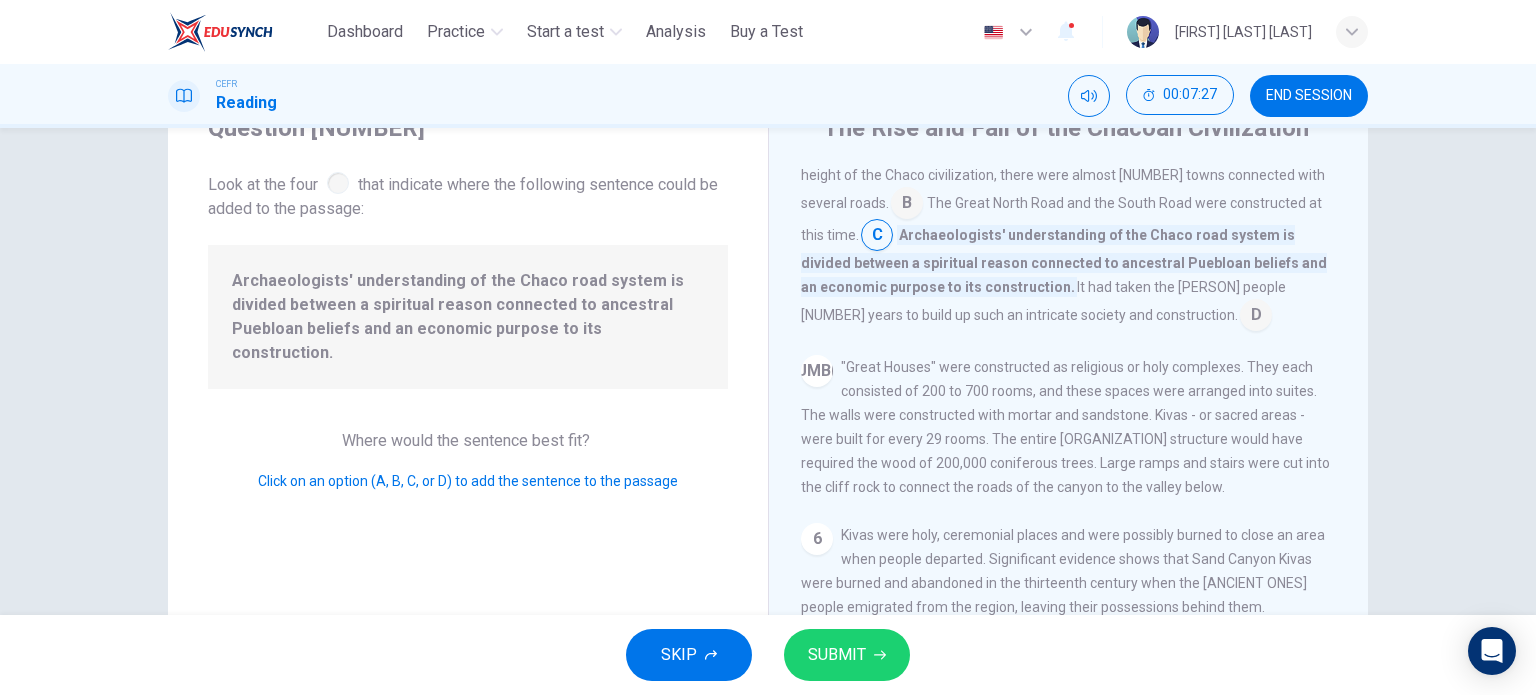 click on "SUBMIT" at bounding box center (847, 655) 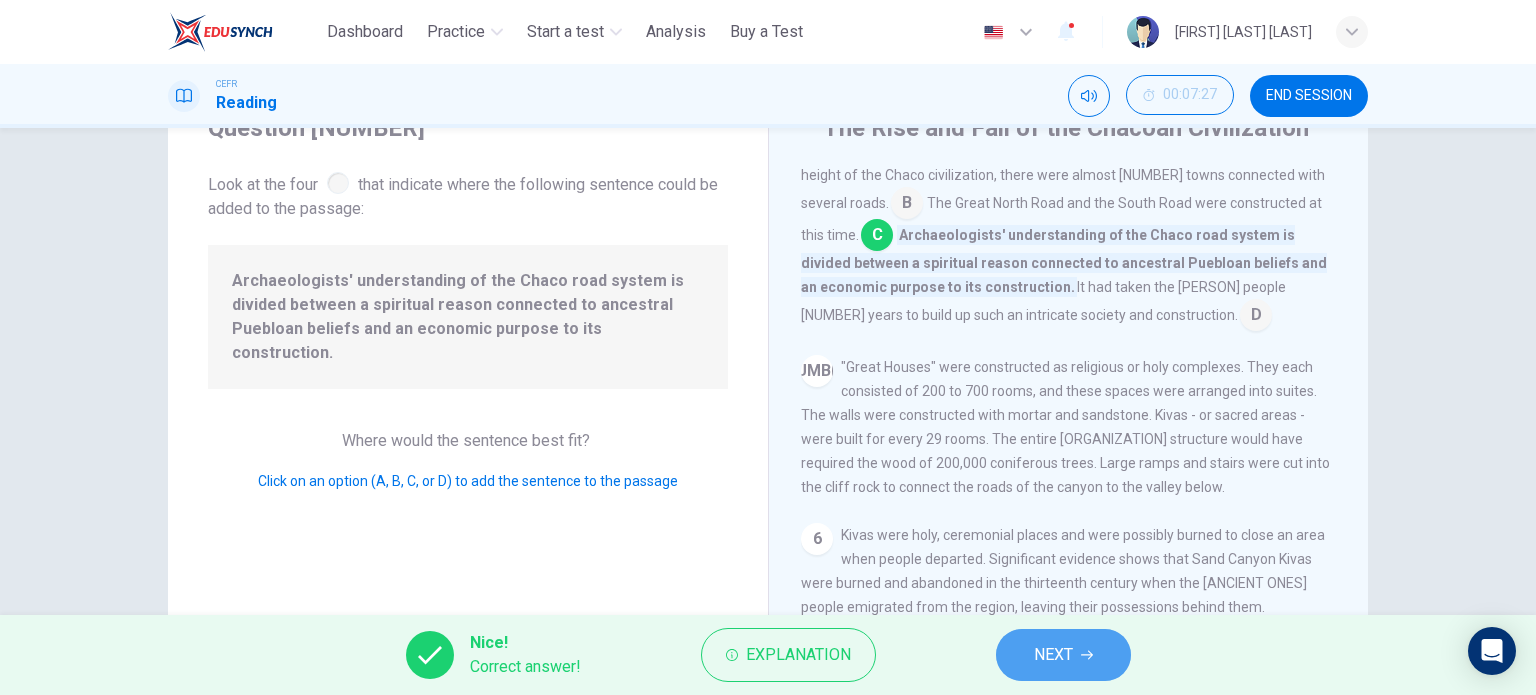 click on "NEXT" at bounding box center (1053, 655) 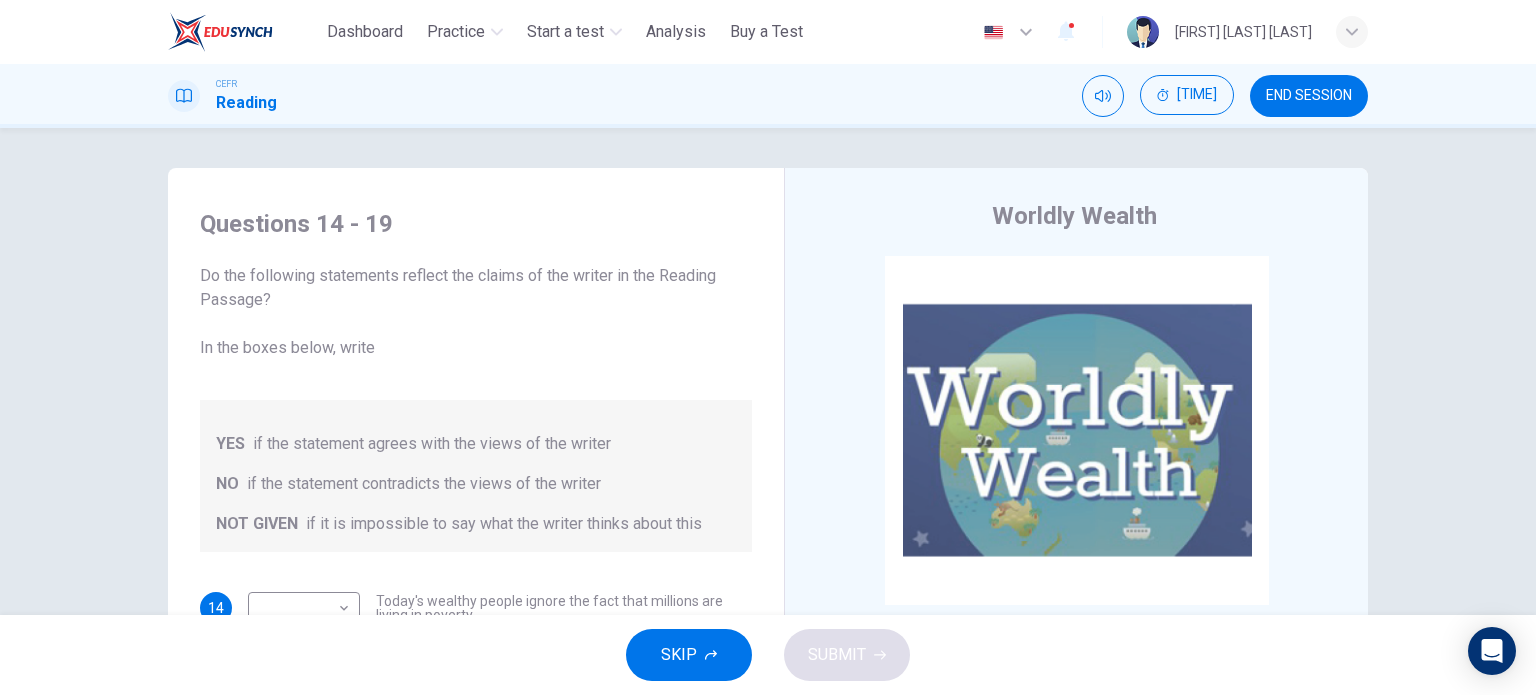 click on "END SESSION" at bounding box center (1309, 96) 